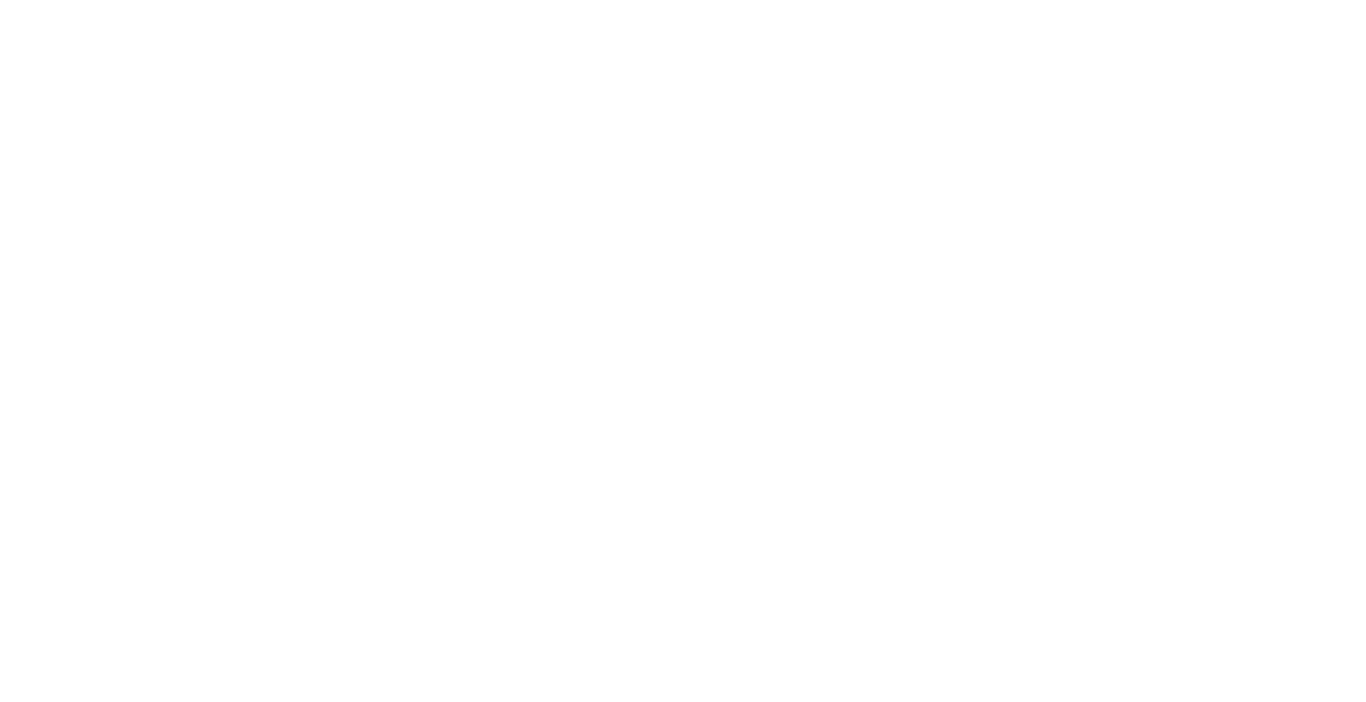 scroll, scrollTop: 0, scrollLeft: 0, axis: both 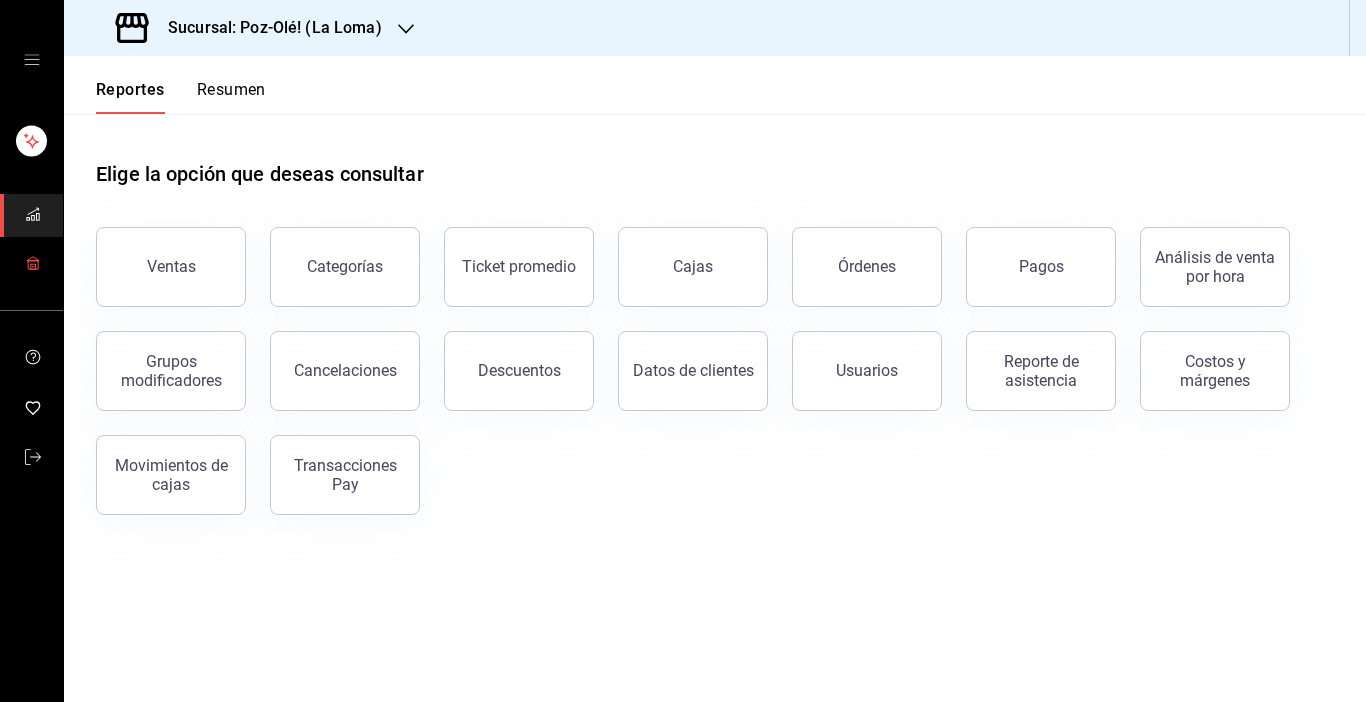 click at bounding box center [31, 264] 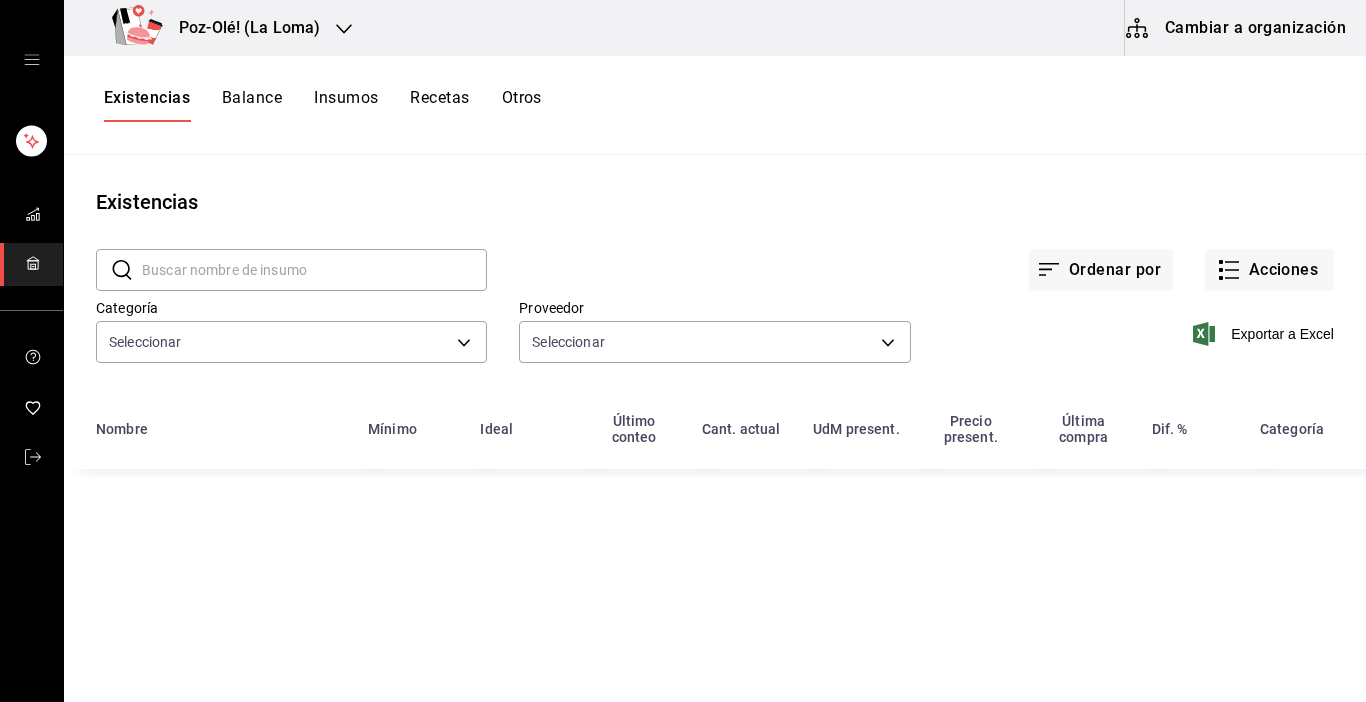 type on "d676893f-1eff-4afc-89d5-be7931405371,64c67766-f765-4080-8c3b-6b73adc83a6f,5c5041bb-a5f2-4fee-a852-9518eaaaed63,a9ecc625-3e6e-4f3a-af89-b6f5851c2aa6,664a98cc-303f-4457-ad6a-208424c1b37e,36a74587-1017-4fd3-9202-a42460c92c41,6f6df9d1-7af3-447f-bdad-717510cfd3a0,5edf9950-3e7b-46be-983e-759299c0bd72,a0016c89-fc40-4d14-a13f-f79d9adf0461,641e80c7-81a0-4fcb-acf7-bf130a73799a,7c441fcf-f04e-4a9e-887d-7e4510957efa" 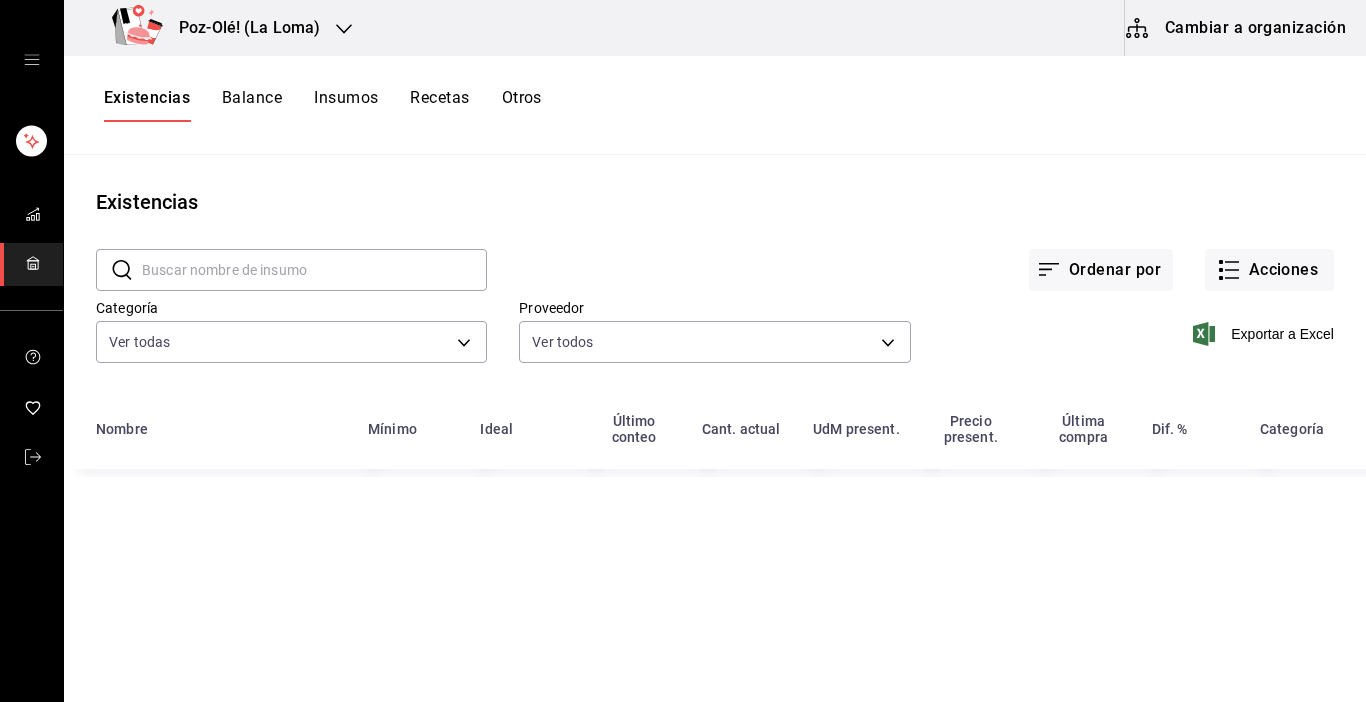click on "Cambiar a organización" at bounding box center (1237, 28) 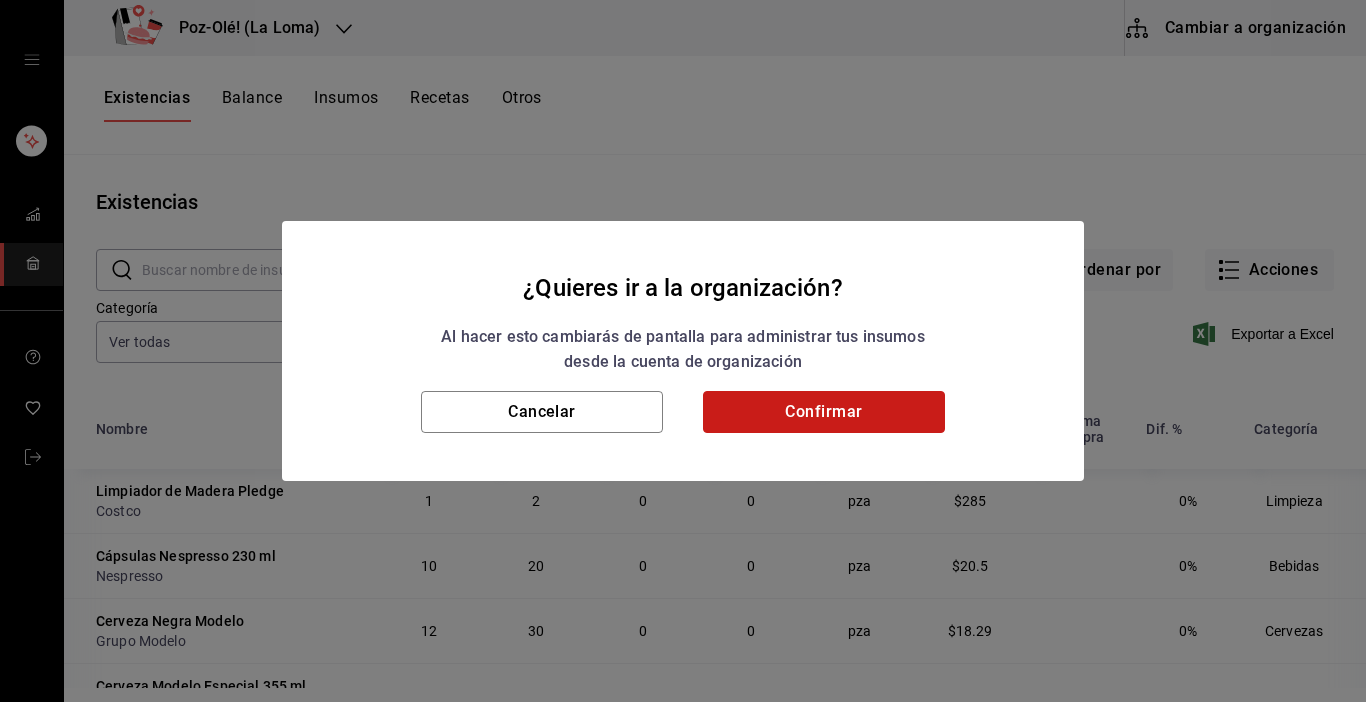 click on "Confirmar" at bounding box center [824, 412] 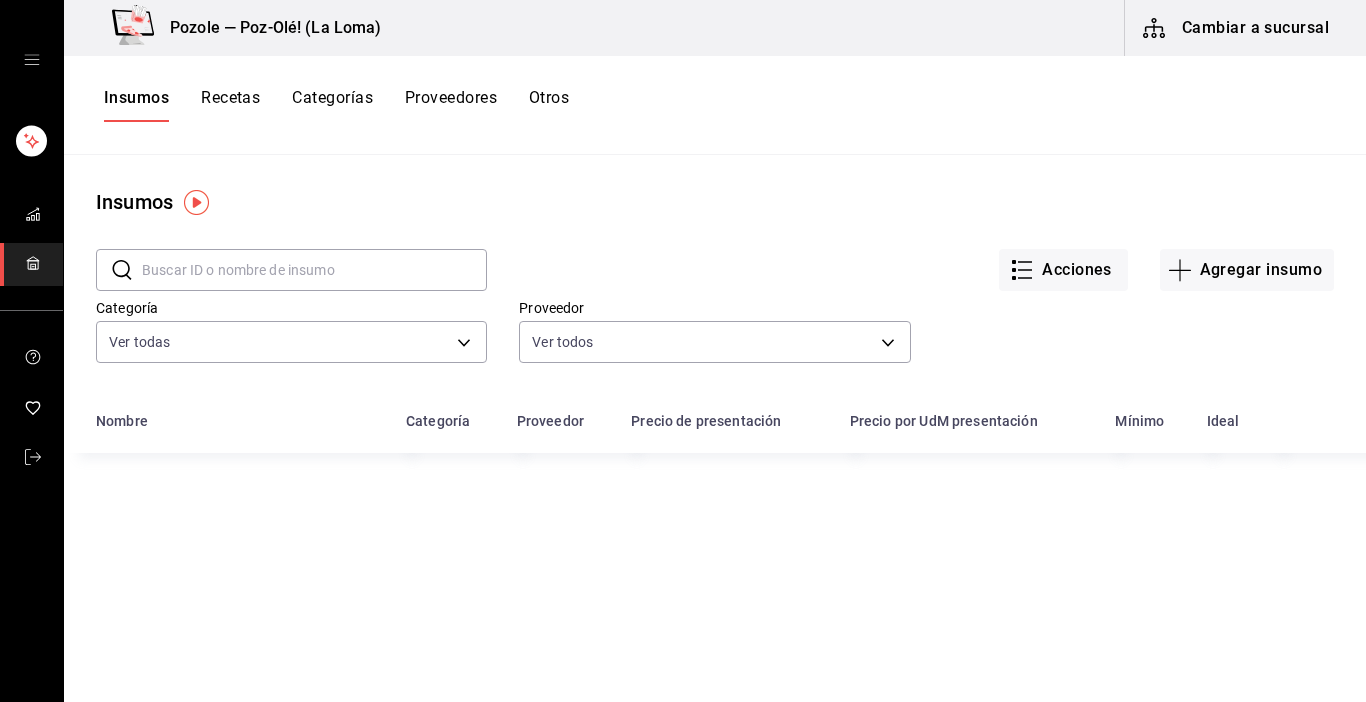 click on "Otros" at bounding box center (549, 105) 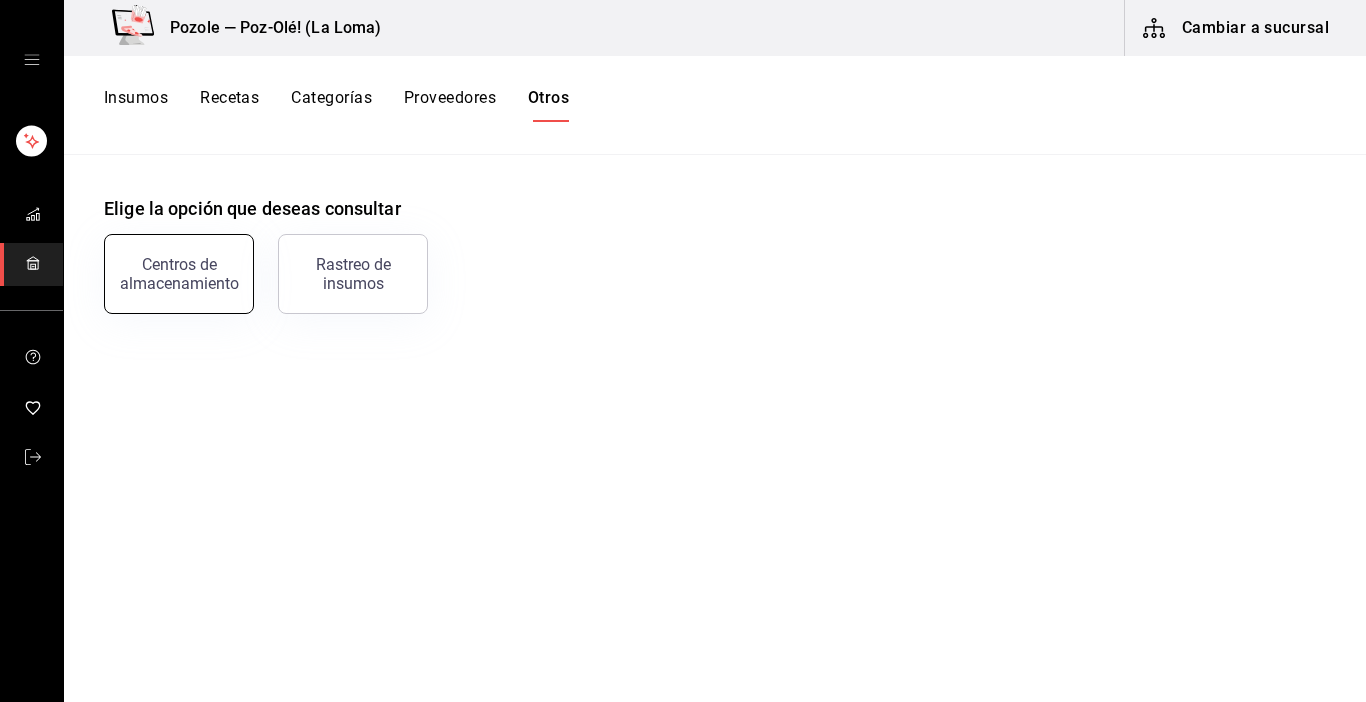 click on "Centros de almacenamiento" at bounding box center [179, 274] 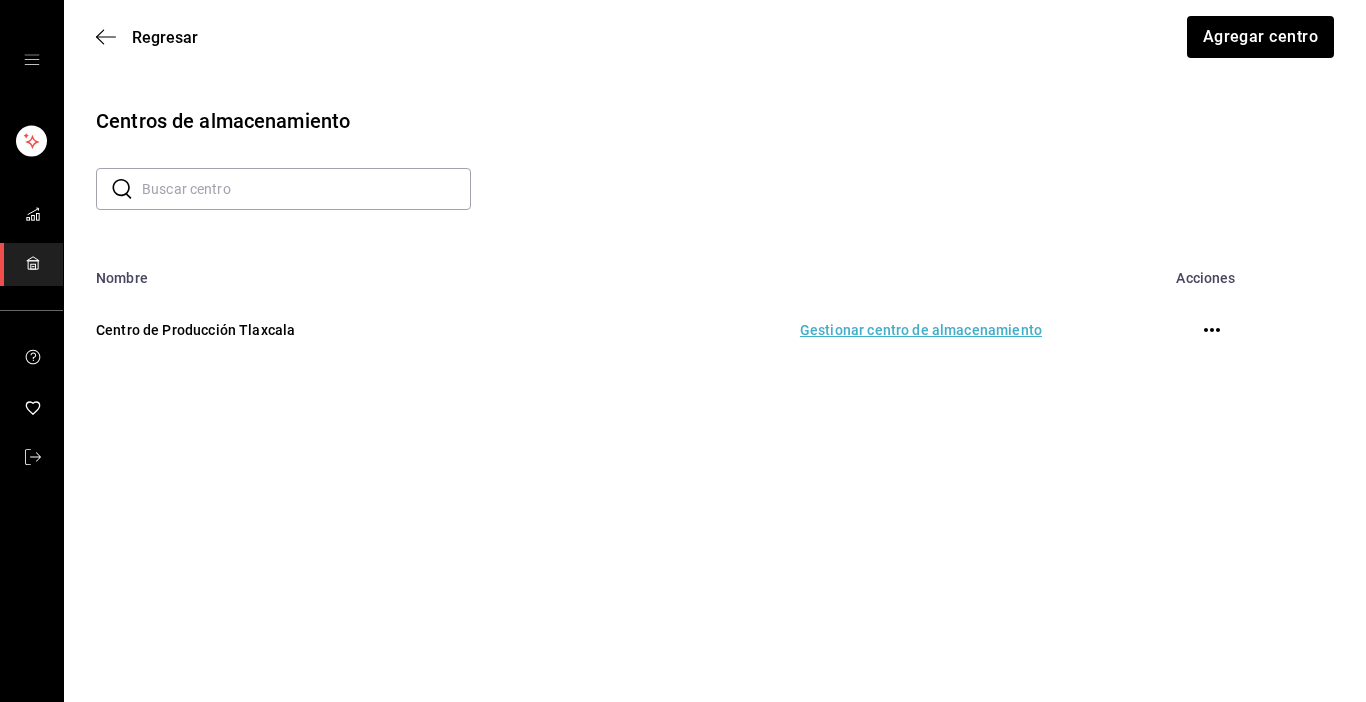 click on "Gestionar centro de almacenamiento" at bounding box center [799, 330] 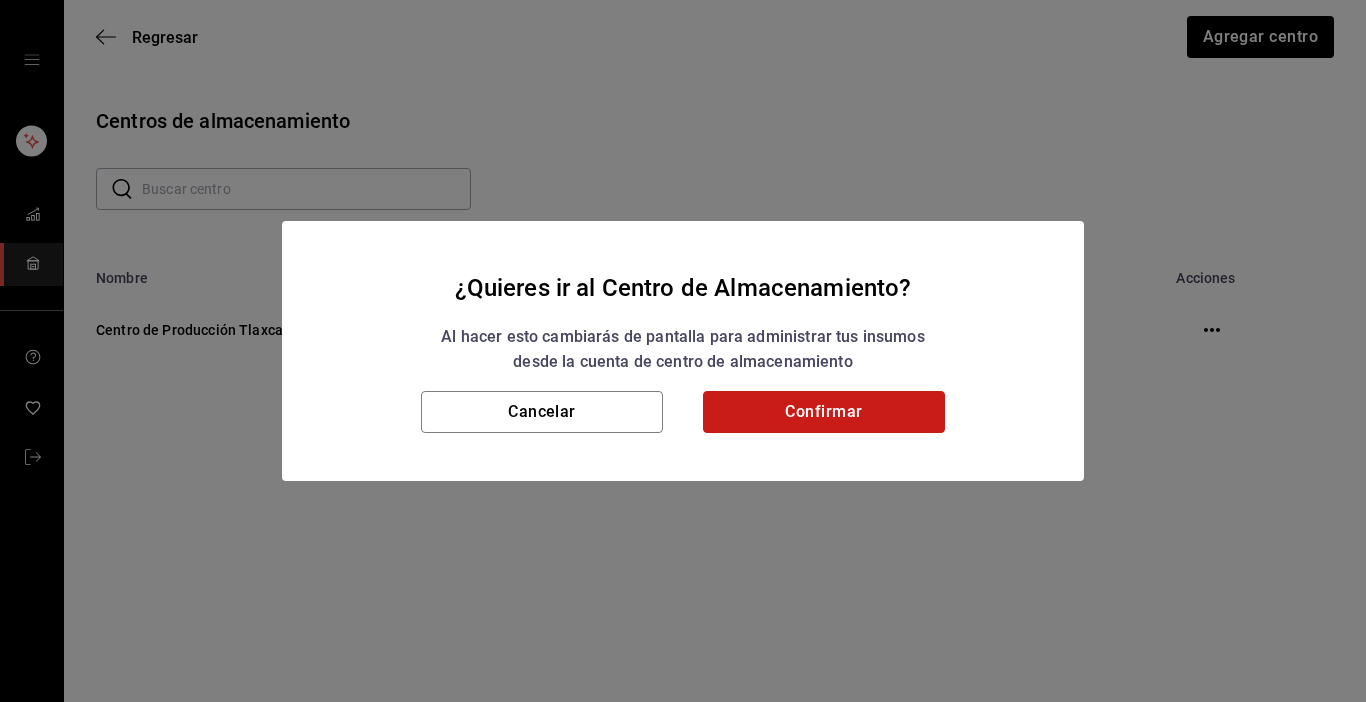 click on "Confirmar" at bounding box center [824, 412] 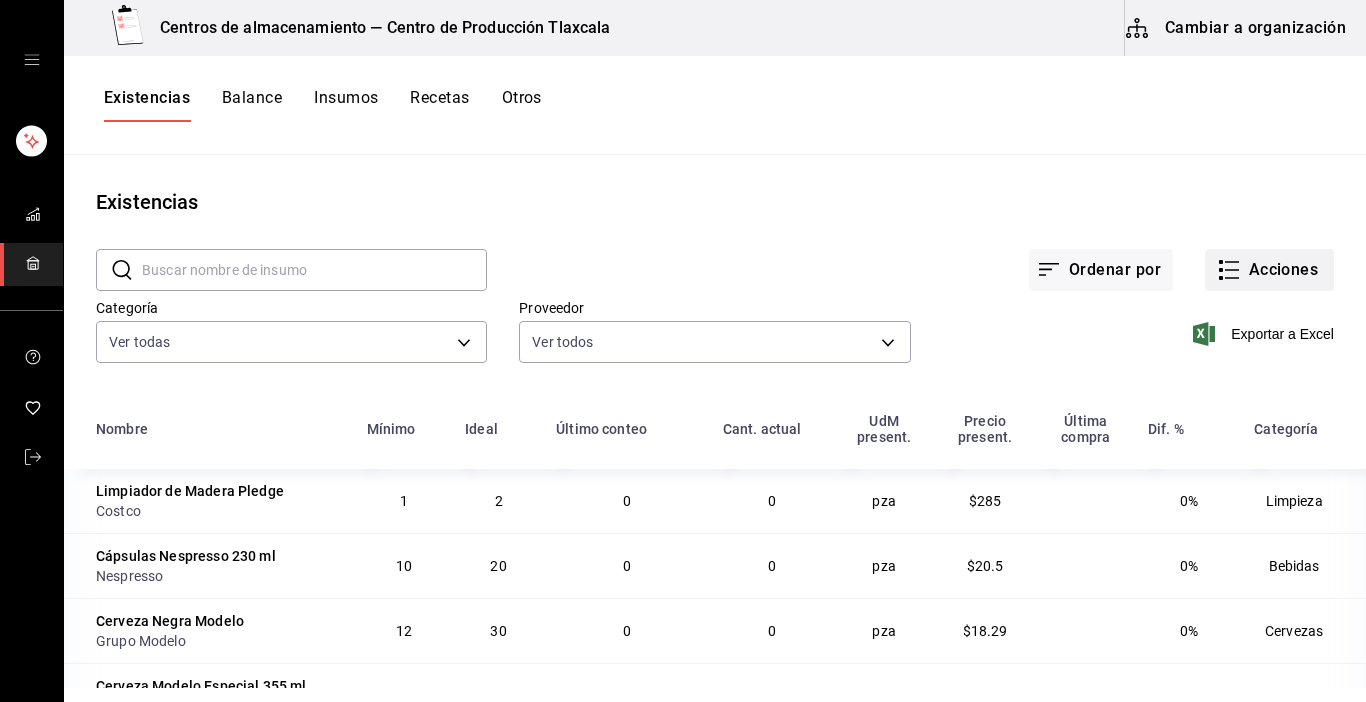 click 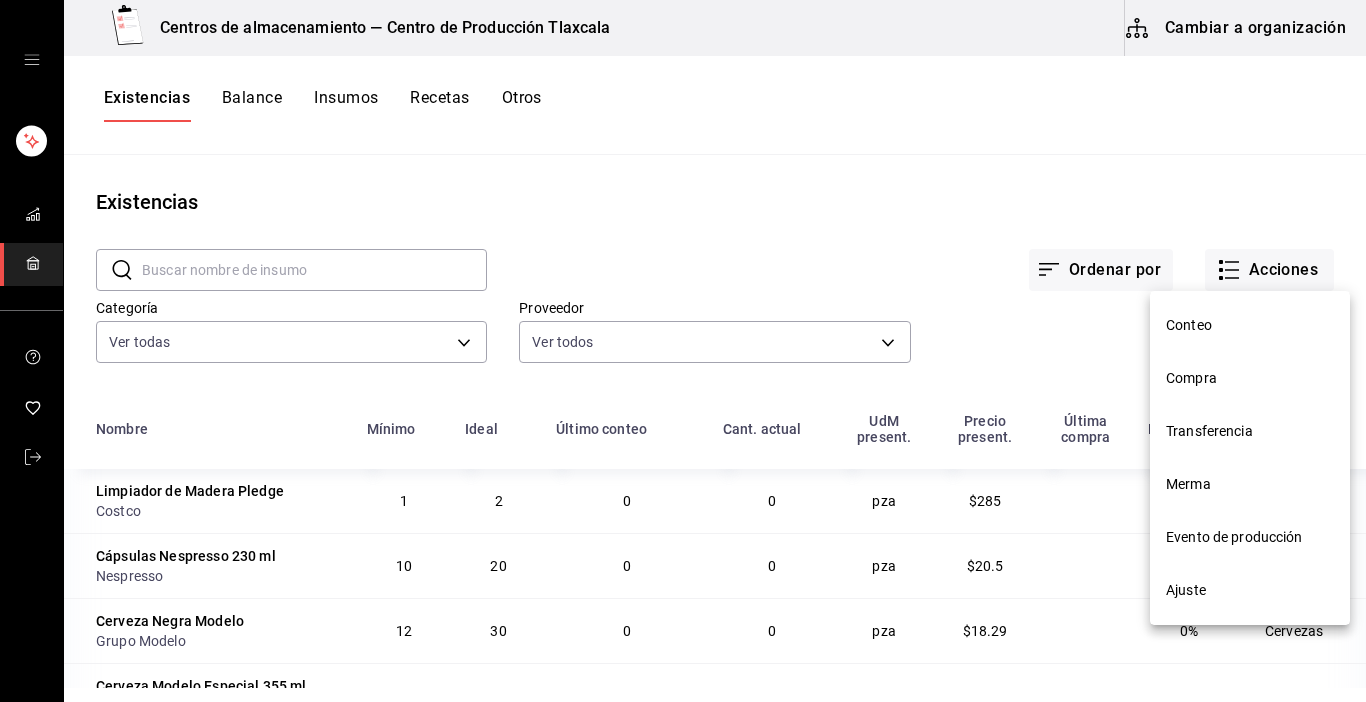 click on "Transferencia" at bounding box center [1250, 431] 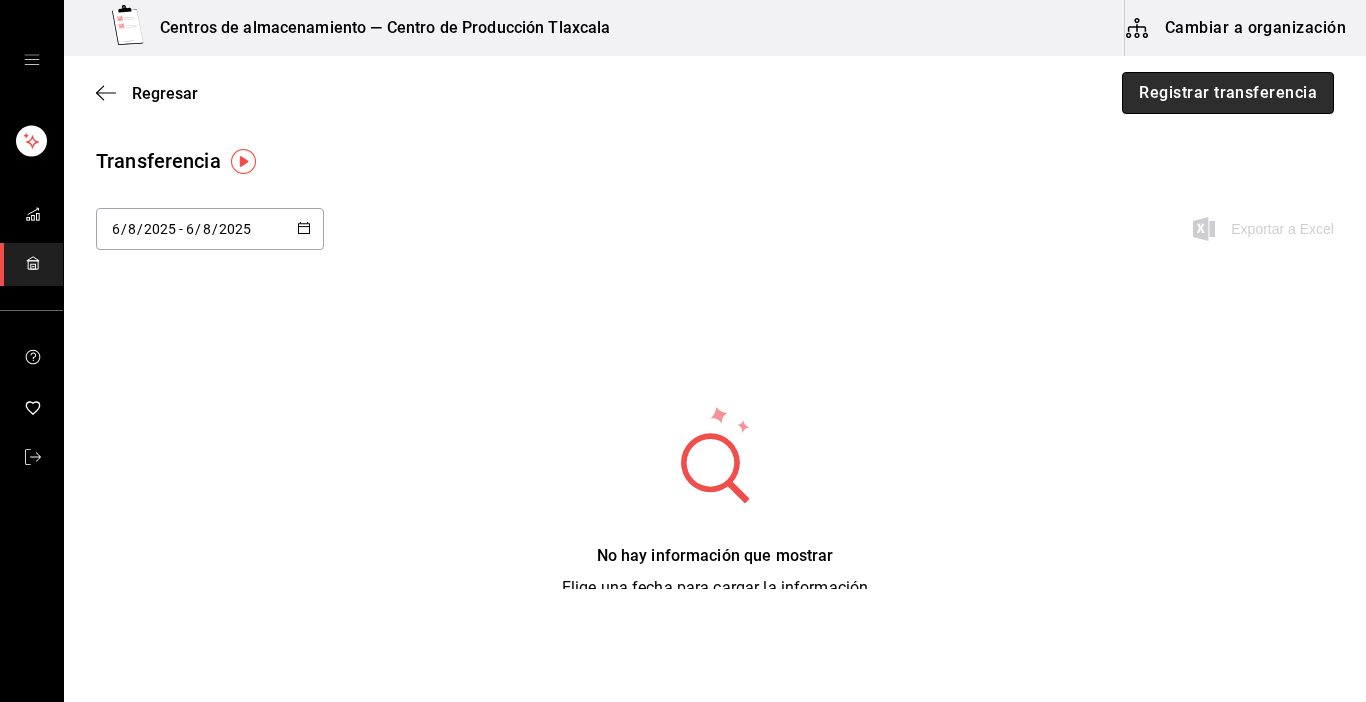 click on "Registrar transferencia" at bounding box center [1228, 93] 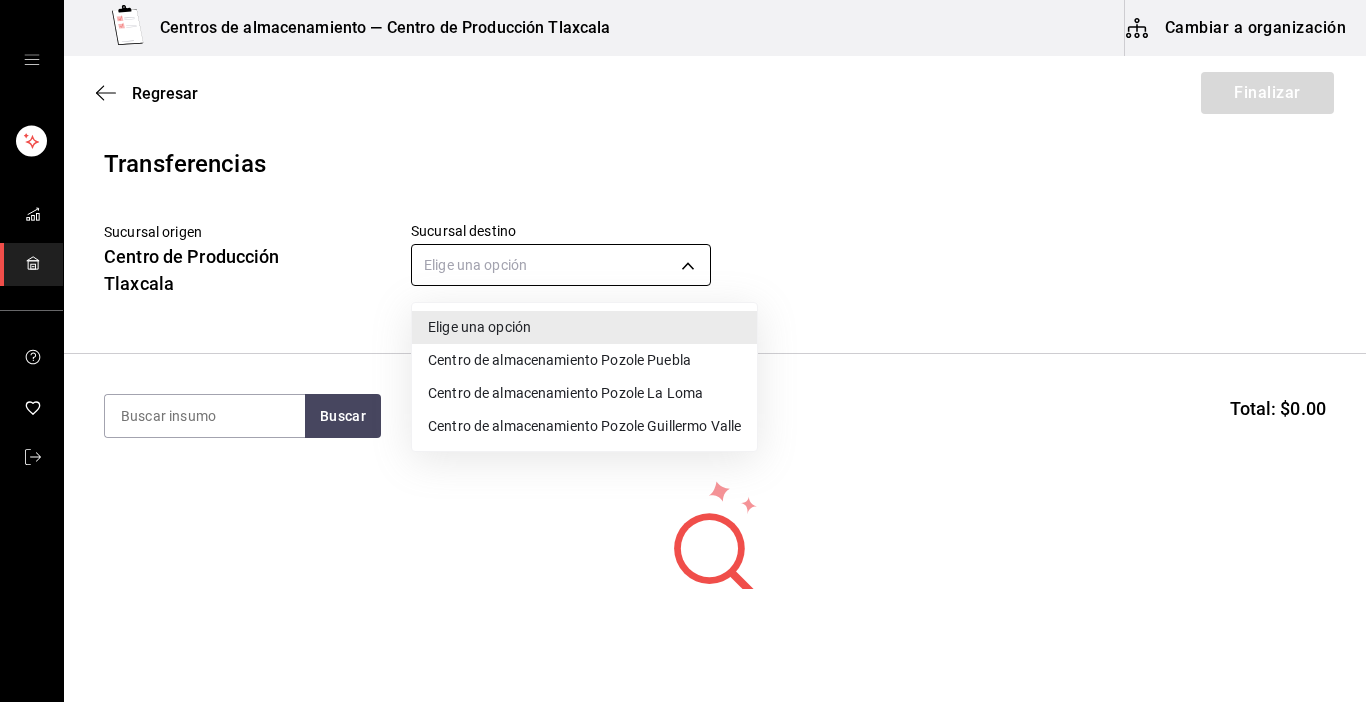 click on "Centros de almacenamiento — Centro de Producción Tlaxcala Cambiar a organización Regresar Finalizar Transferencias Sucursal origen Centro de Producción Tlaxcala Sucursal destino Elige una opción default Buscar Total: $0.00 No hay insumos a mostrar. Busca un insumo para agregarlo a la lista GANA 1 MES GRATIS EN TU SUSCRIPCIÓN AQUÍ ¿Recuerdas cómo empezó tu restaurante?
Hoy puedes ayudar a un colega a tener el mismo cambio que tú viviste.
Recomienda Parrot directamente desde tu Portal Administrador.
Es fácil y rápido.
🎁 Por cada restaurante que se una, ganas 1 mes gratis. Editar Eliminar Visitar centro de ayuda (81) 2046 6363 soporte@parrotsoftware.io Visitar centro de ayuda (81) 2046 6363 soporte@parrotsoftware.io Elige una opción Centro de almacenamiento Pozole Puebla Centro de almacenamiento Pozole La Loma Centro de almacenamiento Pozole Guillermo Valle" at bounding box center (683, 294) 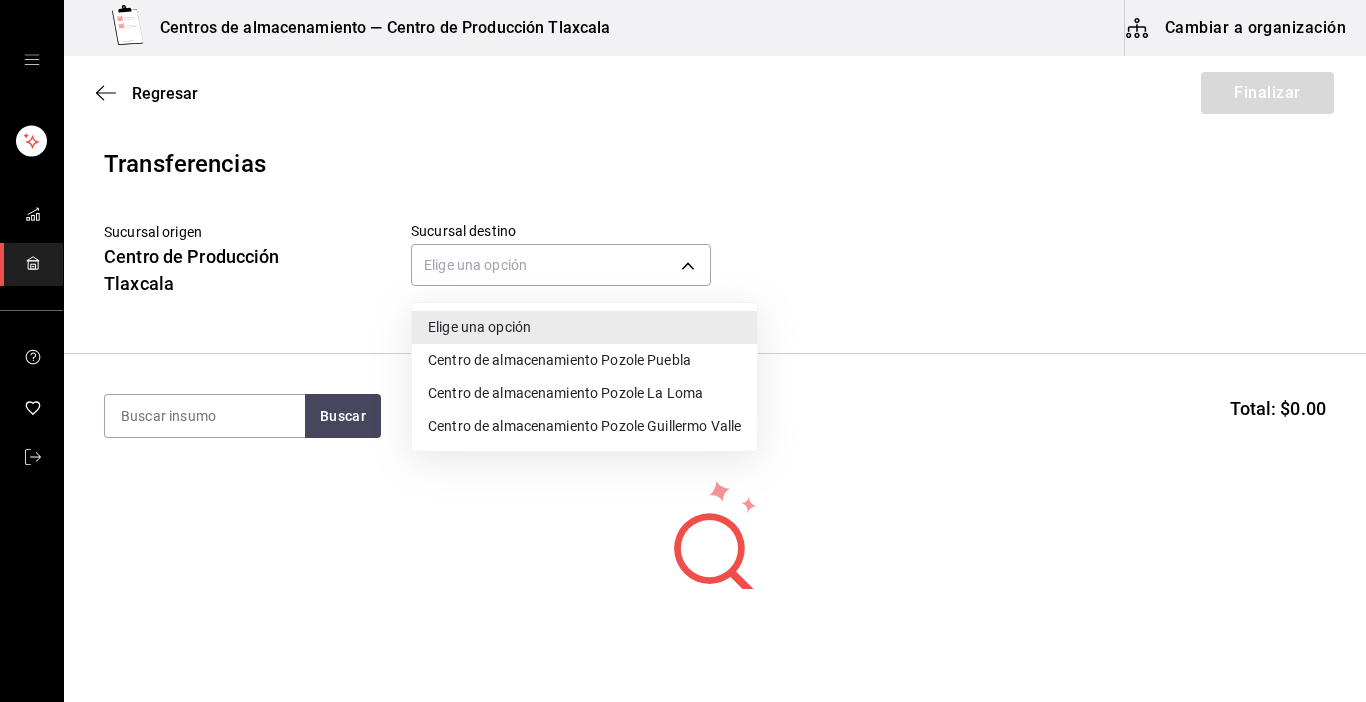 click on "Centro de almacenamiento Pozole Guillermo Valle" at bounding box center [584, 426] 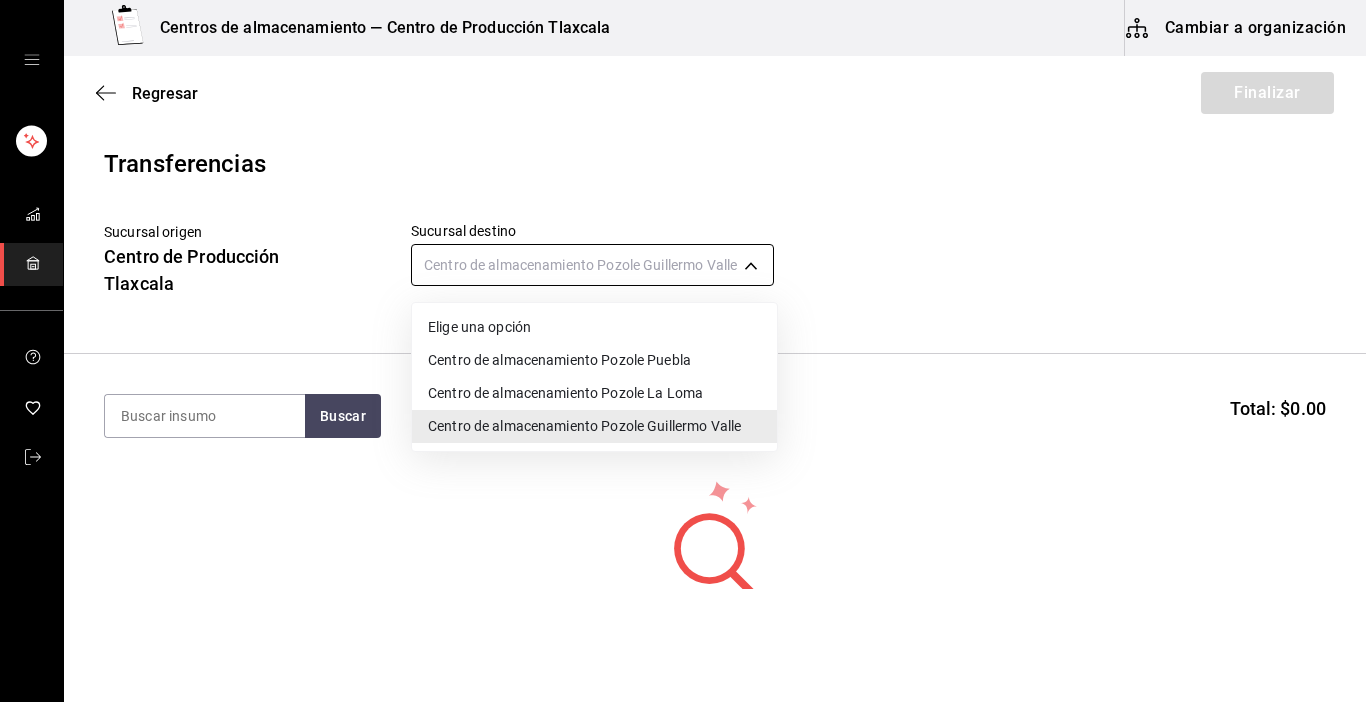 click on "Centros de almacenamiento — Centro de Producción Tlaxcala Cambiar a organización Regresar Finalizar Transferencias Sucursal origen Centro de Producción Tlaxcala Sucursal destino Centro de almacenamiento Pozole Puebla ee3f4e0a-9fd2-4c06-83c3-2938205c01d0 Buscar Total: $0.00 No hay insumos a mostrar. Busca un insumo para agregarlo a la lista GANA 1 MES GRATIS EN TU SUSCRIPCIÓN AQUÍ ¿Recuerdas cómo empezó tu restaurante?
Hoy puedes ayudar a un colega a tener el mismo cambio que tú viviste.
Recomienda Parrot directamente desde tu Portal Administrador.
Es fácil y rápido.
🎁 Por cada restaurante que se una, ganas 1 mes gratis. Editar Eliminar Visitar centro de ayuda (81) 2046 6363 soporte@parrotsoftware.io Visitar centro de ayuda (81) 2046 6363 soporte@parrotsoftware.io Elige una opción Centro de almacenamiento Pozole Puebla Centro de almacenamiento Pozole La Loma Centro de almacenamiento Pozole Guillermo Valle" at bounding box center (683, 294) 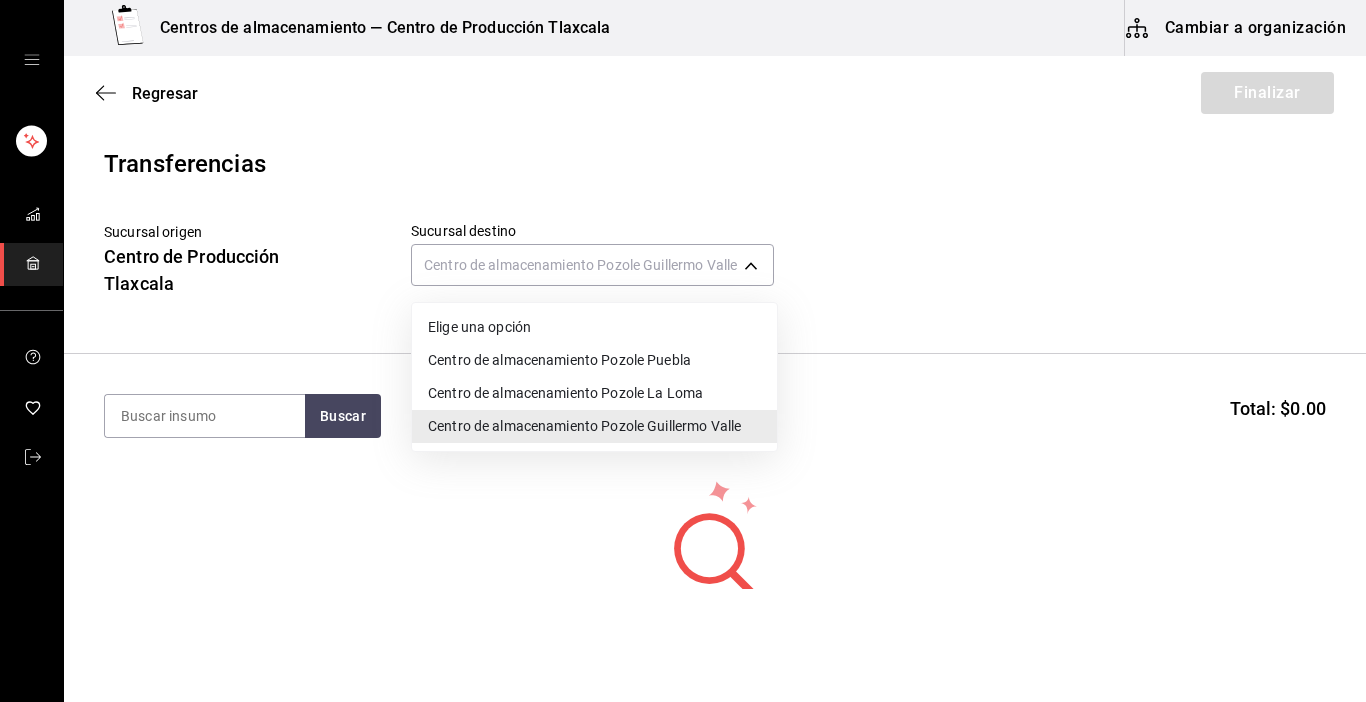 click on "Centro de almacenamiento Pozole Puebla" at bounding box center (594, 360) 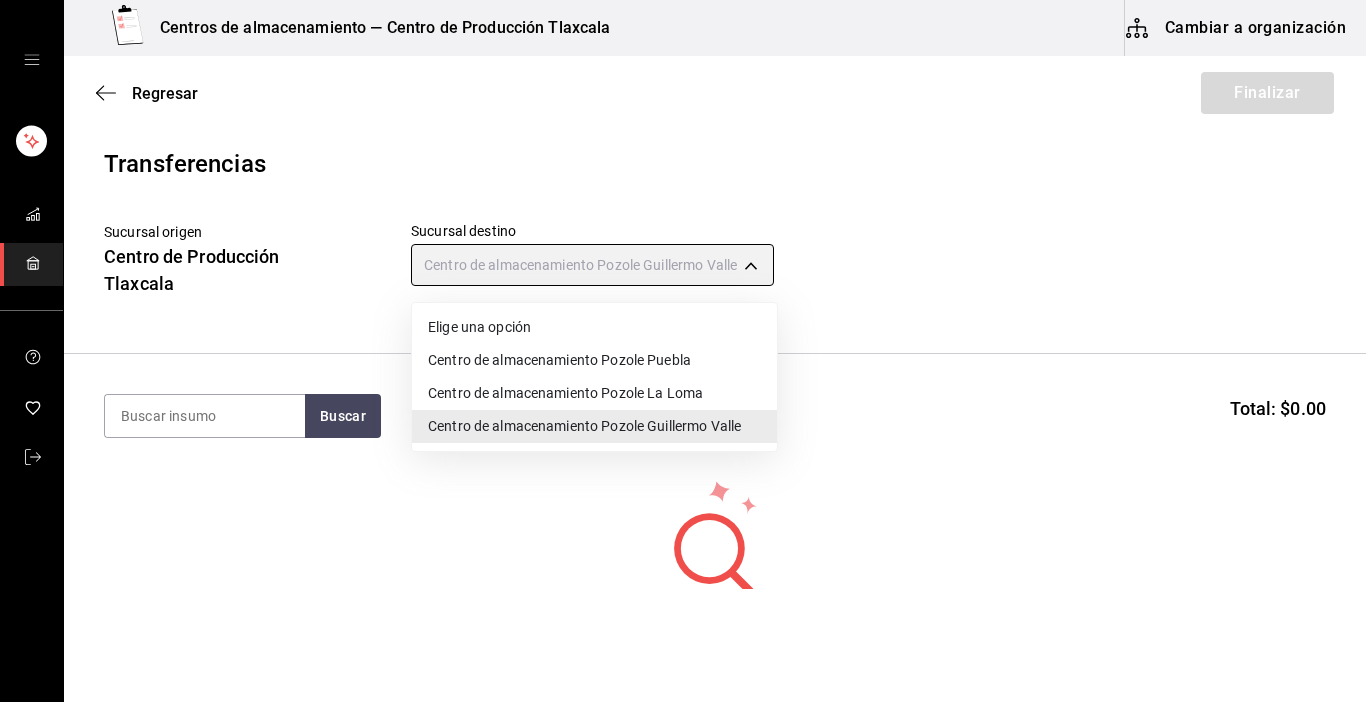 type on "[UUID]" 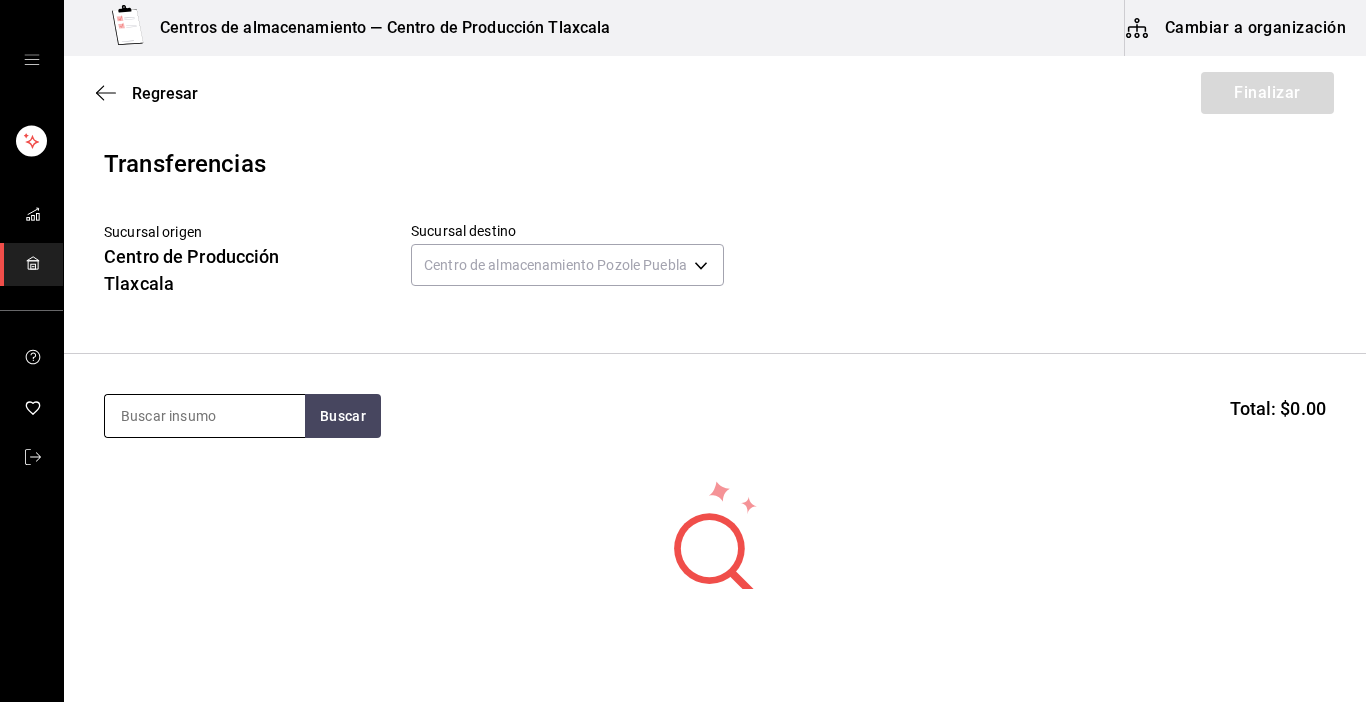 click at bounding box center [205, 416] 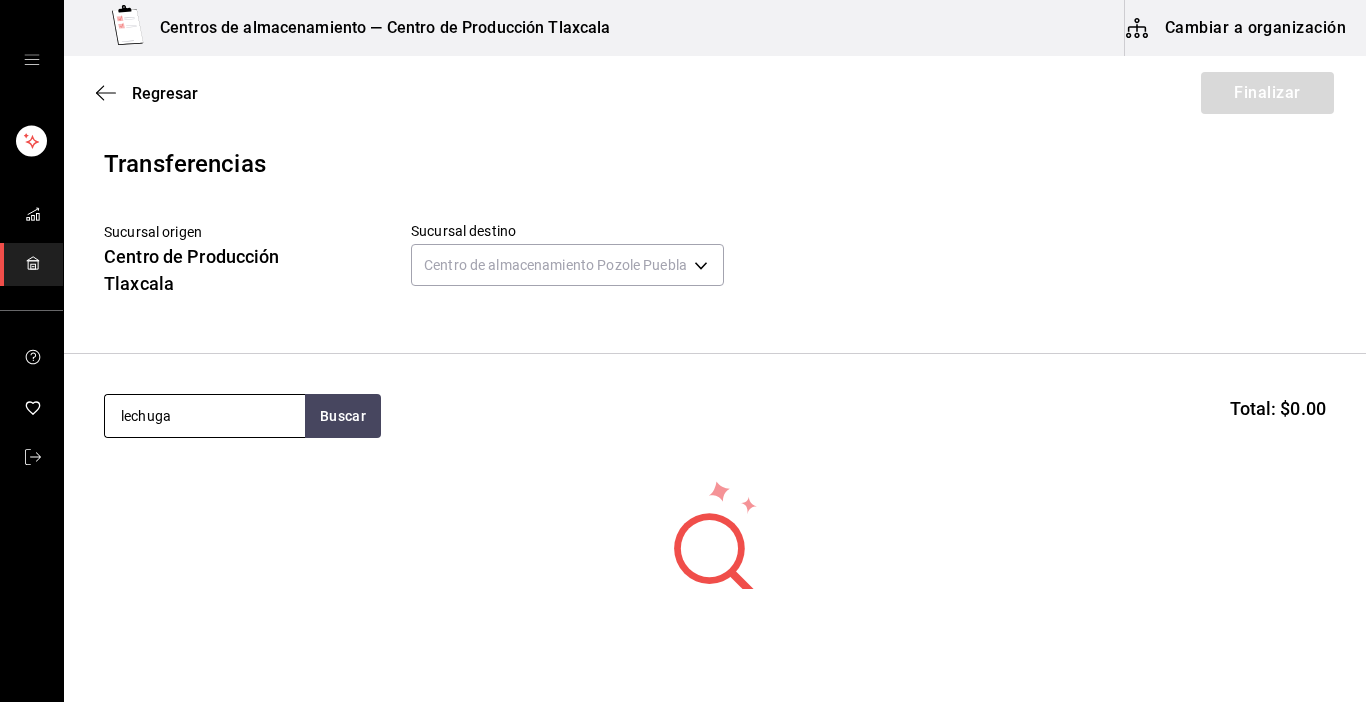 type on "lechuga" 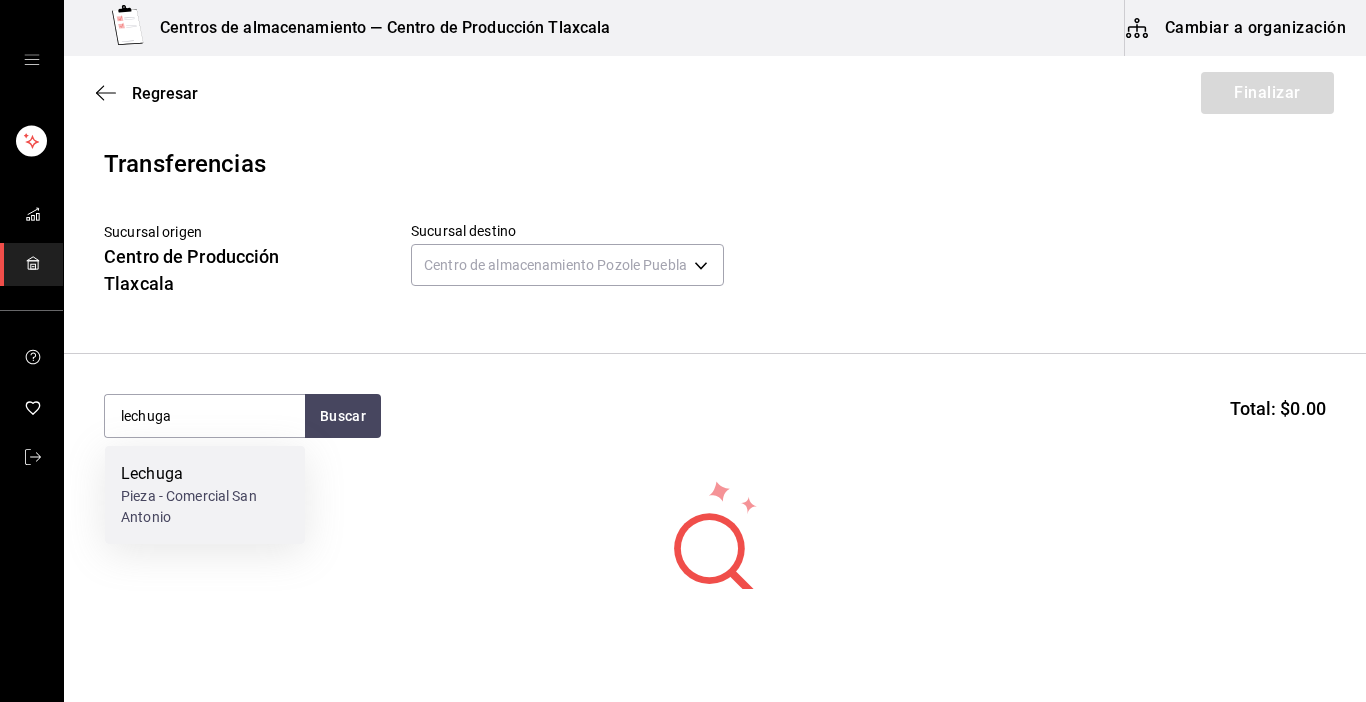 click on "Lechuga" at bounding box center (205, 474) 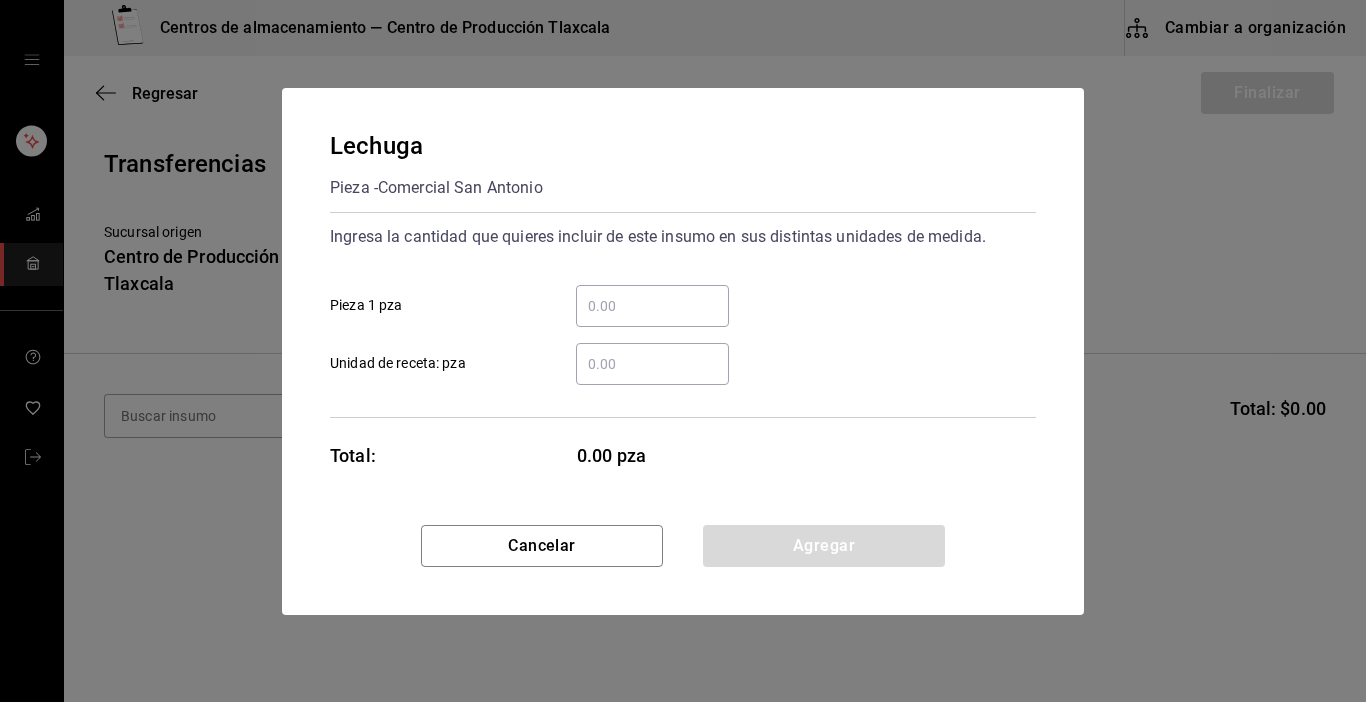 click on "​ Pieza 1 pza" at bounding box center [652, 306] 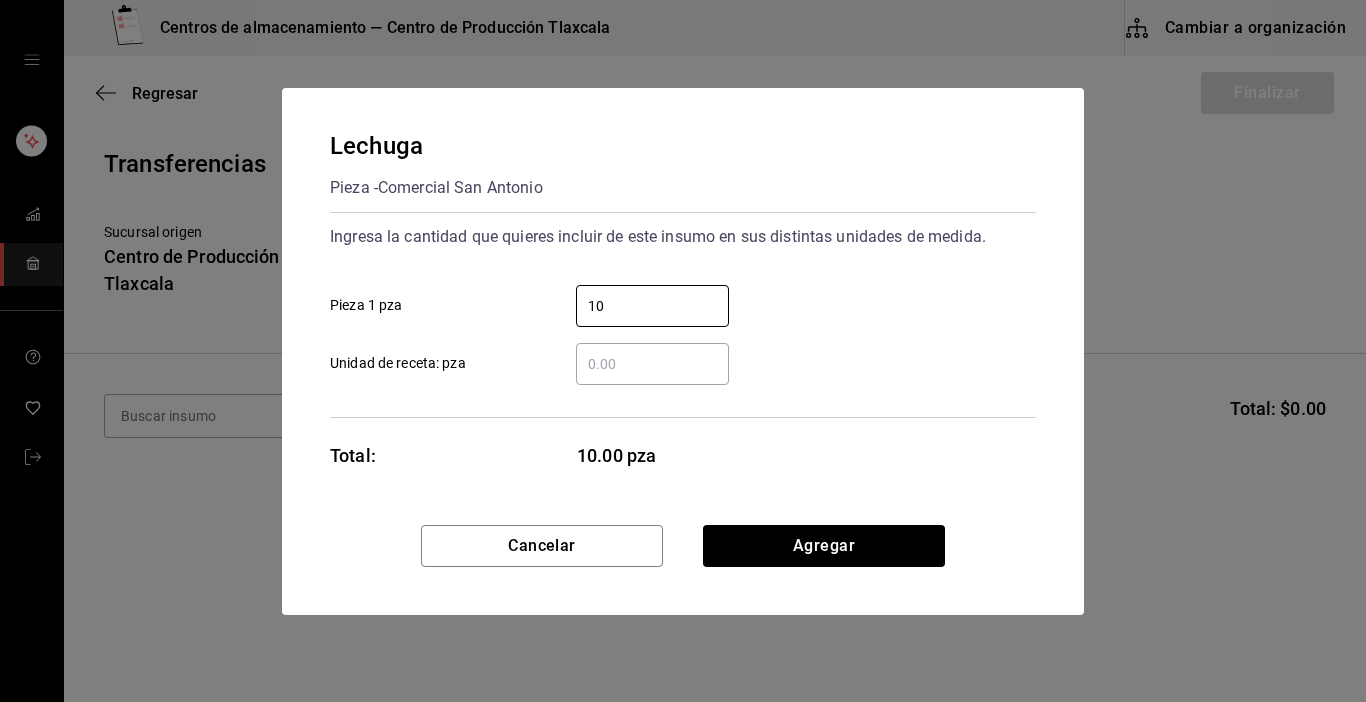 type on "10" 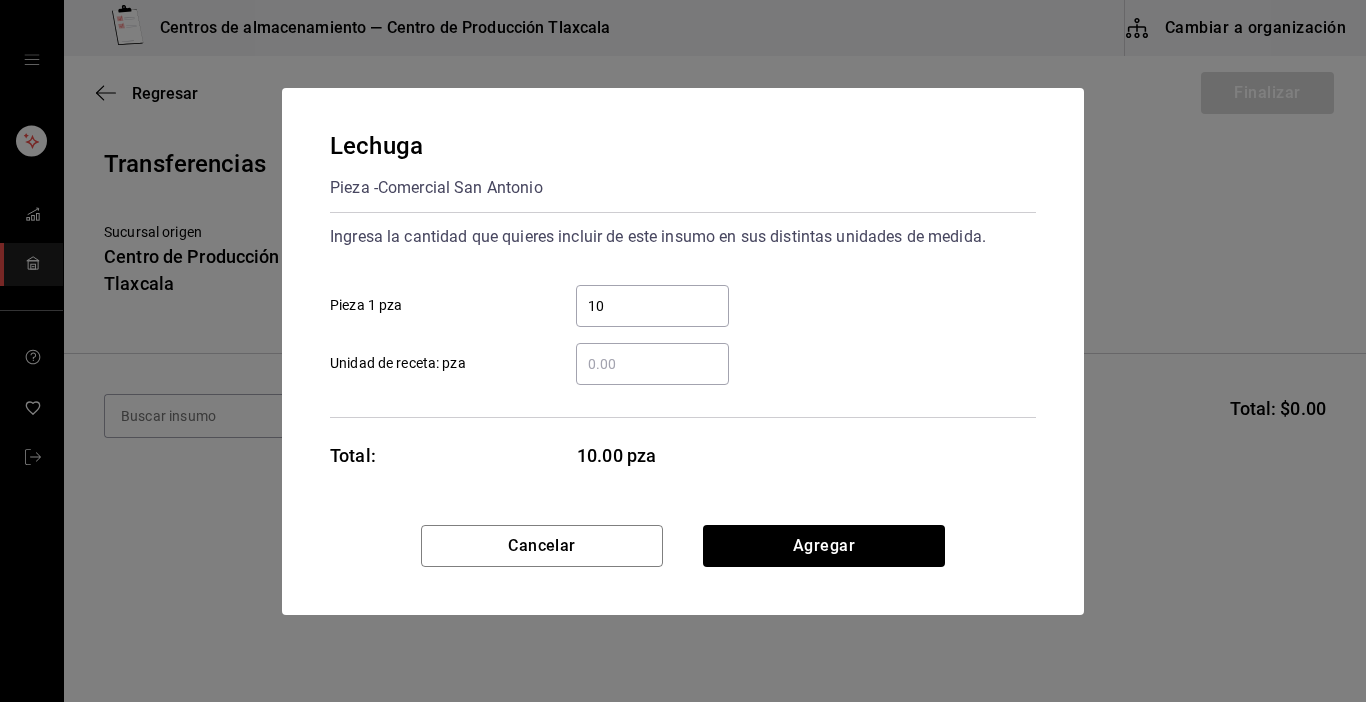 click on "Cancelar Agregar" at bounding box center (683, 570) 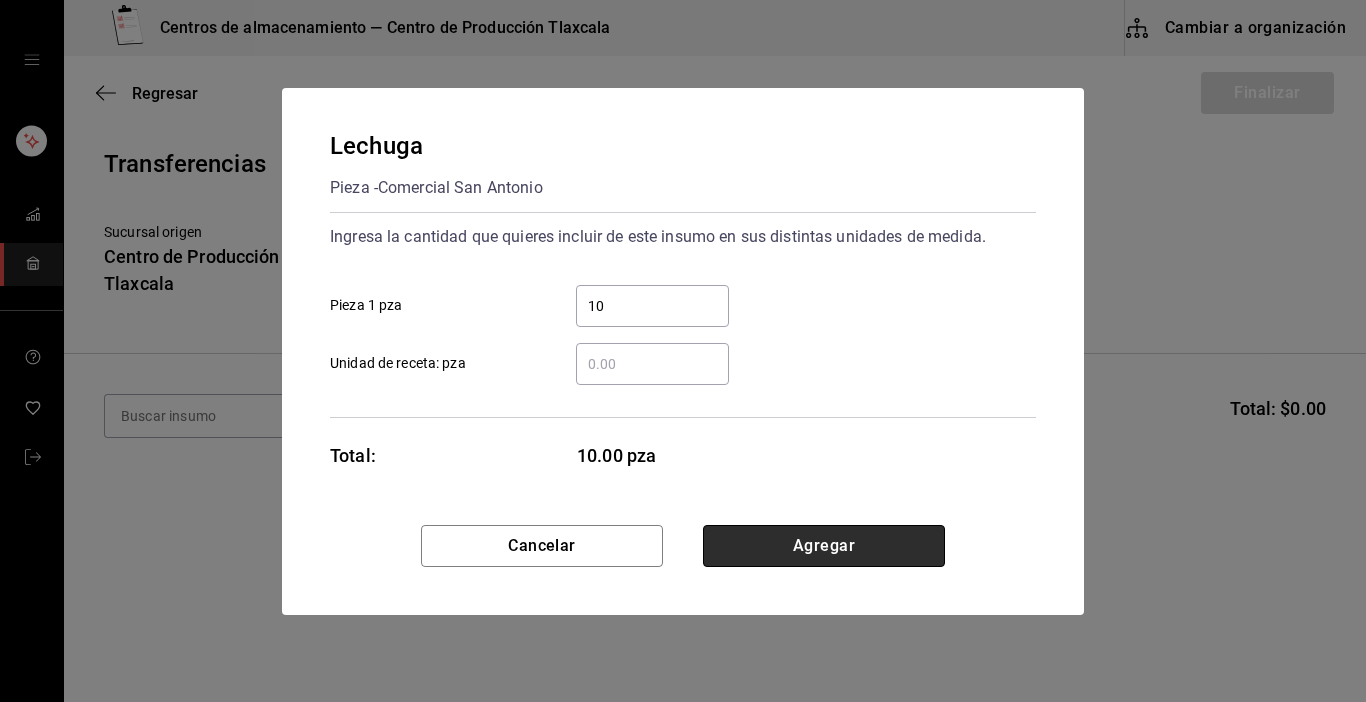 click on "Agregar" at bounding box center [824, 546] 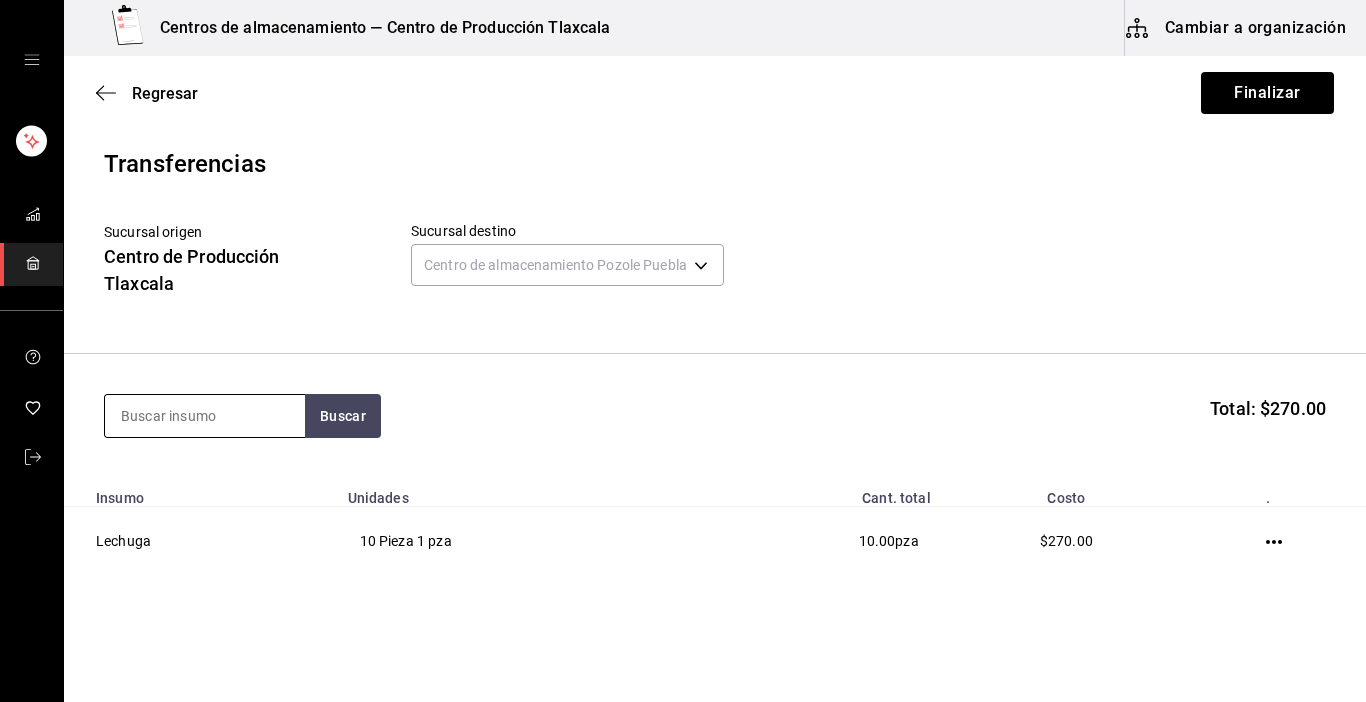 click at bounding box center (205, 416) 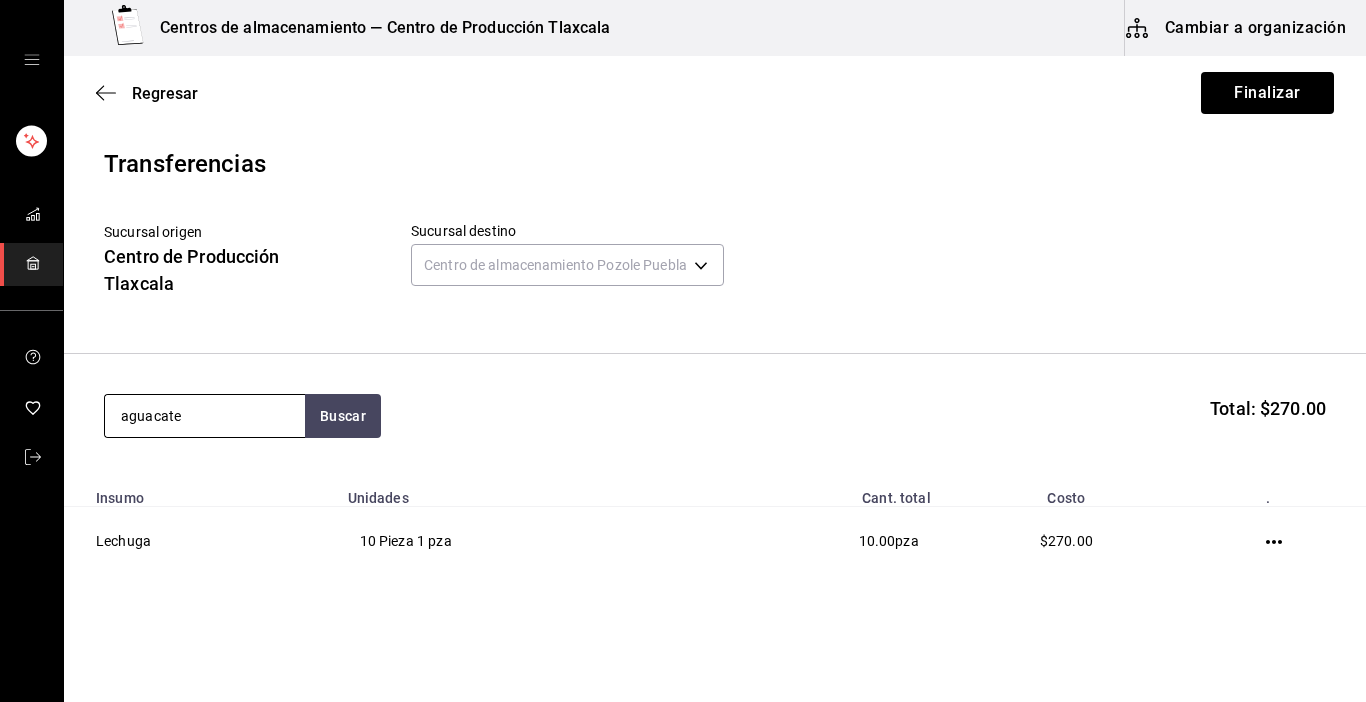 type on "aguacate" 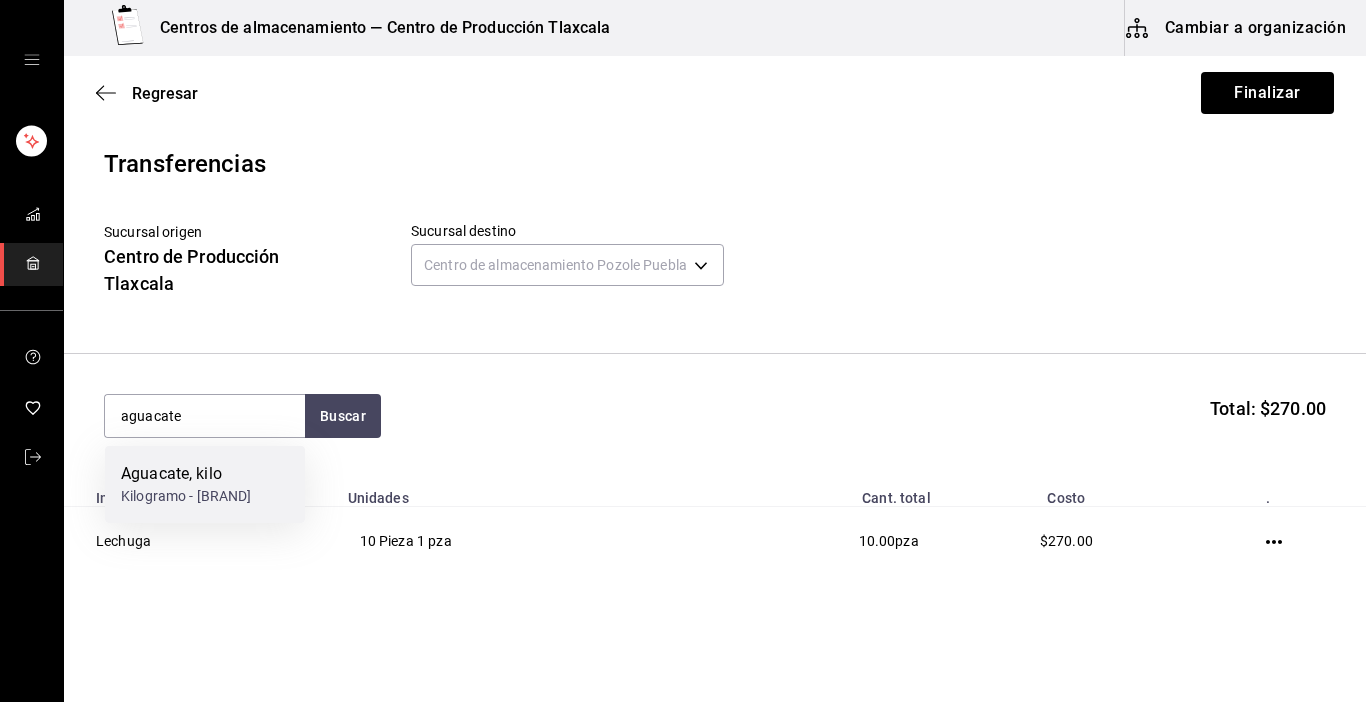 click on "Aguacate, kilo" at bounding box center [186, 474] 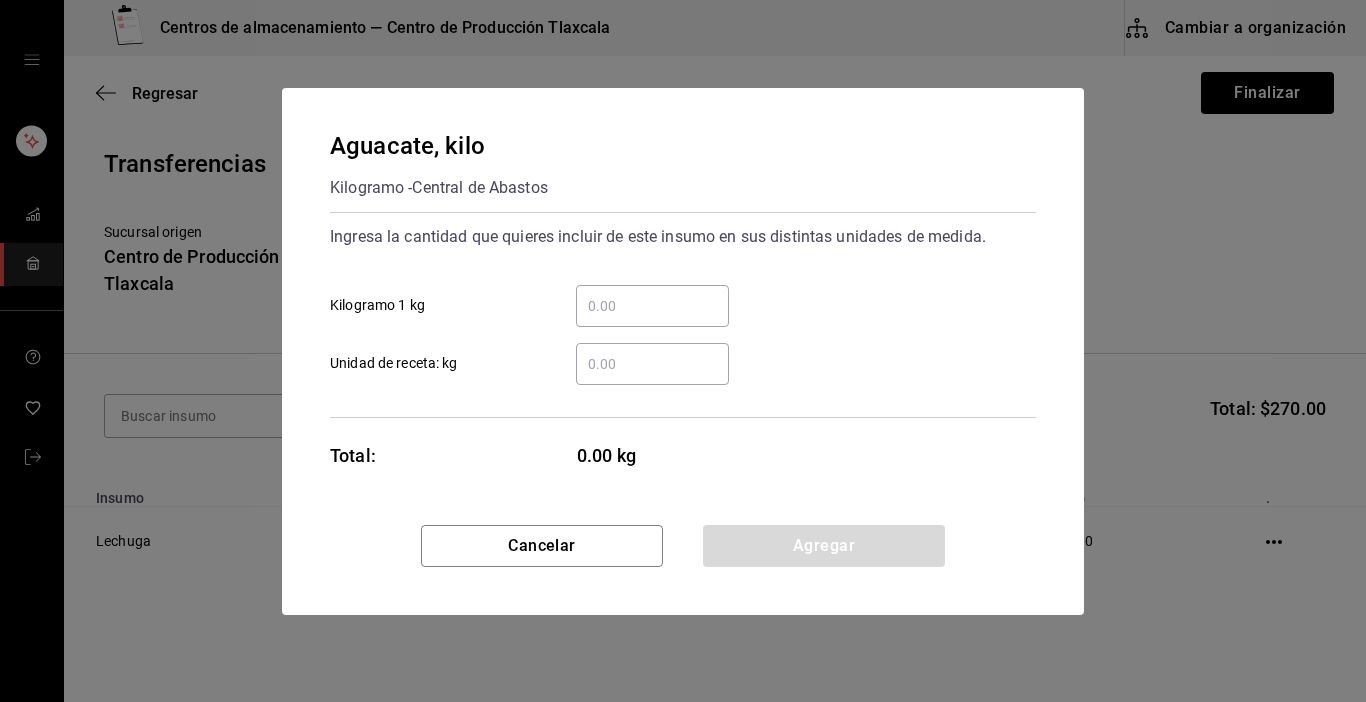 click on "​ Kilogramo 1 kg" at bounding box center [652, 306] 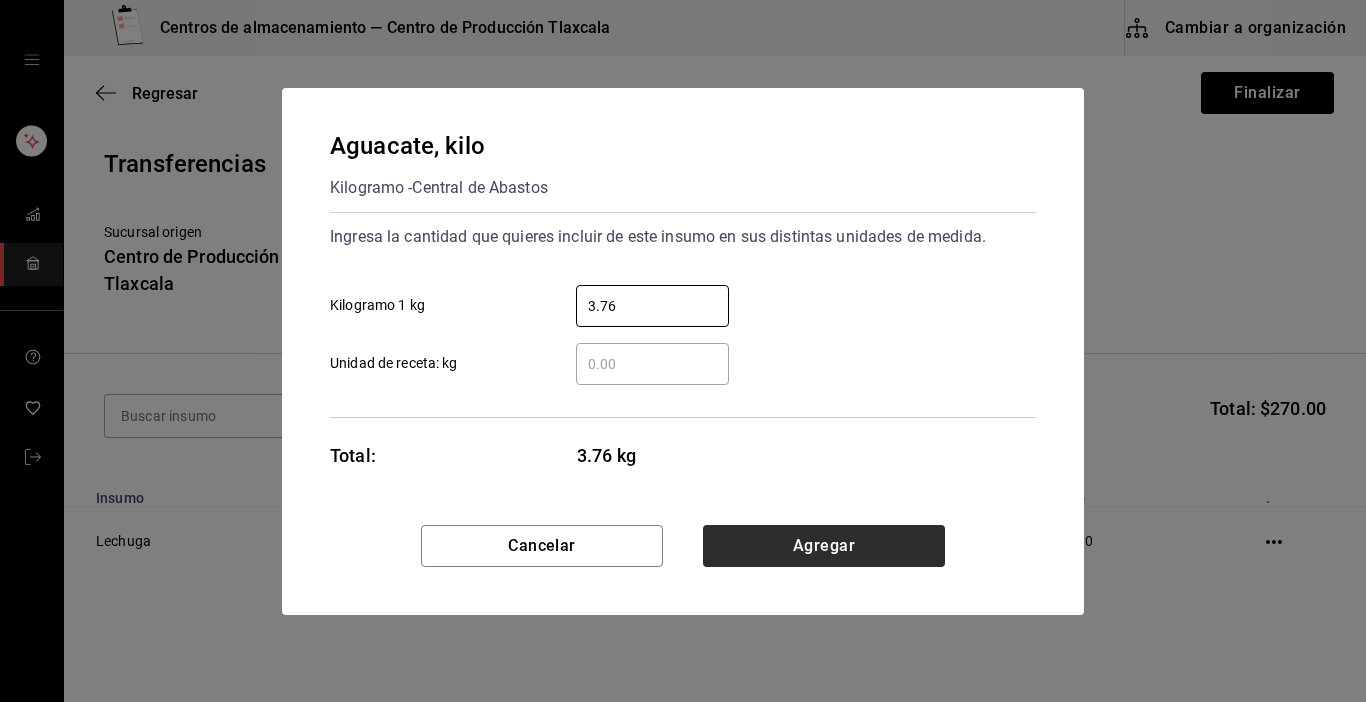 type on "3.76" 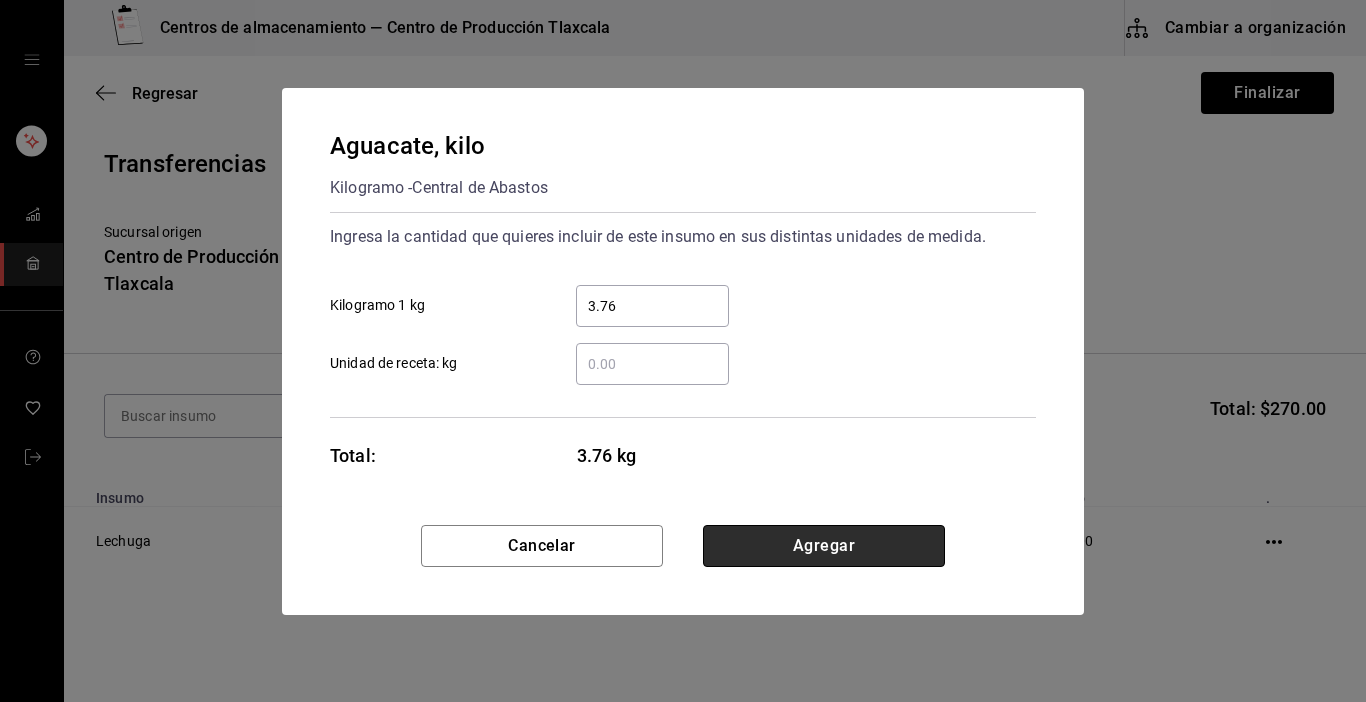 click on "Agregar" at bounding box center (824, 546) 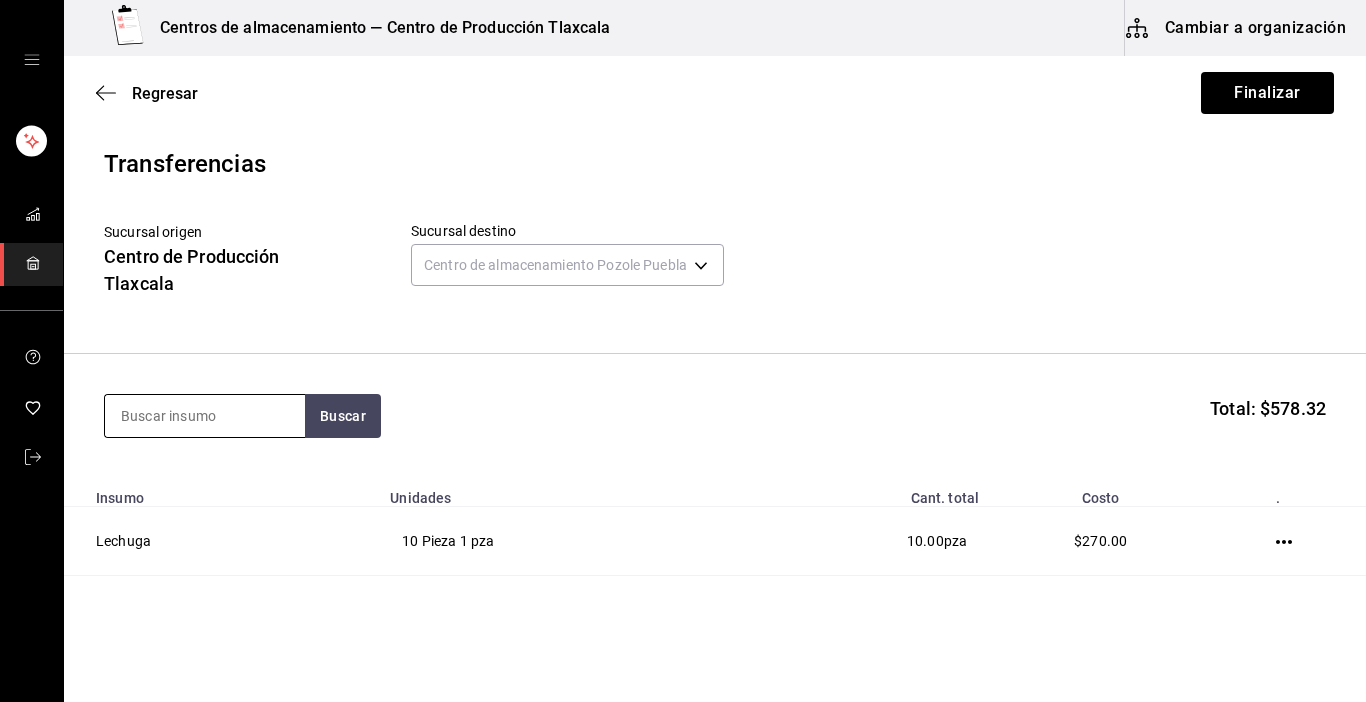 click at bounding box center [205, 416] 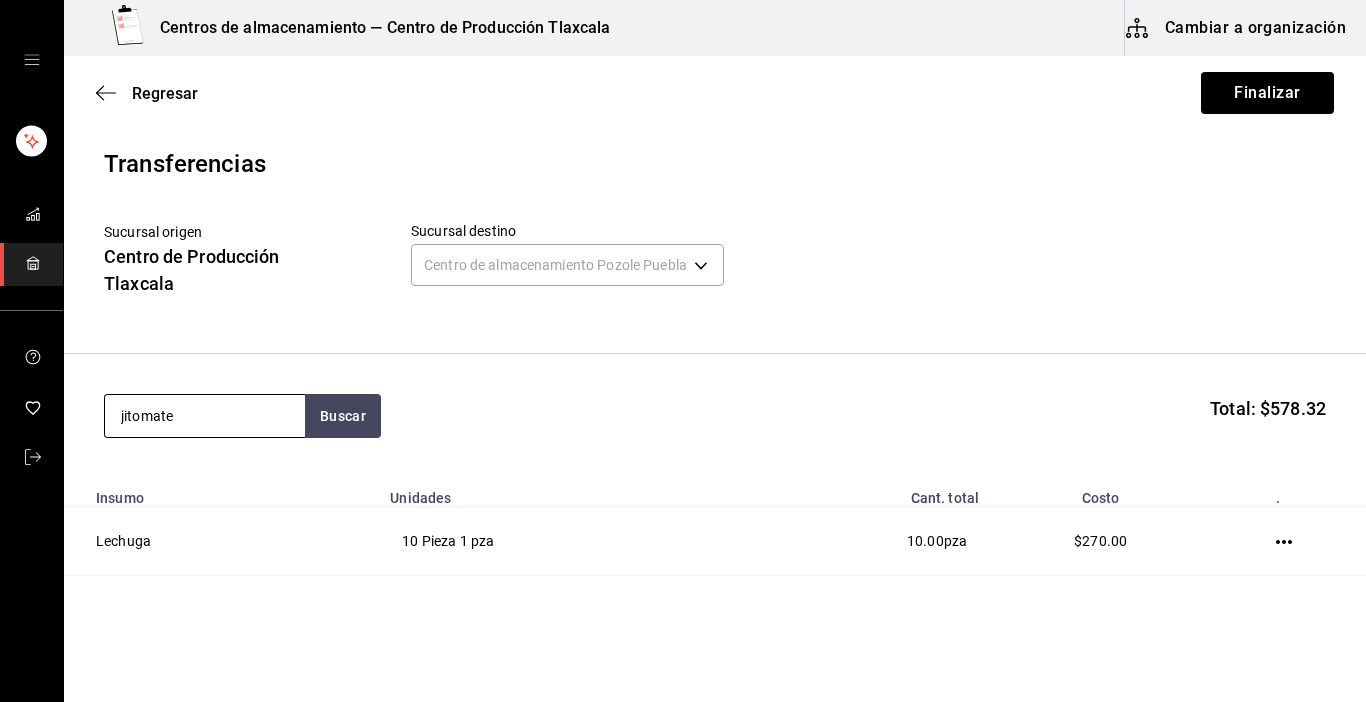 type on "jitomate" 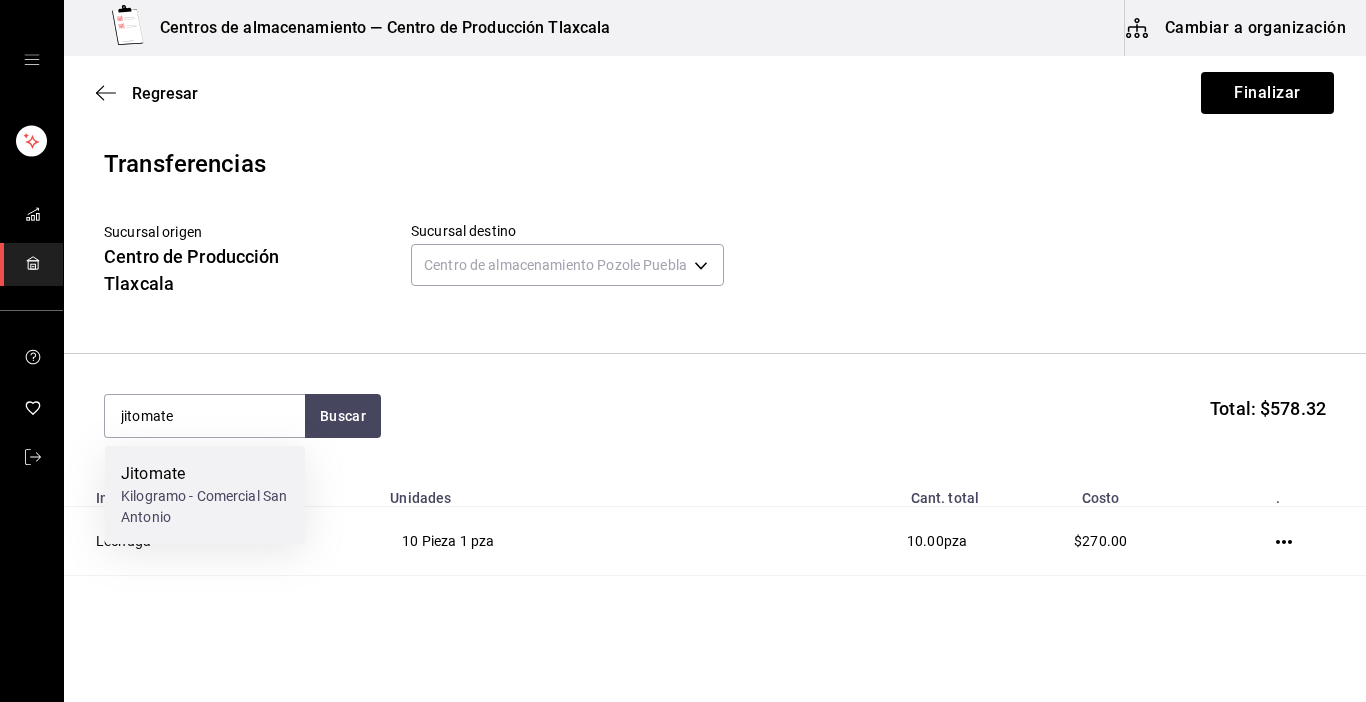 click on "Kilogramo - Comercial San Antonio" at bounding box center (205, 507) 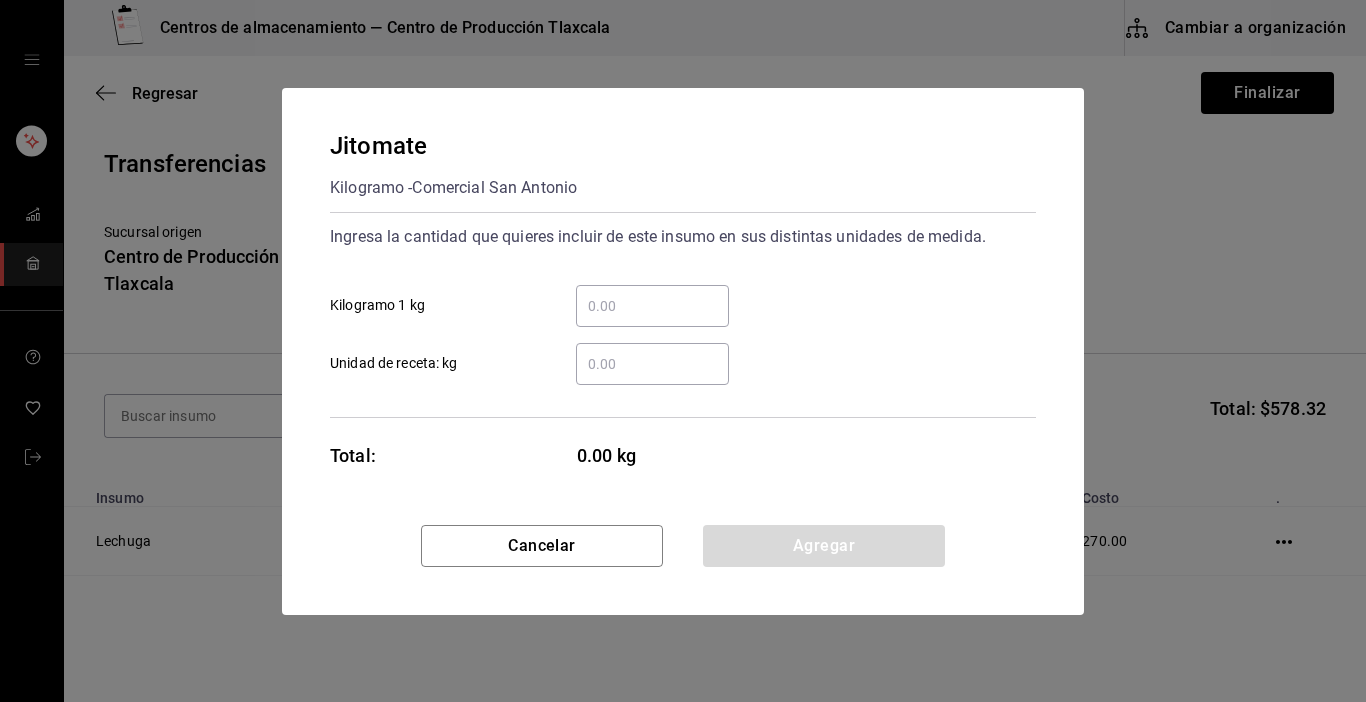 click on "​ Kilogramo 1 kg" at bounding box center [652, 306] 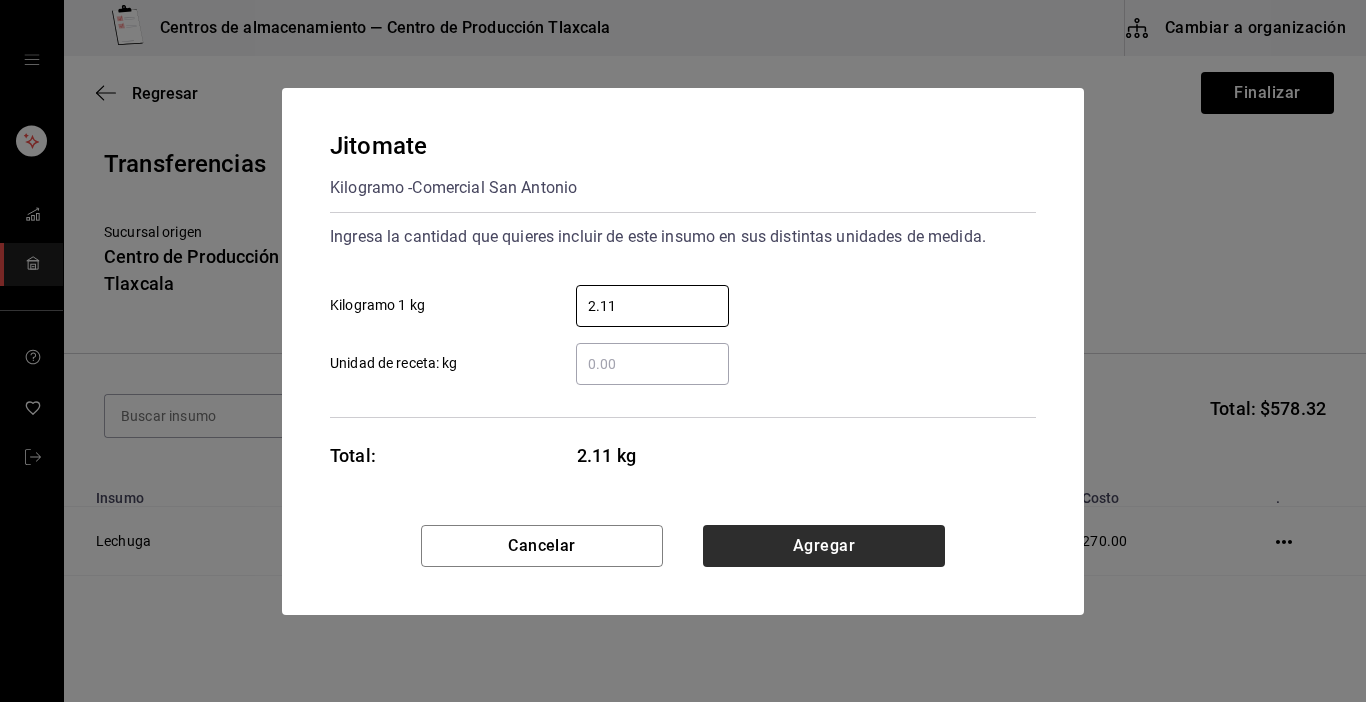 type on "2.11" 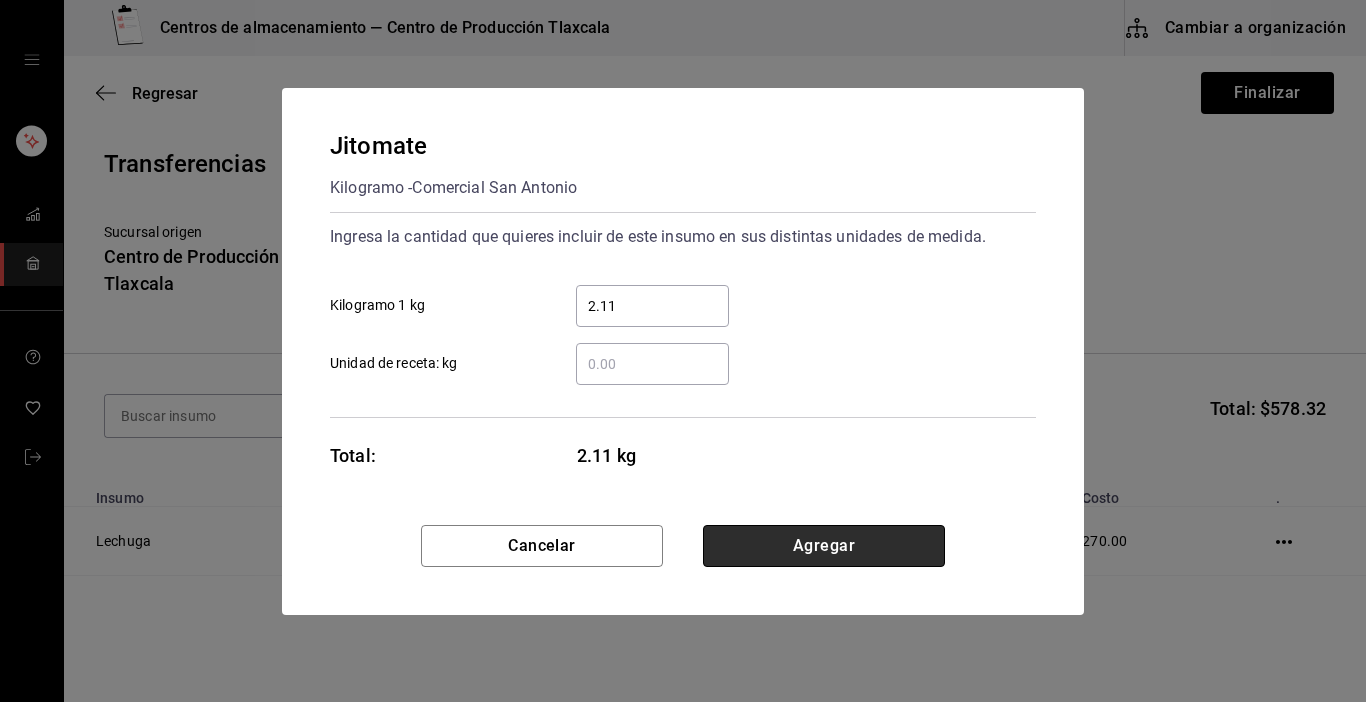 click on "Agregar" at bounding box center (824, 546) 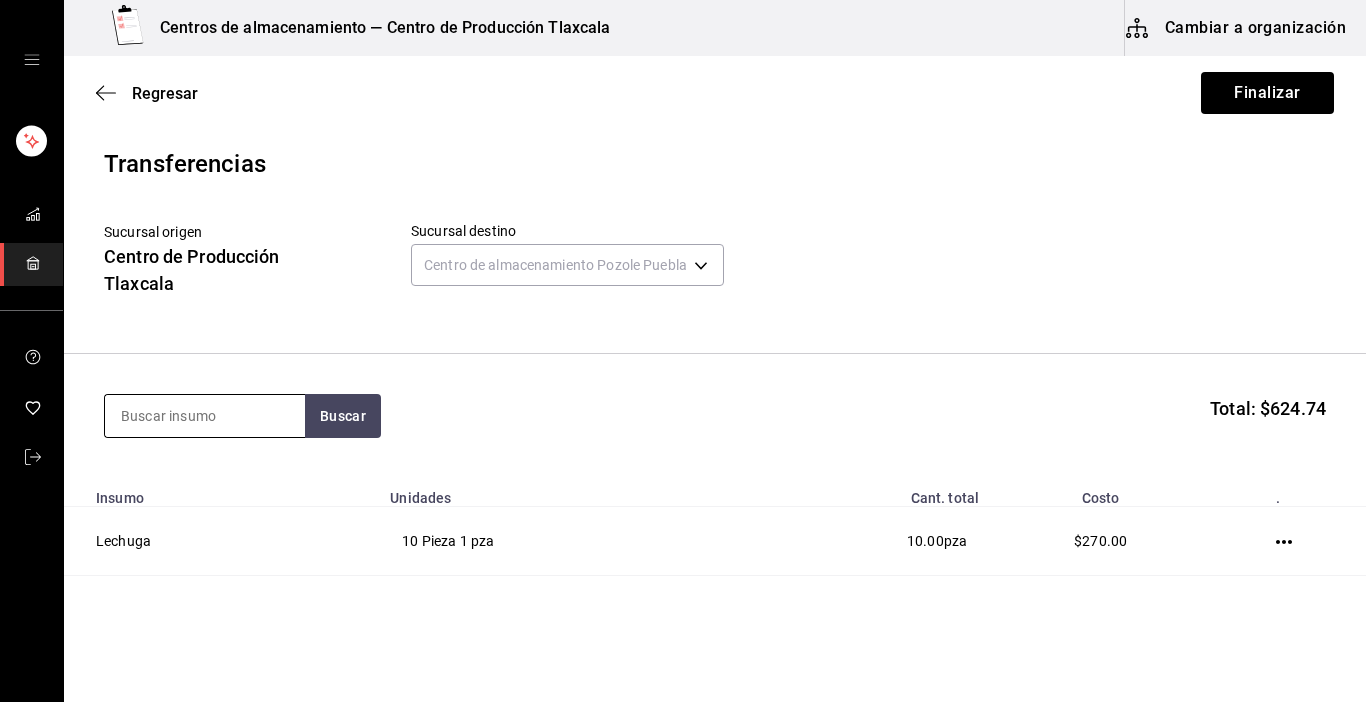 click at bounding box center [205, 416] 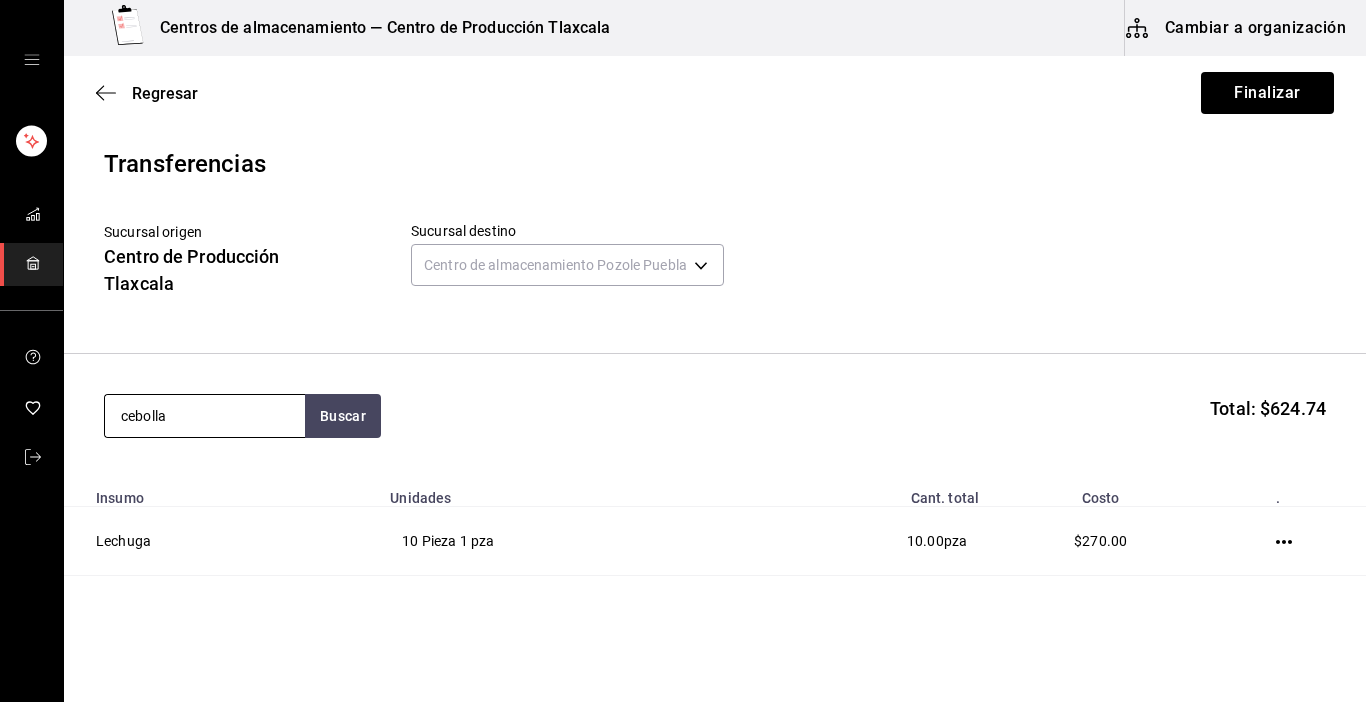 type on "cebolla" 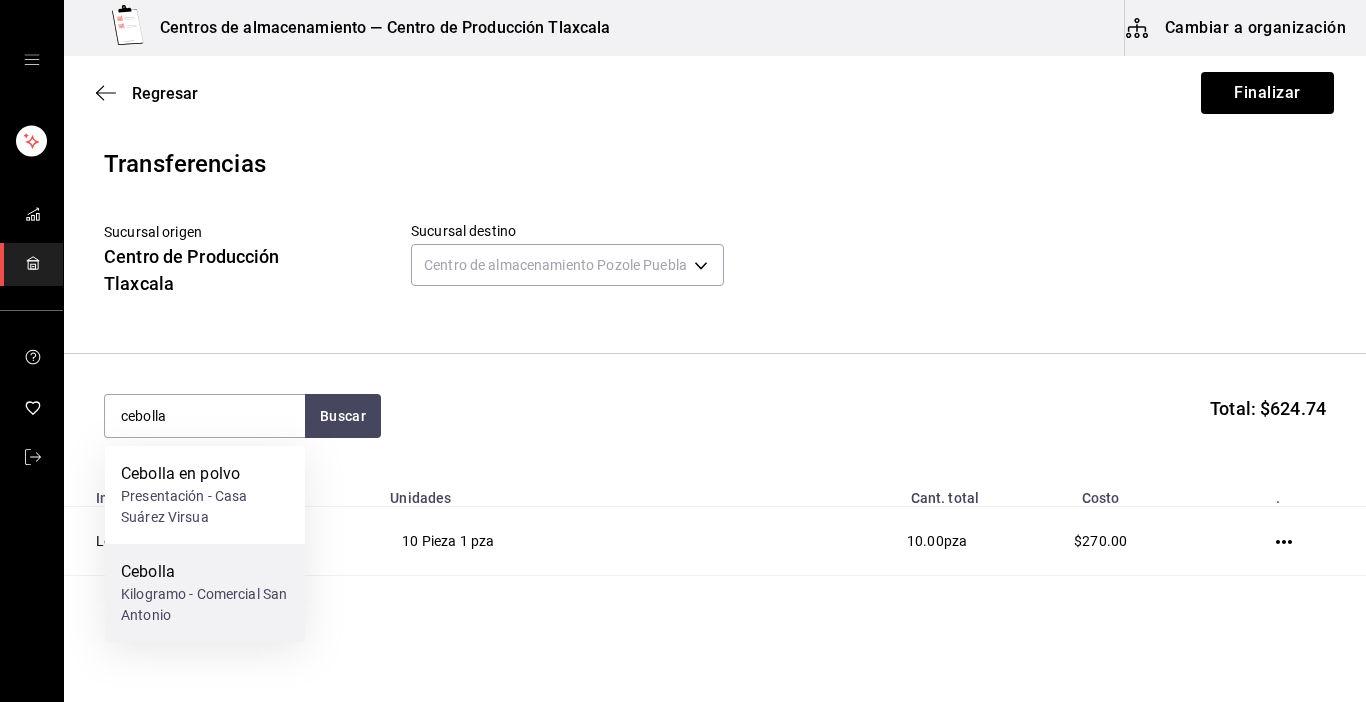click on "Cebolla" at bounding box center [205, 572] 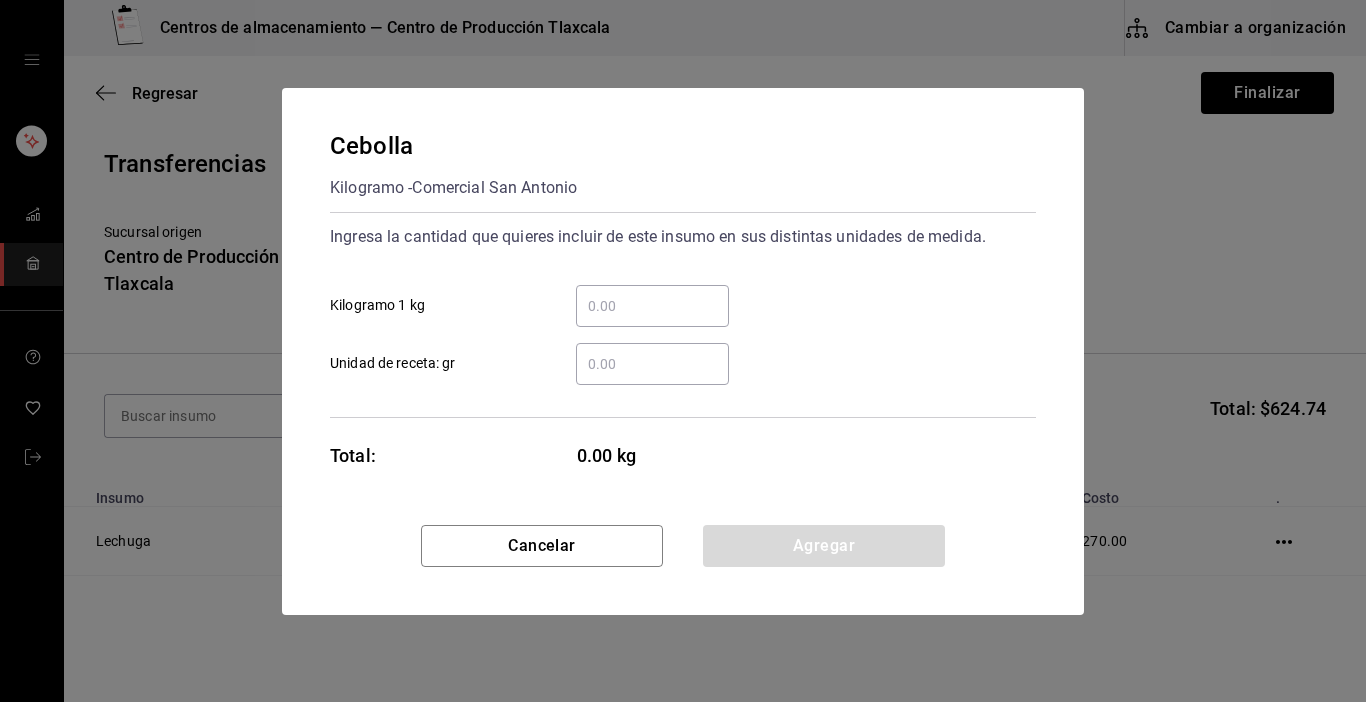 click on "​ Kilogramo 1 kg" at bounding box center [652, 306] 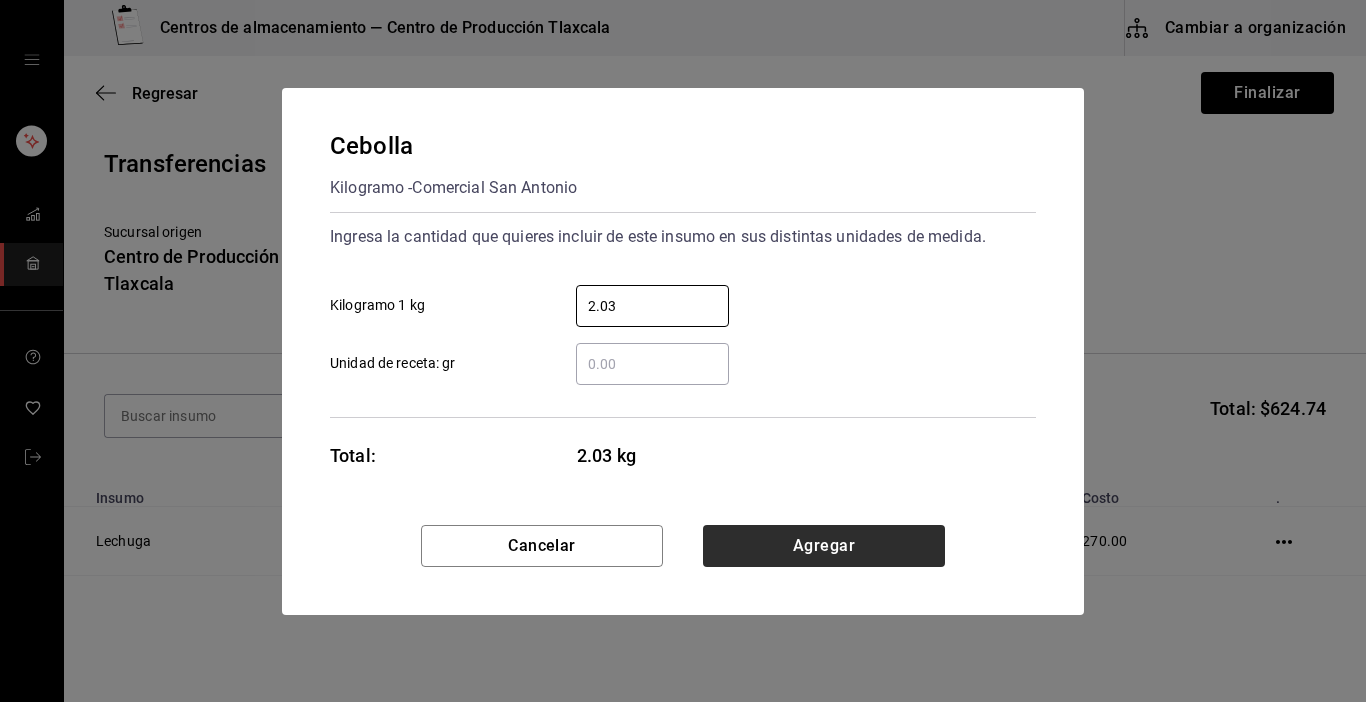 type on "2.03" 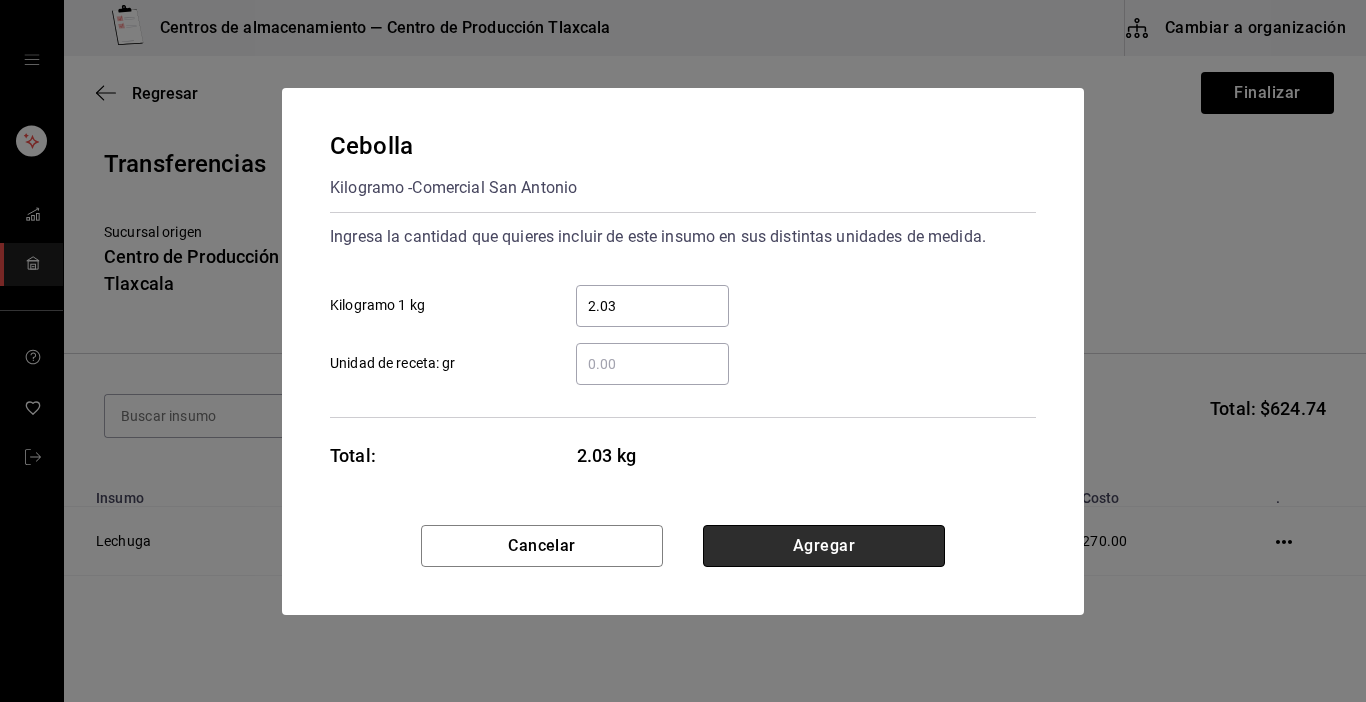 click on "Agregar" at bounding box center (824, 546) 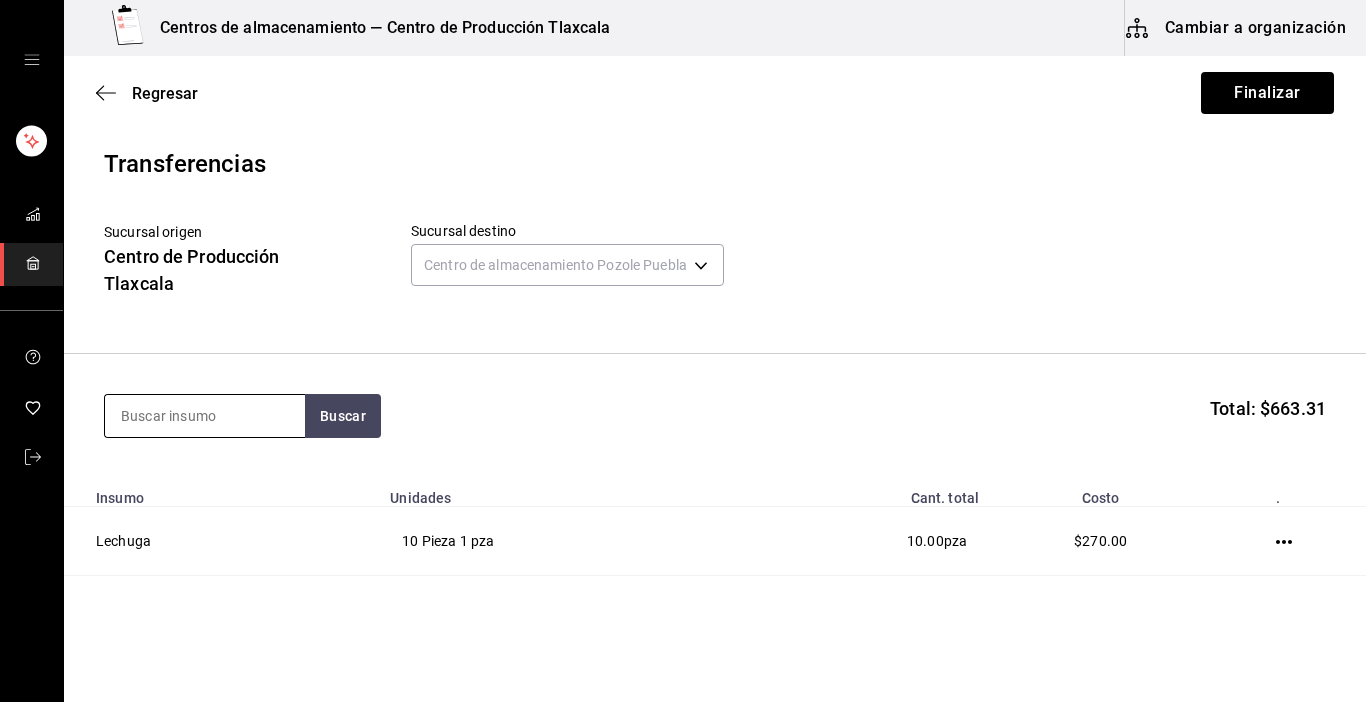 click at bounding box center [205, 416] 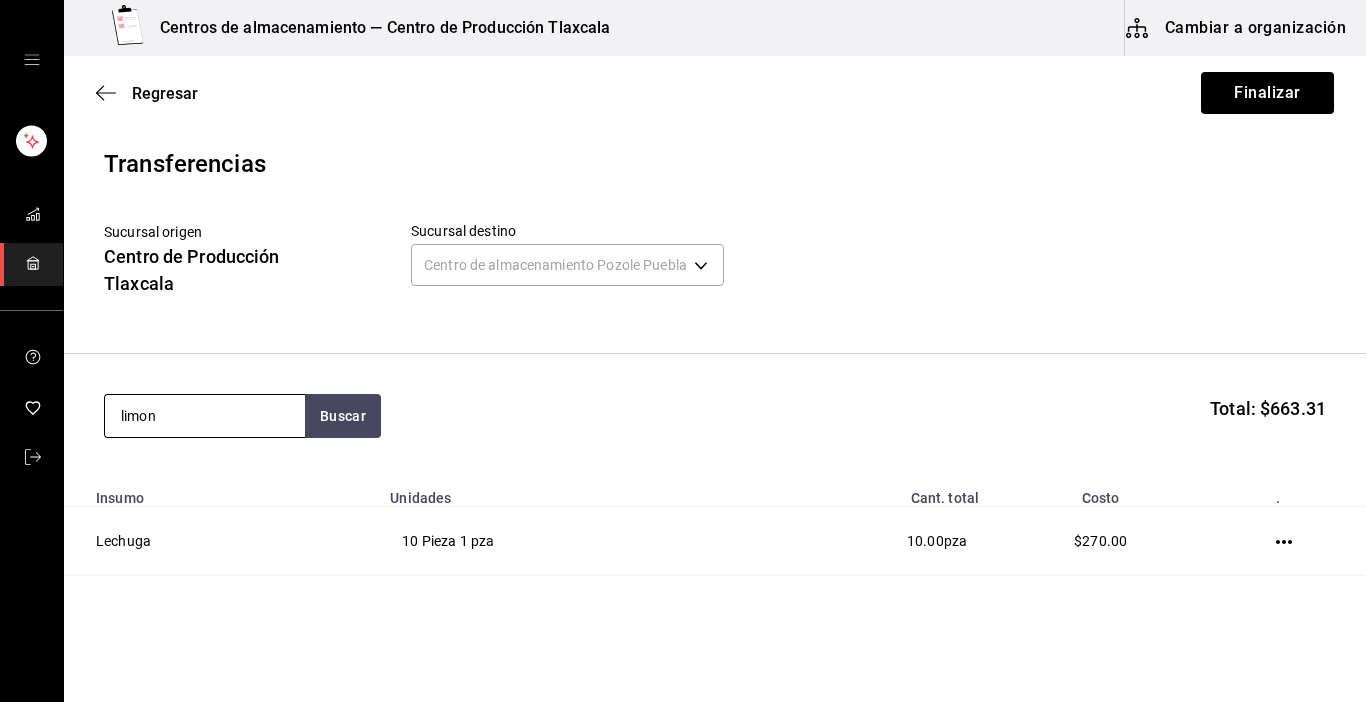 type on "limon" 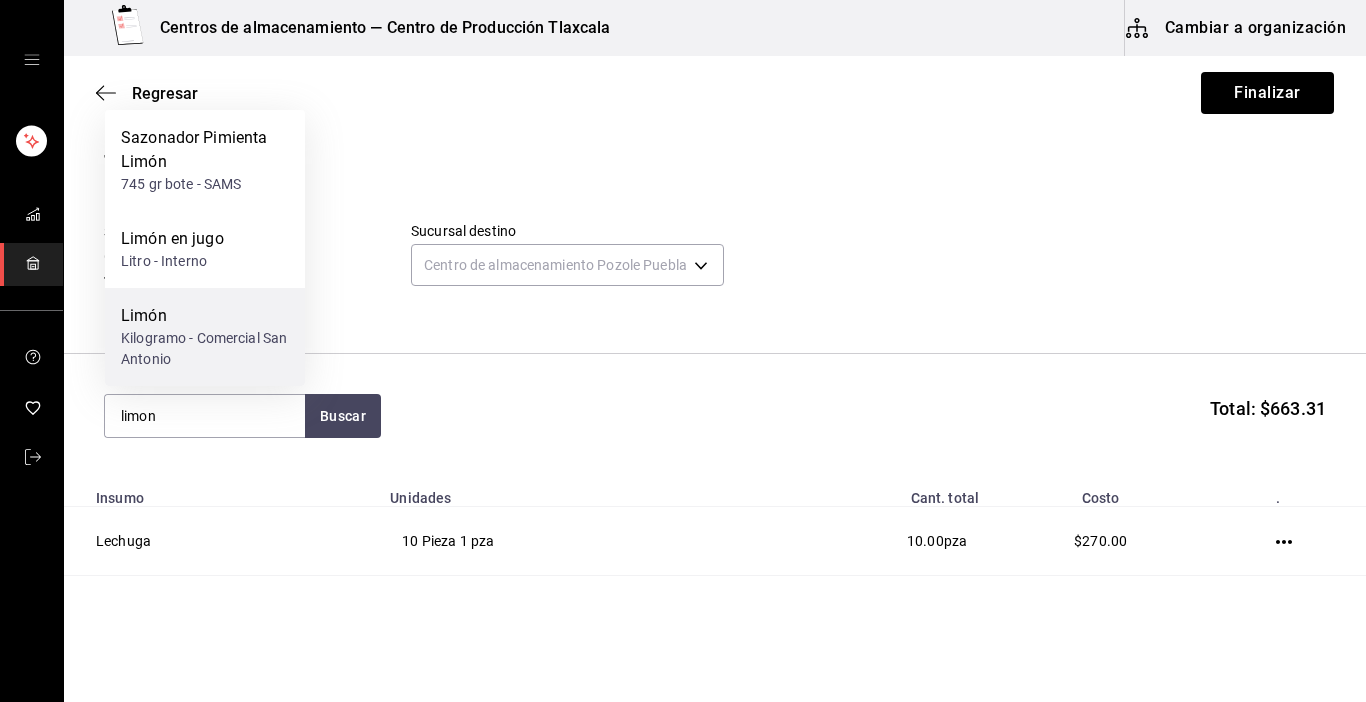 click on "Kilogramo - Comercial San Antonio" at bounding box center (205, 349) 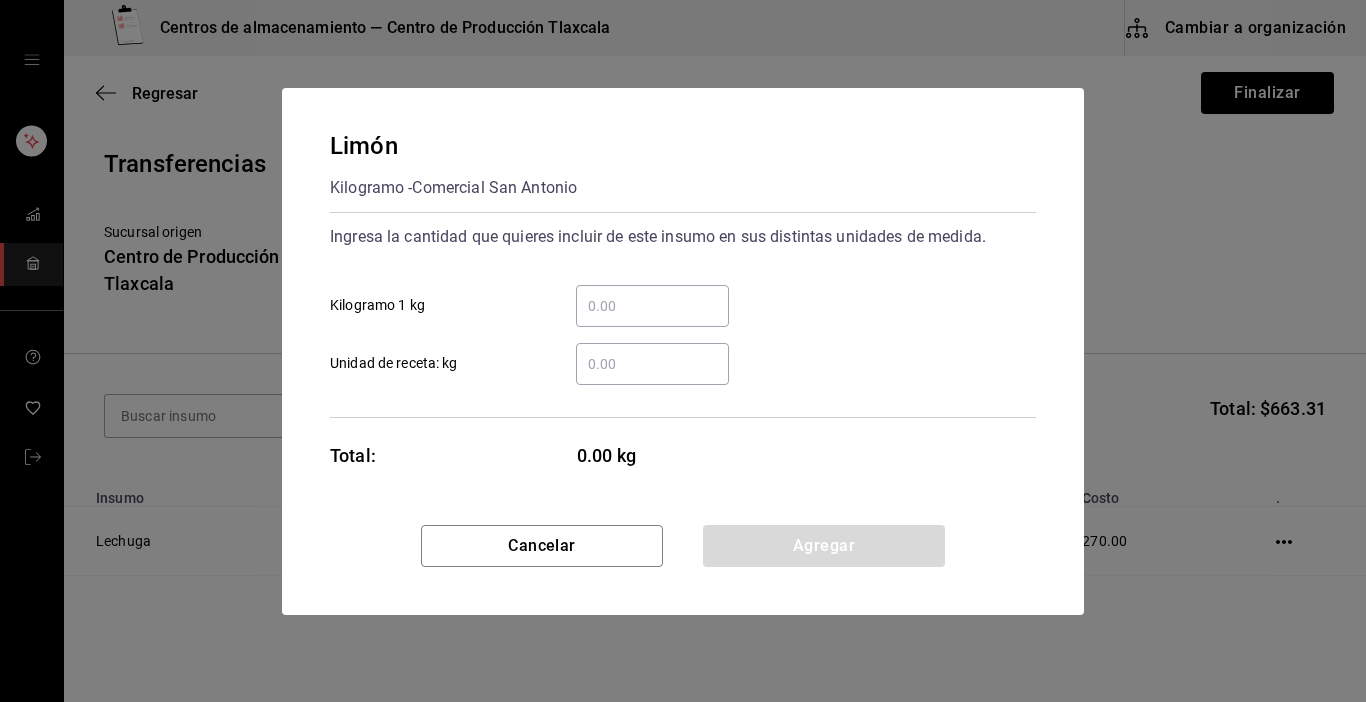 click on "​ Kilogramo 1 kg" at bounding box center [652, 306] 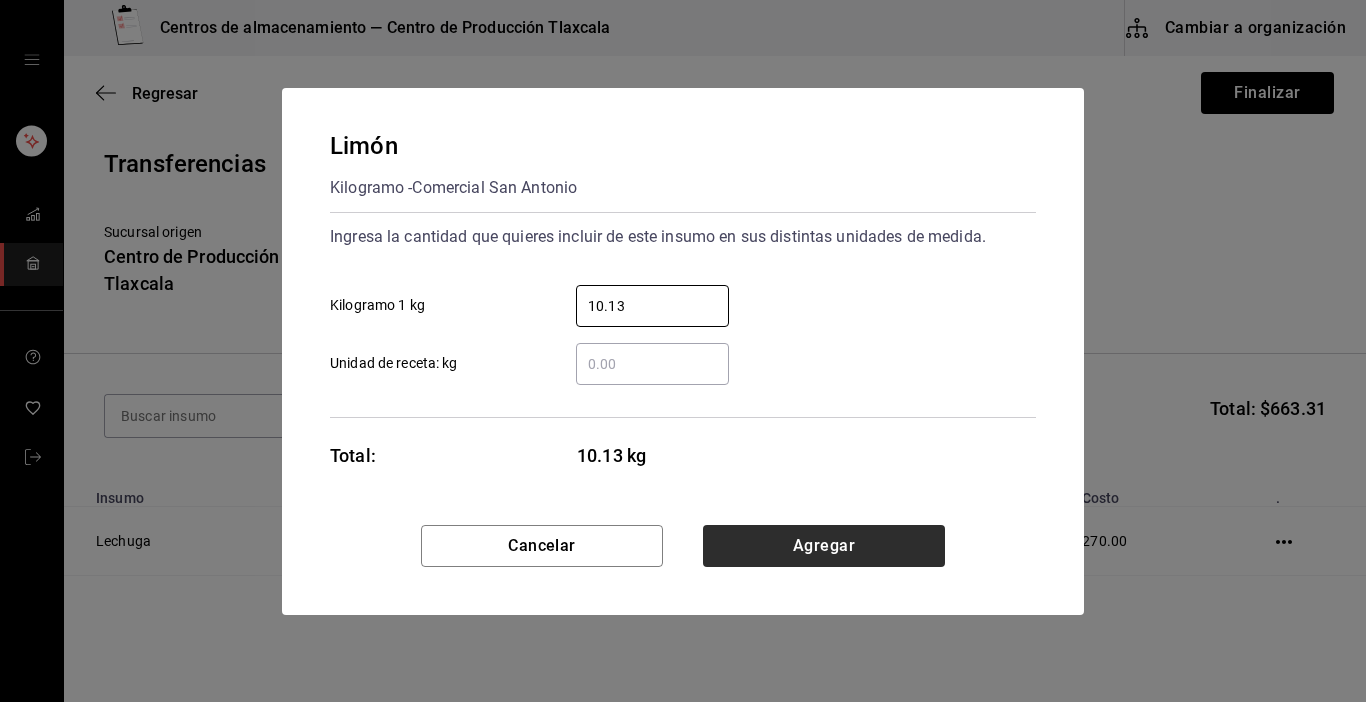 type on "10.13" 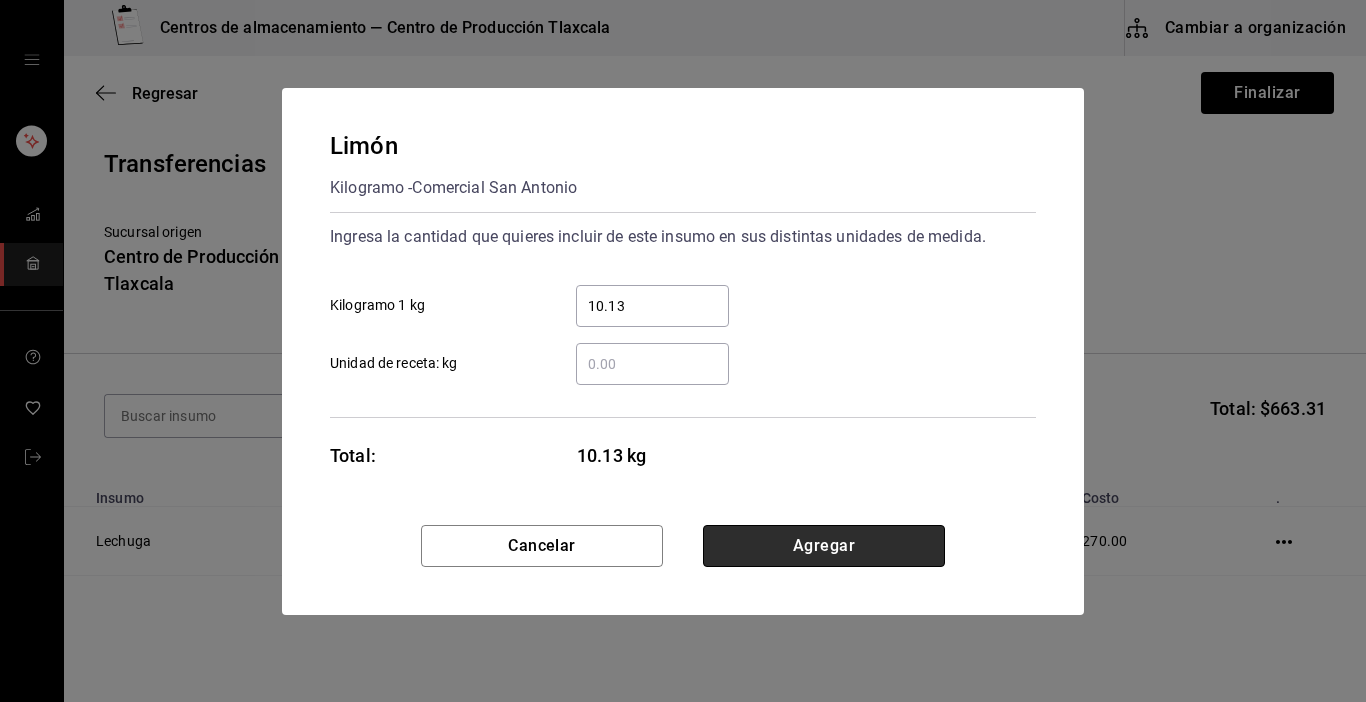 click on "Agregar" at bounding box center [824, 546] 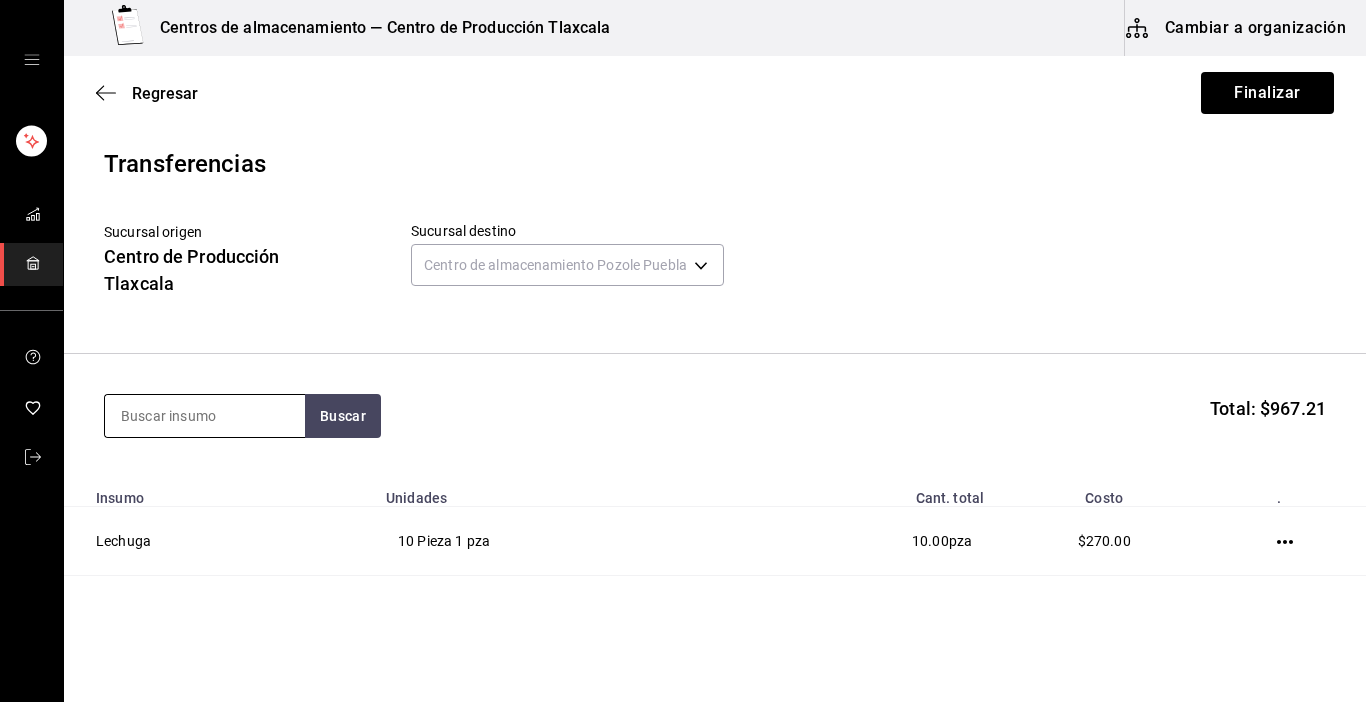 click at bounding box center (205, 416) 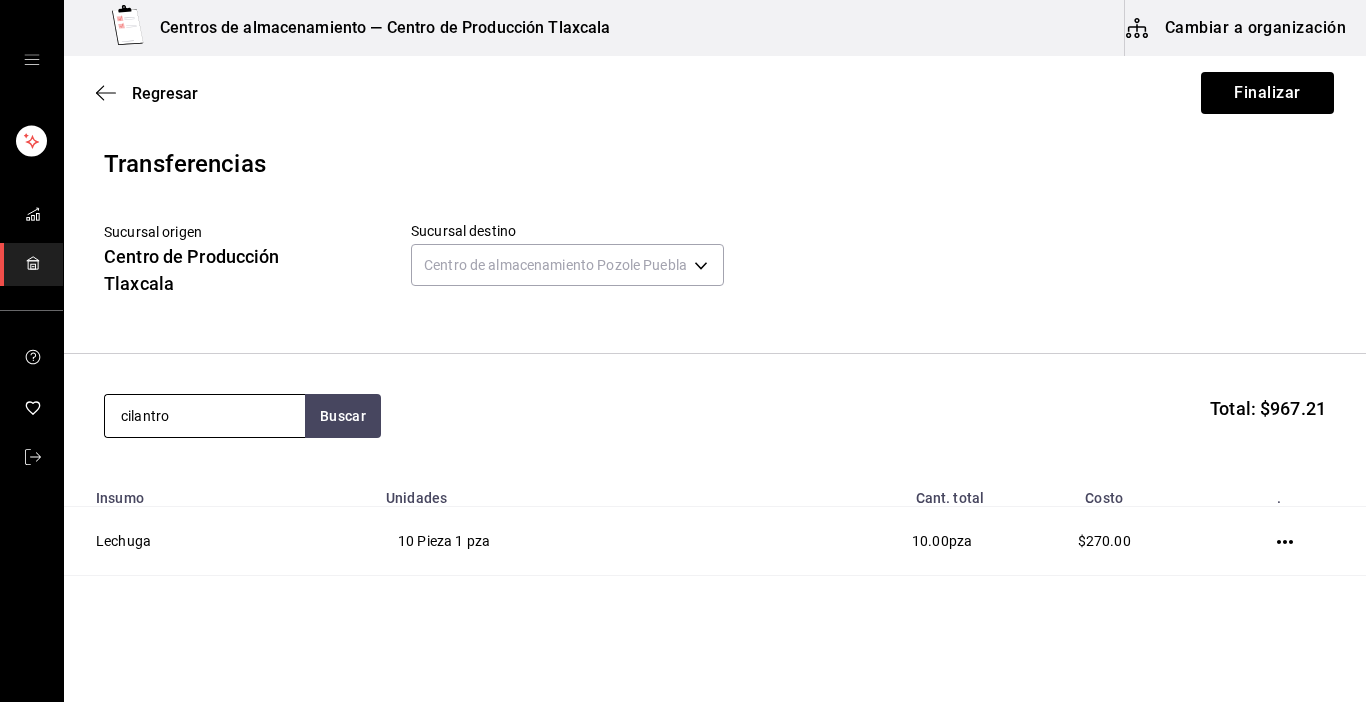 type on "cilantro" 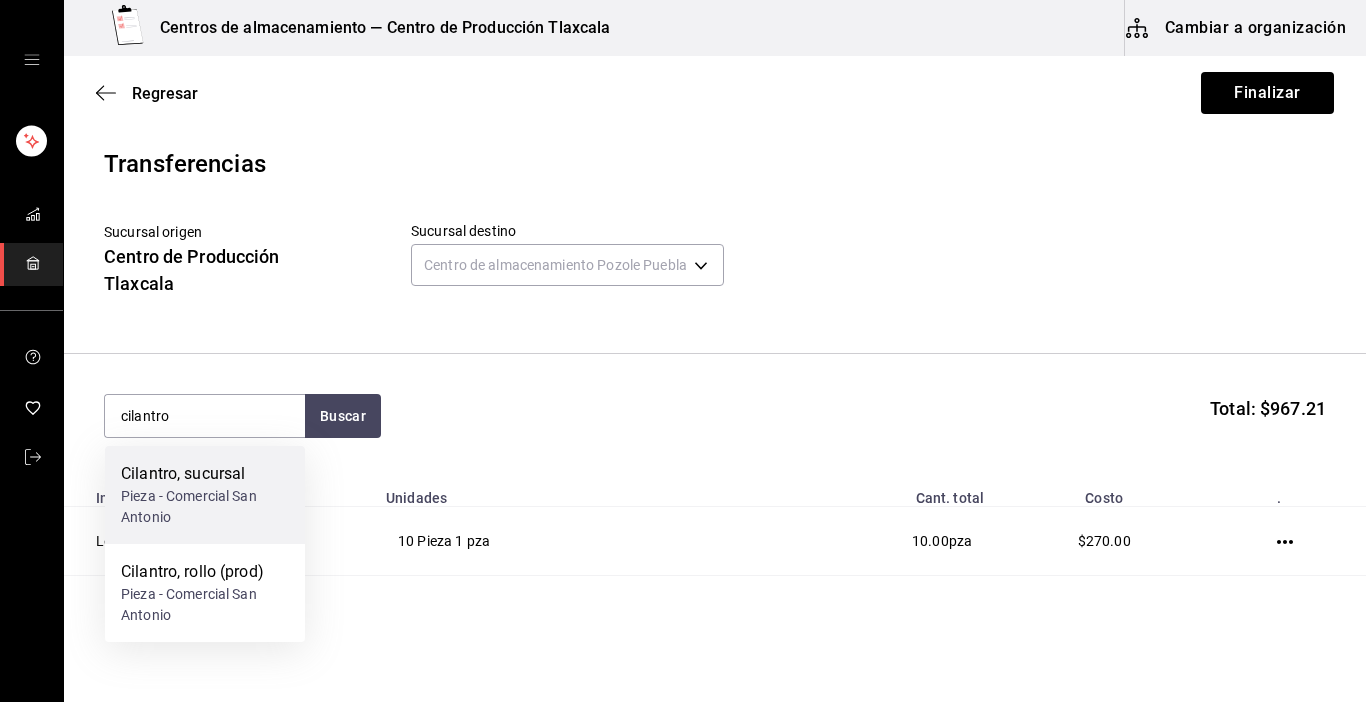 click on "Cilantro, sucursal" at bounding box center (205, 474) 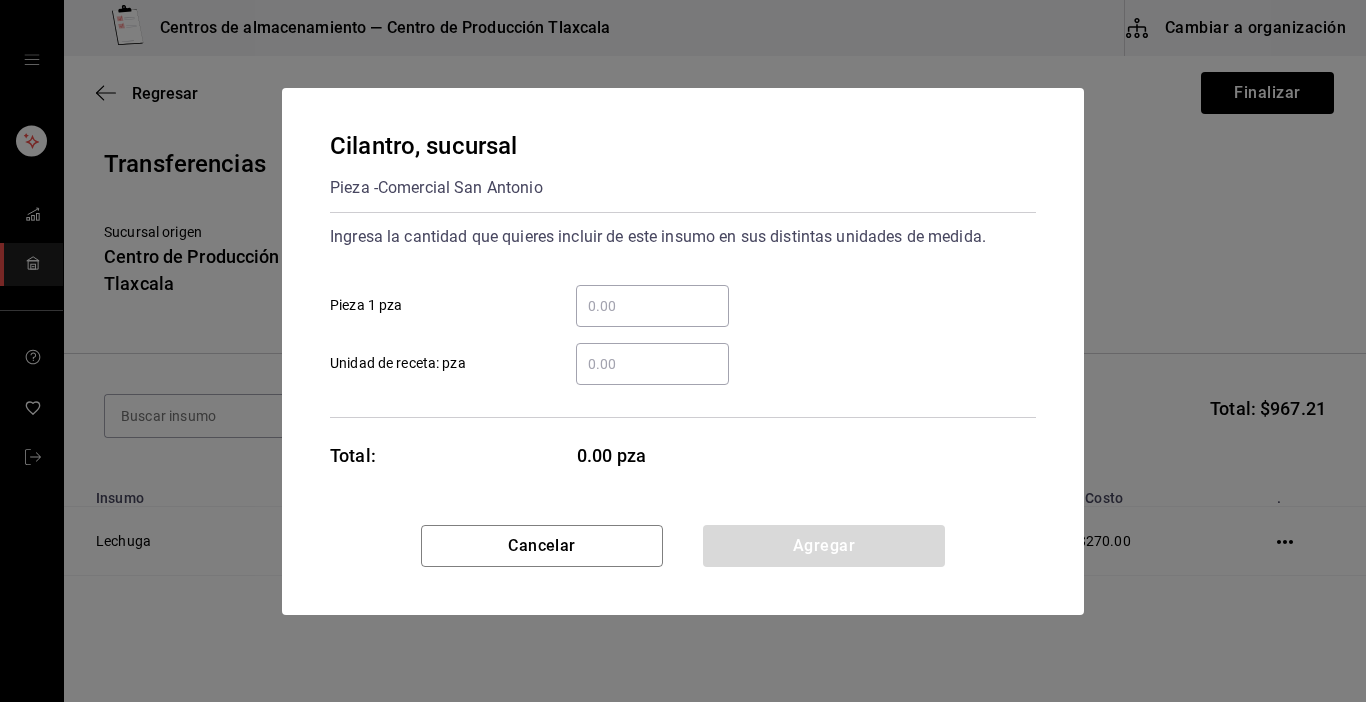 click on "​ Pieza 1 pza" at bounding box center [652, 306] 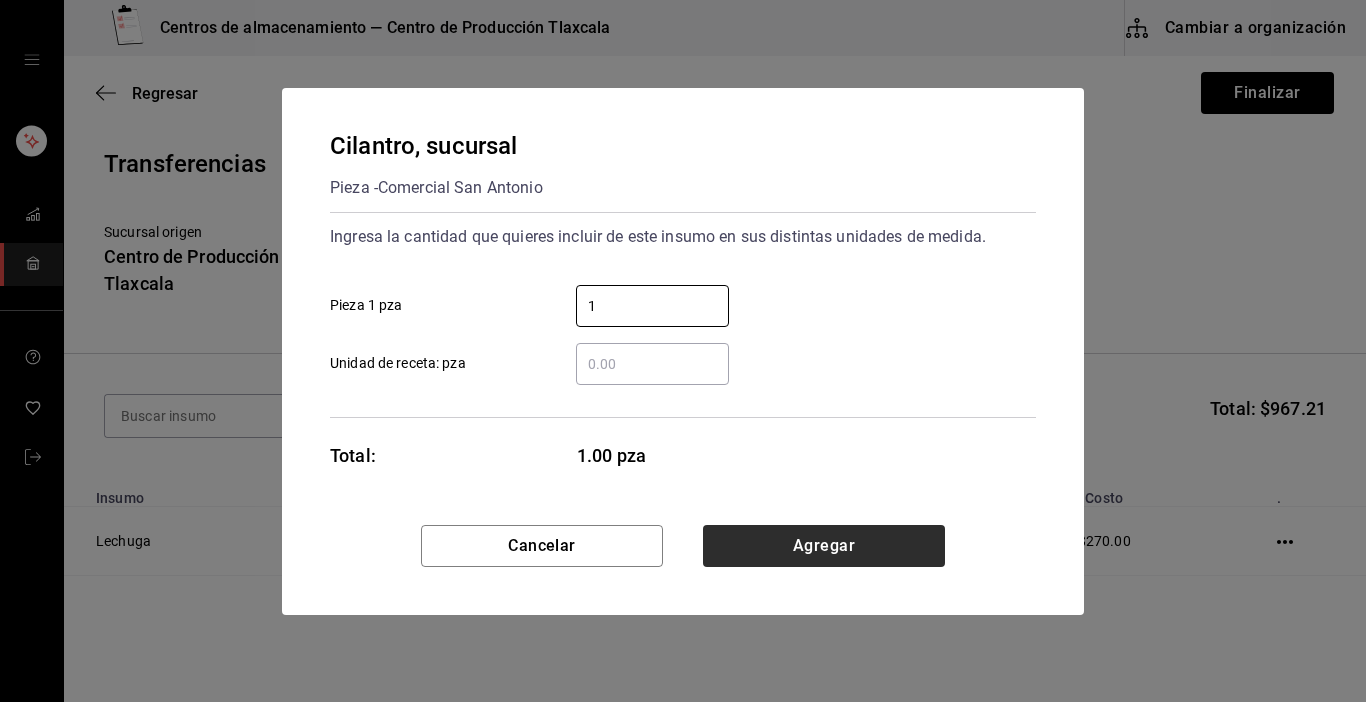 type on "1" 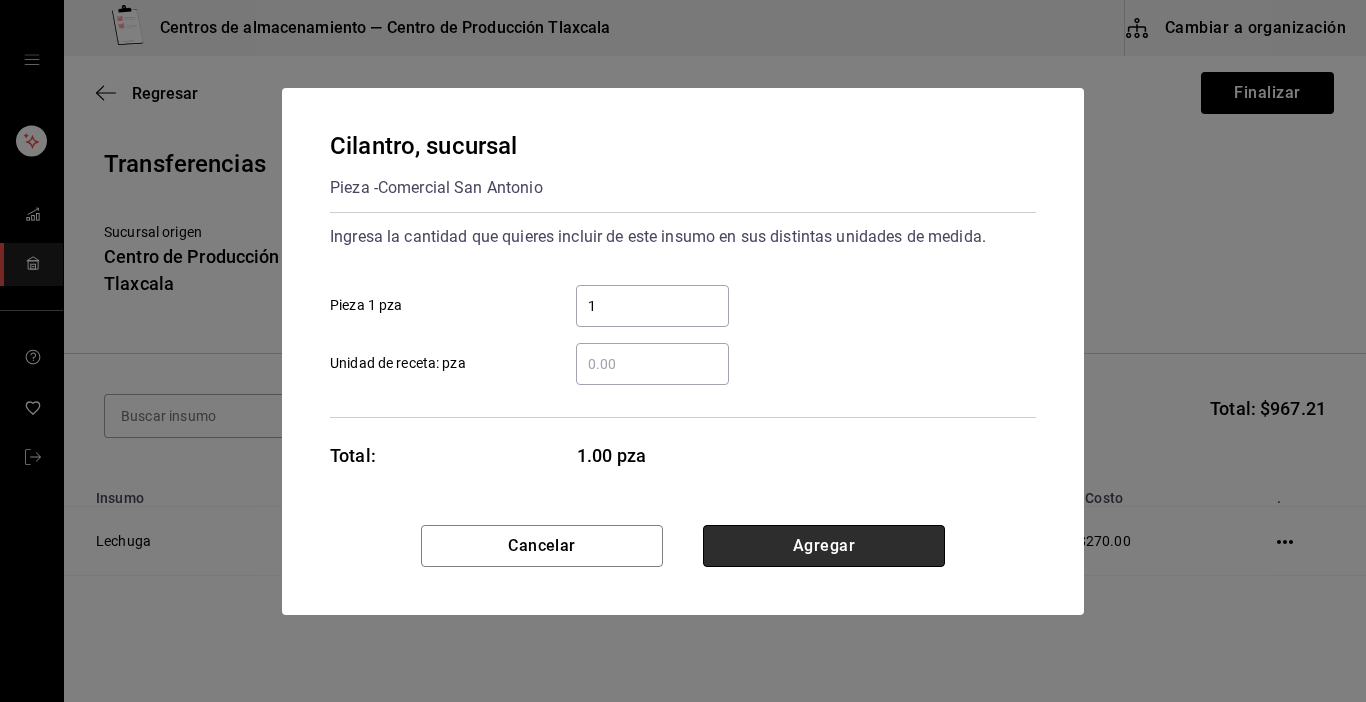 click on "Agregar" at bounding box center (824, 546) 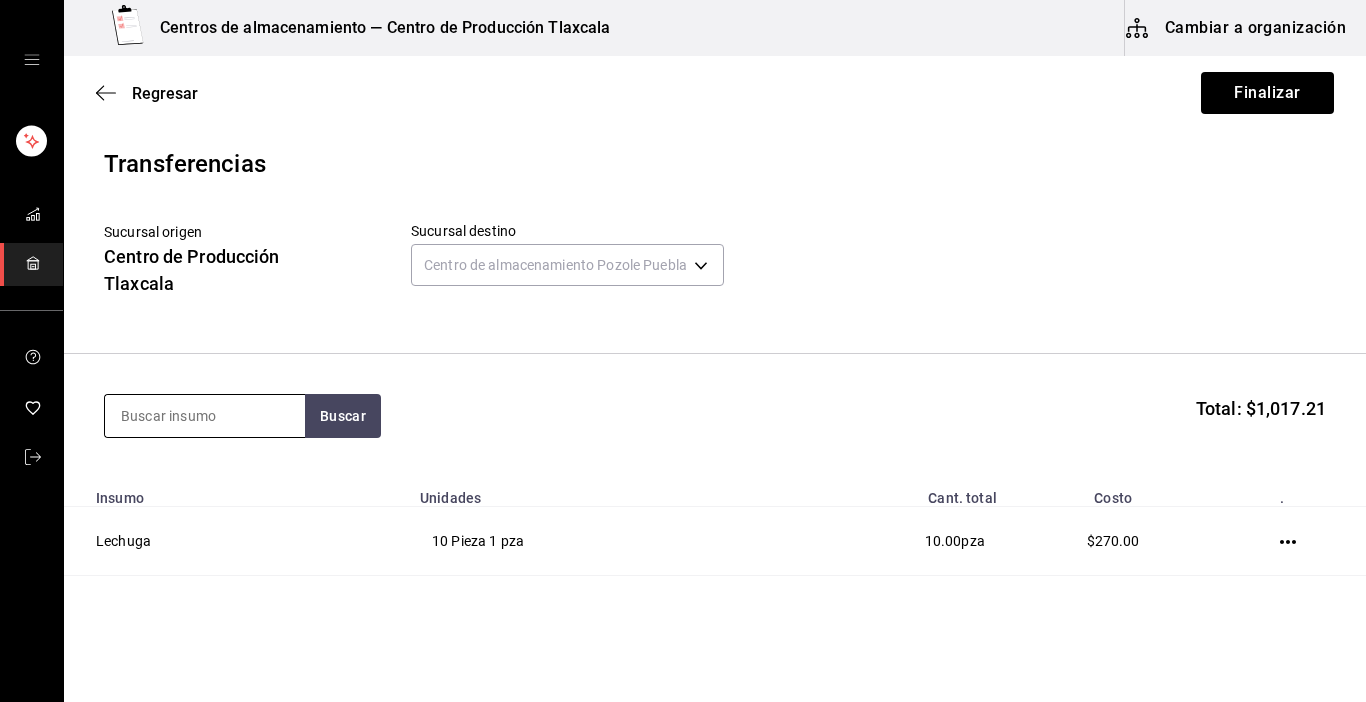 click at bounding box center [205, 416] 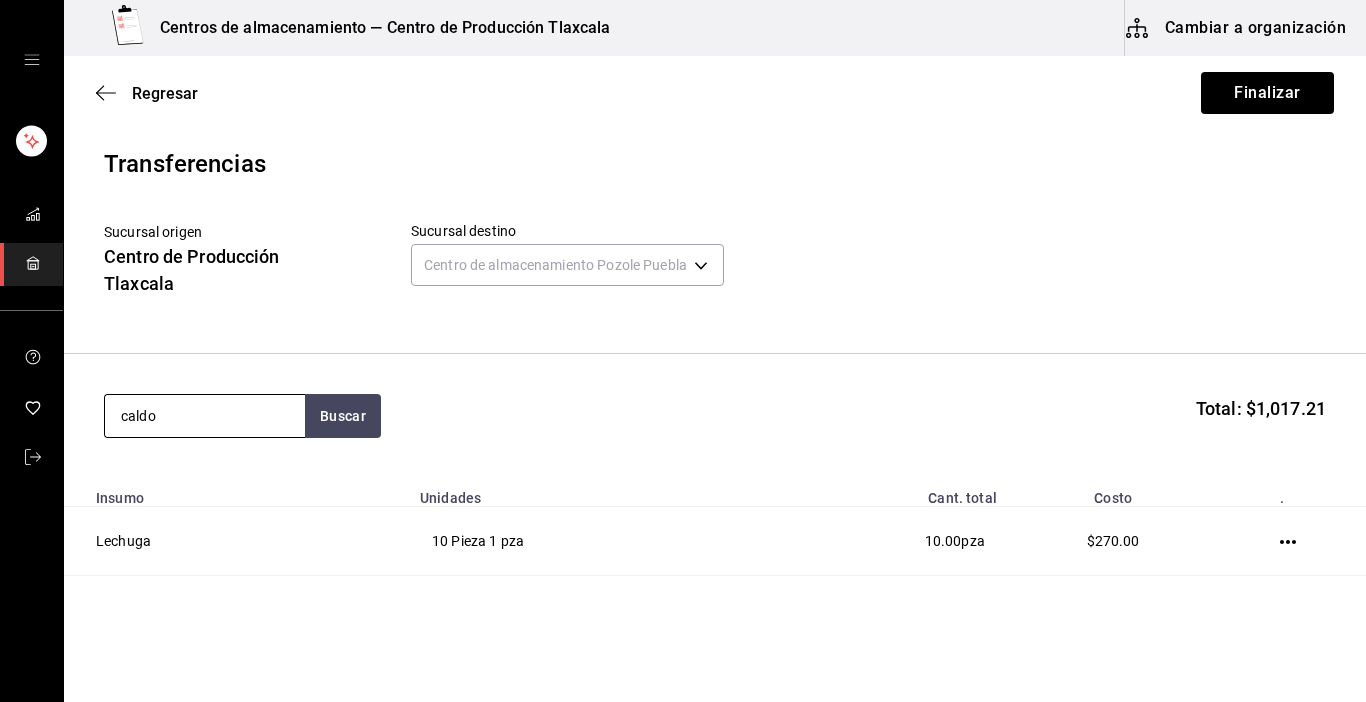 type on "caldo" 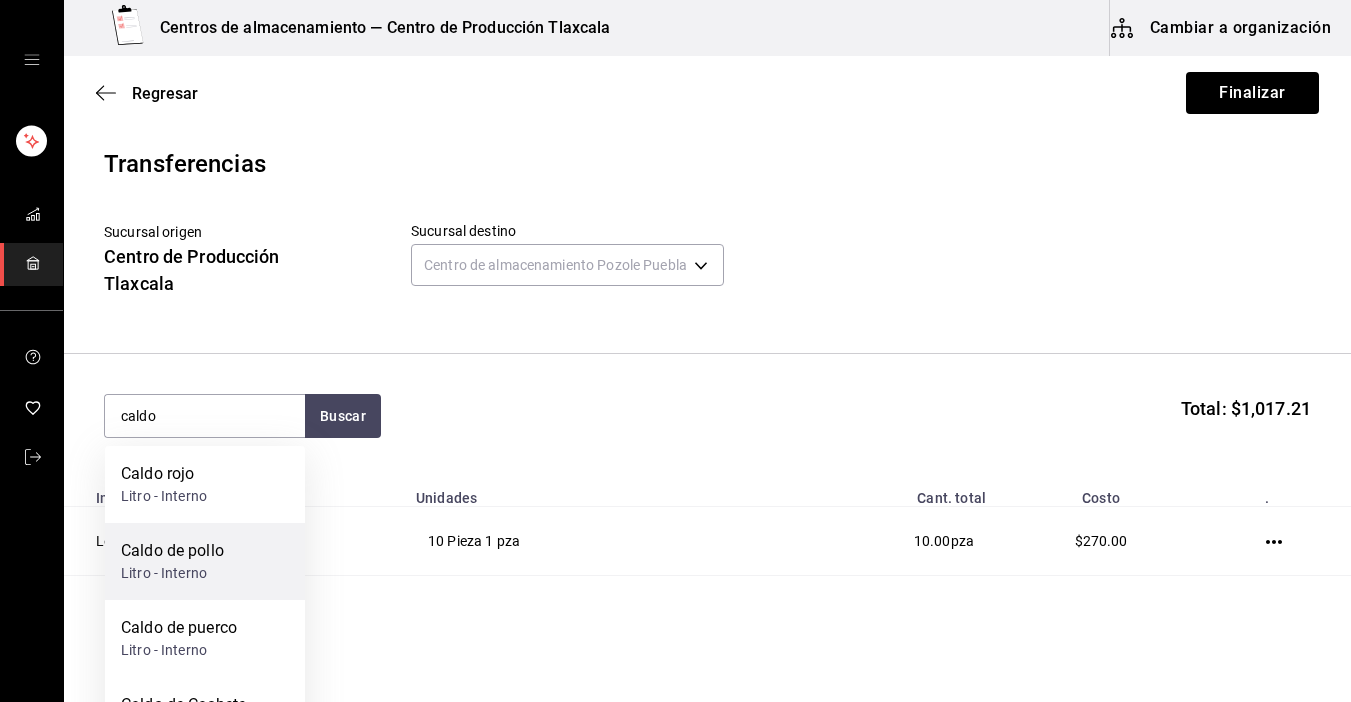 click on "Caldo de pollo" at bounding box center (172, 551) 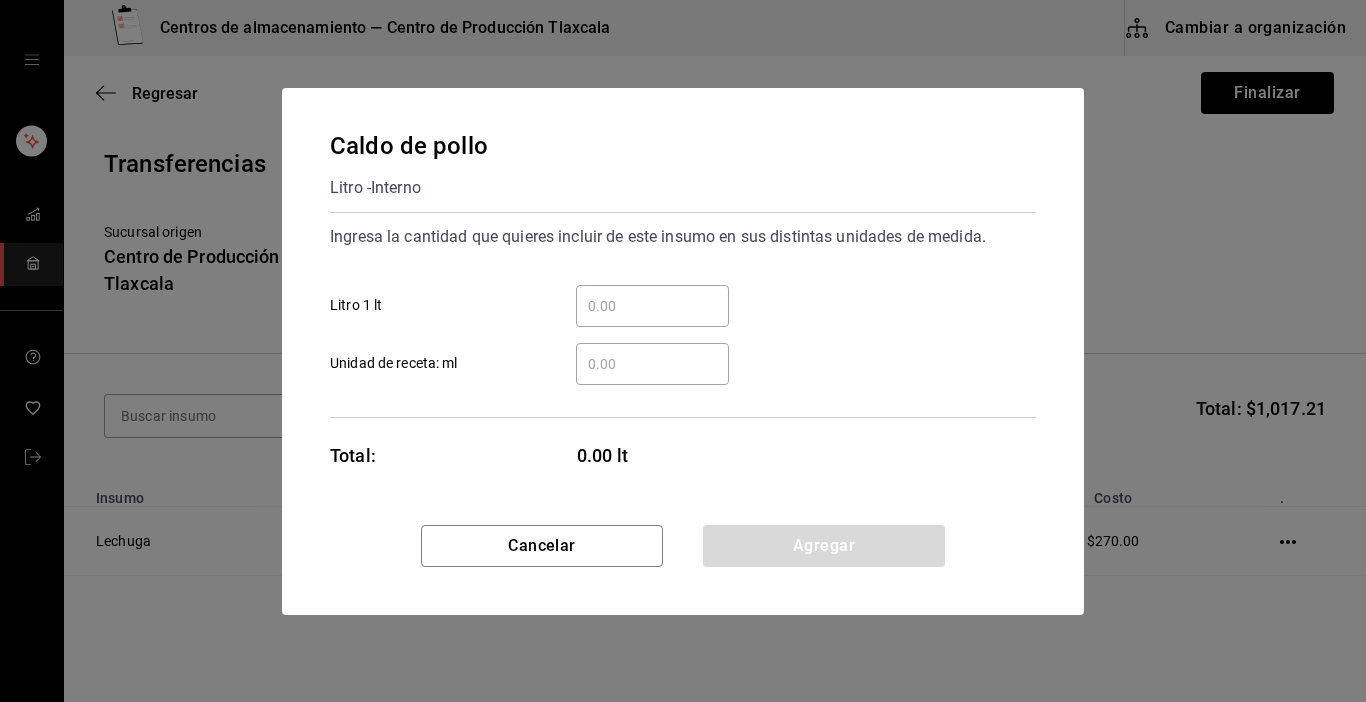 click on "​ Litro 1 lt" at bounding box center (652, 306) 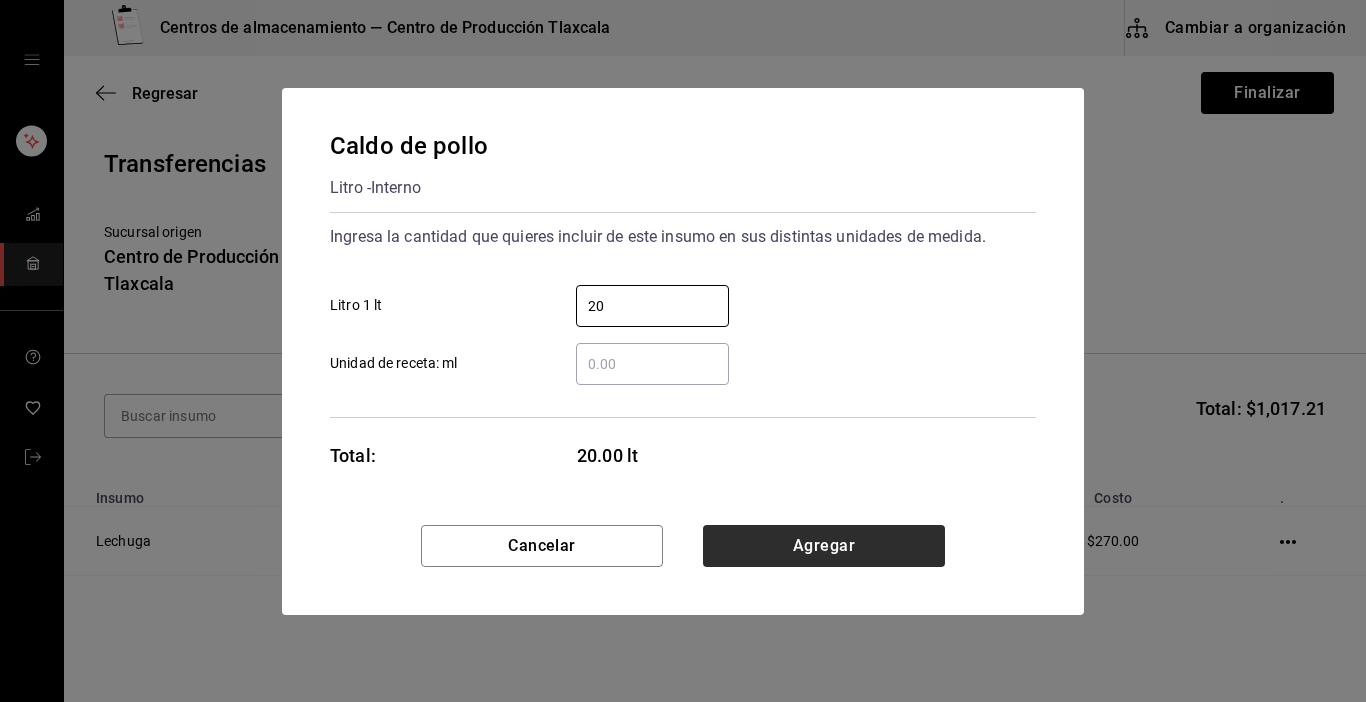 type on "20" 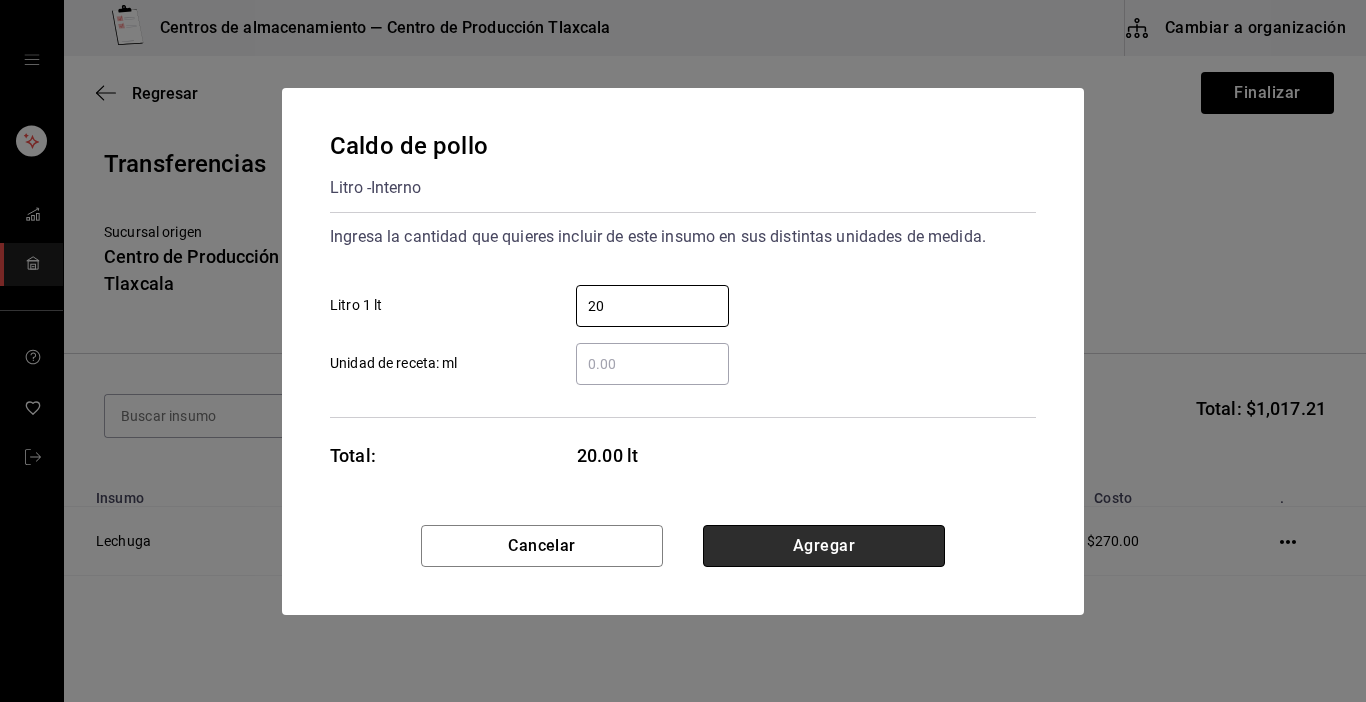 click on "Agregar" at bounding box center (824, 546) 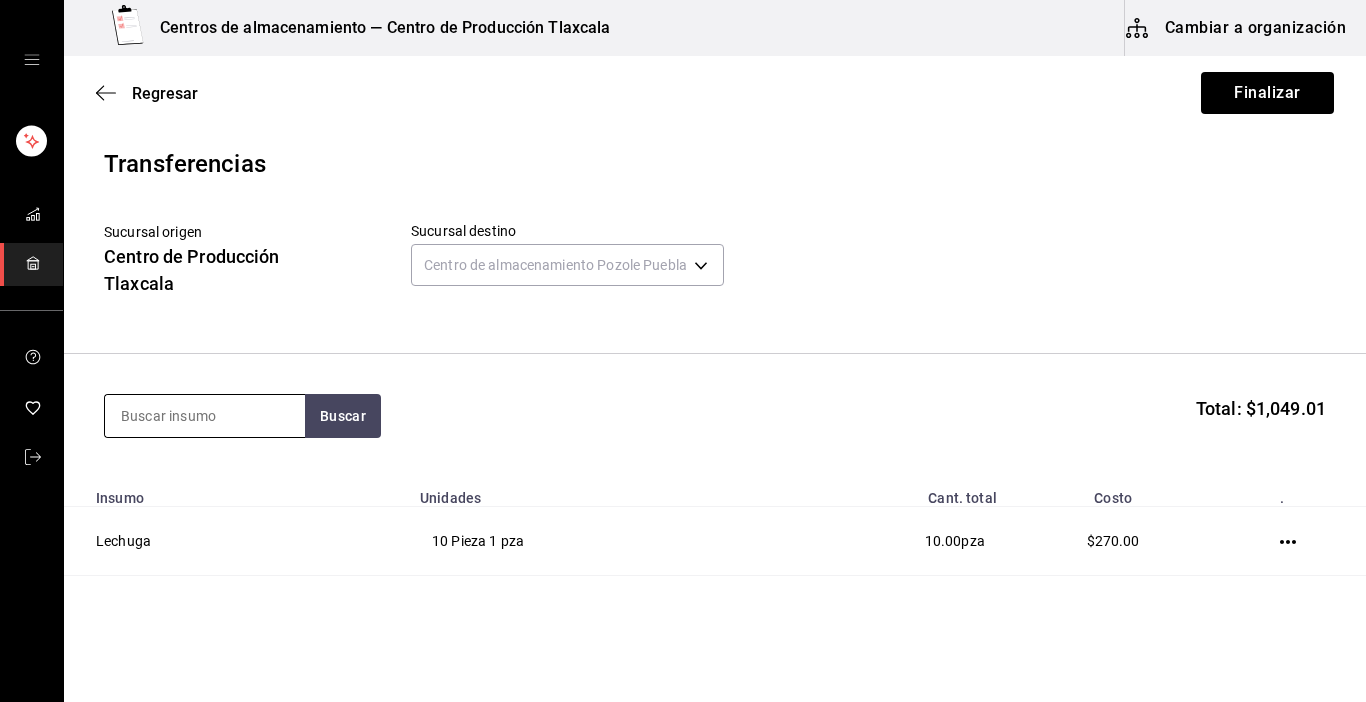 click at bounding box center [205, 416] 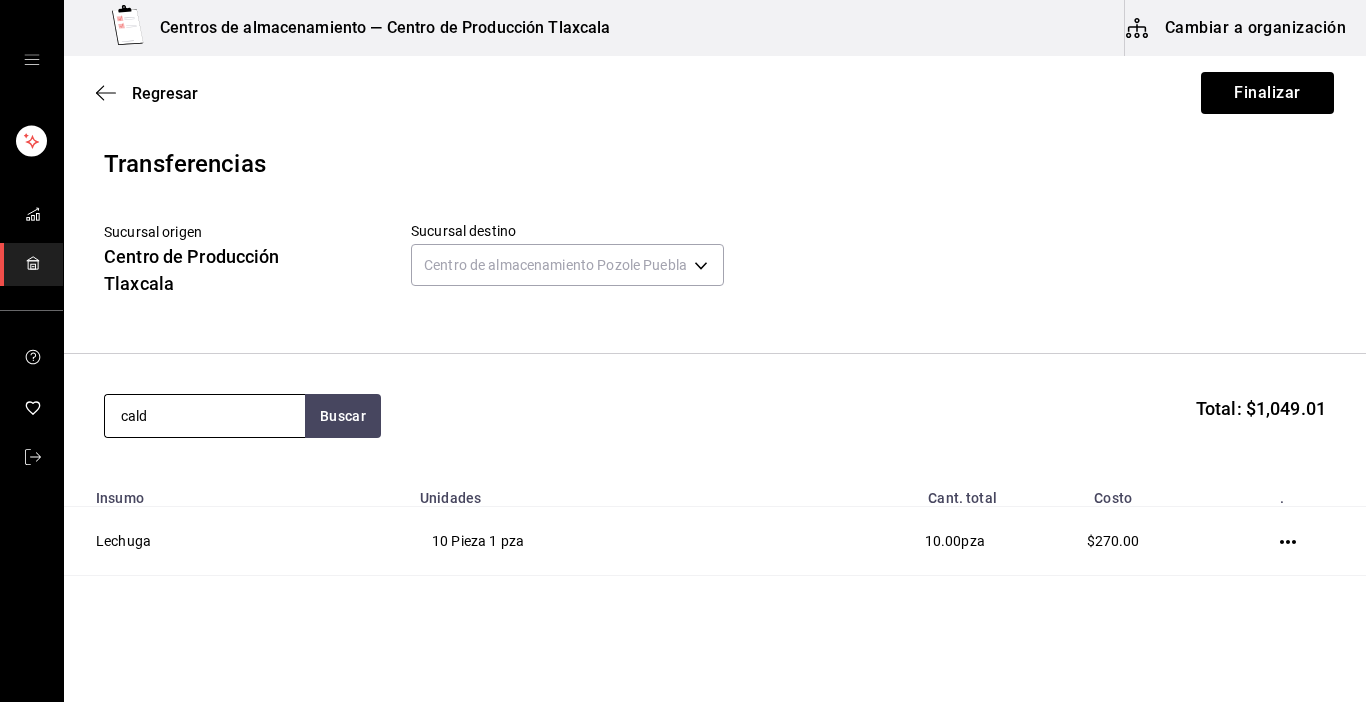 type on "caldo" 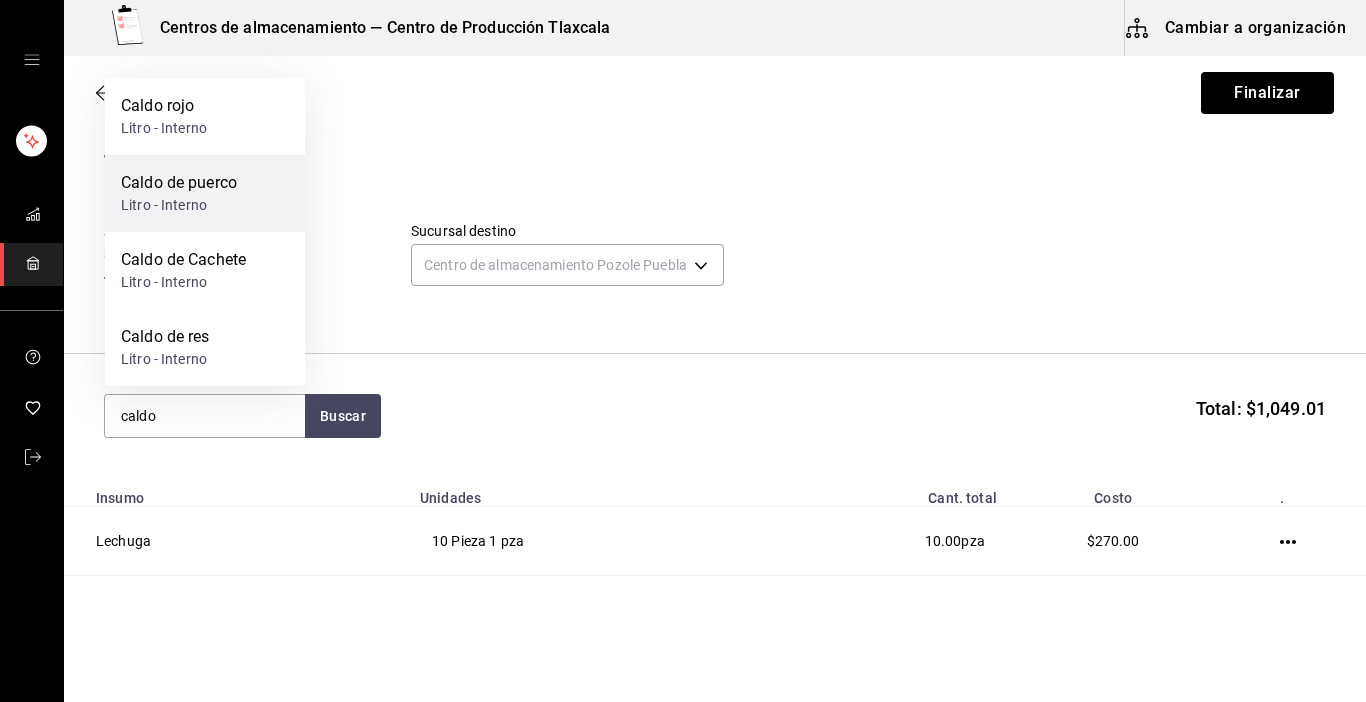 click on "Caldo de puerco" at bounding box center (179, 183) 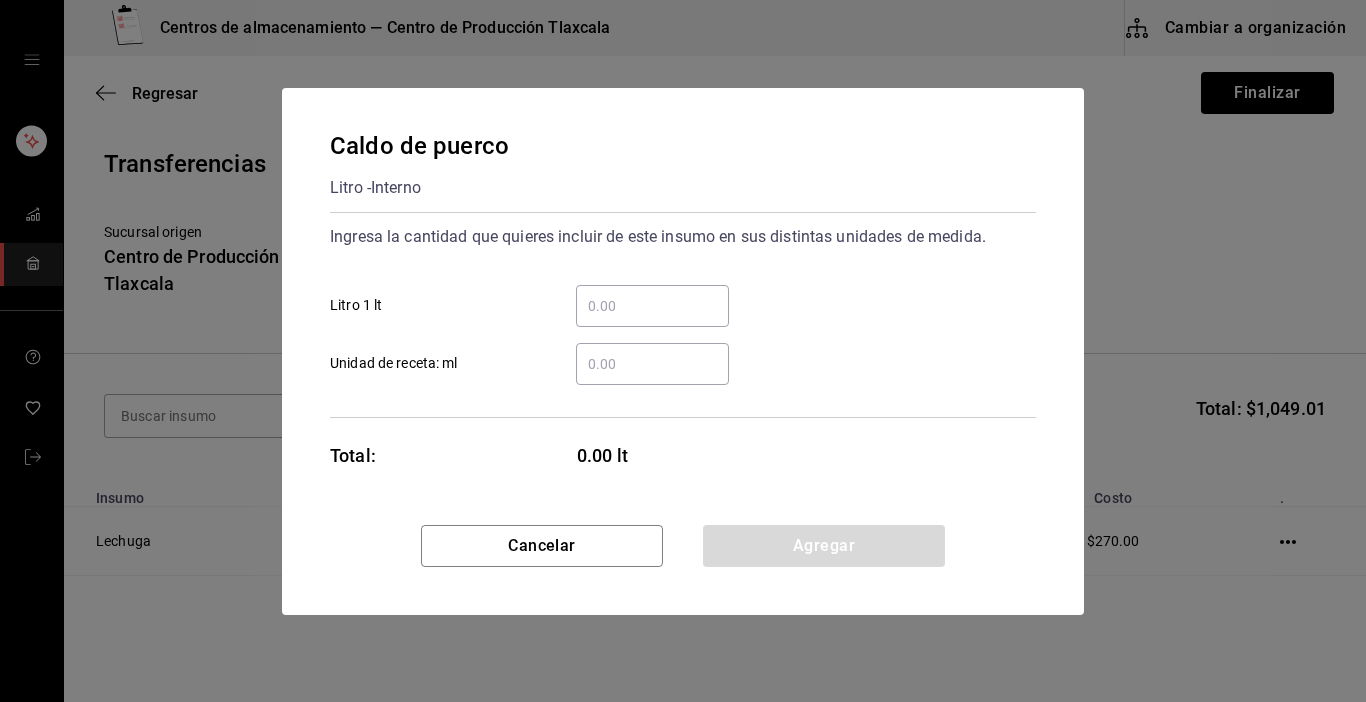 click on "​ Litro 1 lt" at bounding box center (652, 306) 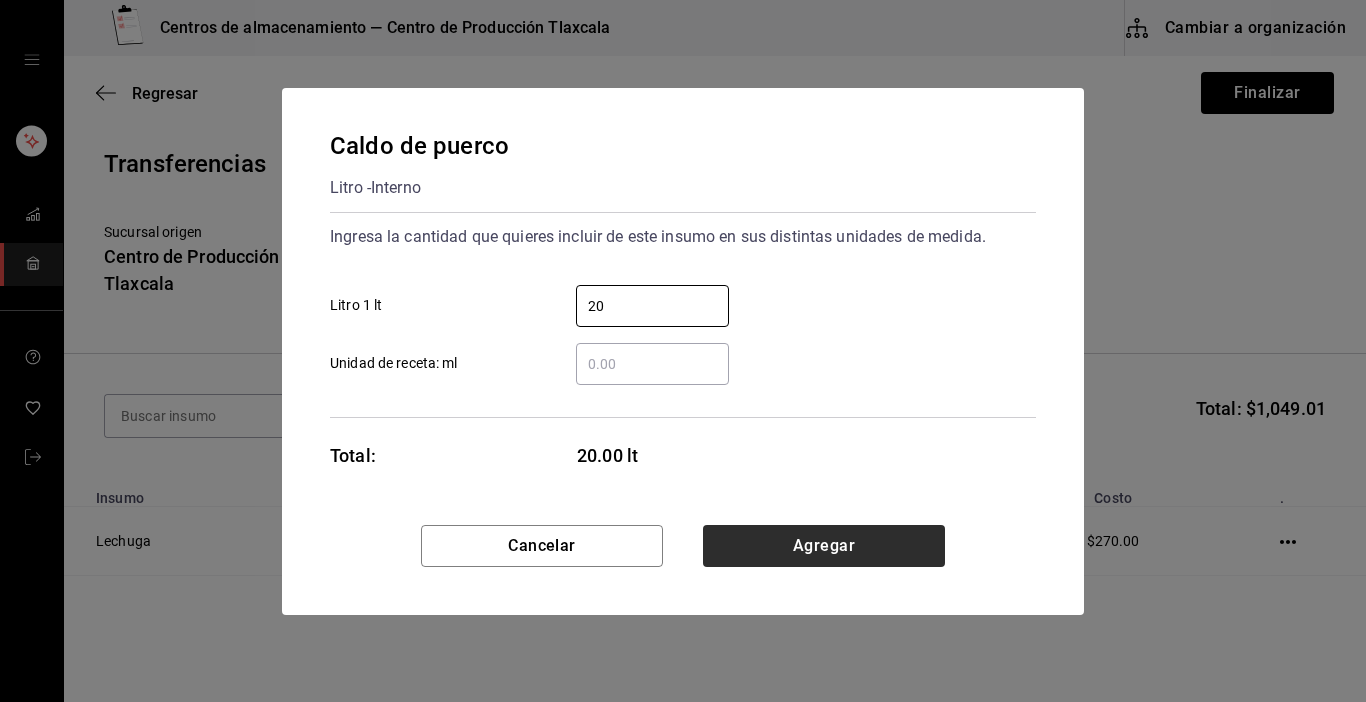 type on "20" 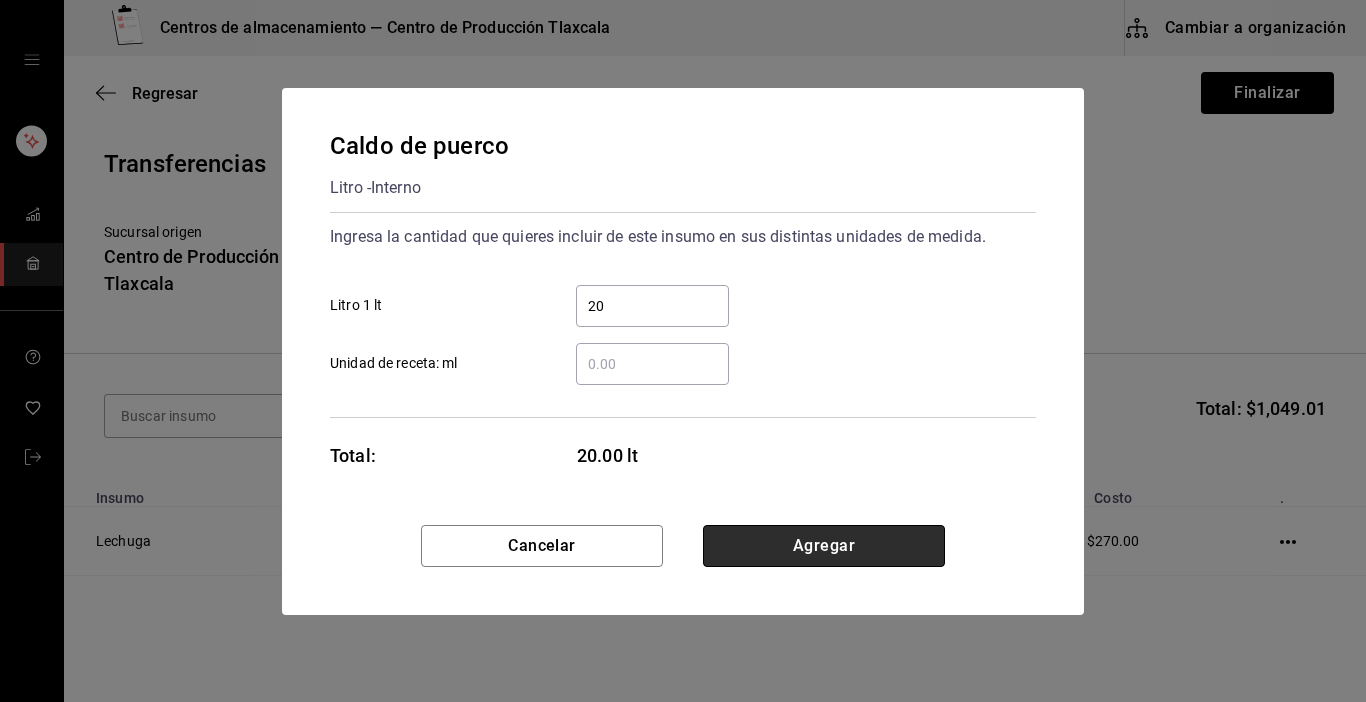 click on "Agregar" at bounding box center [824, 546] 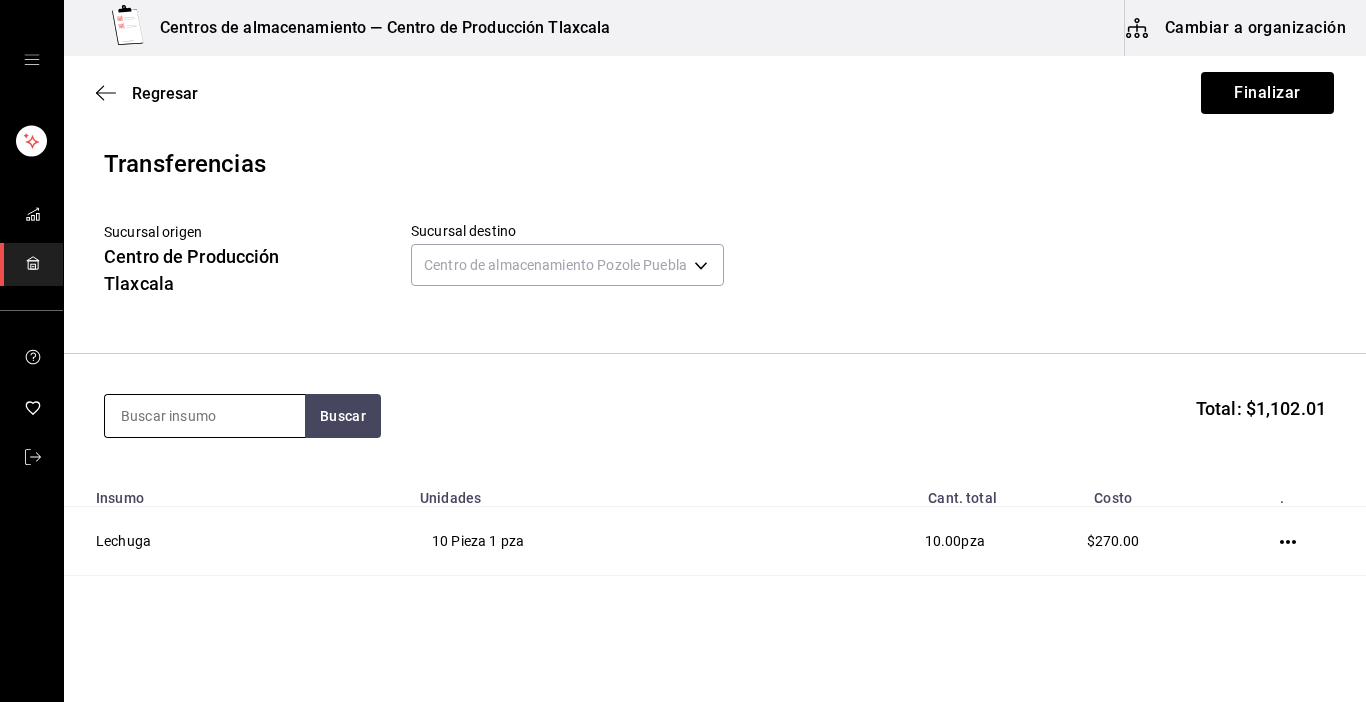 click at bounding box center (205, 416) 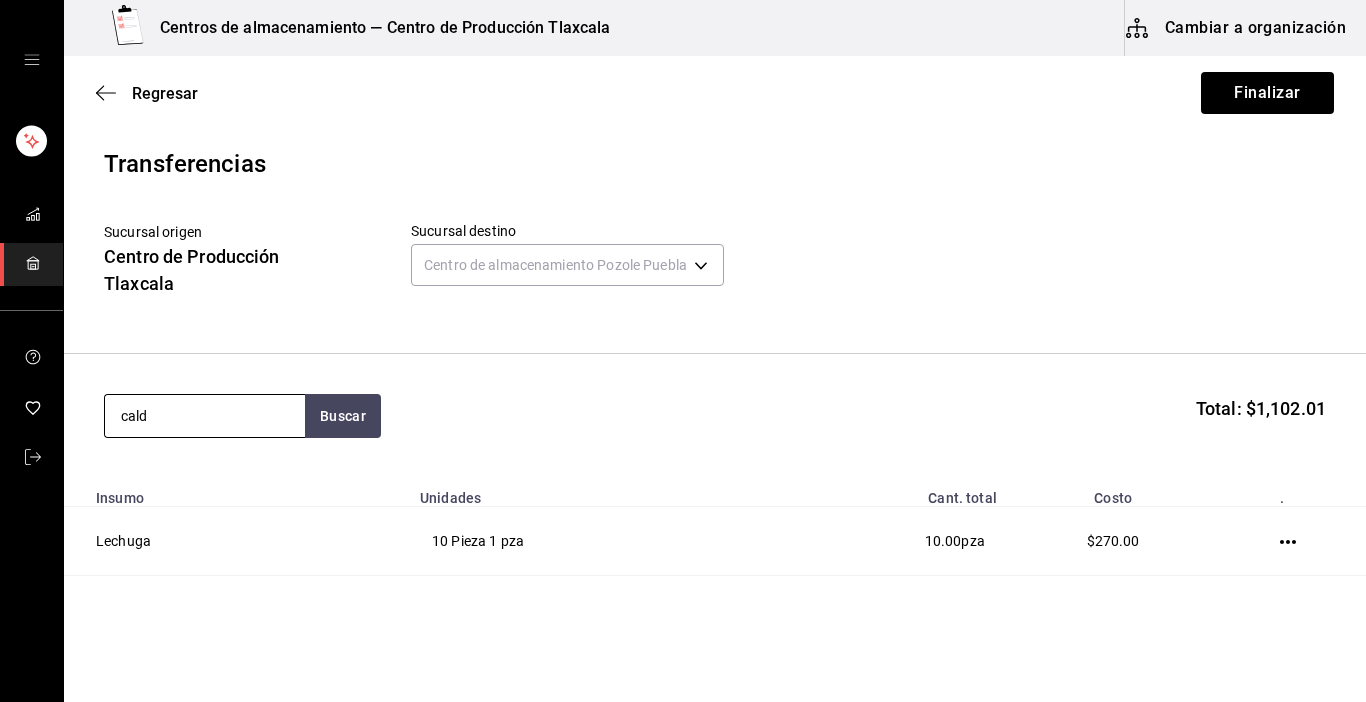 type on "caldo" 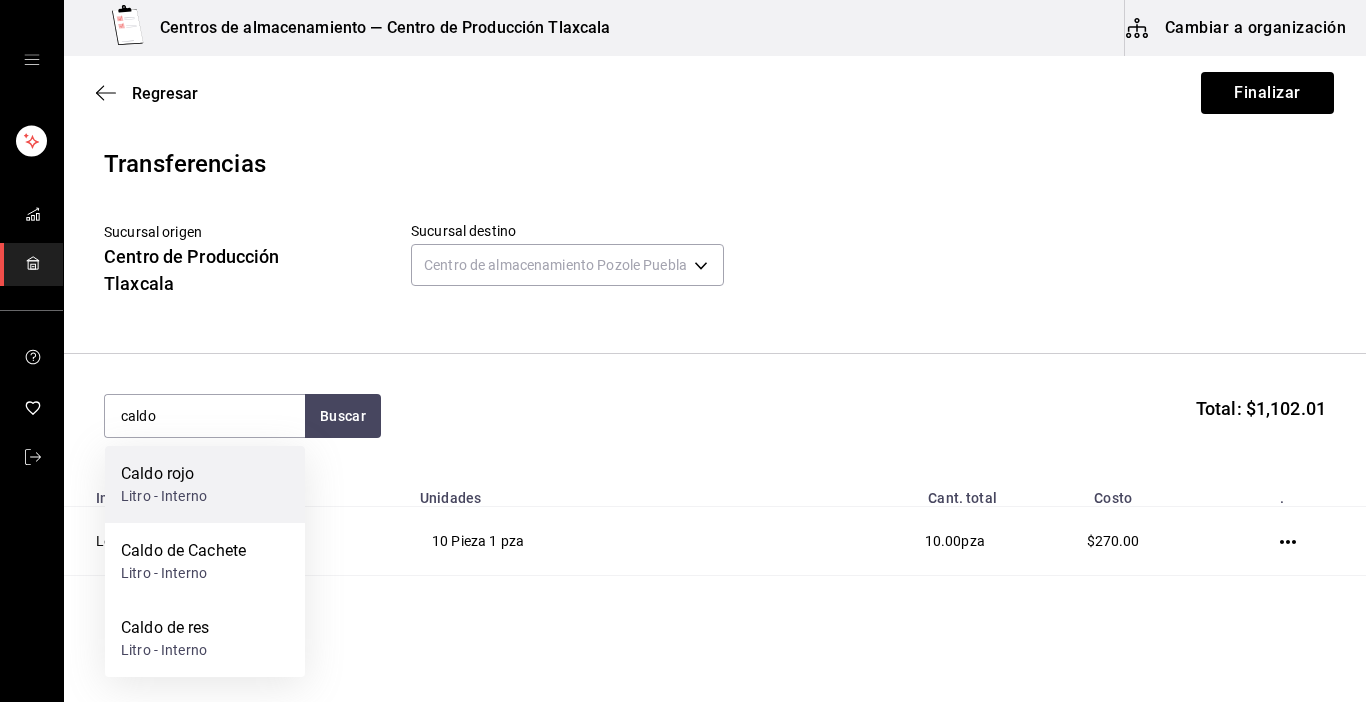 click on "Caldo rojo Litro - Interno" at bounding box center [205, 484] 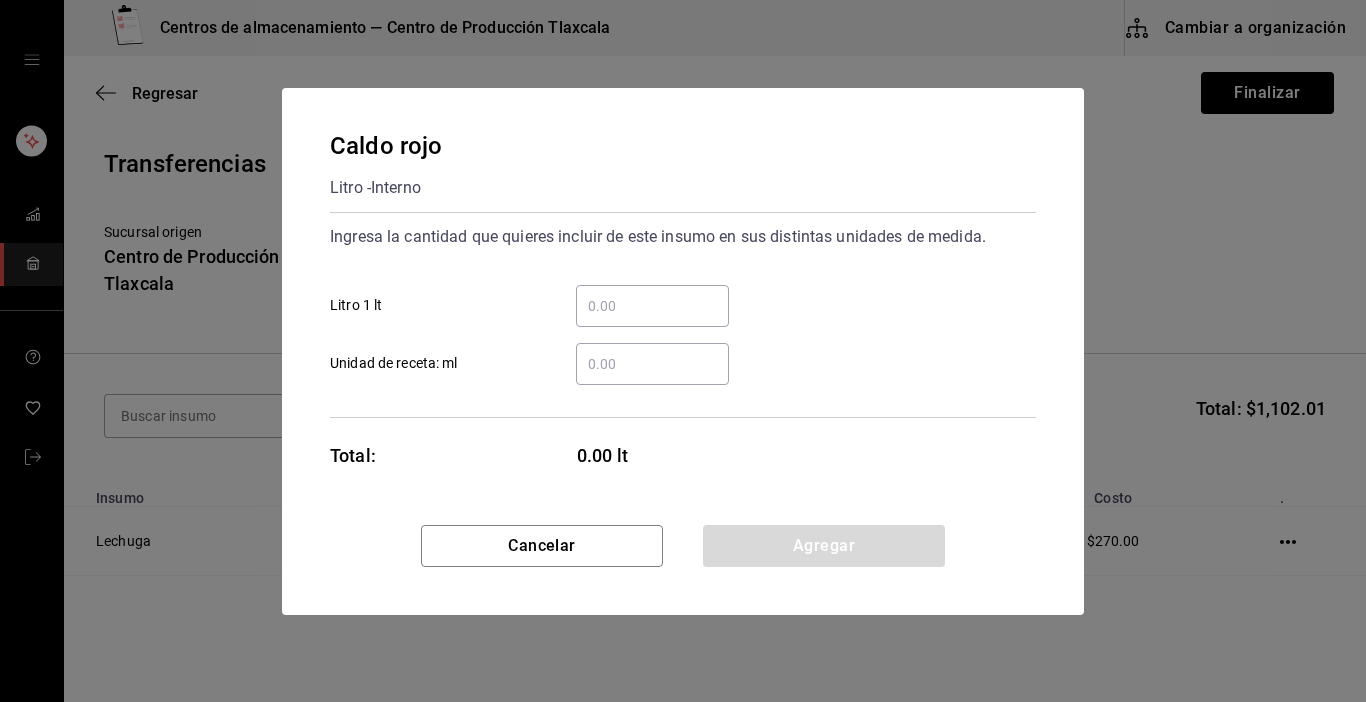 click on "​ Litro 1 lt" at bounding box center (652, 306) 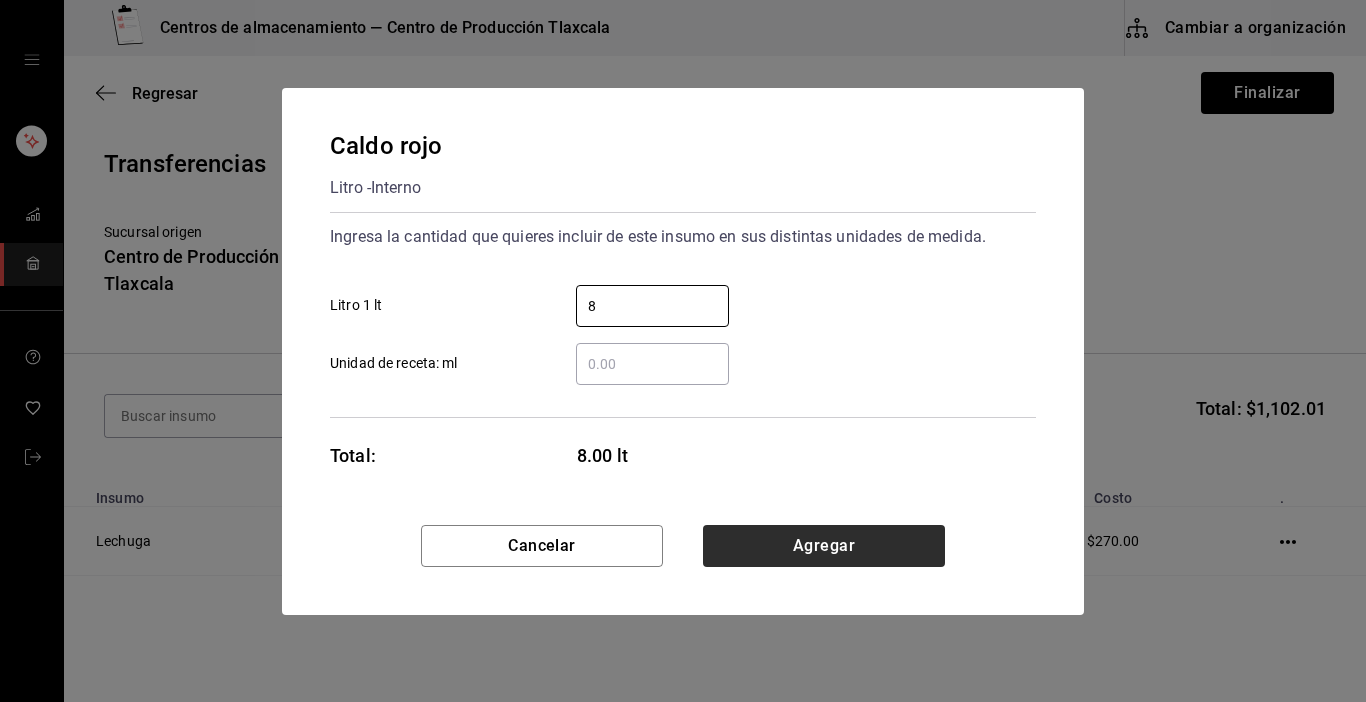 type on "8" 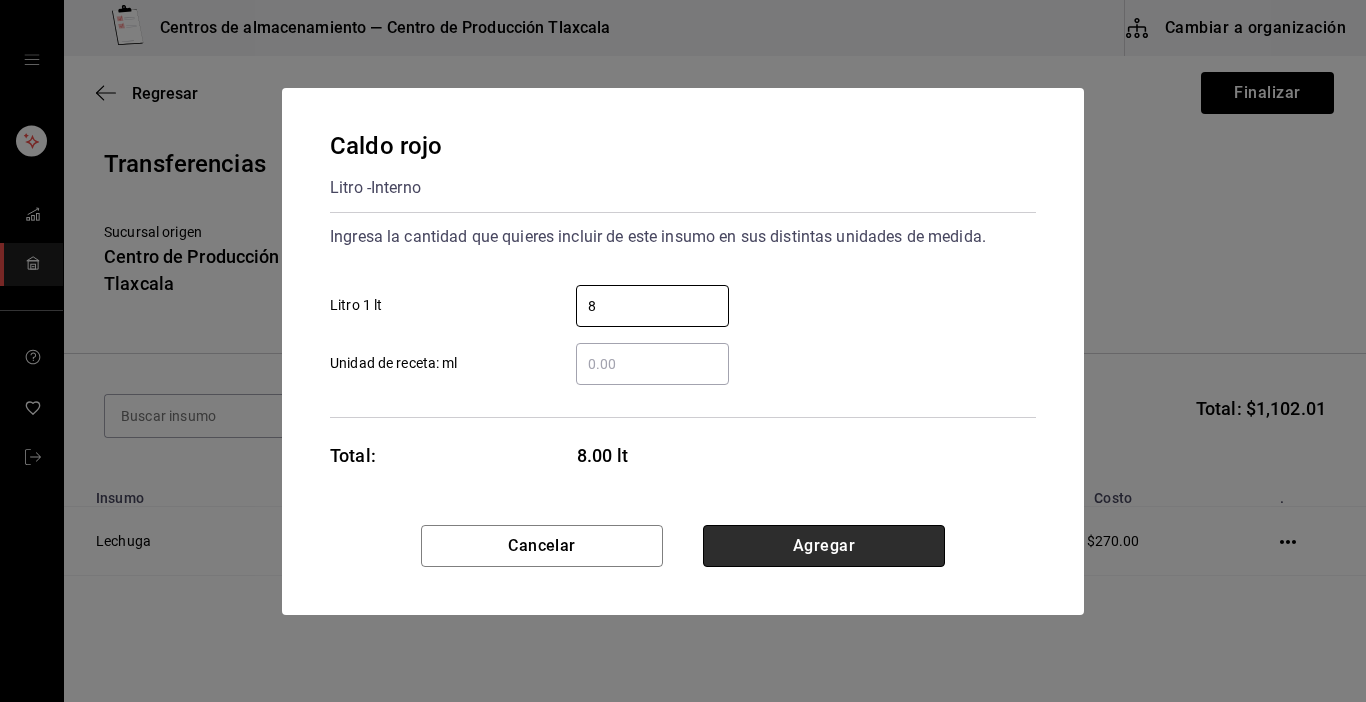 click on "Agregar" at bounding box center (824, 546) 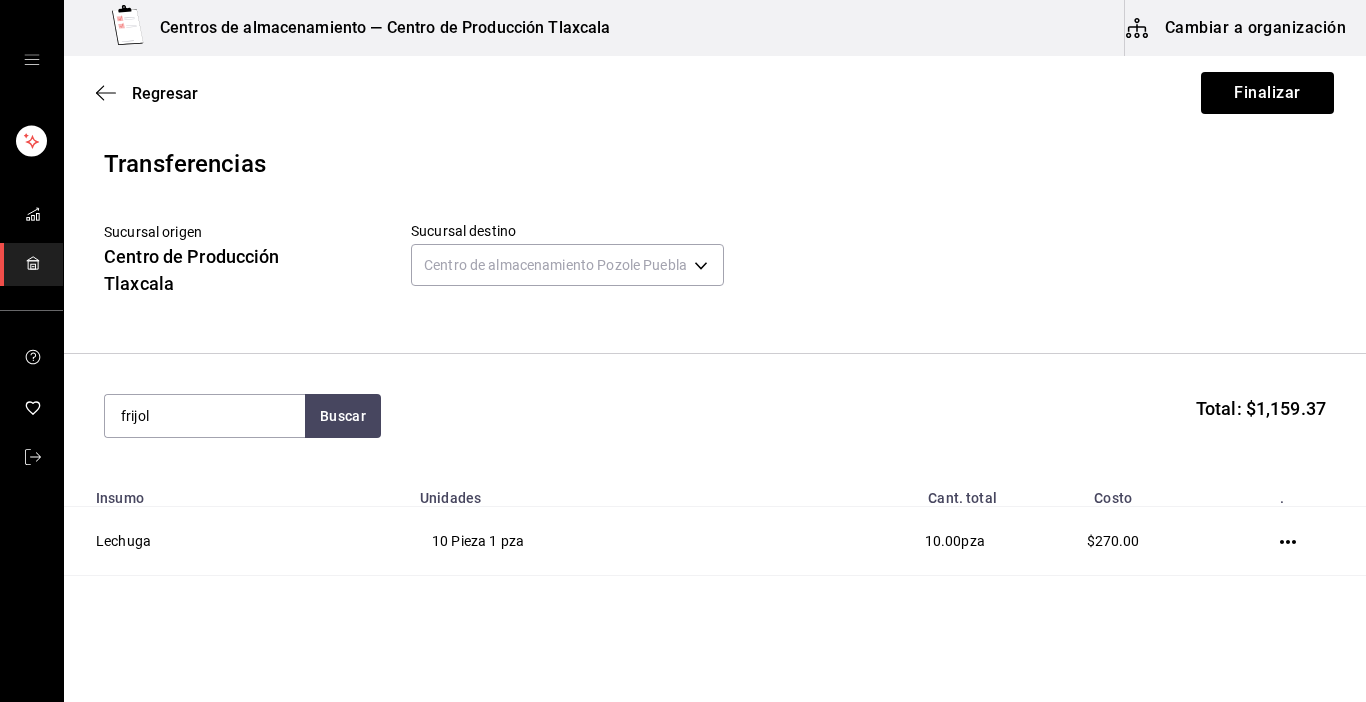 type on "frijol" 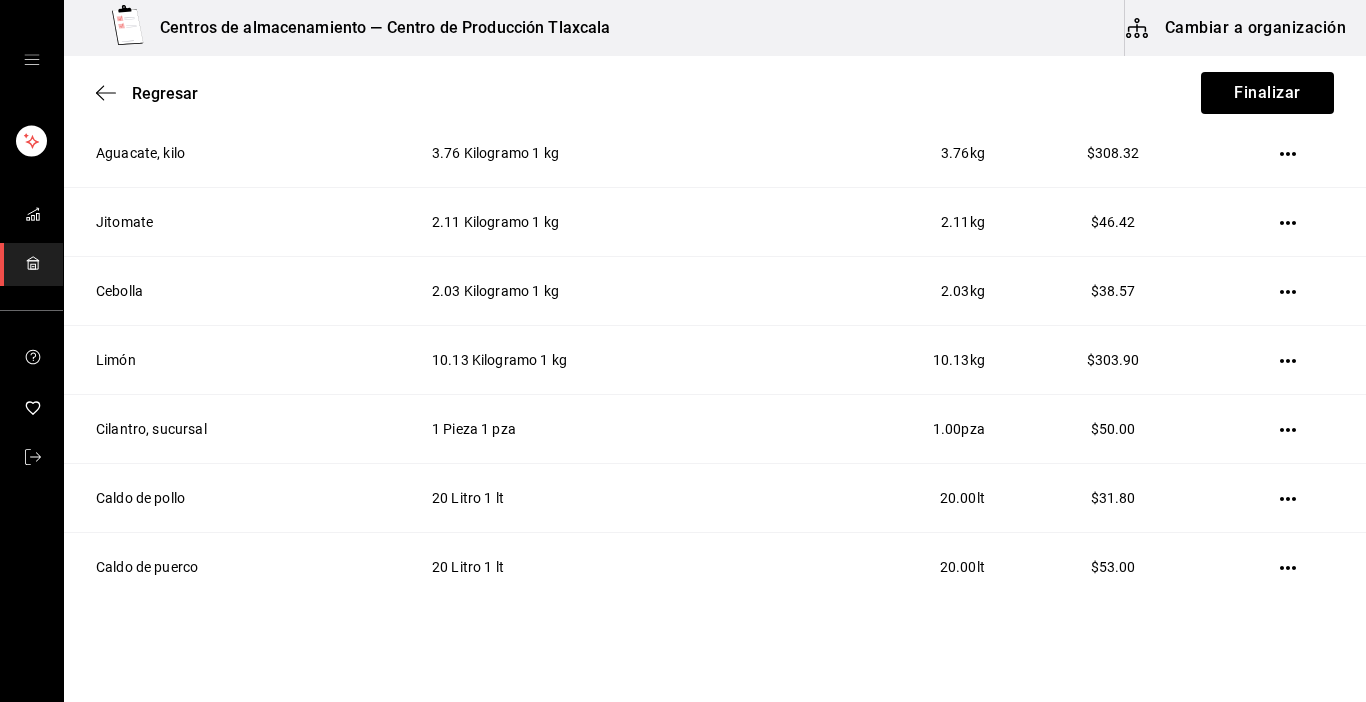 scroll, scrollTop: 480, scrollLeft: 0, axis: vertical 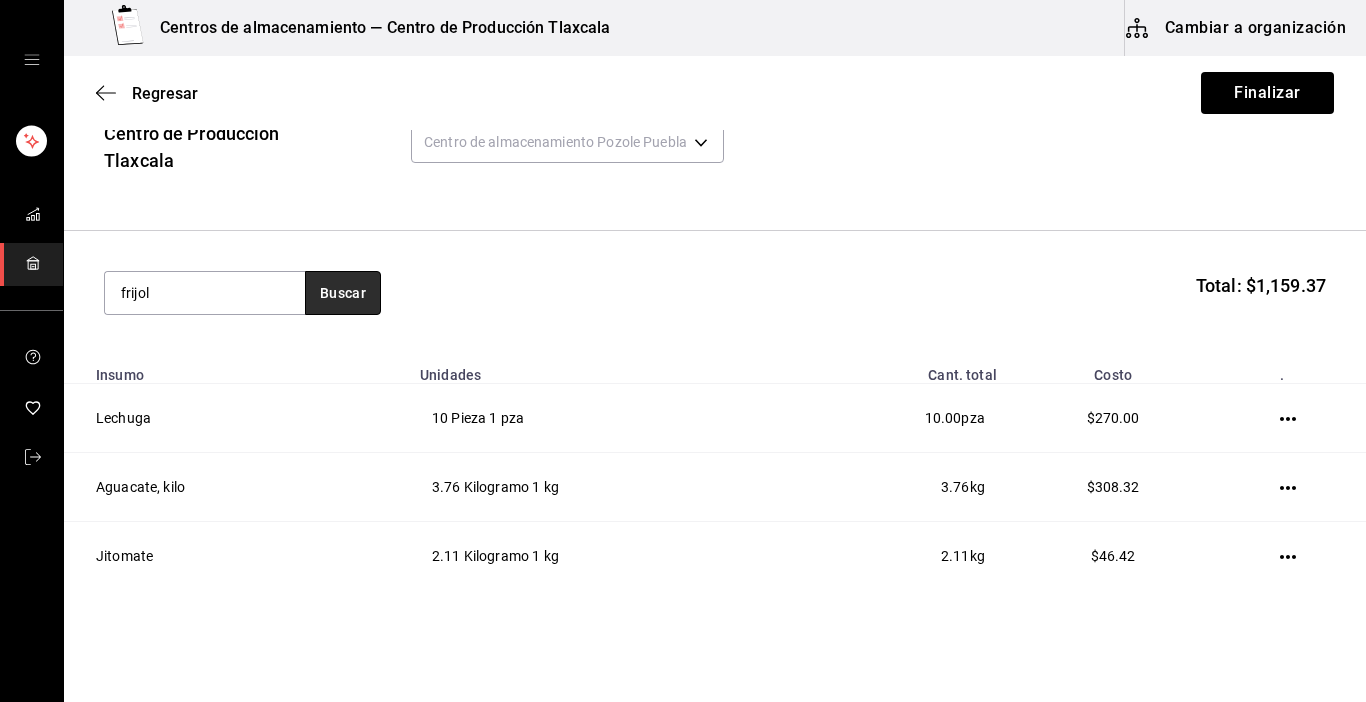 click on "Buscar" at bounding box center [343, 293] 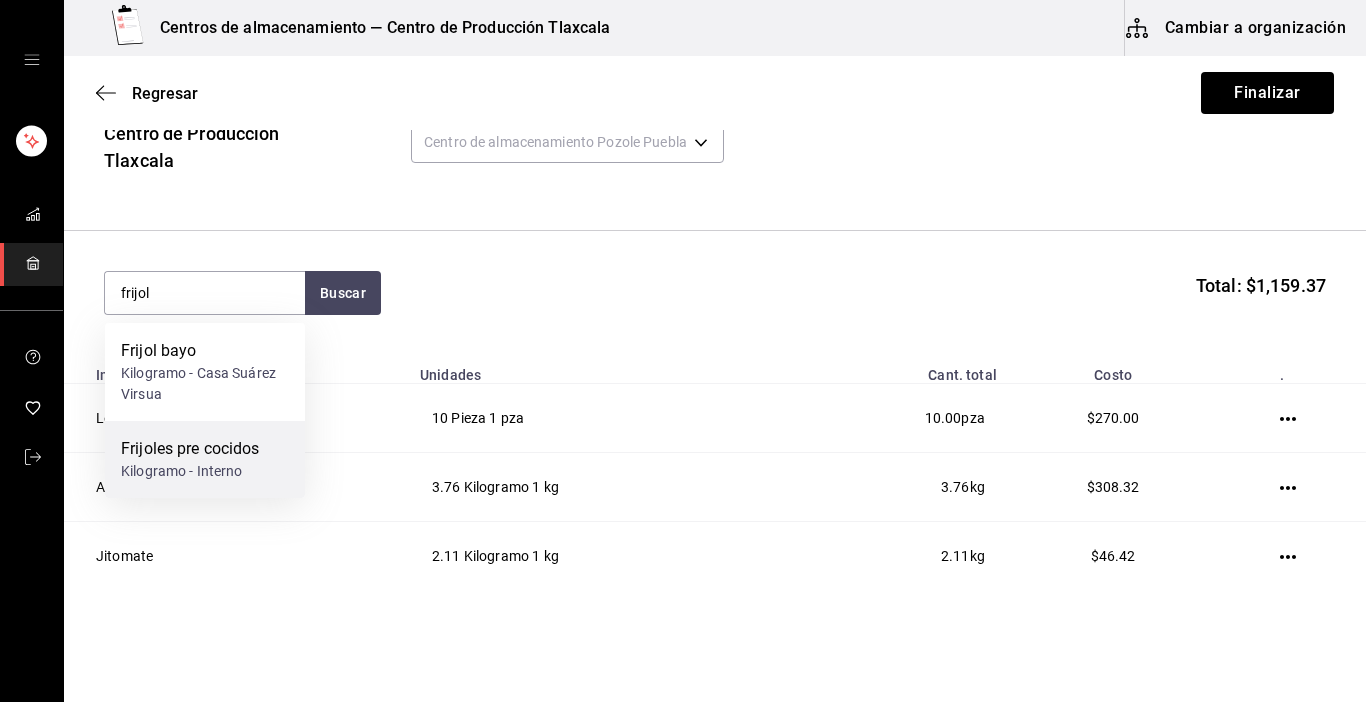 click on "Frijoles pre cocidos Kilogramo - Interno" at bounding box center [205, 459] 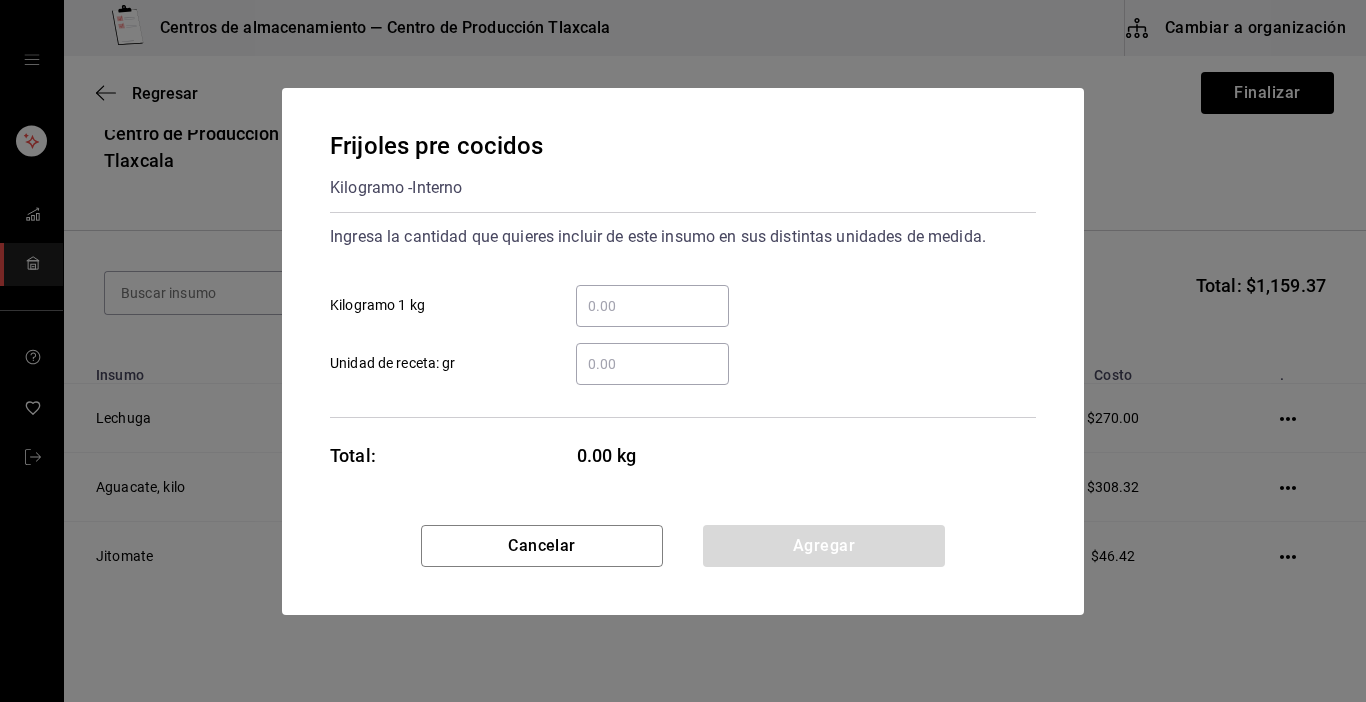 click on "​ Kilogramo 1 kg" at bounding box center (652, 306) 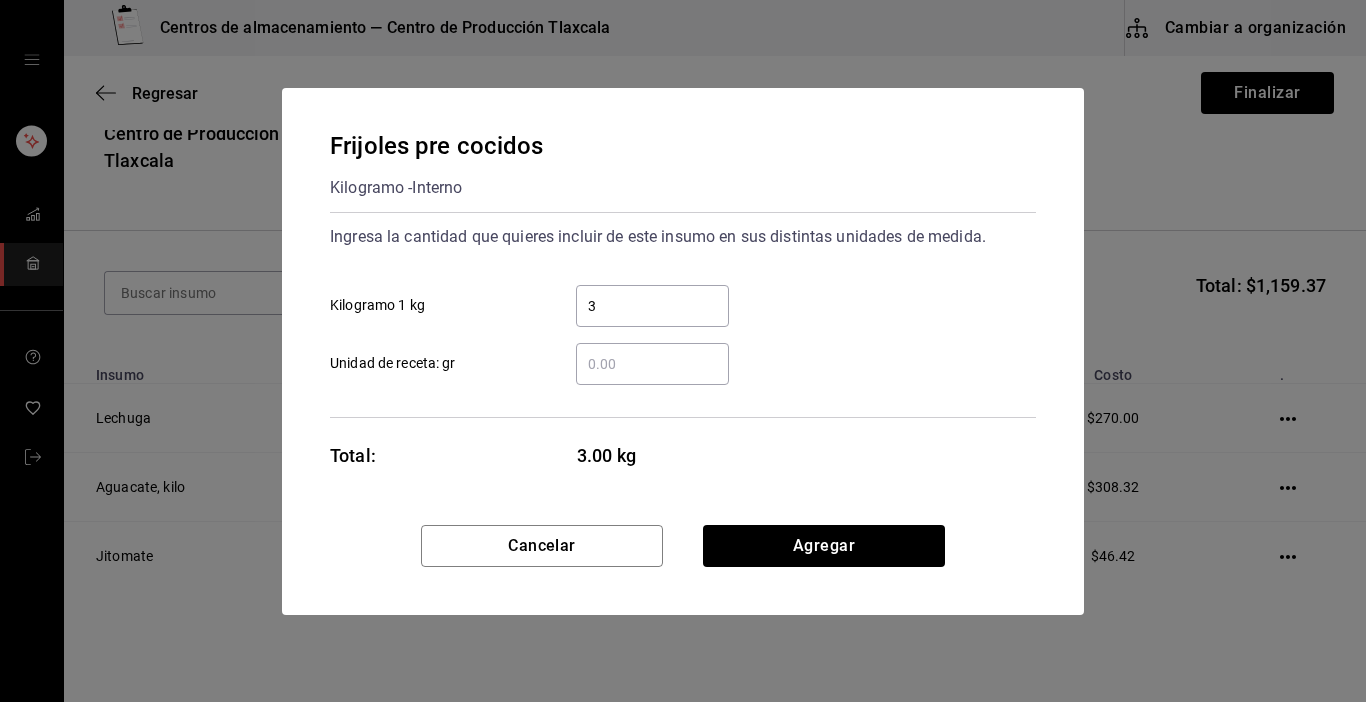 type on "3" 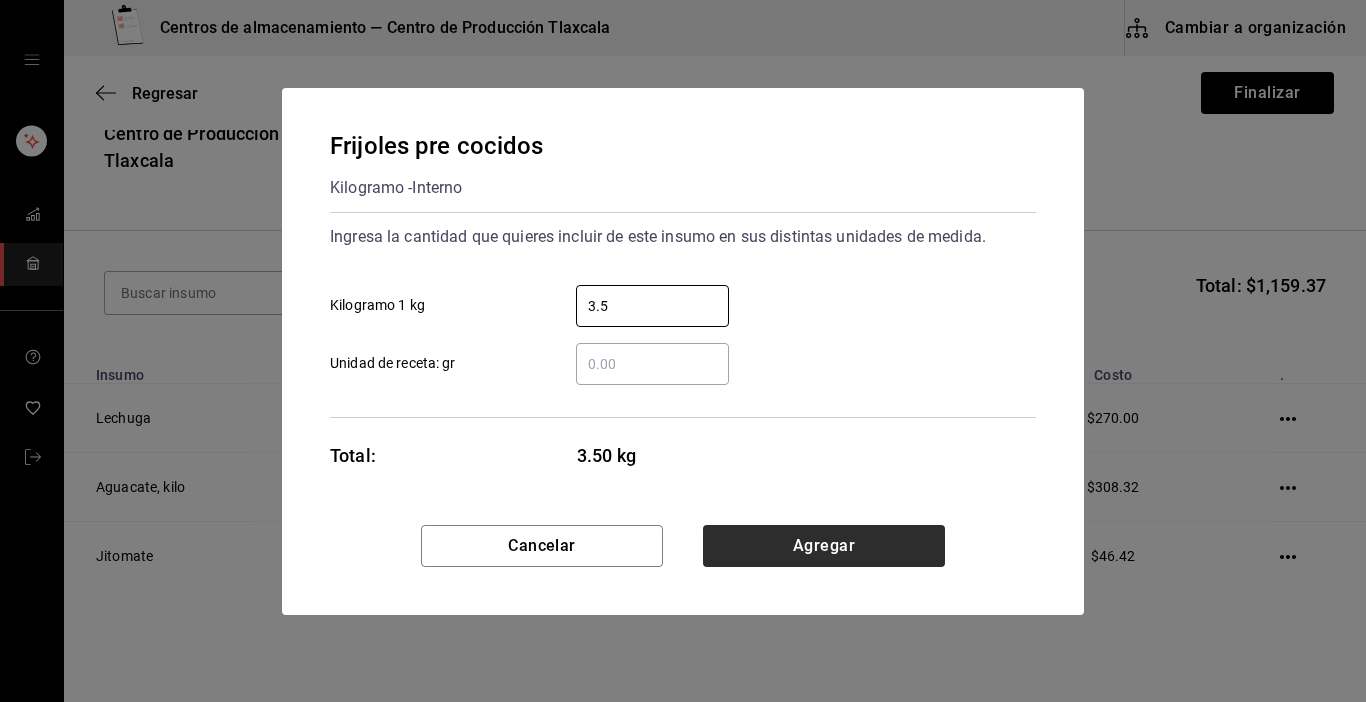type on "3.5" 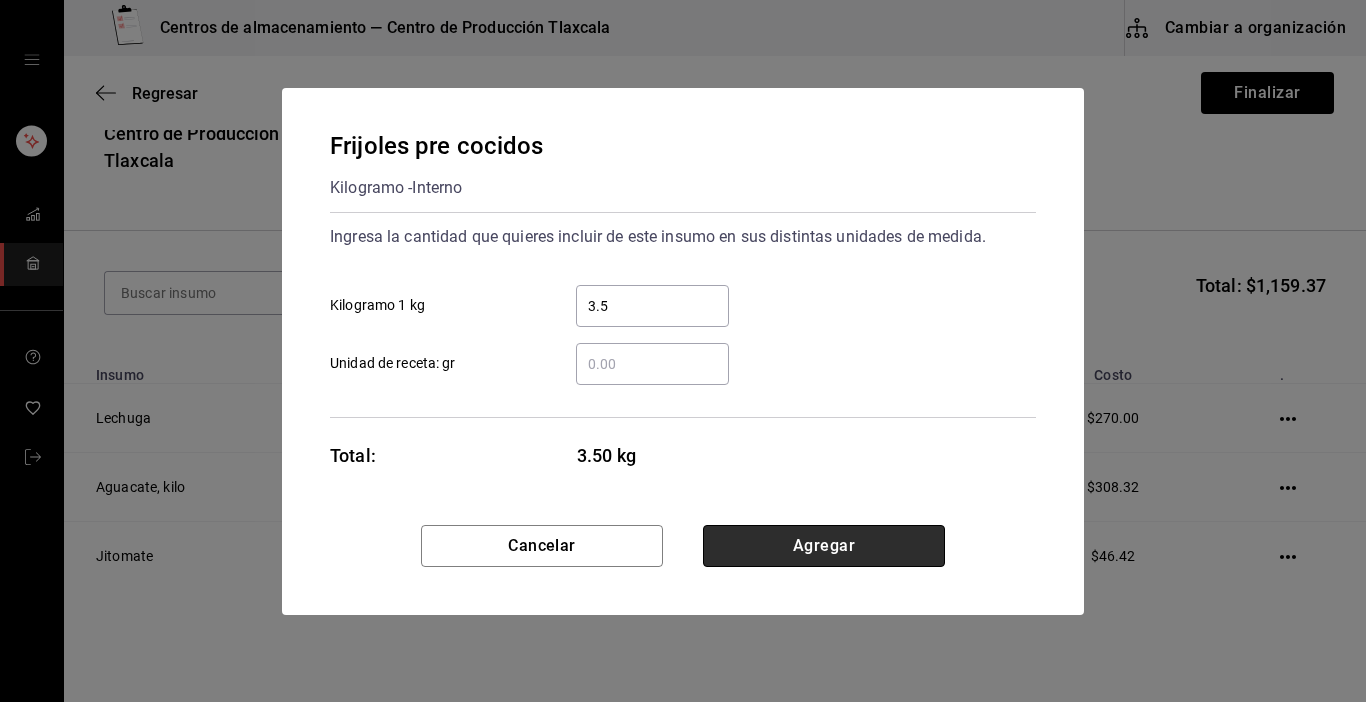 click on "Agregar" at bounding box center [824, 546] 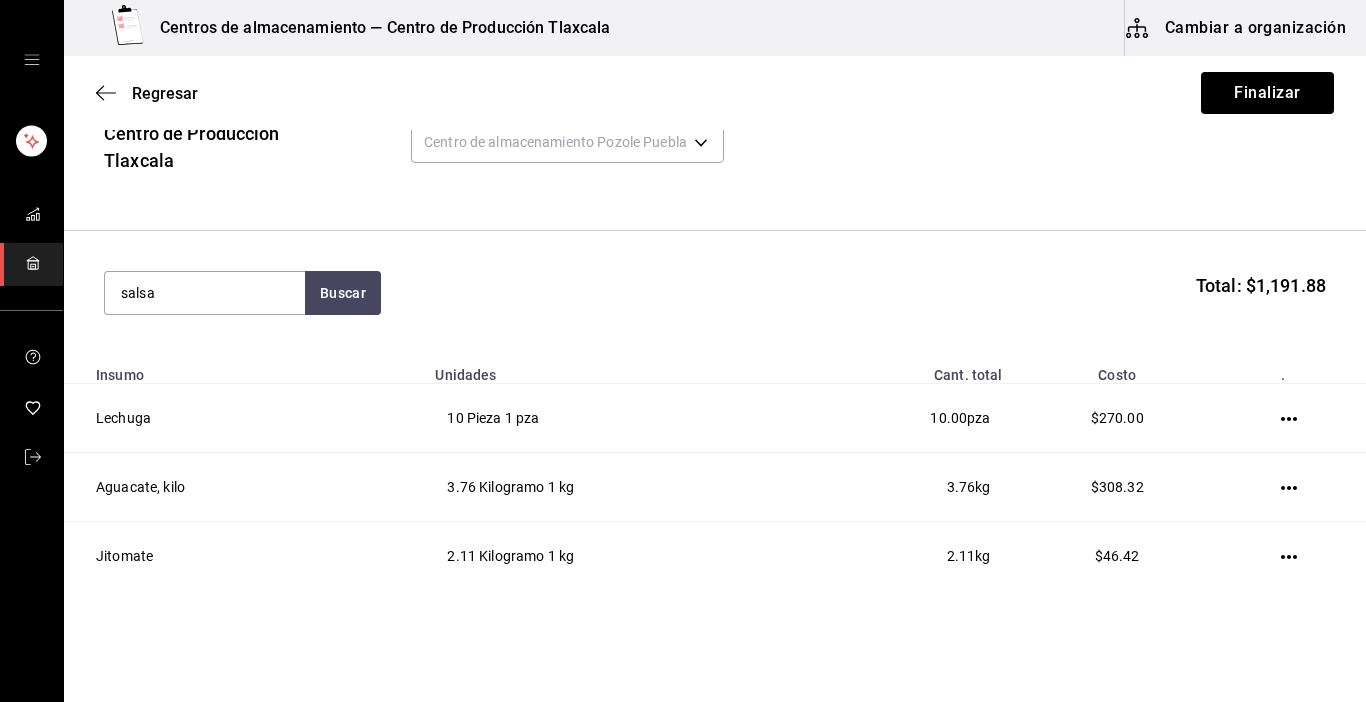 type on "salsa" 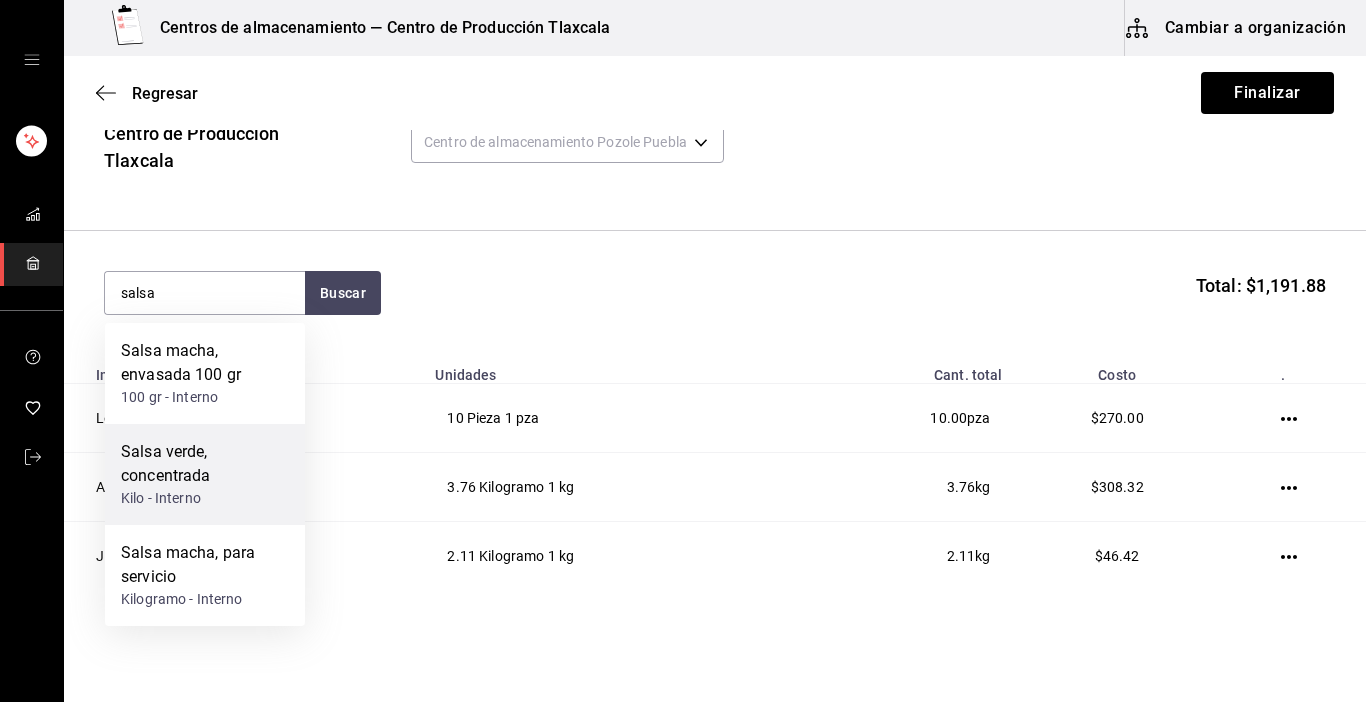 click on "Salsa verde, concentrada" at bounding box center [205, 464] 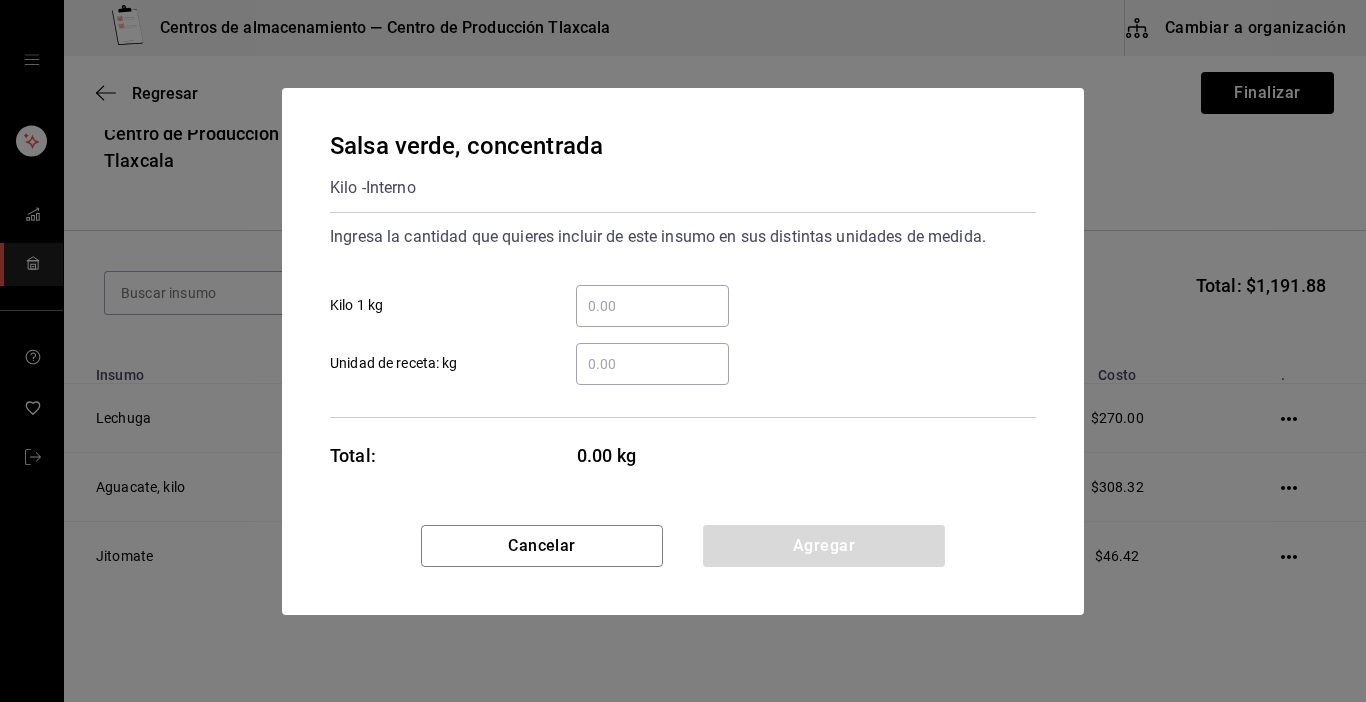 click on "​ Kilo 1 kg" at bounding box center (652, 306) 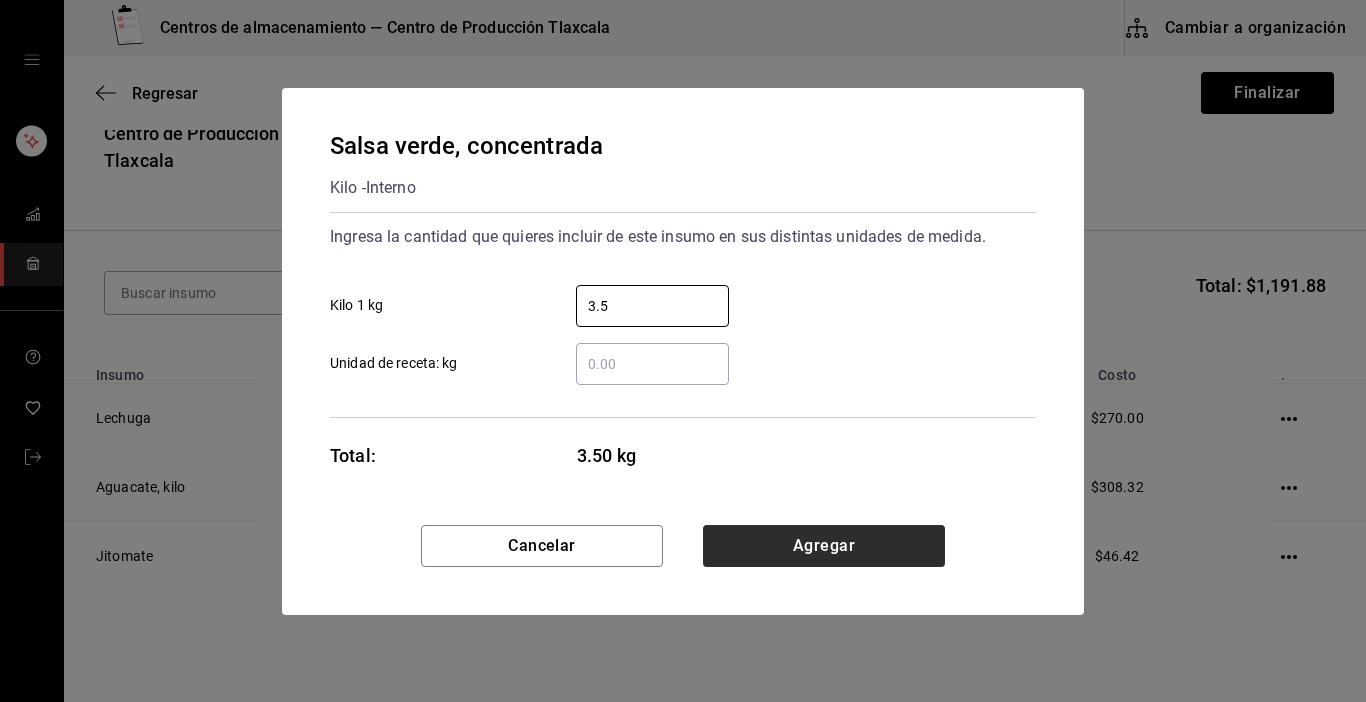 type on "3.5" 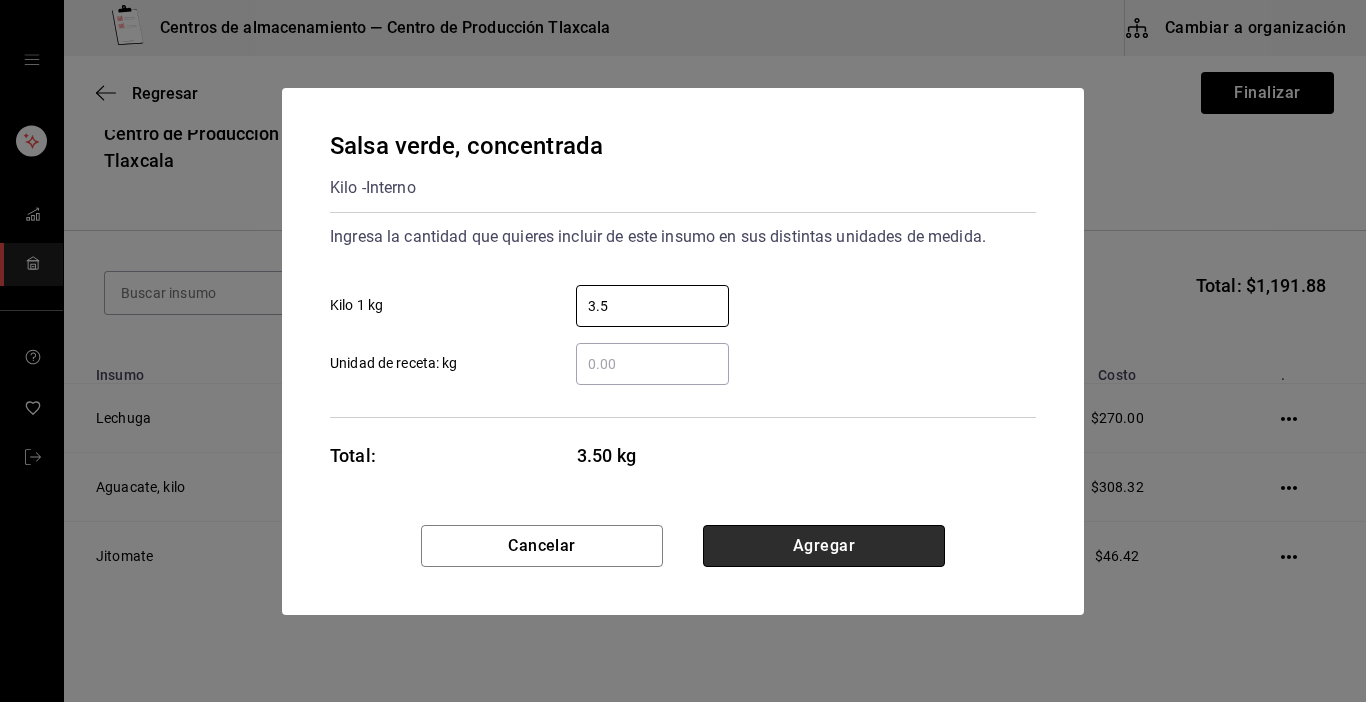 click on "Agregar" at bounding box center [824, 546] 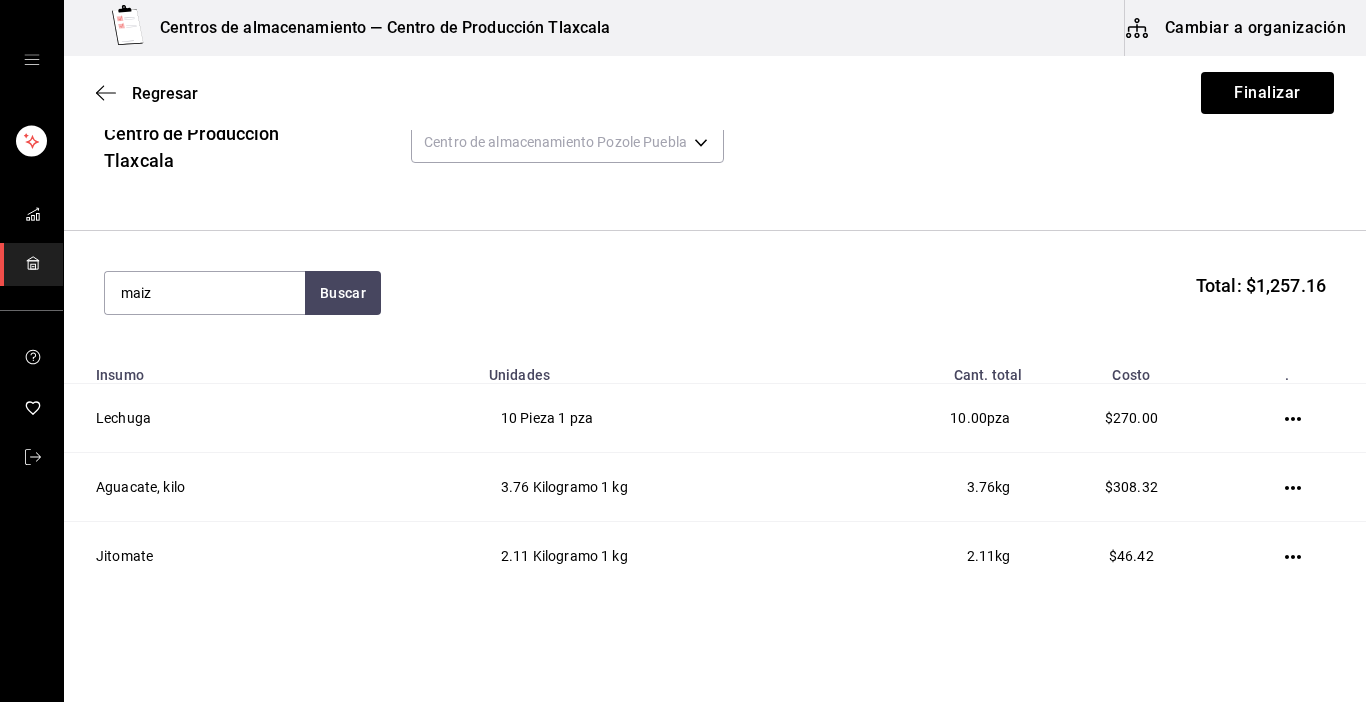 type on "maiz" 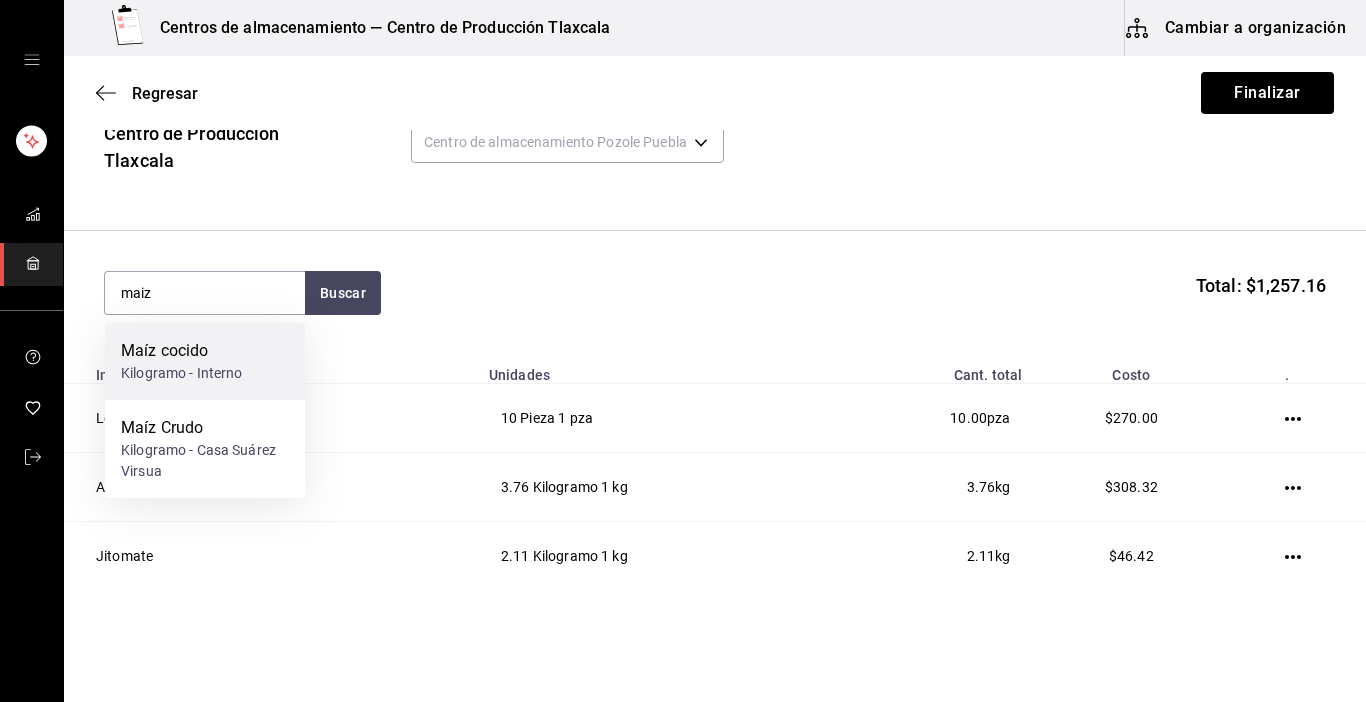 click on "Kilogramo - Interno" at bounding box center [182, 373] 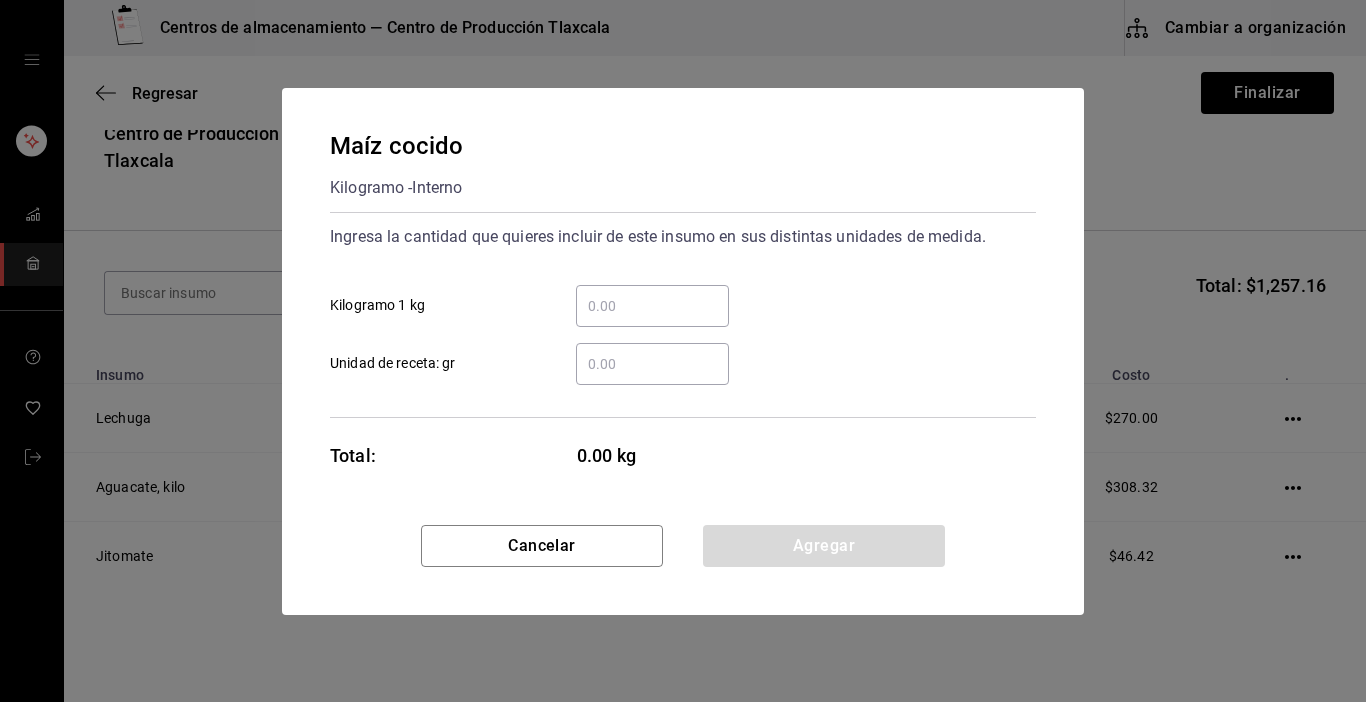 click on "​ Kilogramo 1 kg" at bounding box center [652, 306] 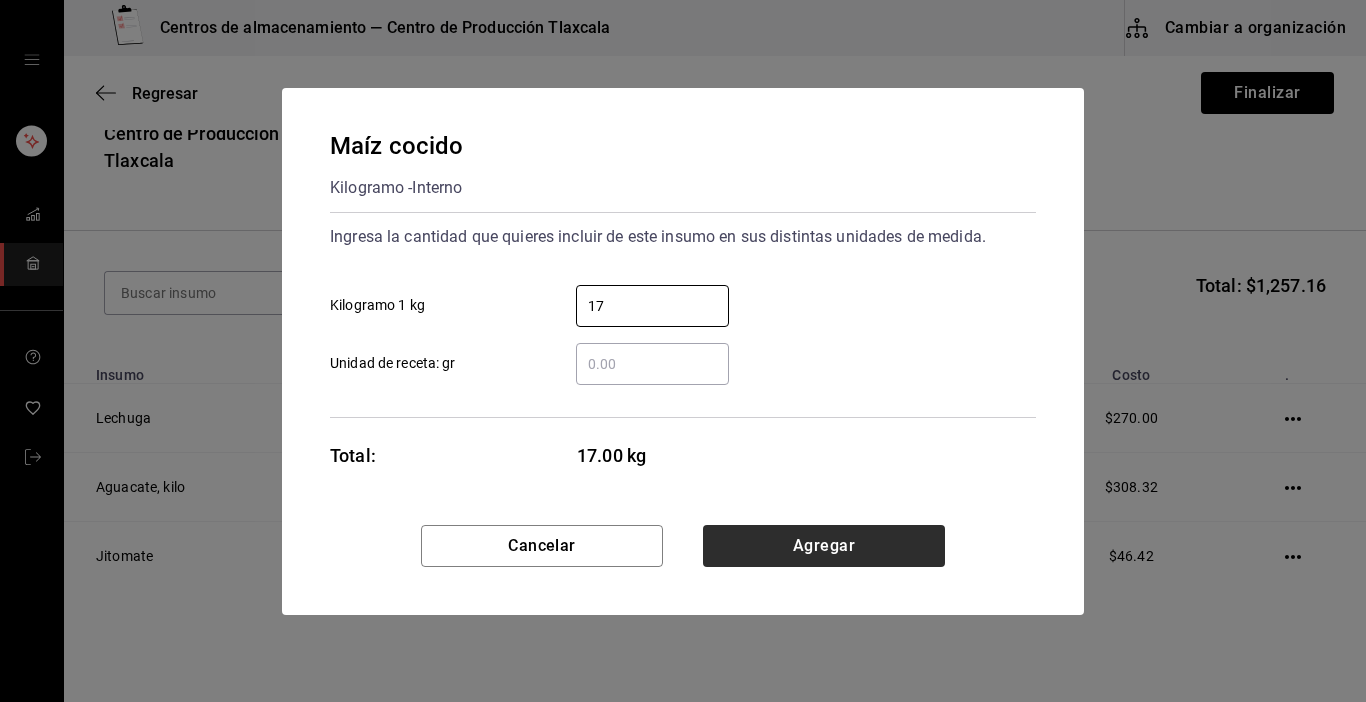 type on "17" 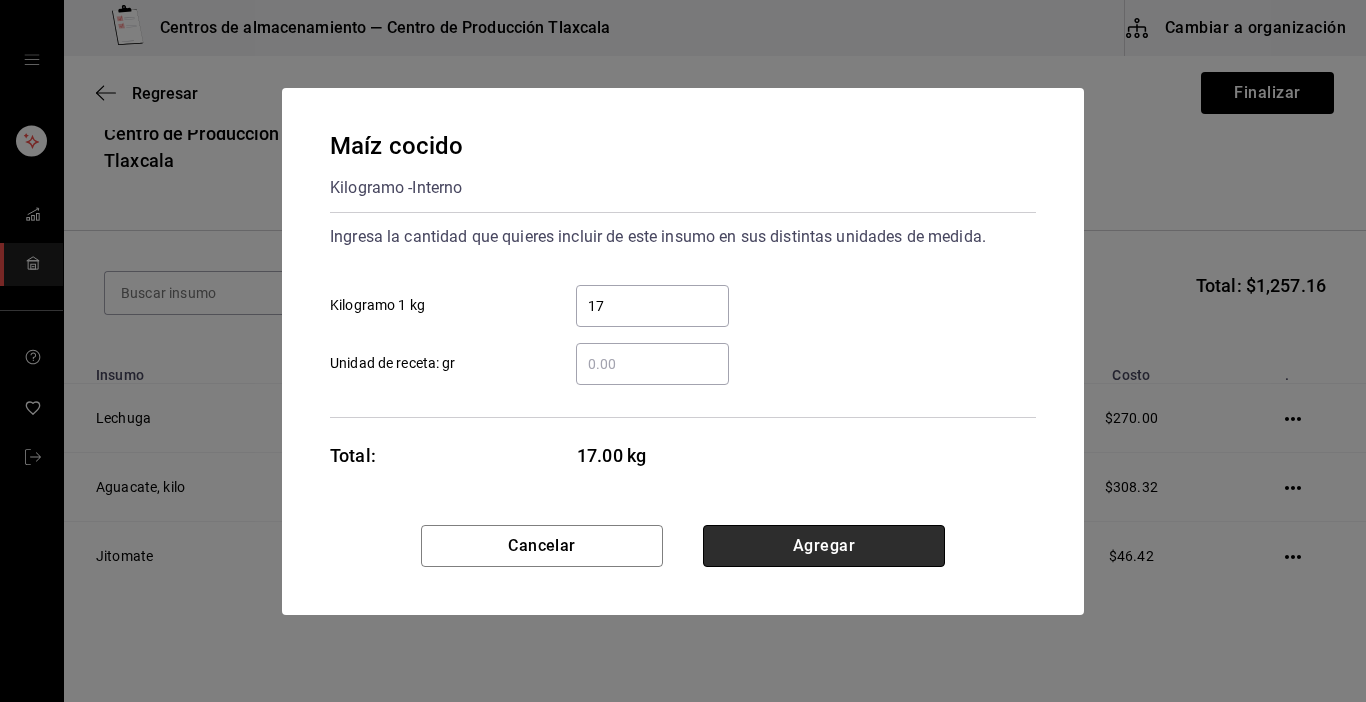 click on "Agregar" at bounding box center (824, 546) 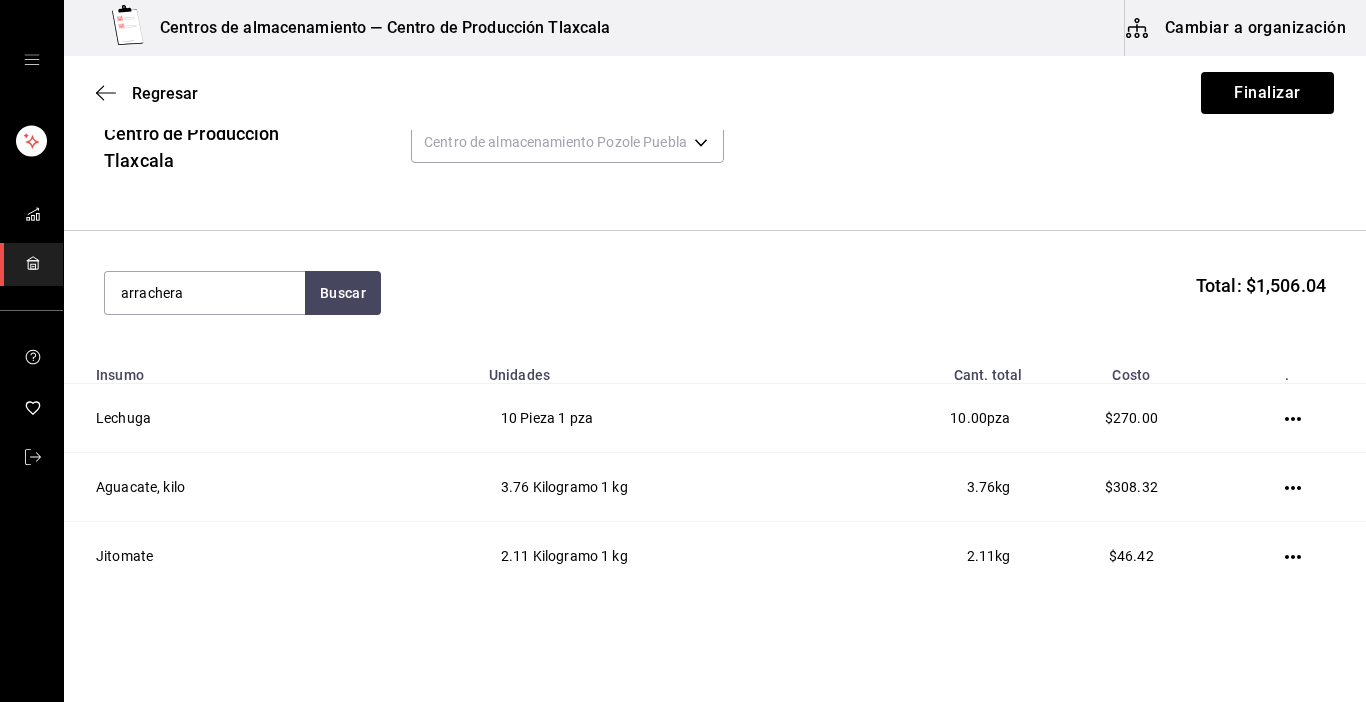 type on "arrachera" 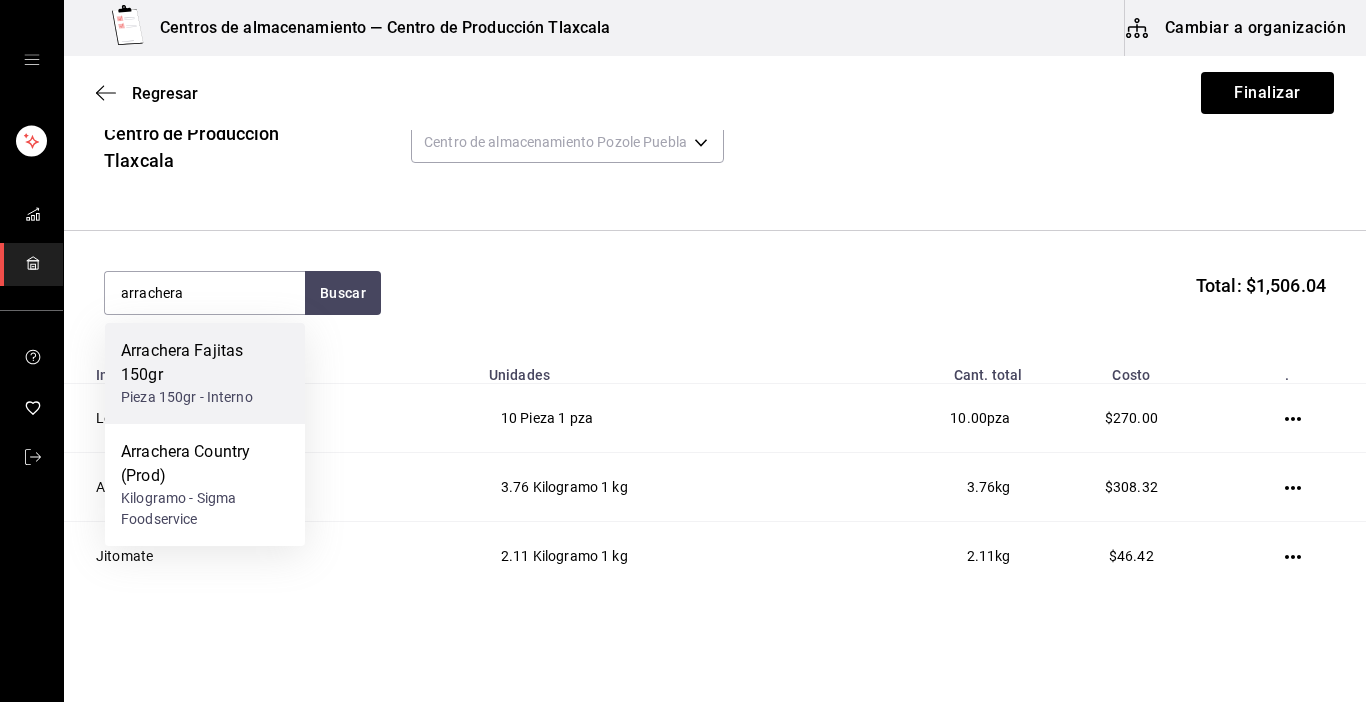 click on "Pieza 150gr - Interno" at bounding box center [205, 397] 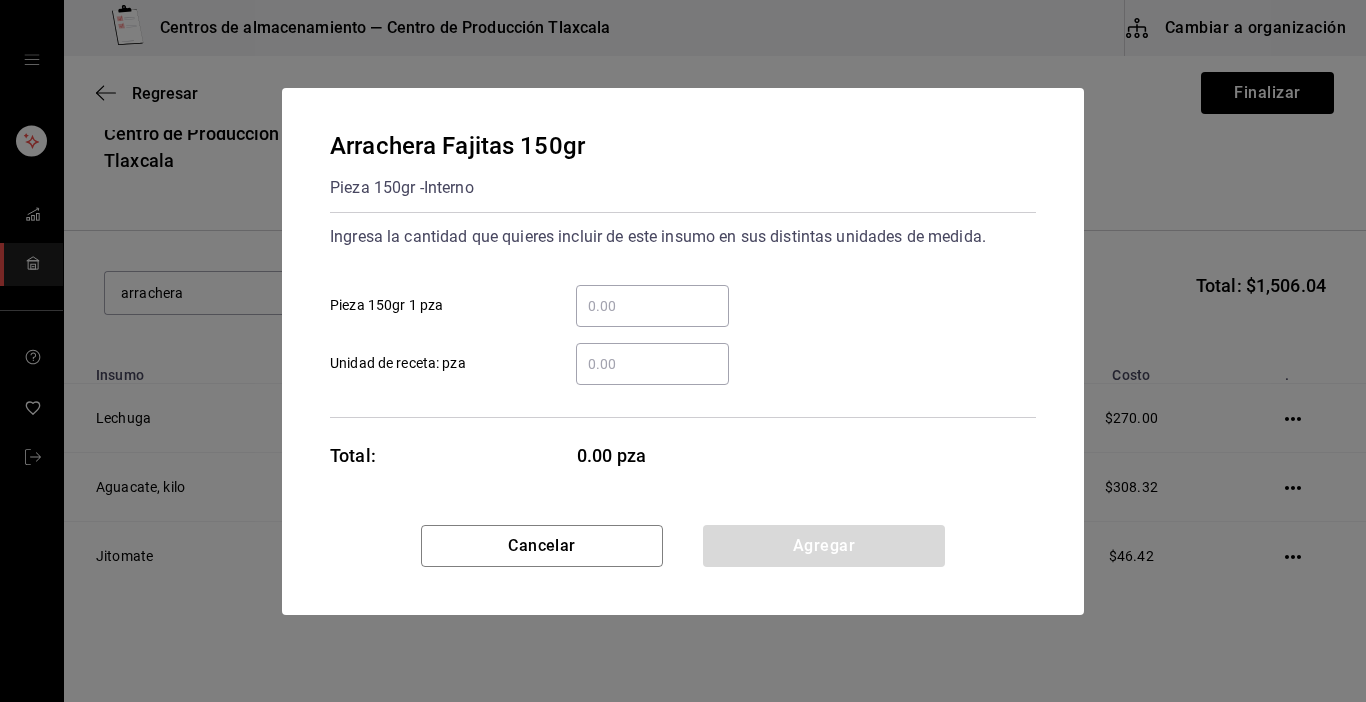 type 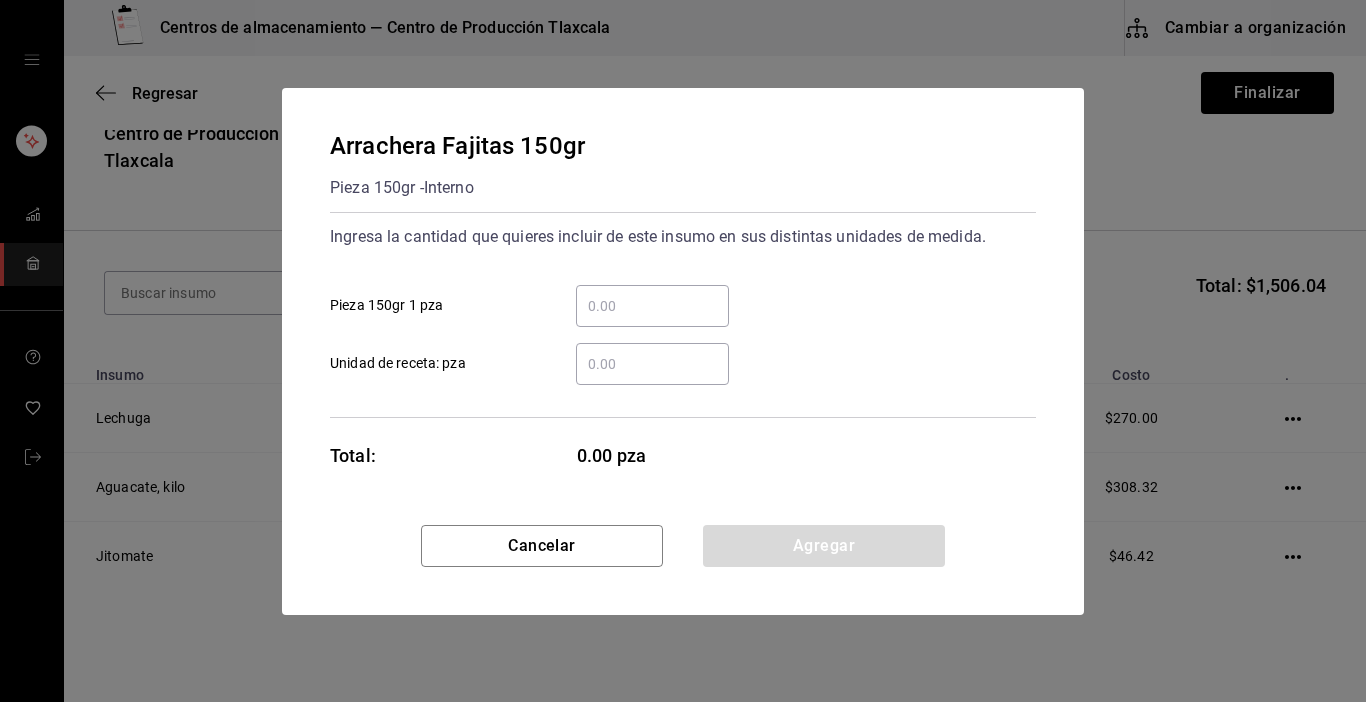 click on "​ Pieza 150gr 1 pza" at bounding box center (652, 306) 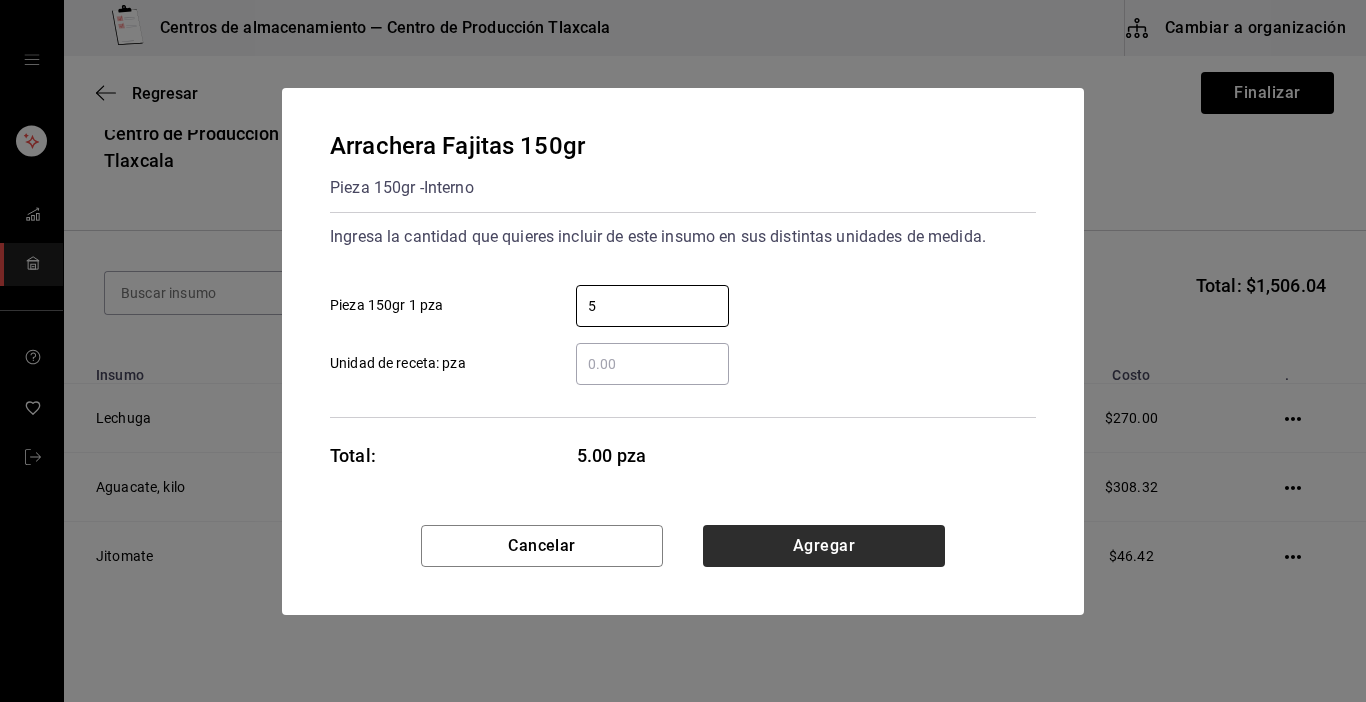type on "5" 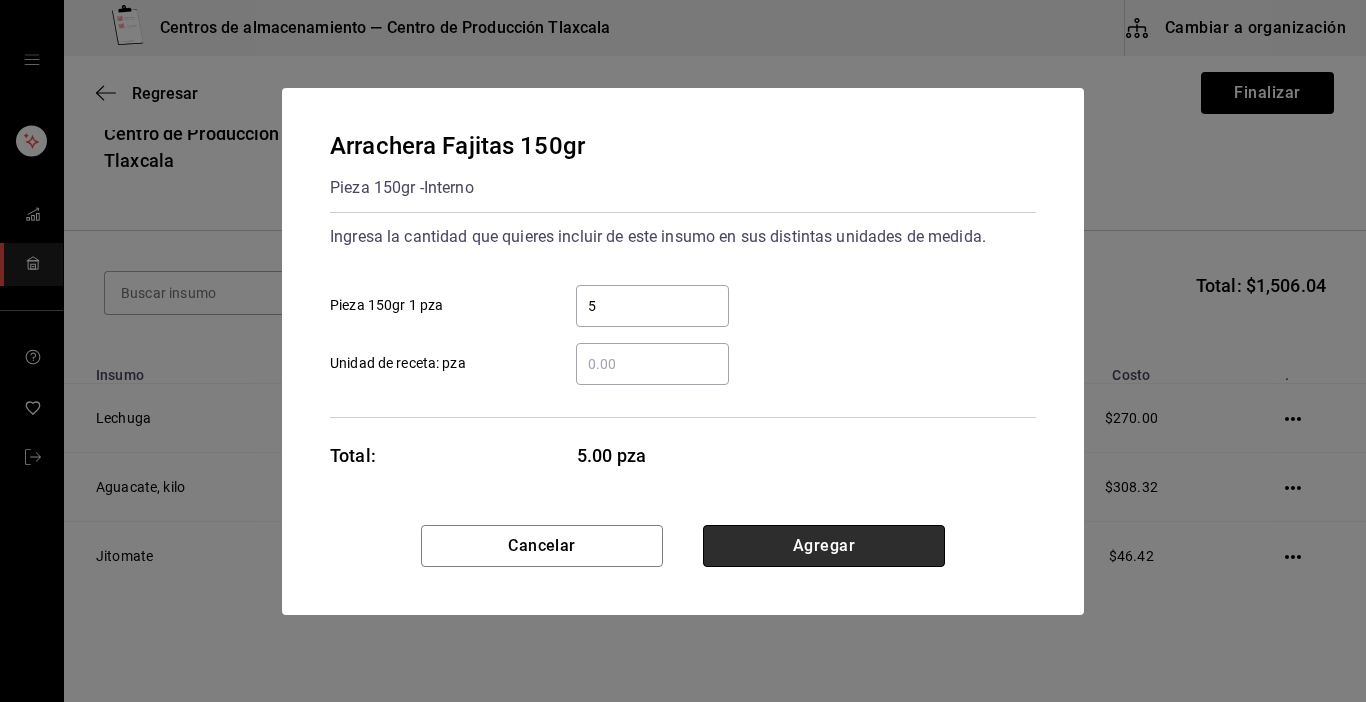 click on "Agregar" at bounding box center (824, 546) 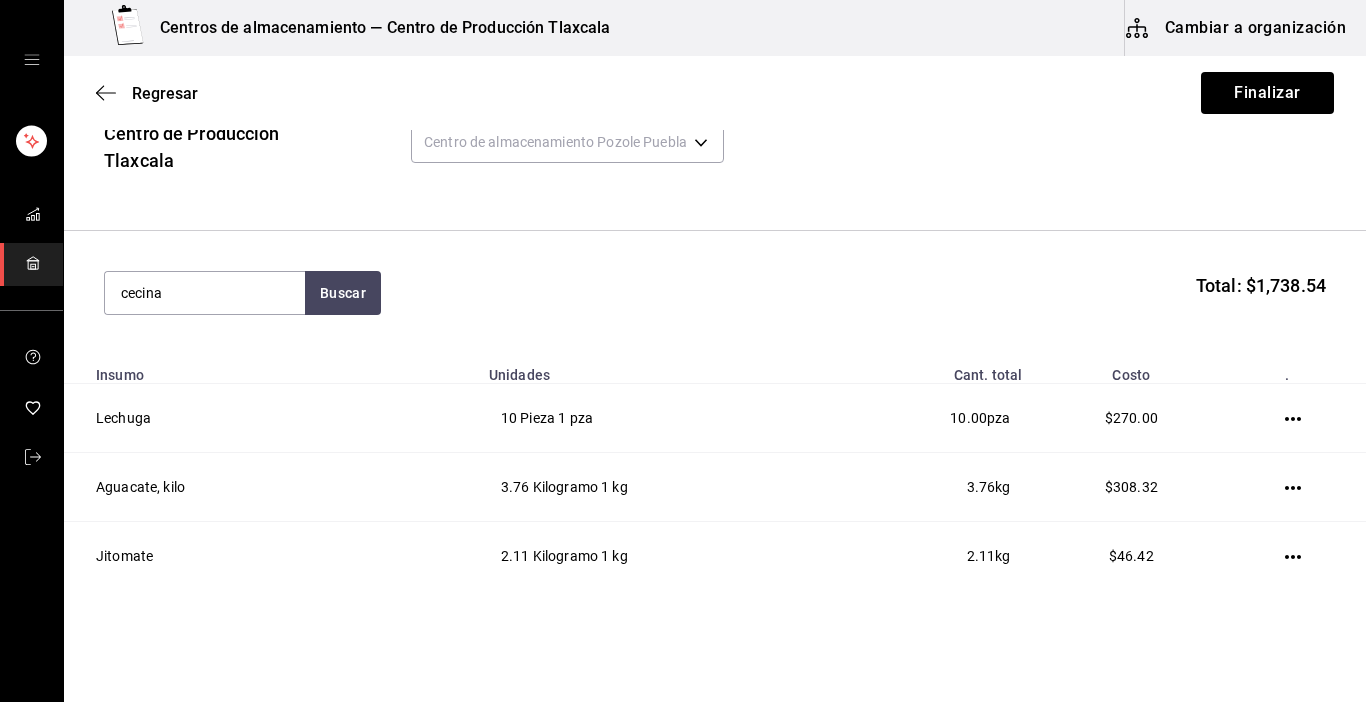 type on "cecina" 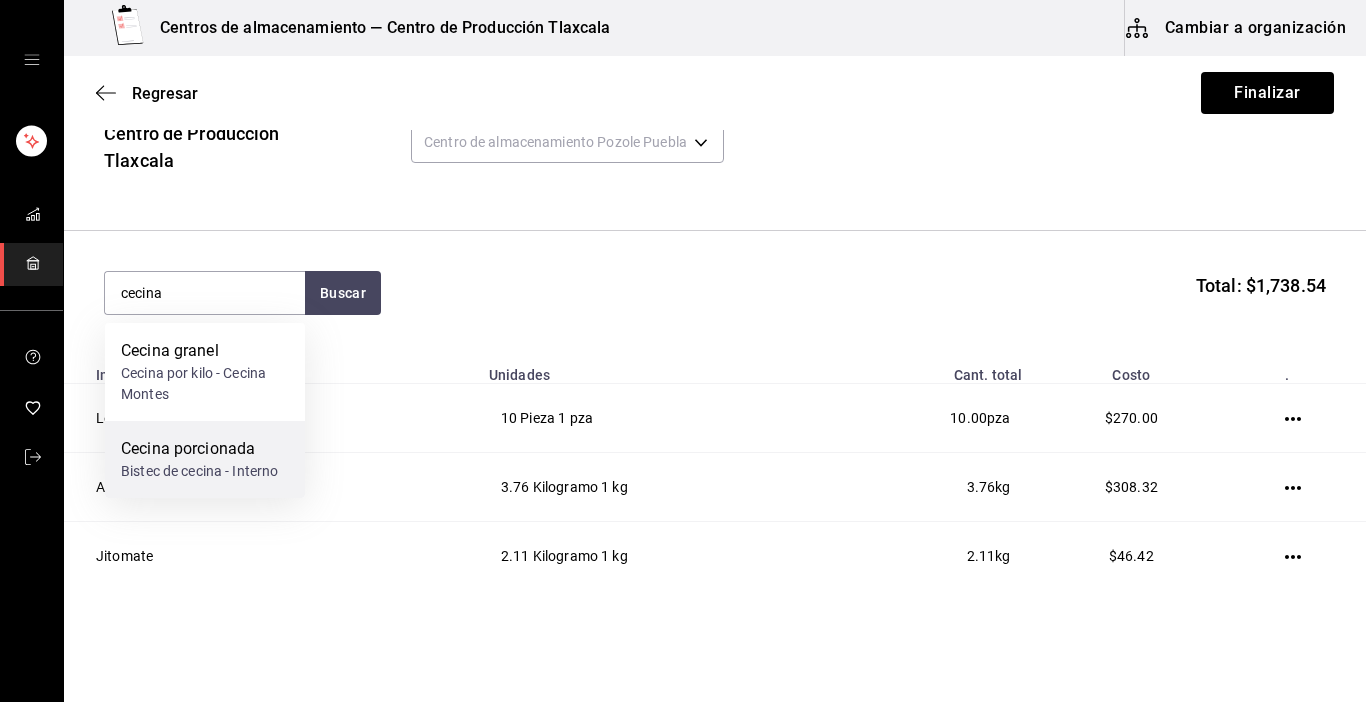 click on "Cecina porcionada" at bounding box center [199, 449] 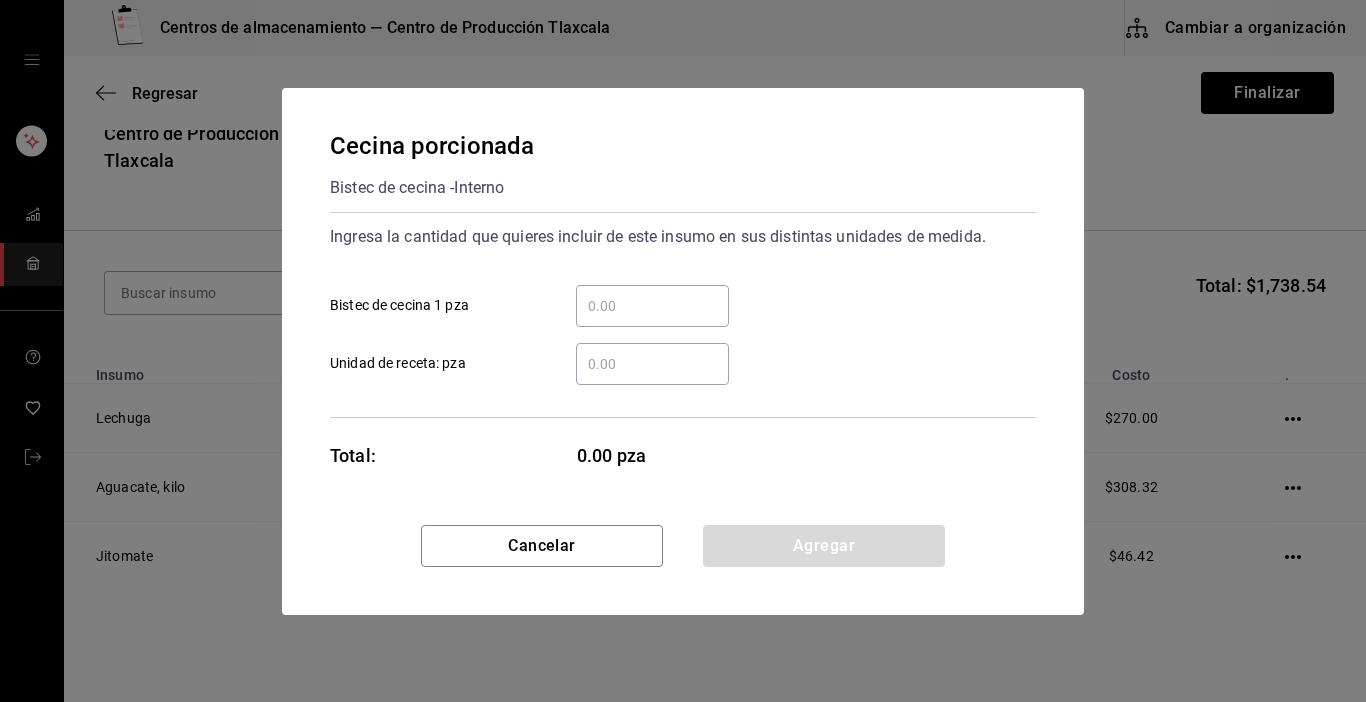 click on "​ Bistec de cecina 1 pza" at bounding box center (652, 306) 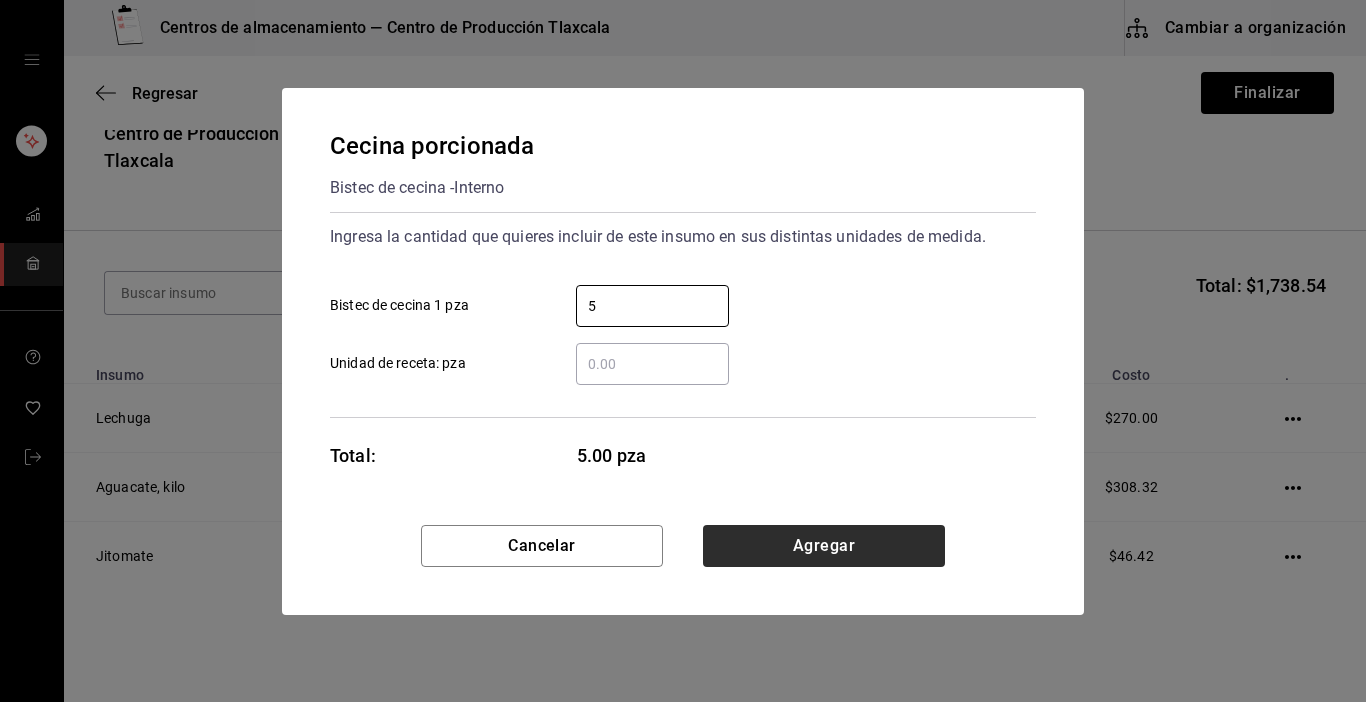 type on "5" 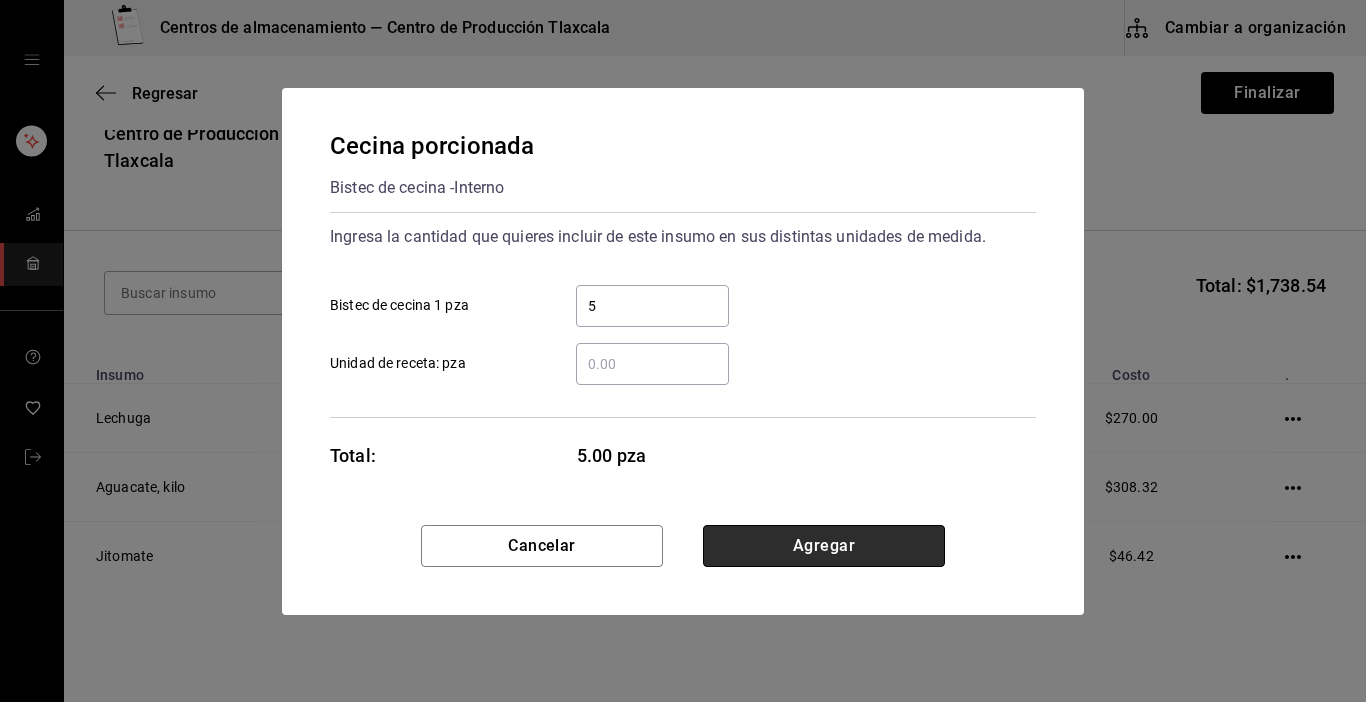 click on "Agregar" at bounding box center (824, 546) 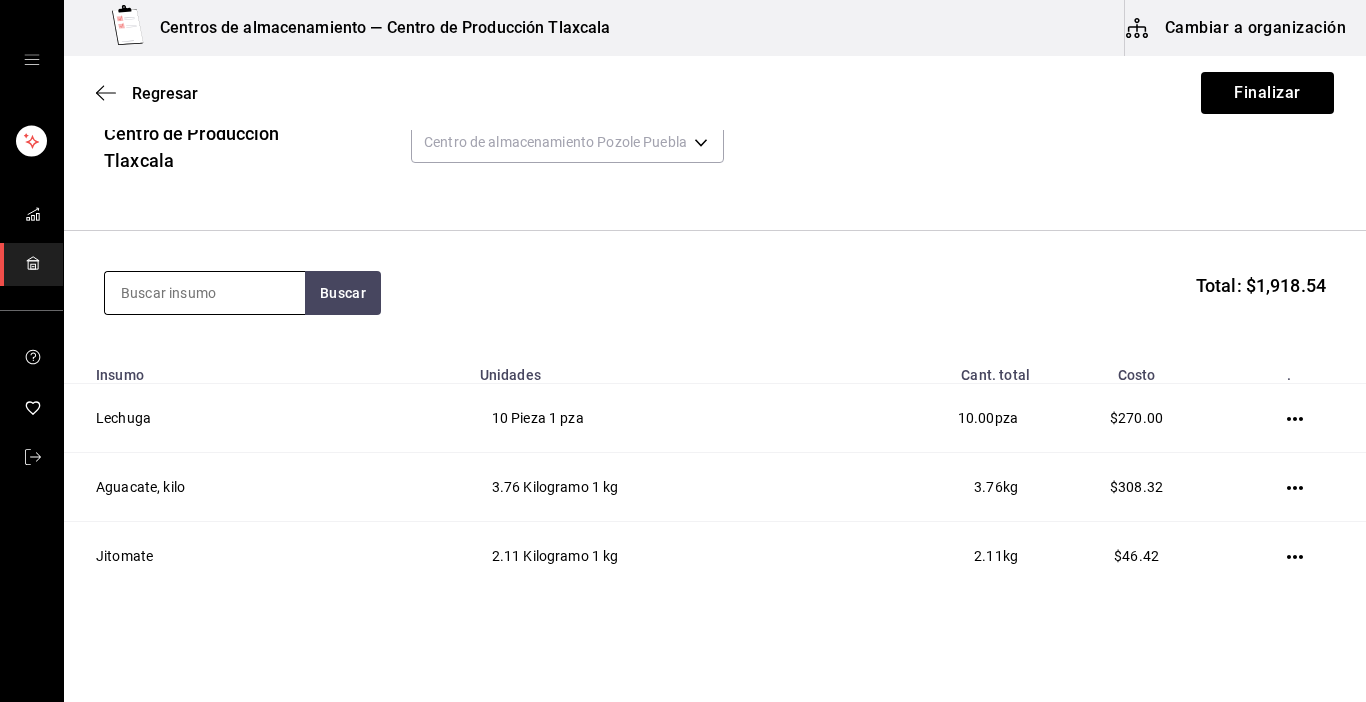click at bounding box center (205, 293) 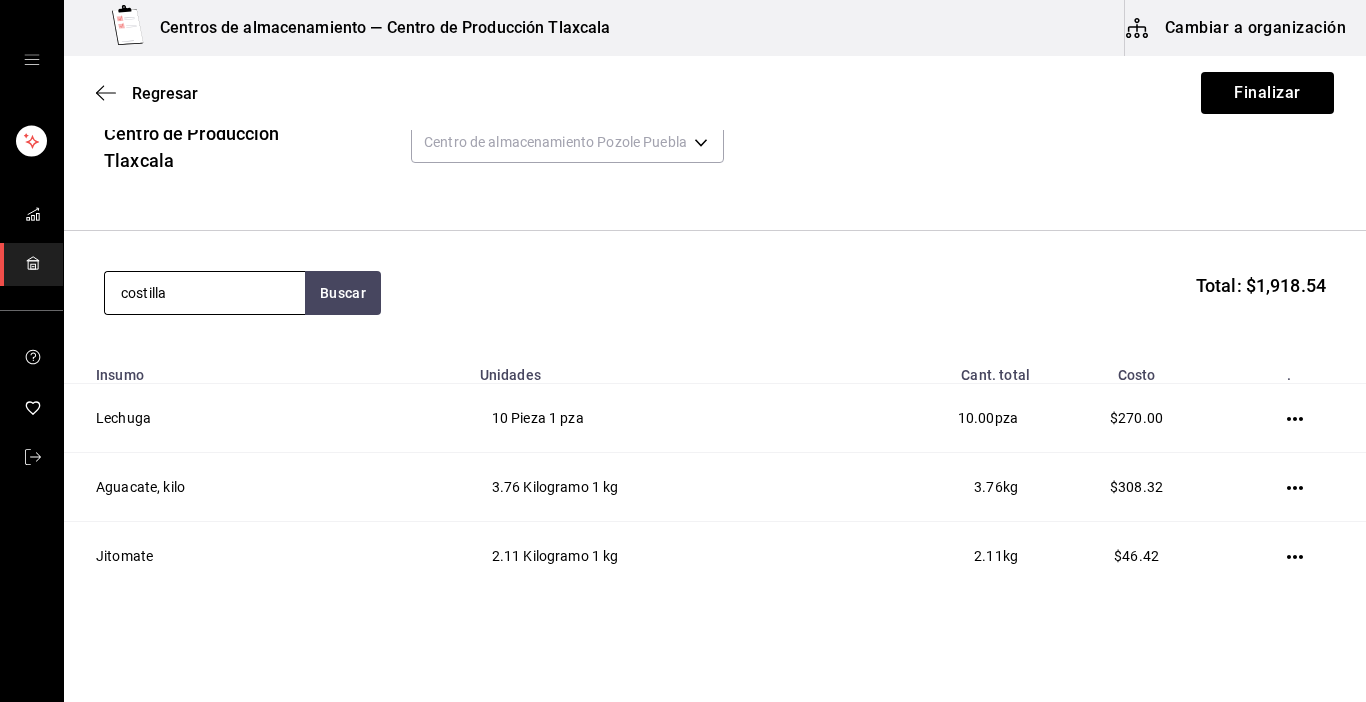 type on "costilla" 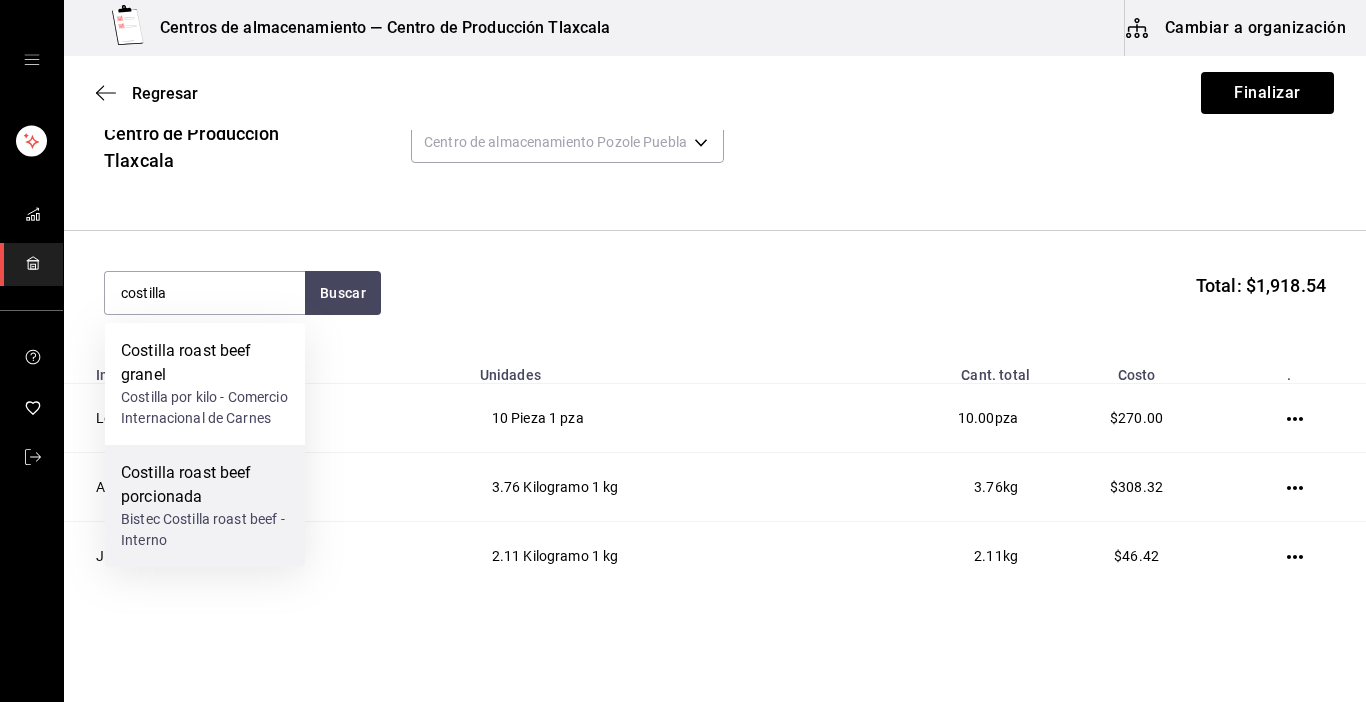 click on "Costilla roast beef porcionada Bistec Costilla roast beef - Interno" at bounding box center [205, 506] 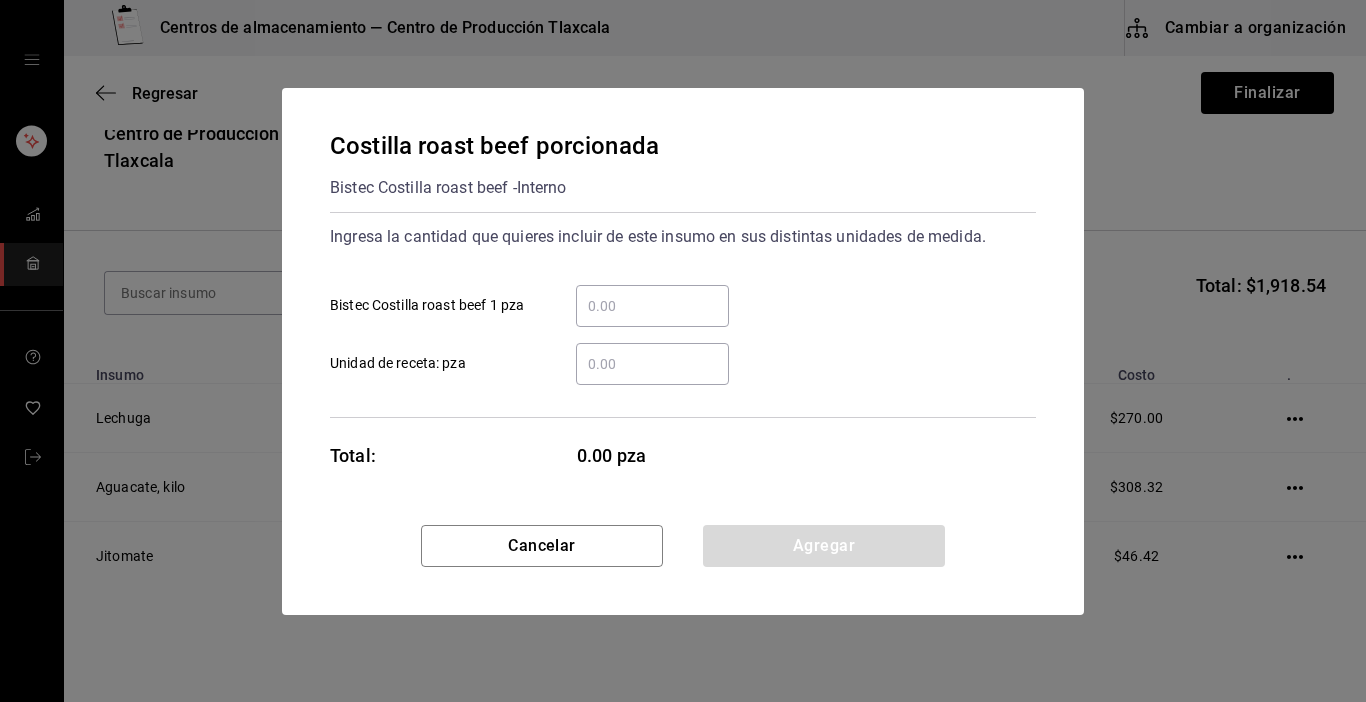 click on "​ Bistec Costilla roast beef 1 pza" at bounding box center (652, 306) 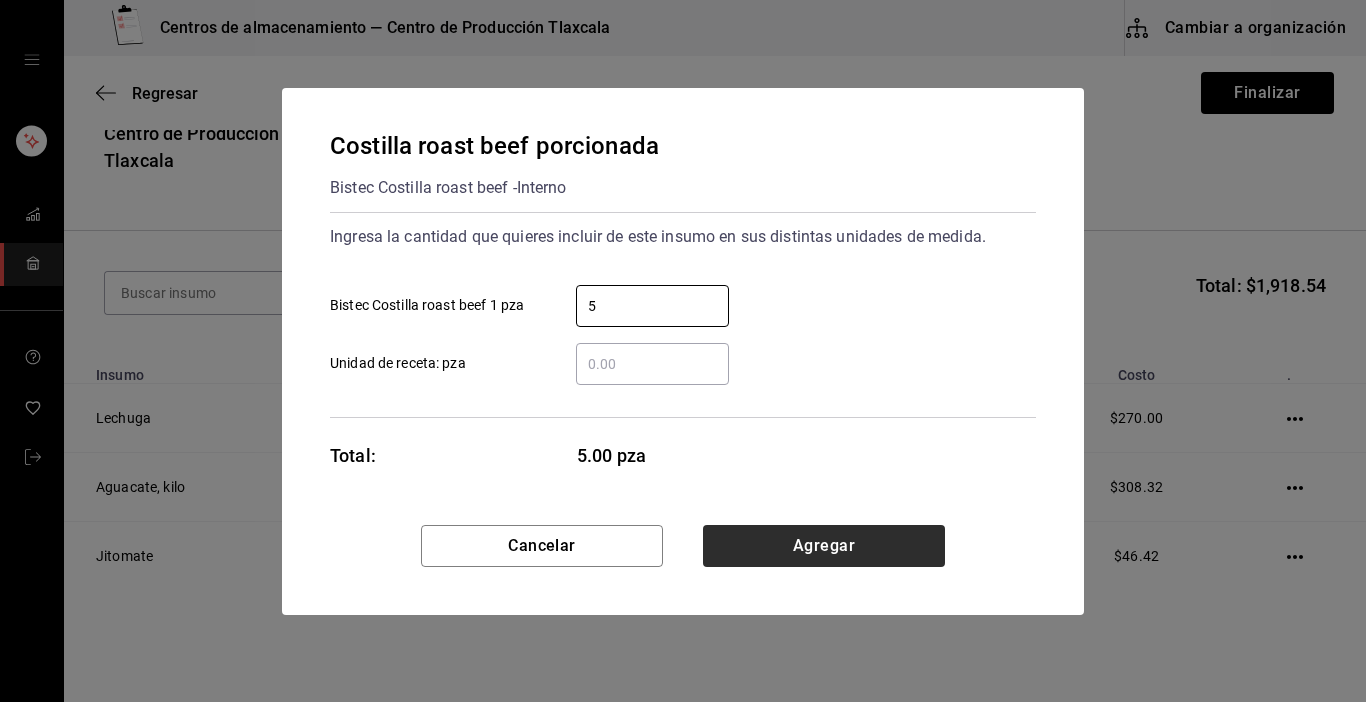 type on "5" 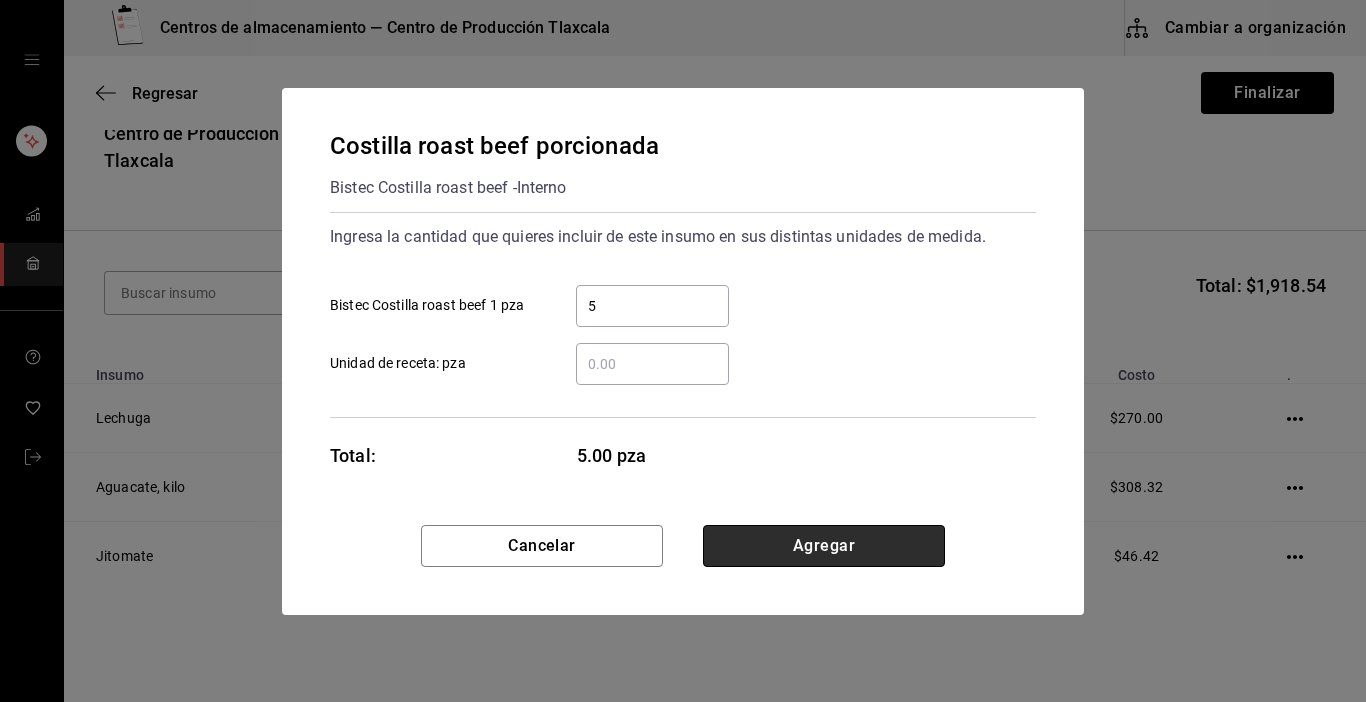 click on "Agregar" at bounding box center (824, 546) 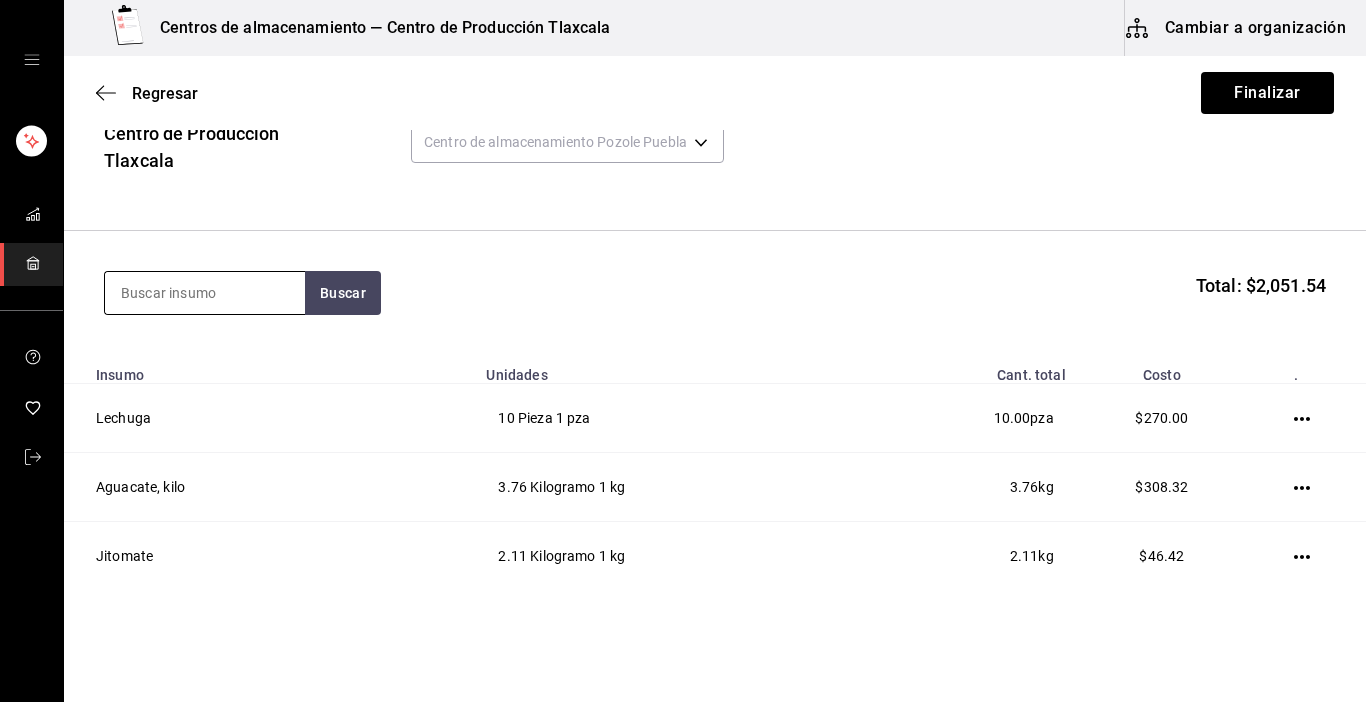 click at bounding box center (205, 293) 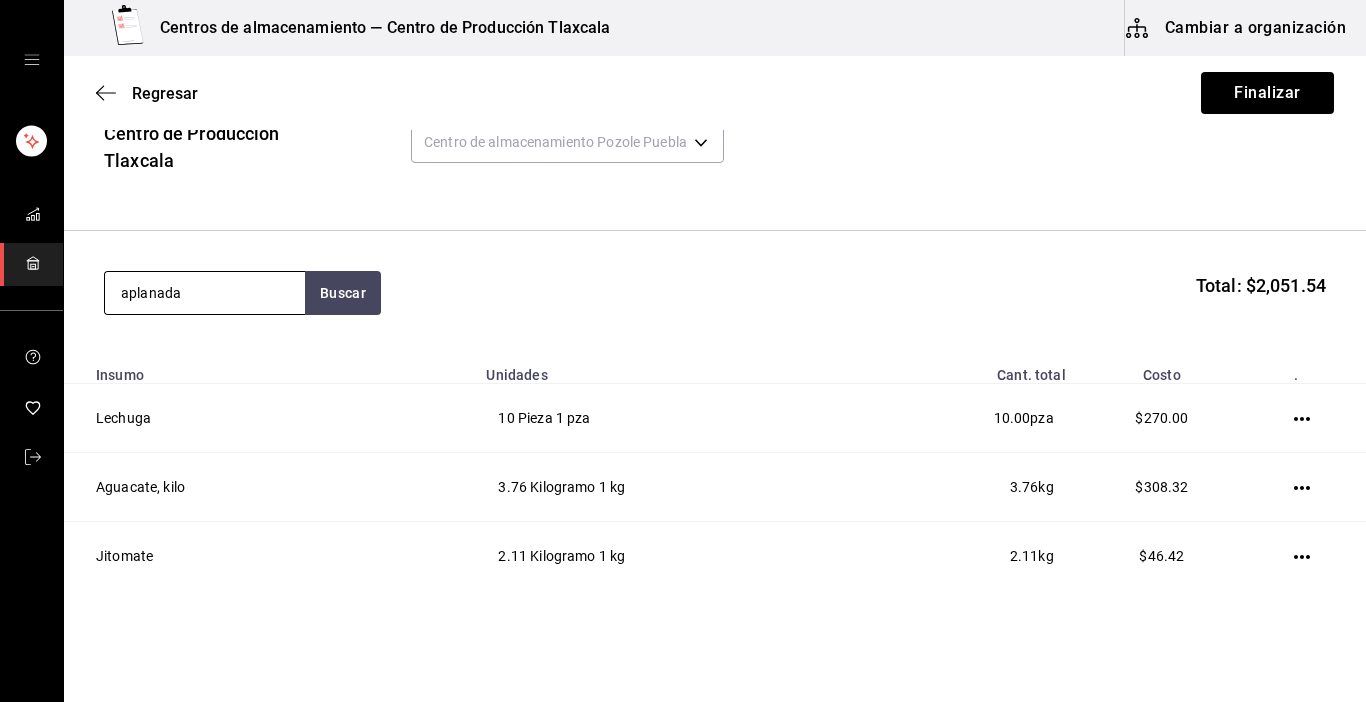 type on "aplanada" 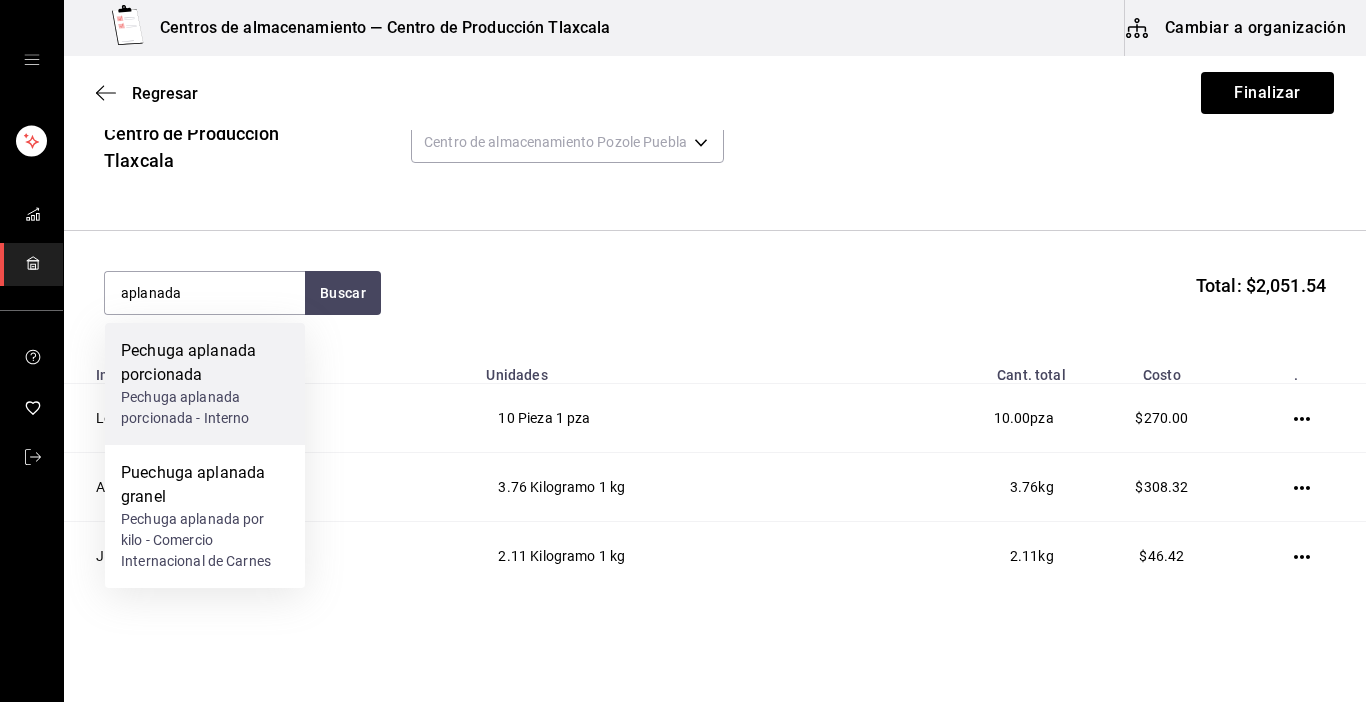 click on "Pechuga aplanada porcionada - Interno" at bounding box center (205, 408) 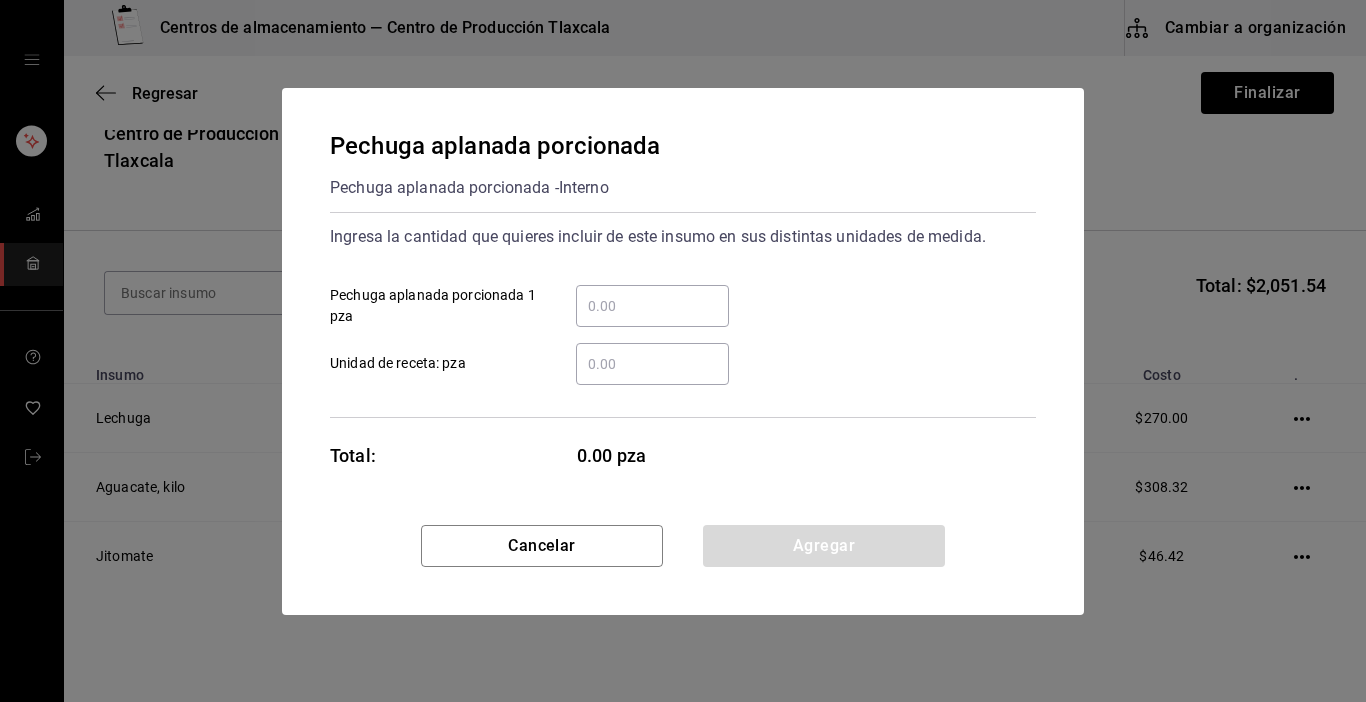 click on "​ Pechuga aplanada porcionada 1 pza" at bounding box center [652, 306] 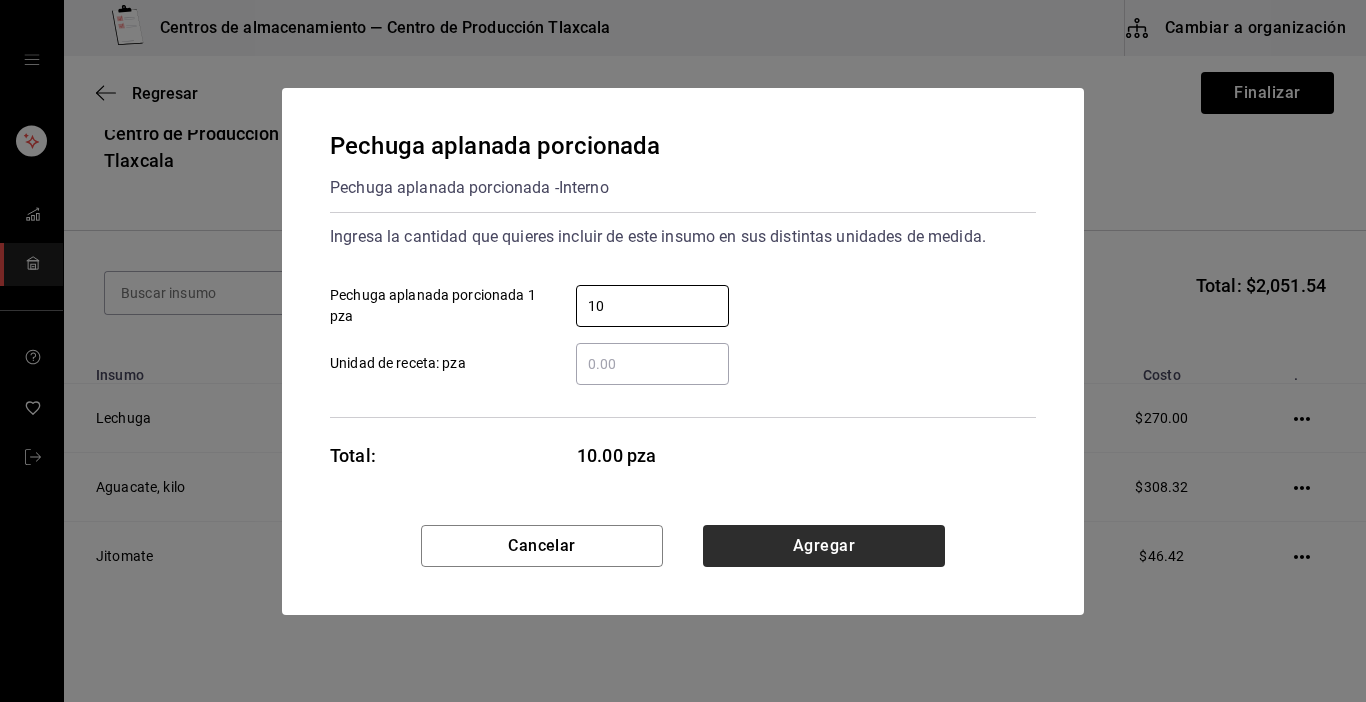 type on "10" 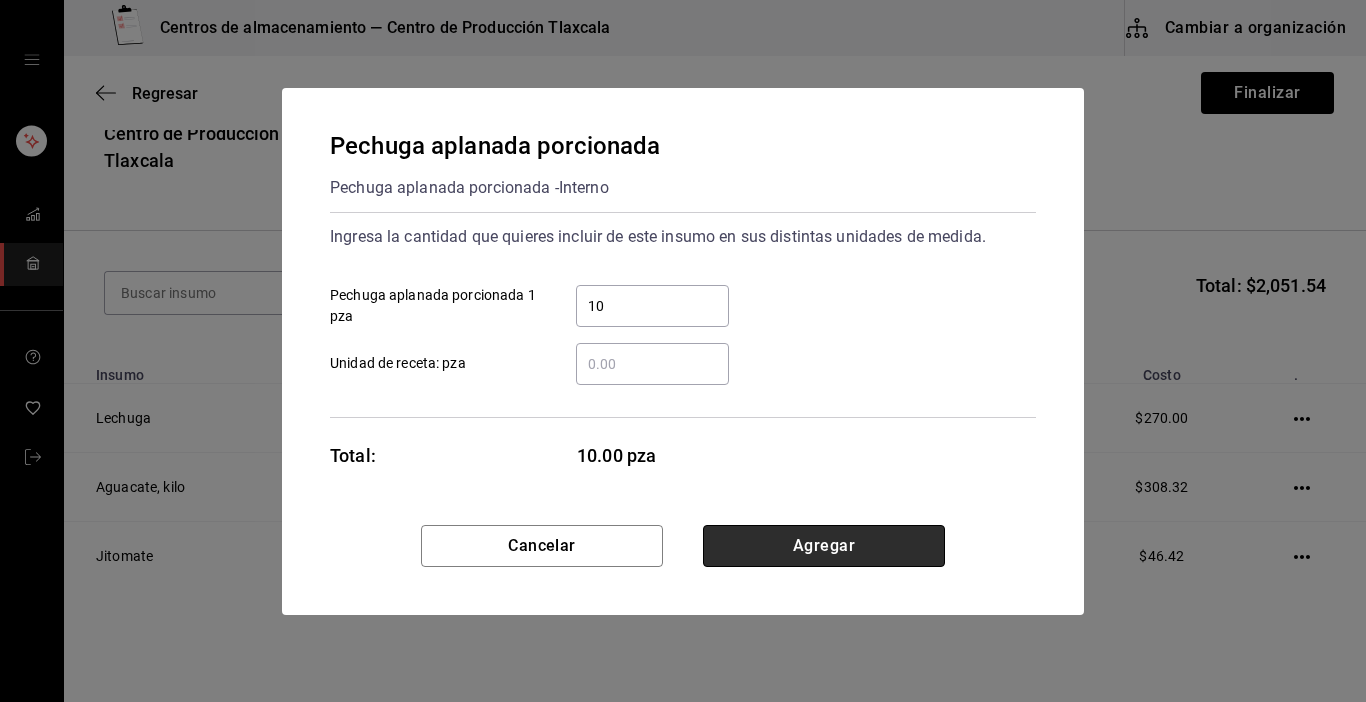 click on "Agregar" at bounding box center (824, 546) 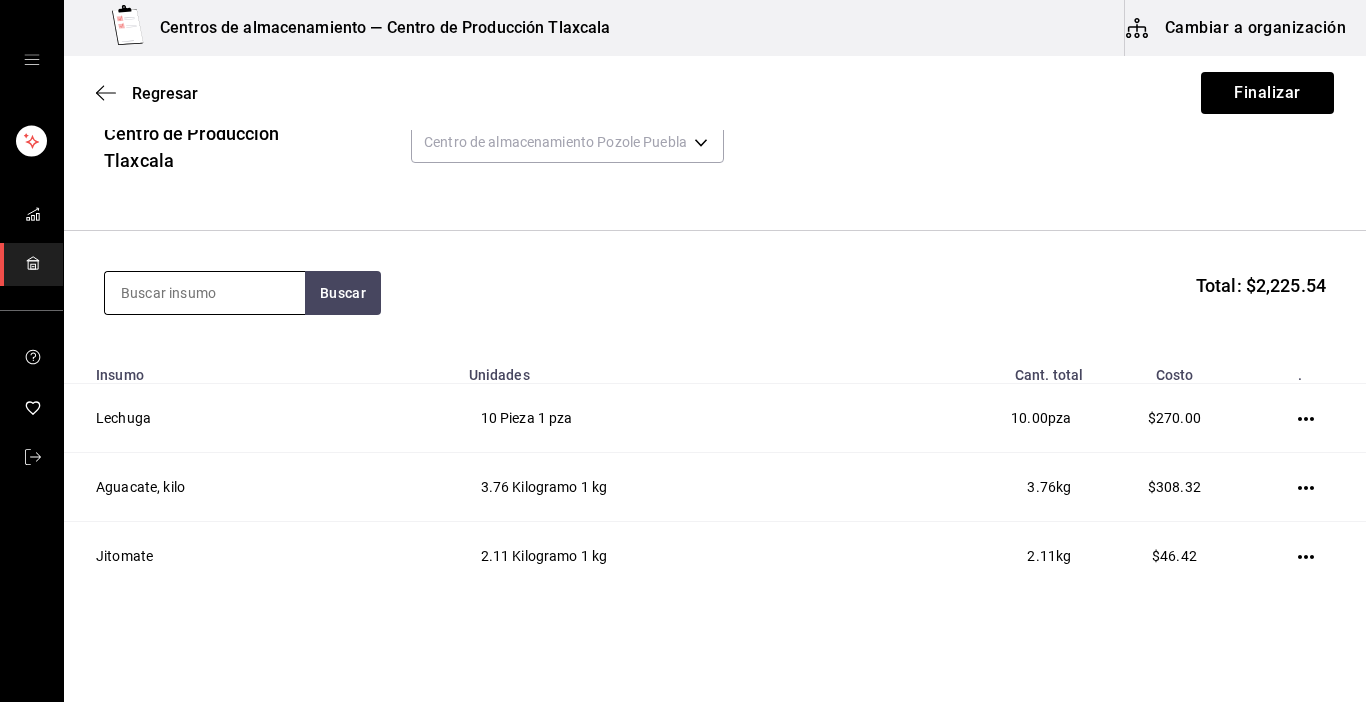 click at bounding box center (205, 293) 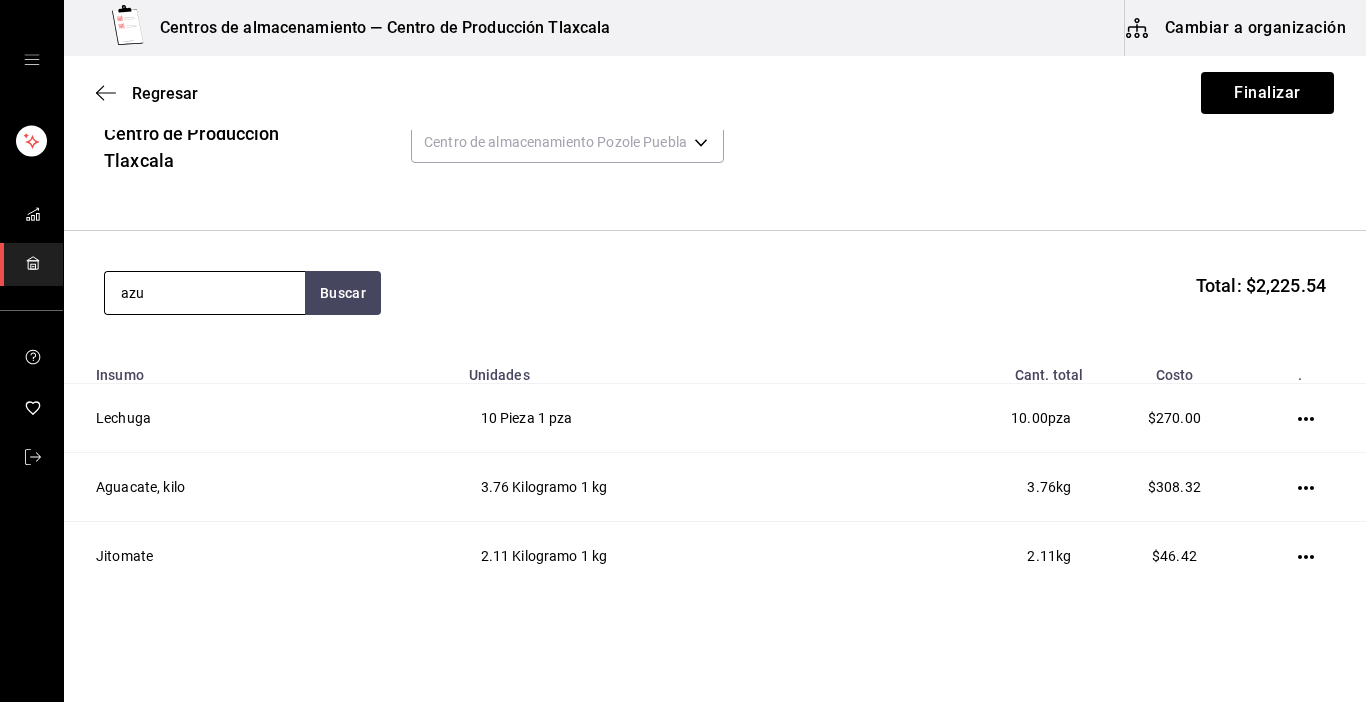 type on "azu" 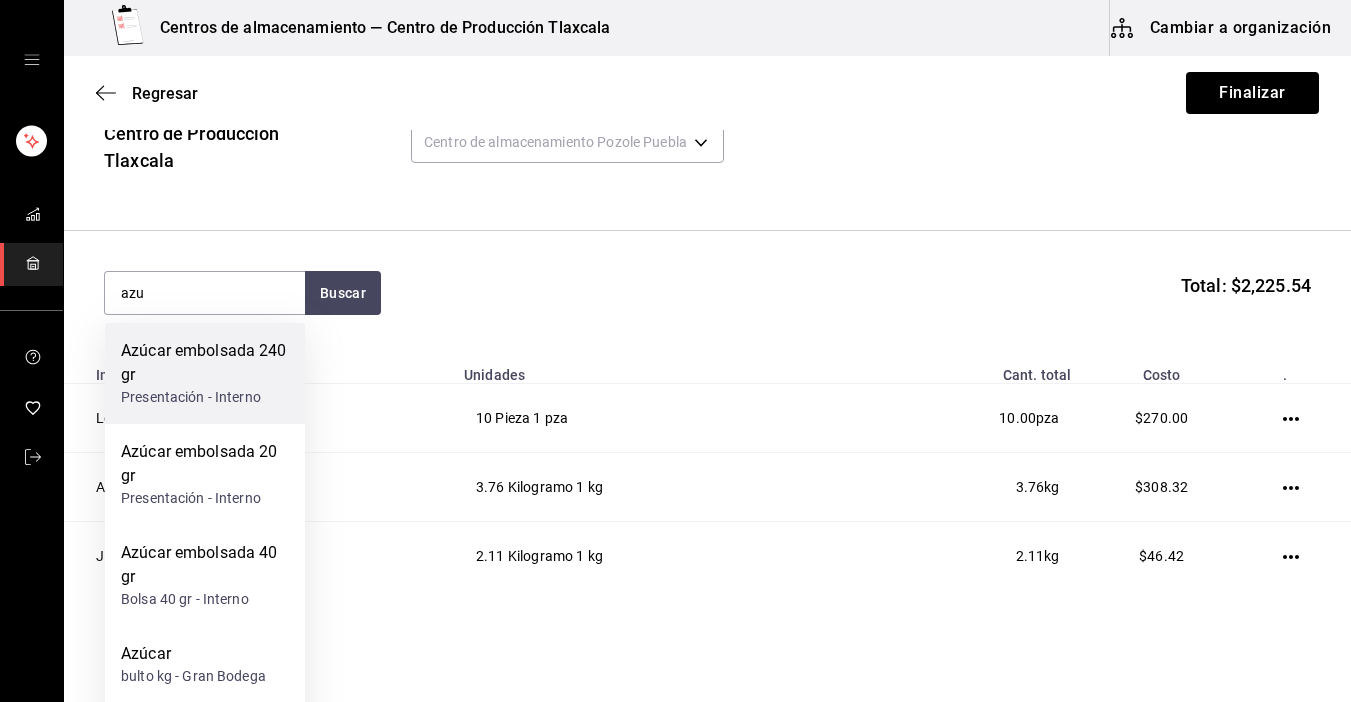 click on "Azúcar embolsada 240 gr" at bounding box center (205, 363) 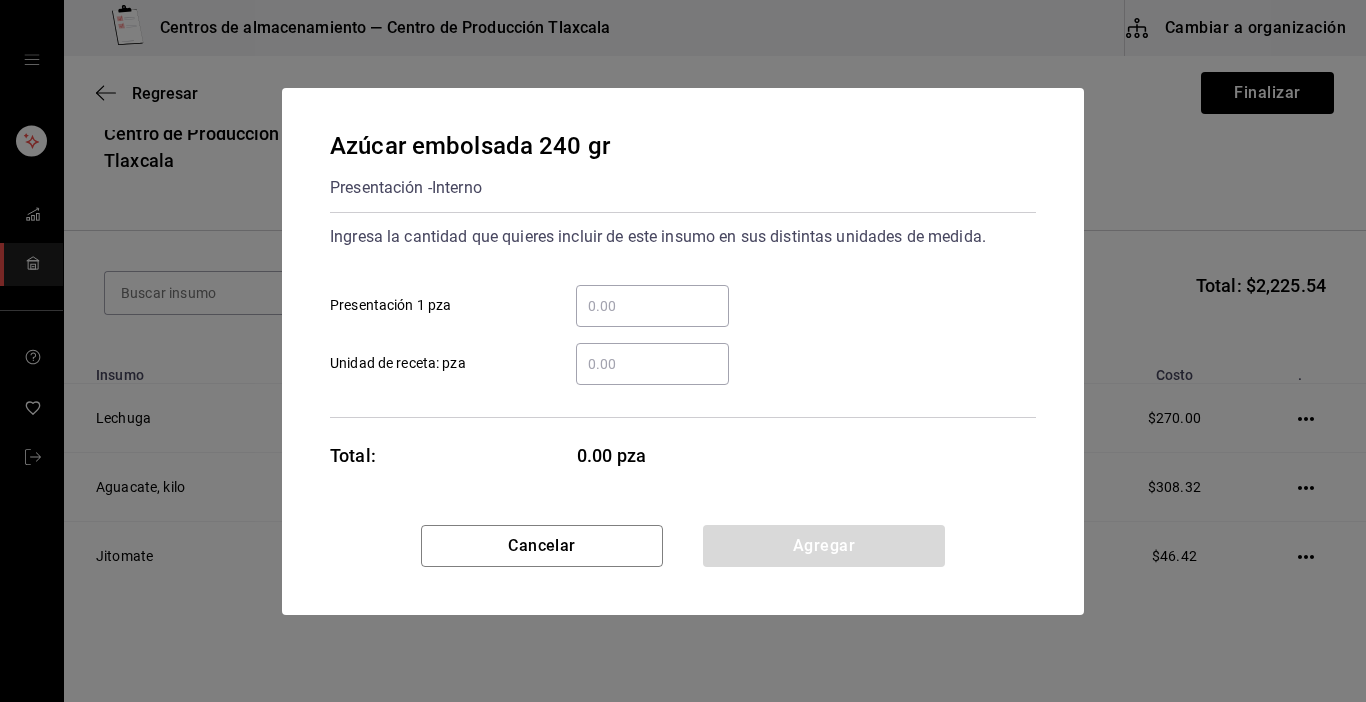 click on "​ Presentación 1 pza" at bounding box center (652, 306) 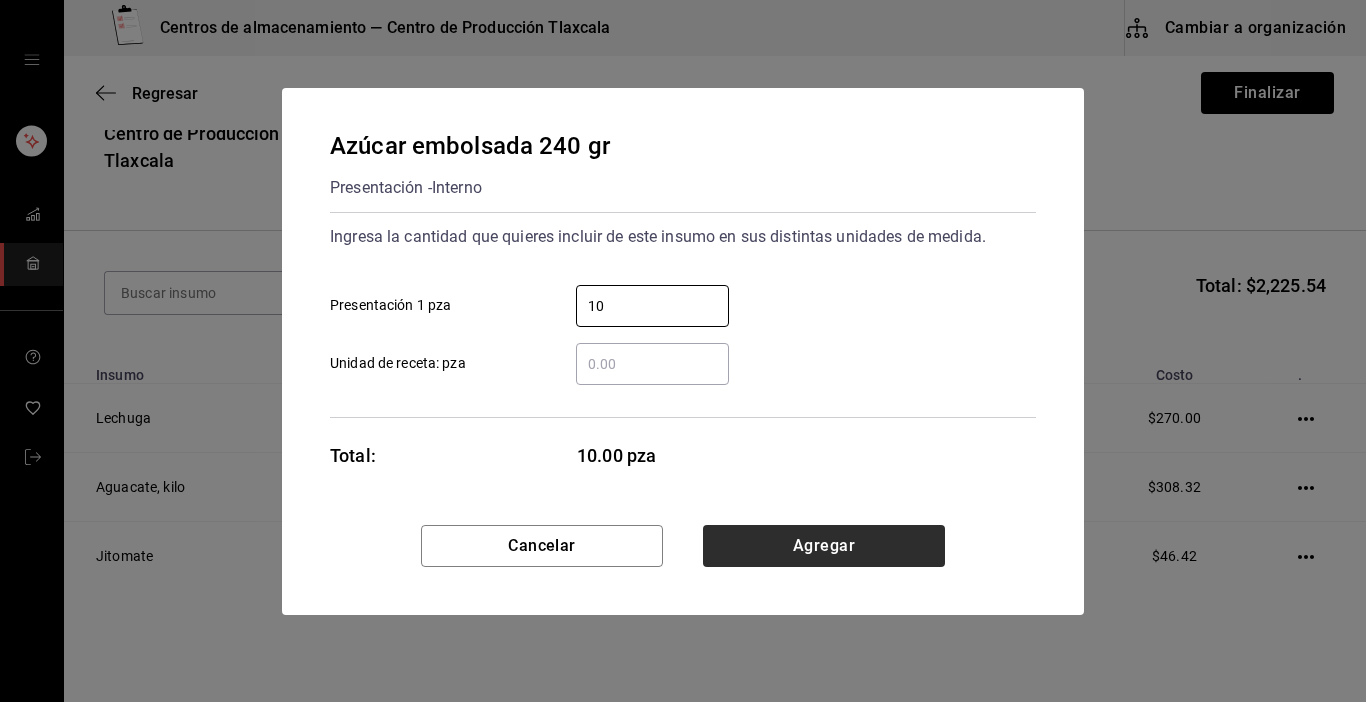type on "10" 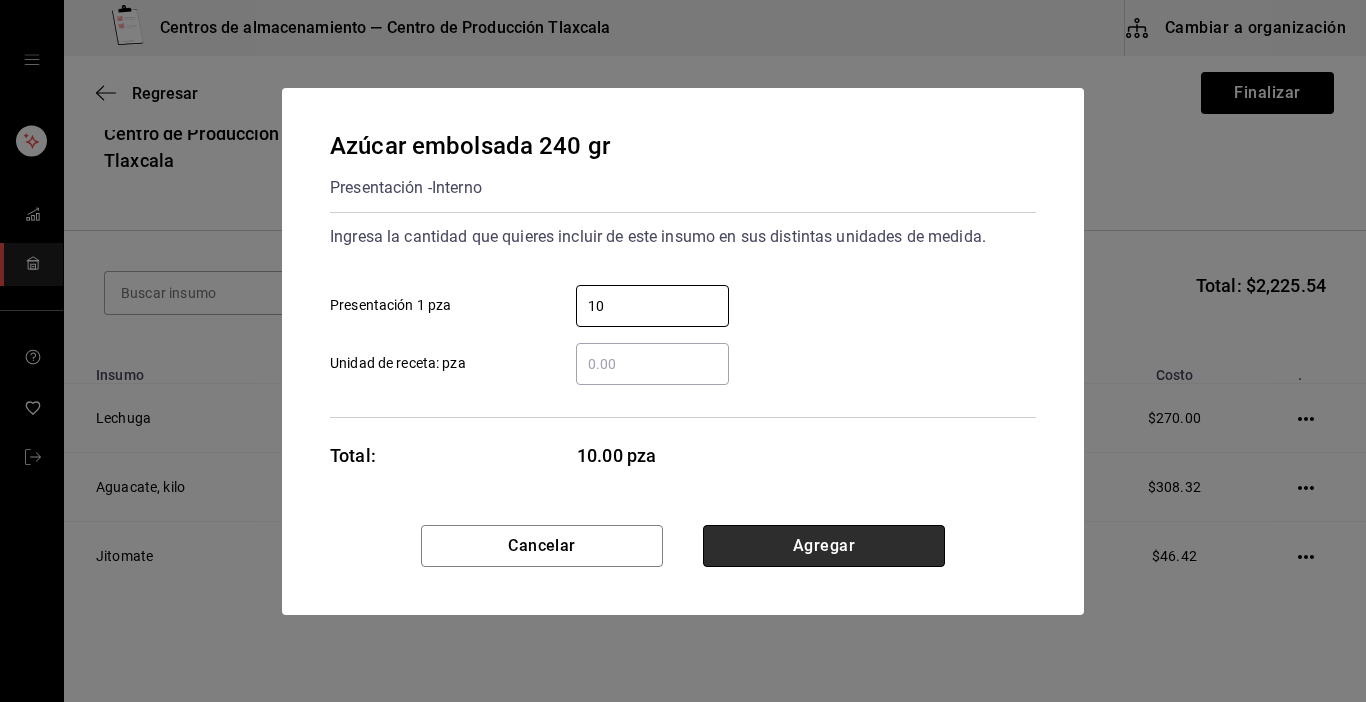 click on "Agregar" at bounding box center [824, 546] 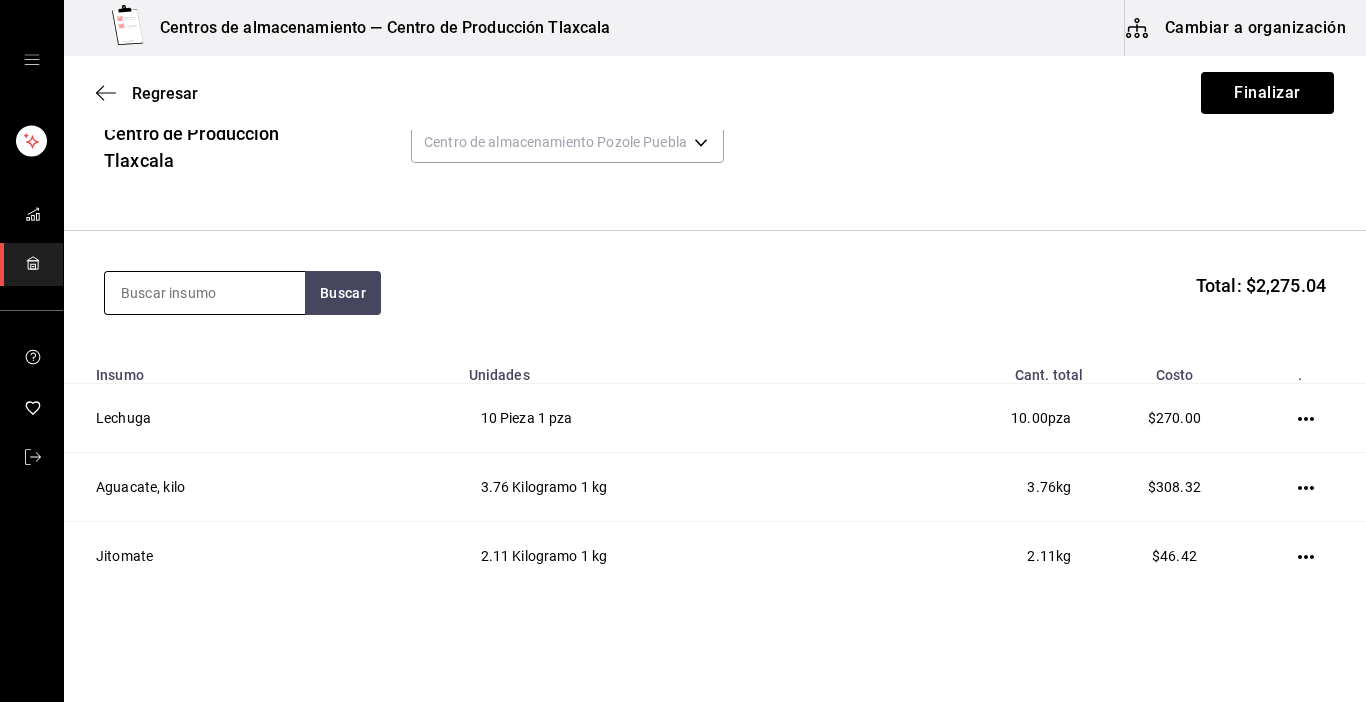 click at bounding box center [205, 293] 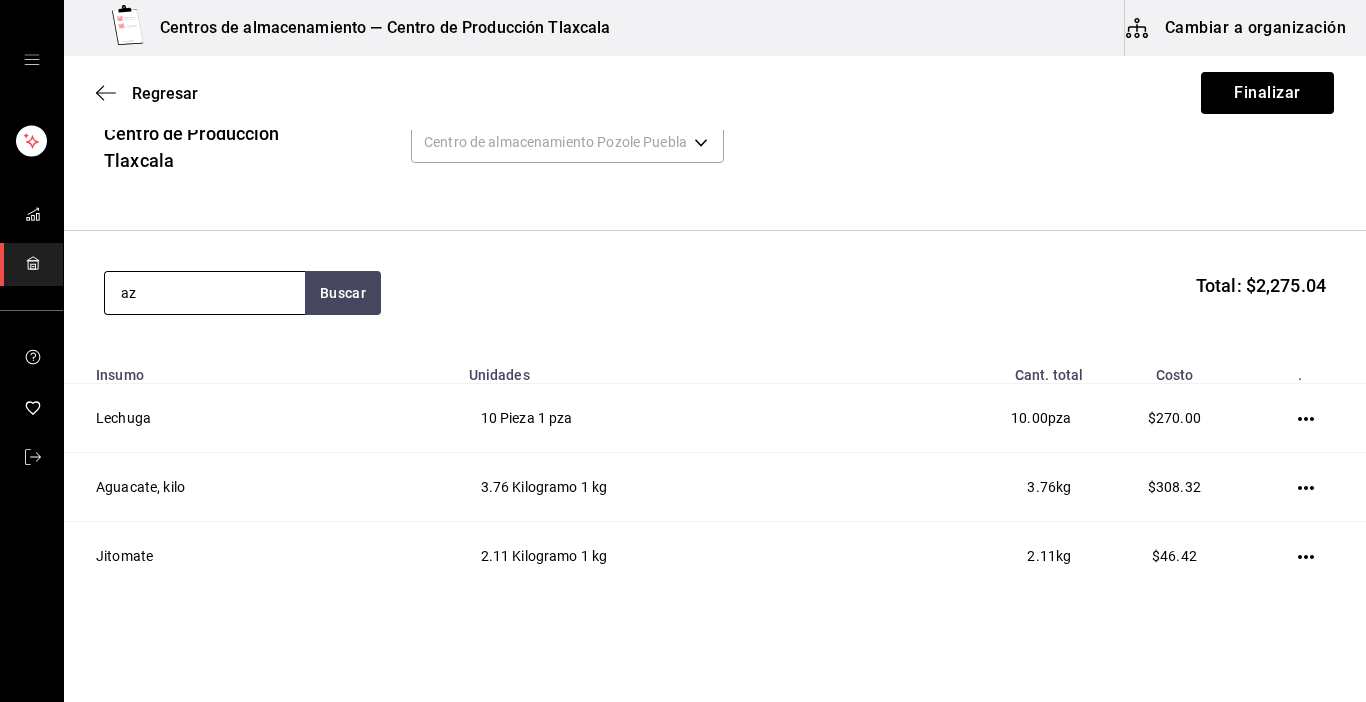 type on "azu" 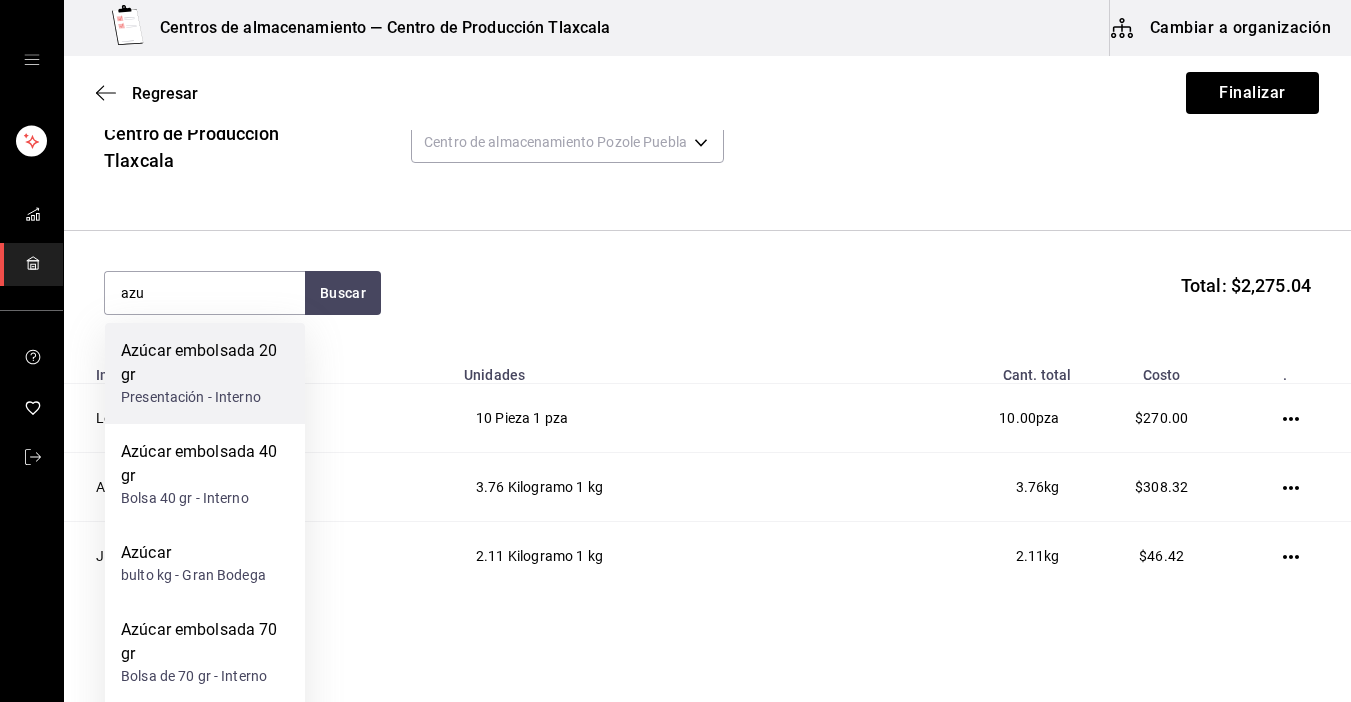 click on "Azúcar embolsada 20 gr Presentación - Interno" at bounding box center (205, 373) 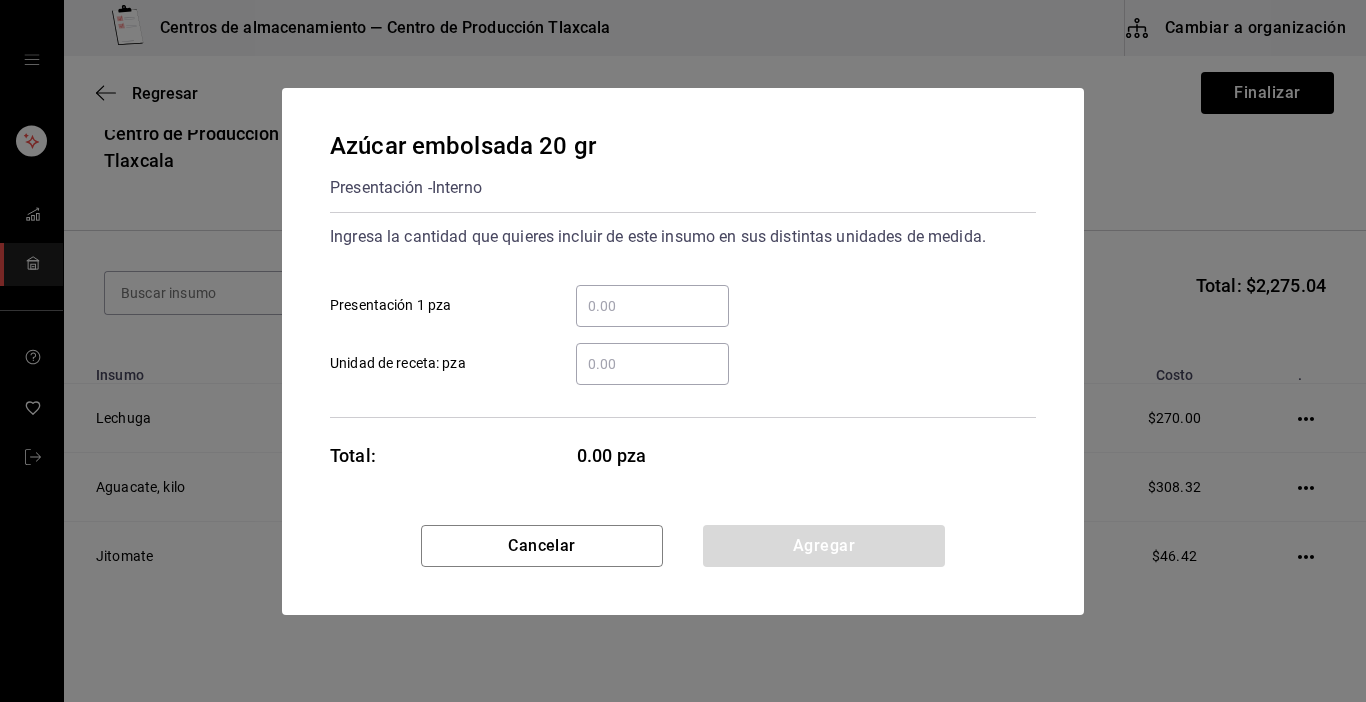 click on "​ Presentación 1 pza" at bounding box center [652, 306] 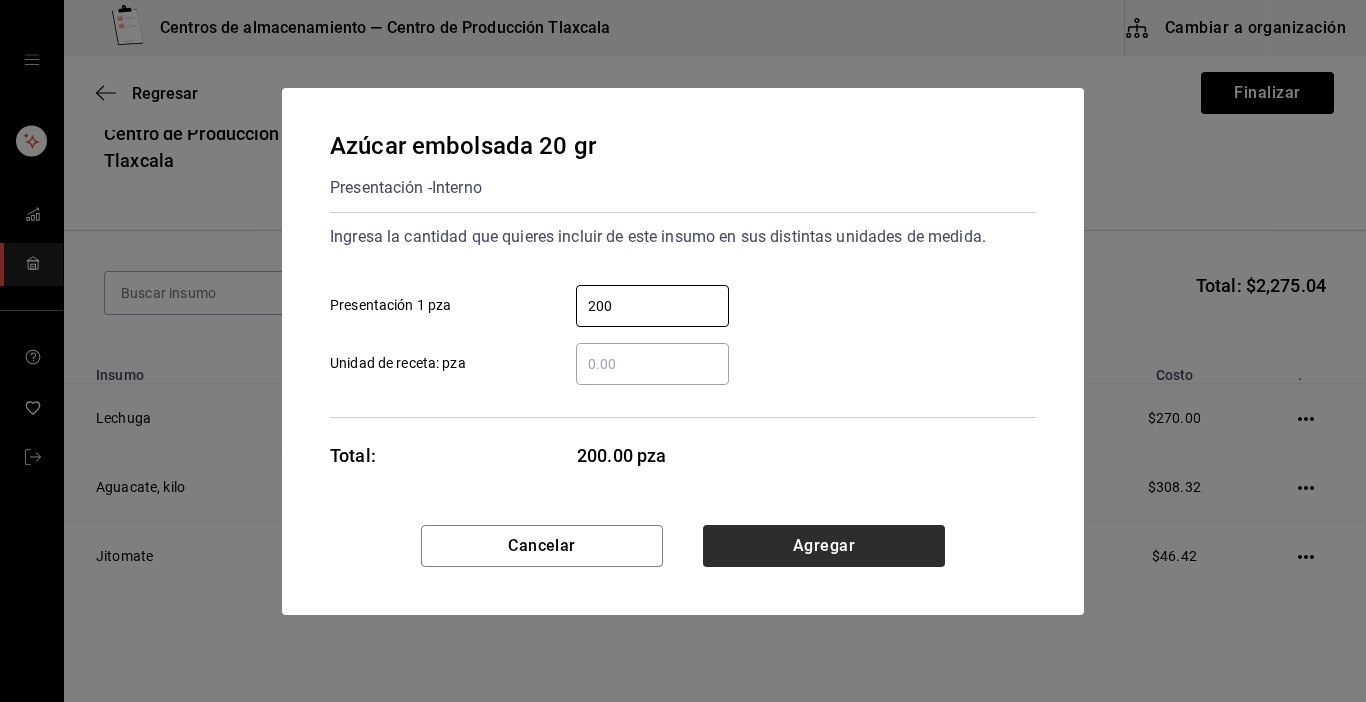 type on "200" 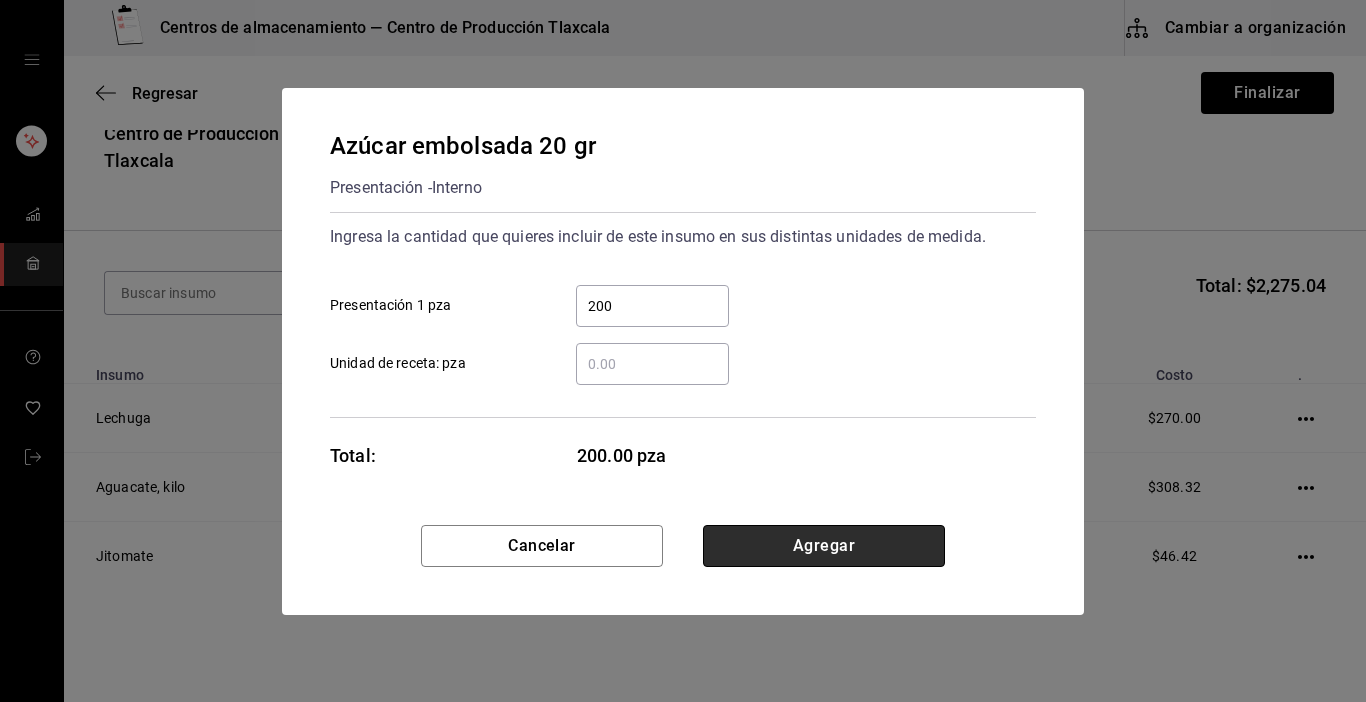 click on "Agregar" at bounding box center (824, 546) 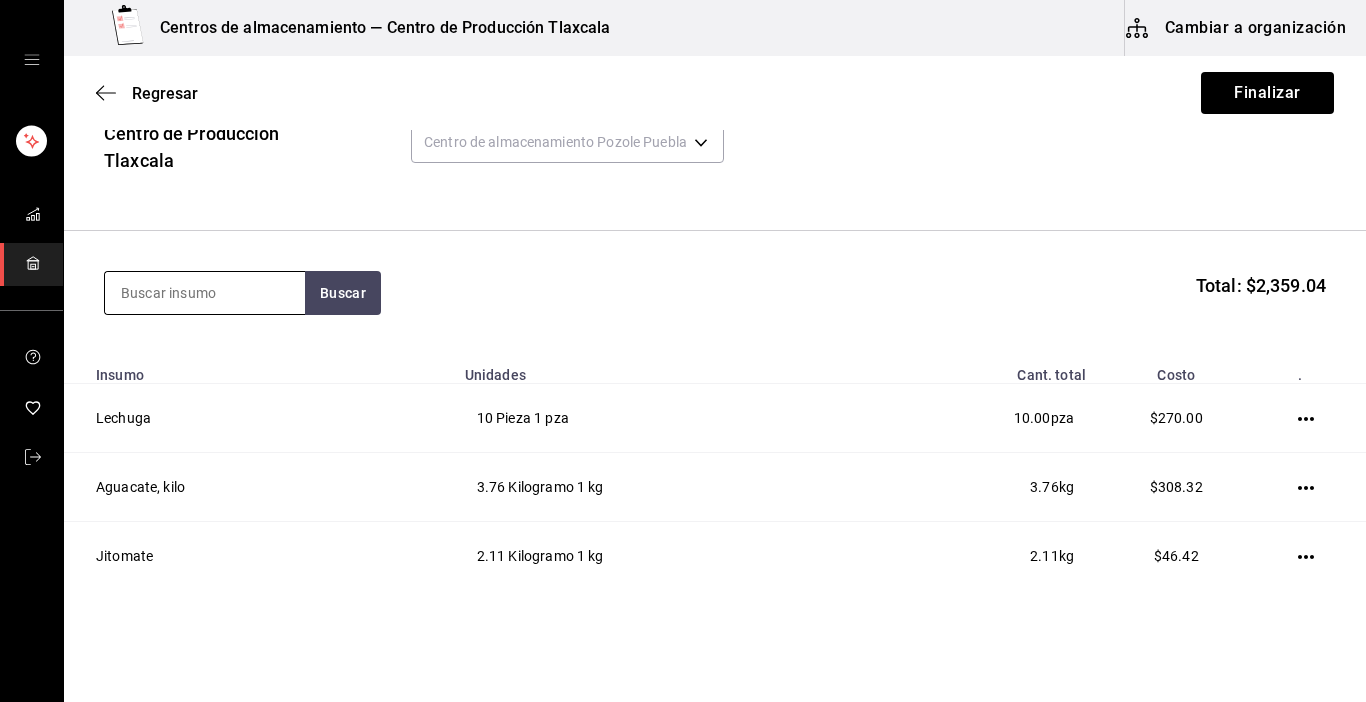 click at bounding box center [205, 293] 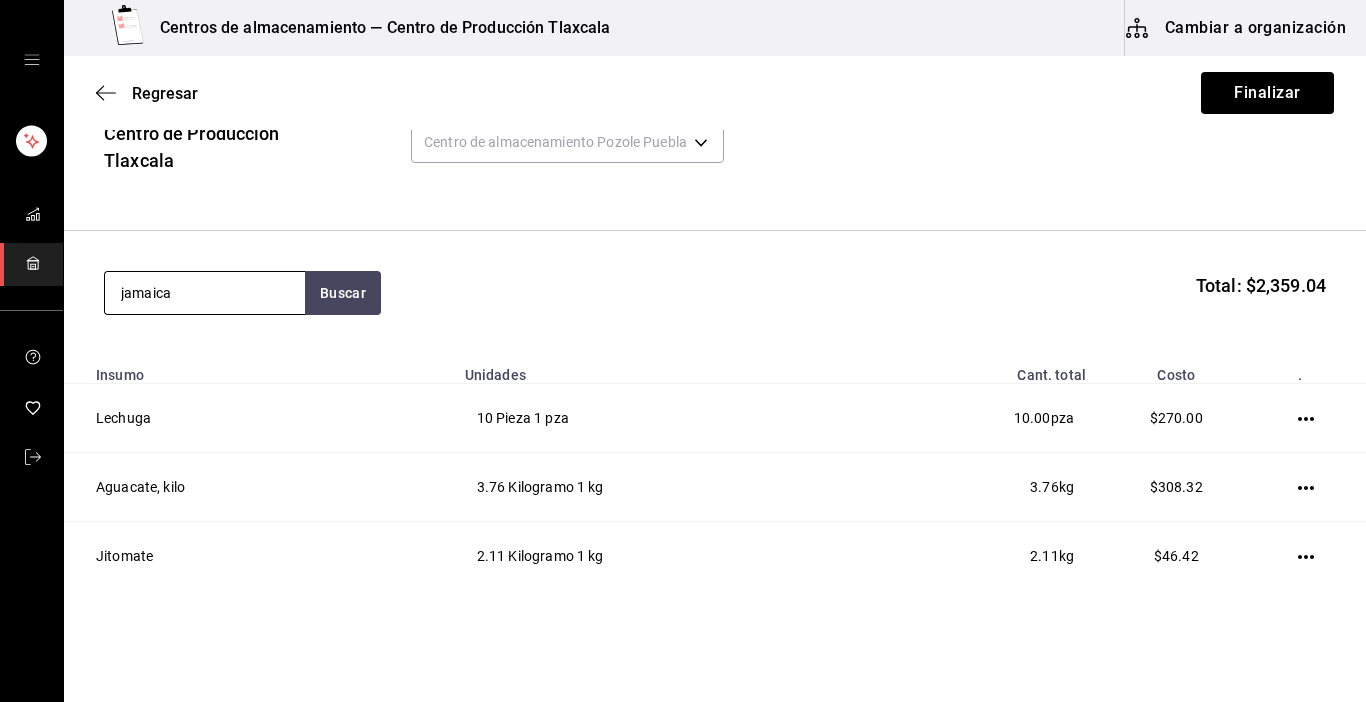 type on "jamaica" 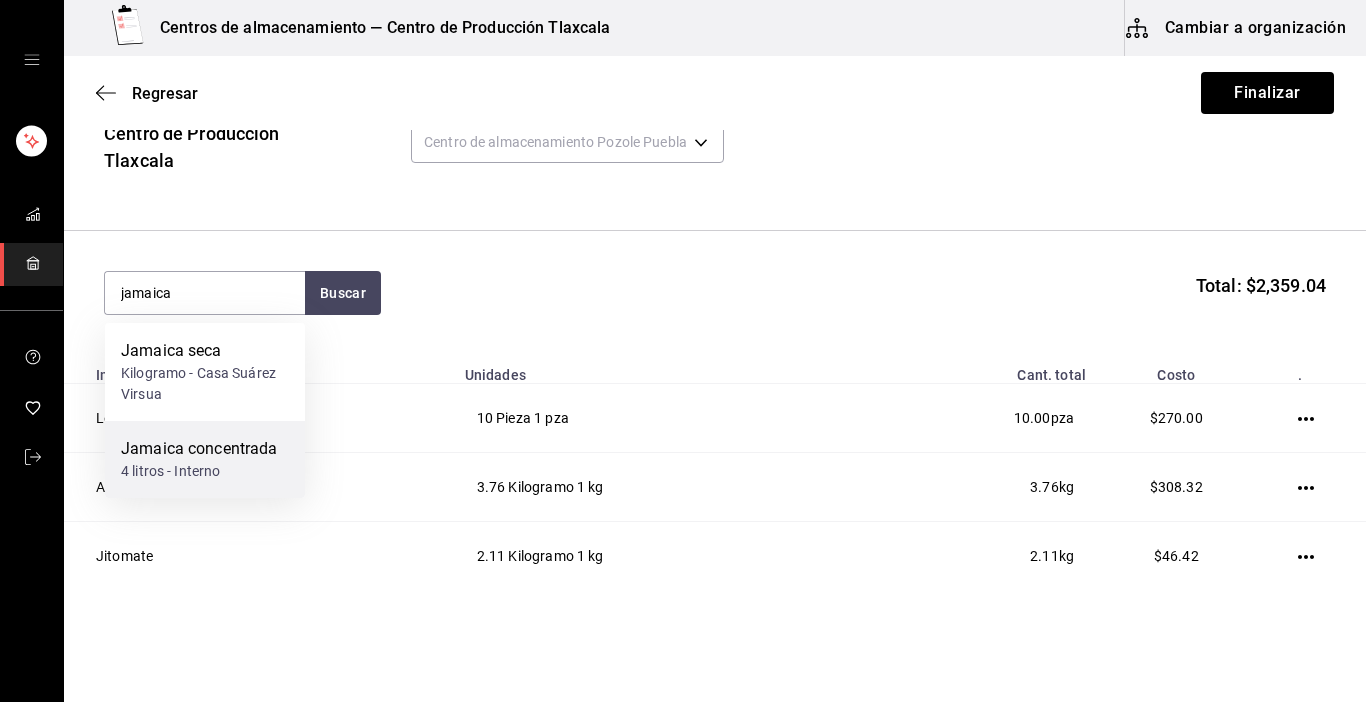 click on "Jamaica concentrada" at bounding box center (199, 449) 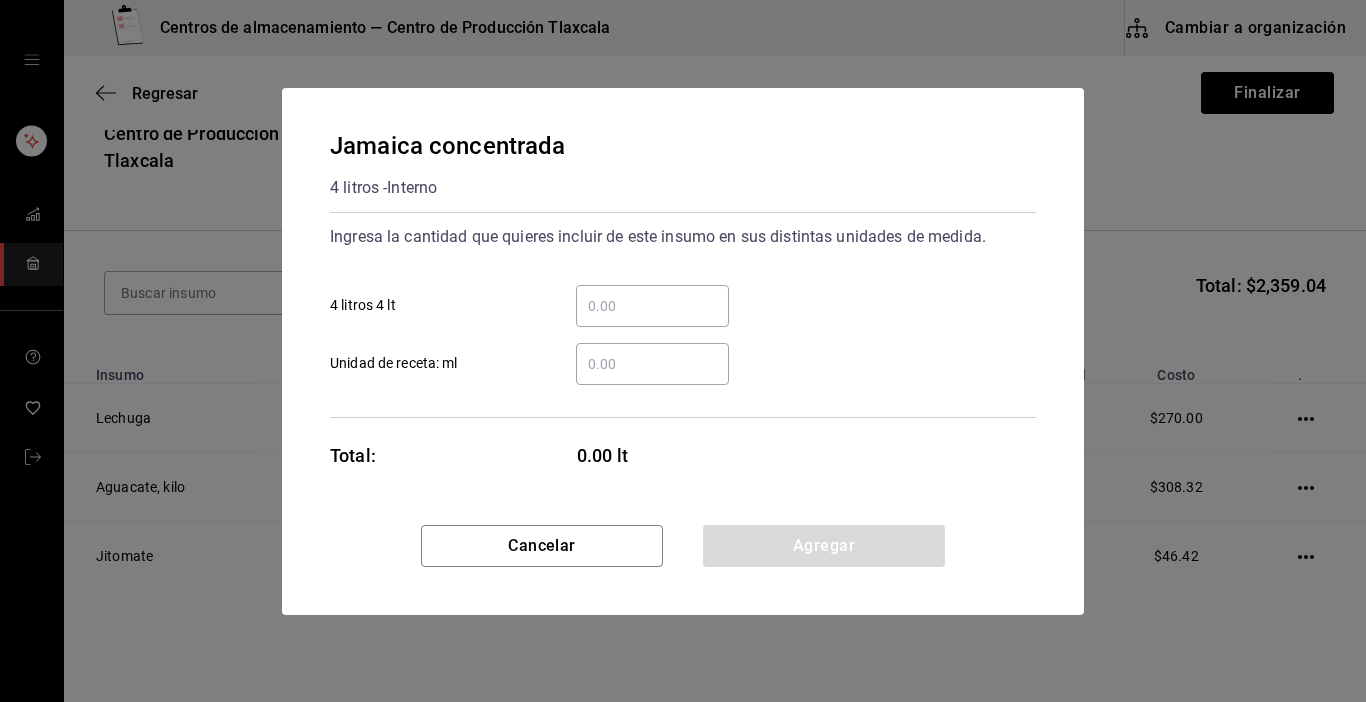 click on "​ 4 litros 4 lt" at bounding box center (652, 306) 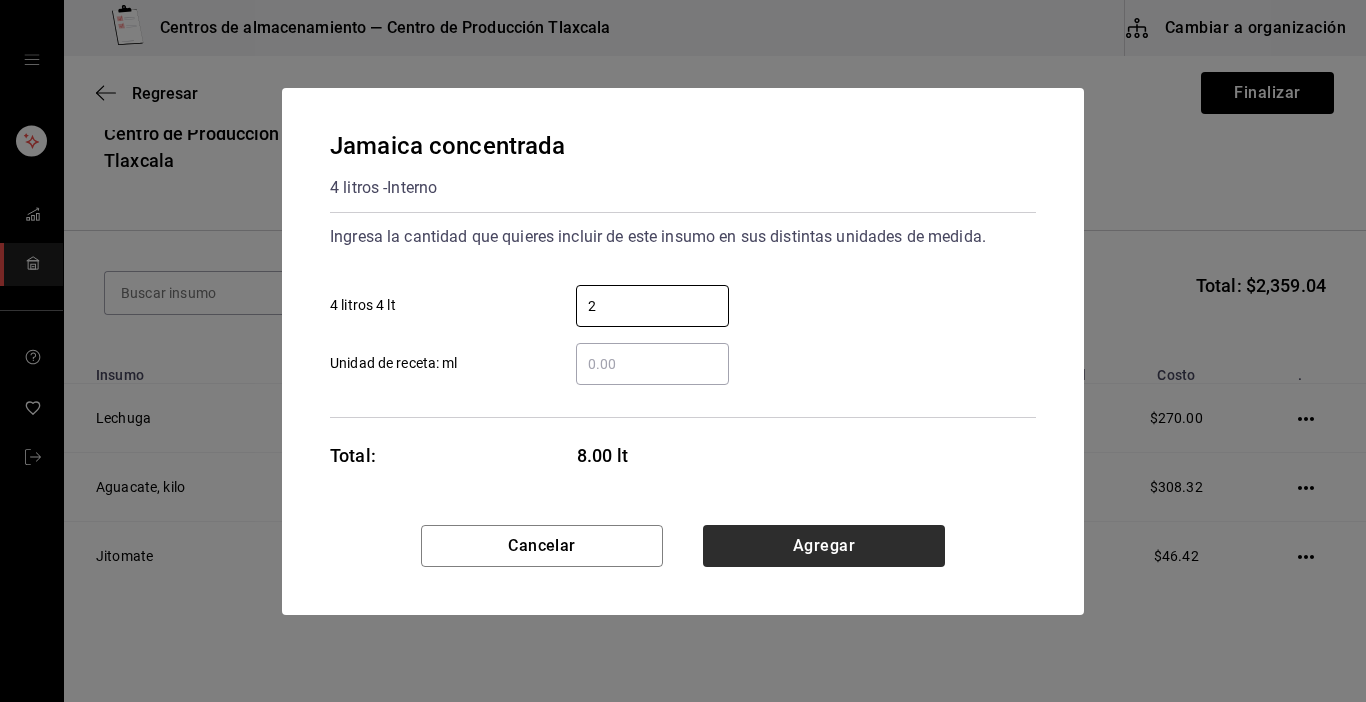 type on "2" 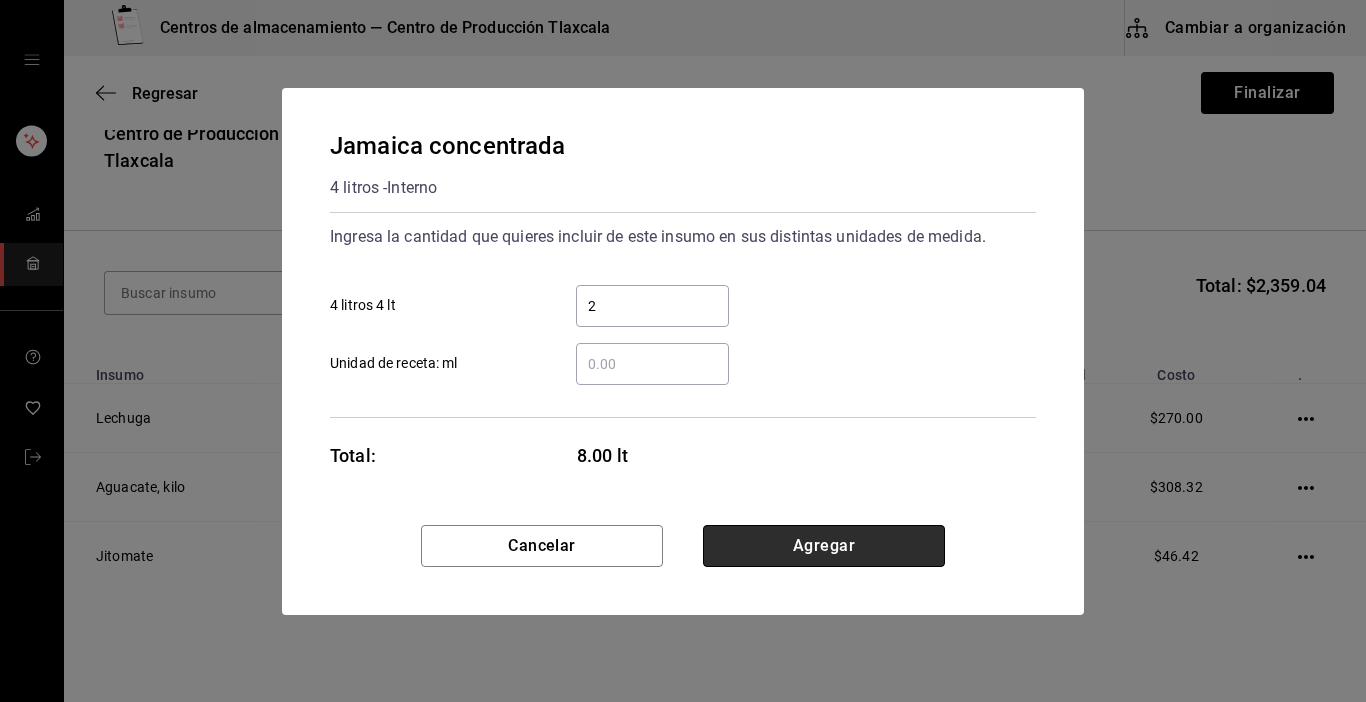 click on "Agregar" at bounding box center [824, 546] 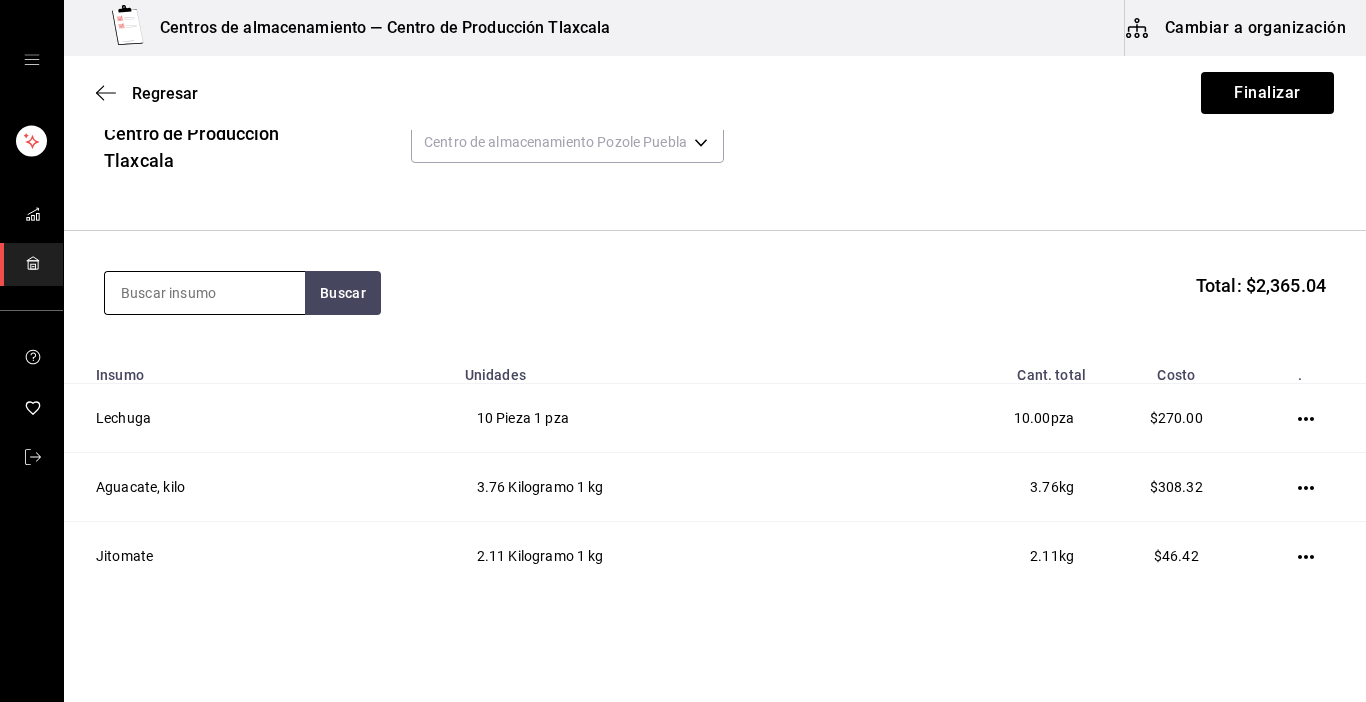 click at bounding box center (205, 293) 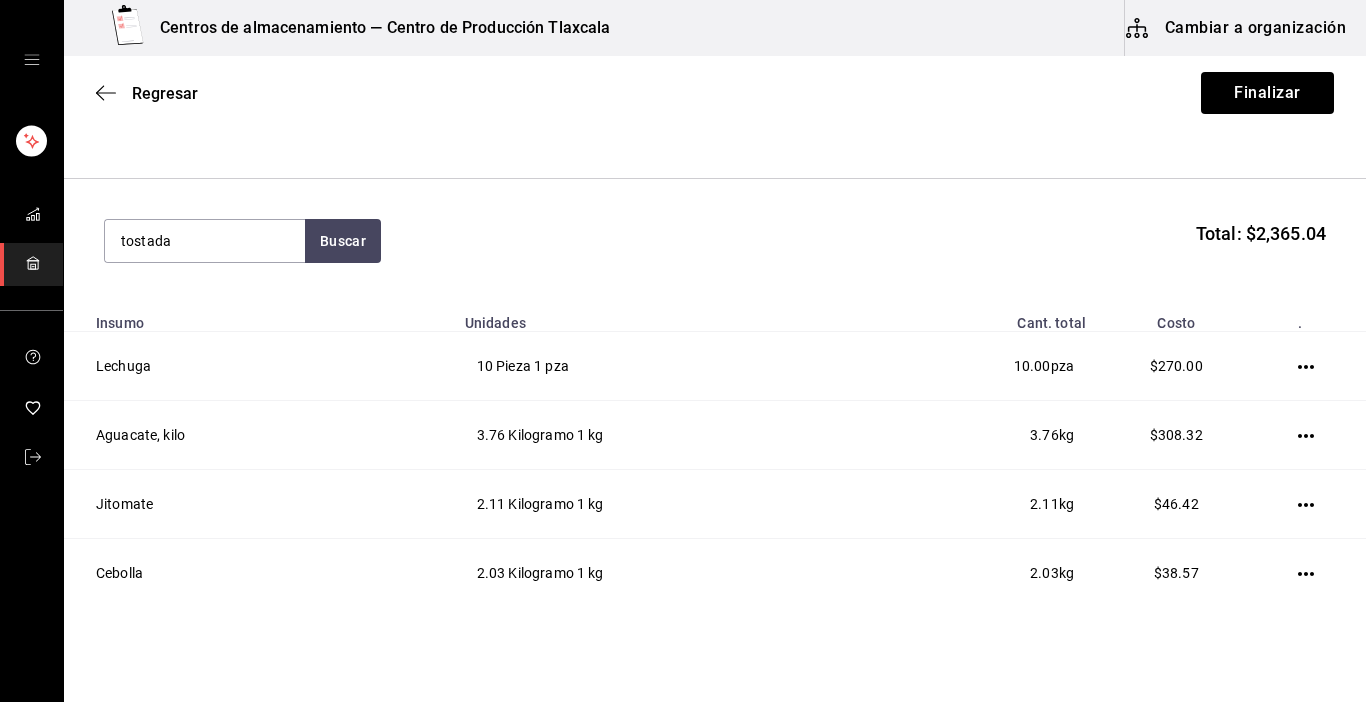 scroll, scrollTop: 133, scrollLeft: 0, axis: vertical 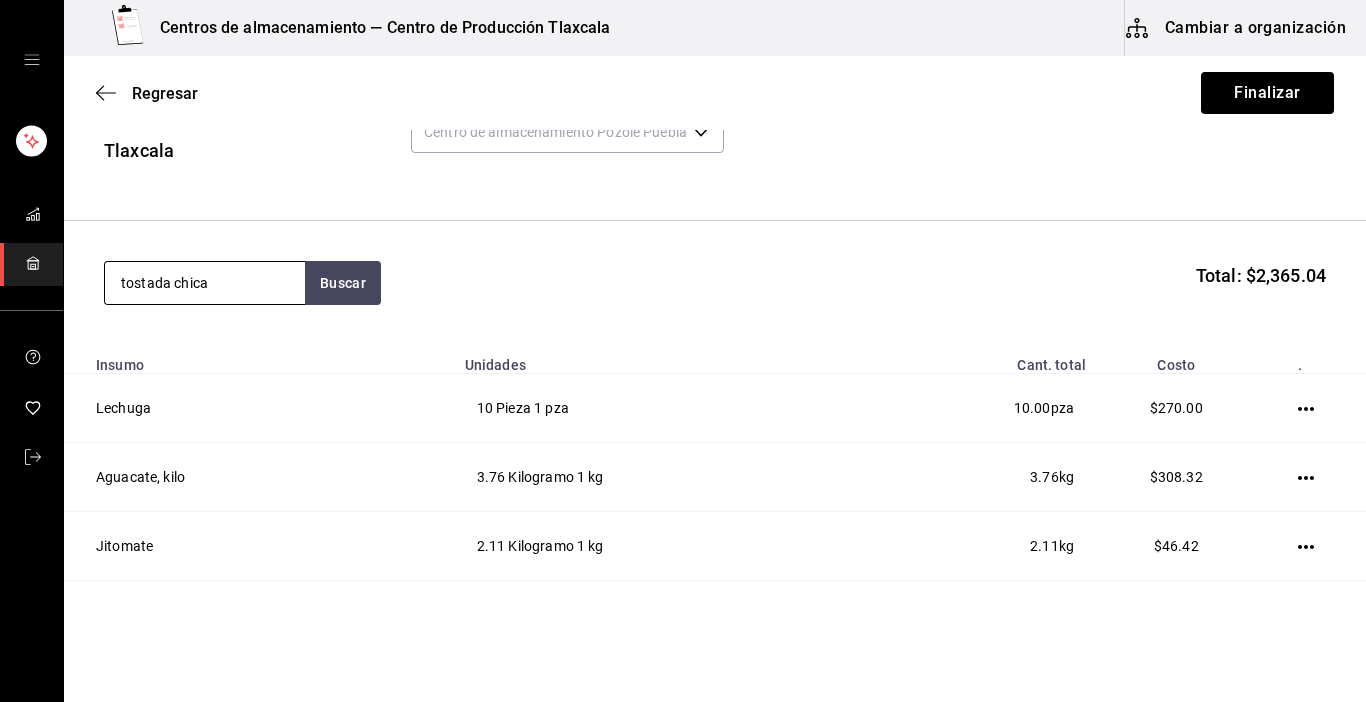 type on "tostada chica" 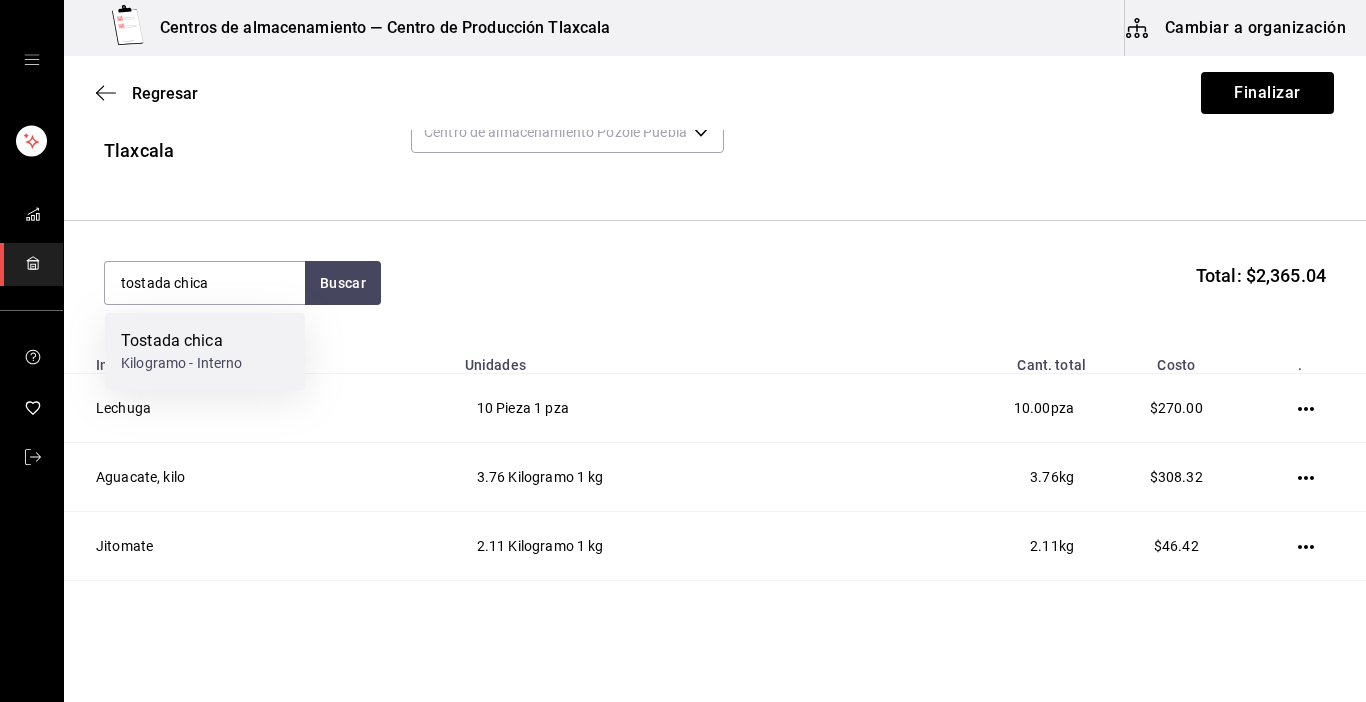 click on "Tostada chica Kilogramo - Interno" at bounding box center [205, 351] 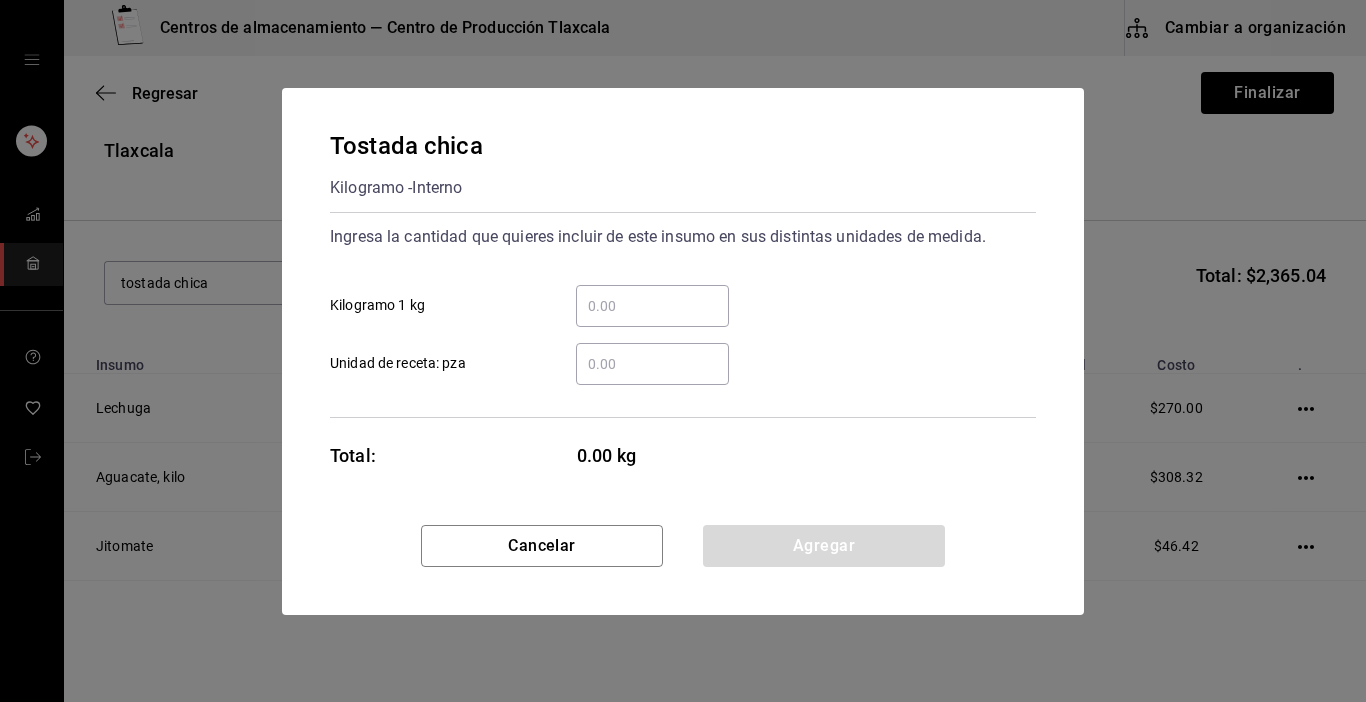 type 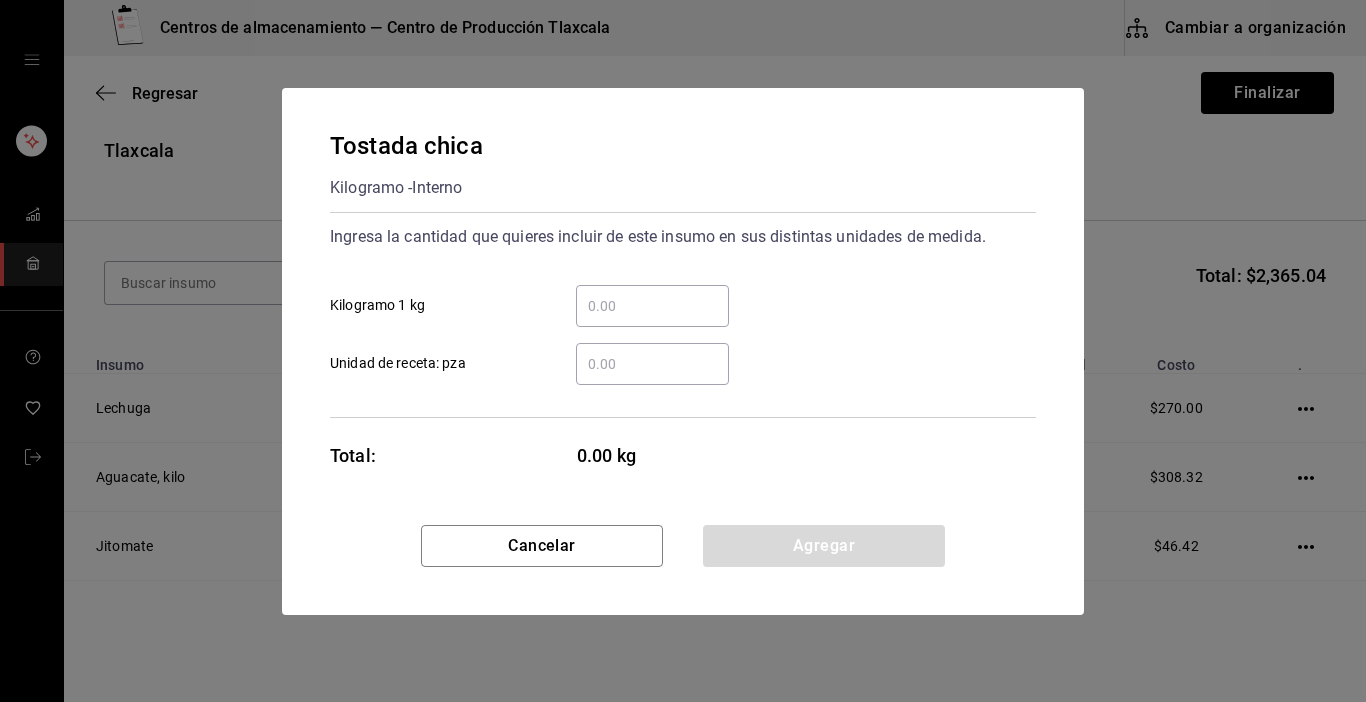 click on "​ Kilogramo 1 kg" at bounding box center (652, 306) 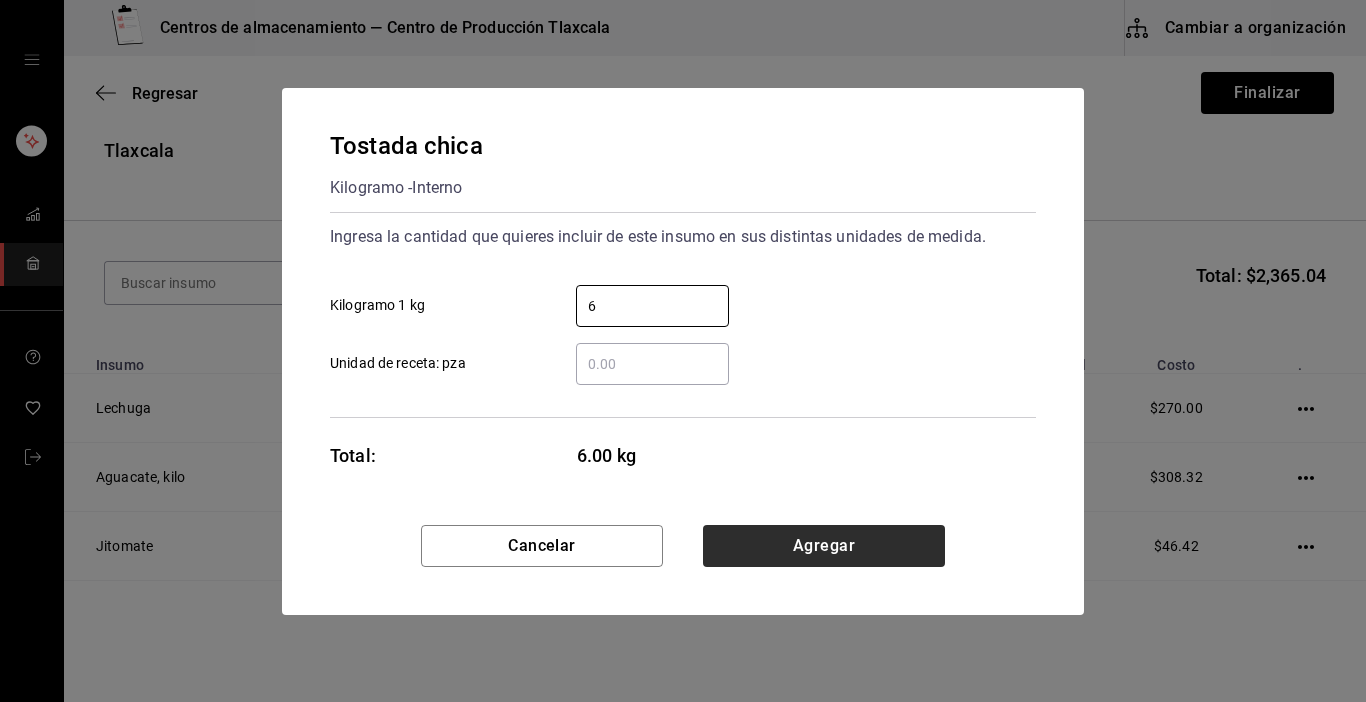 type on "6" 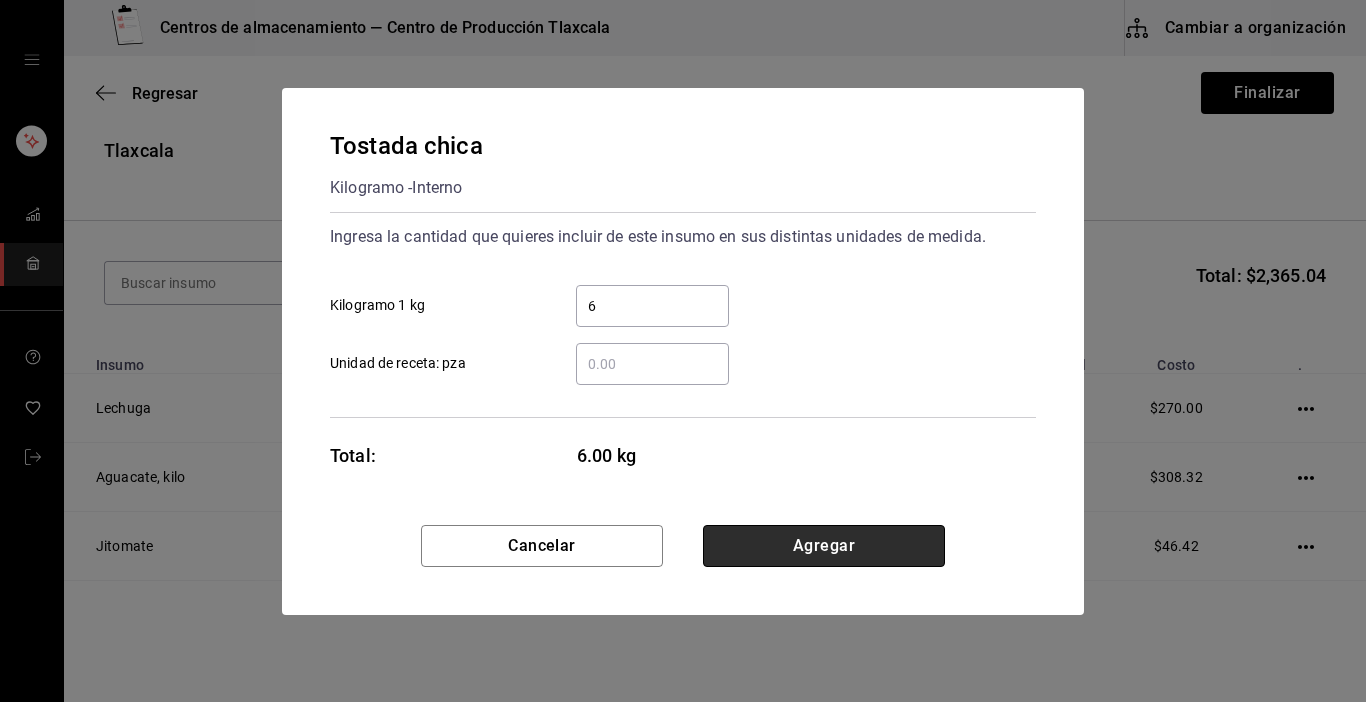 click on "Agregar" at bounding box center [824, 546] 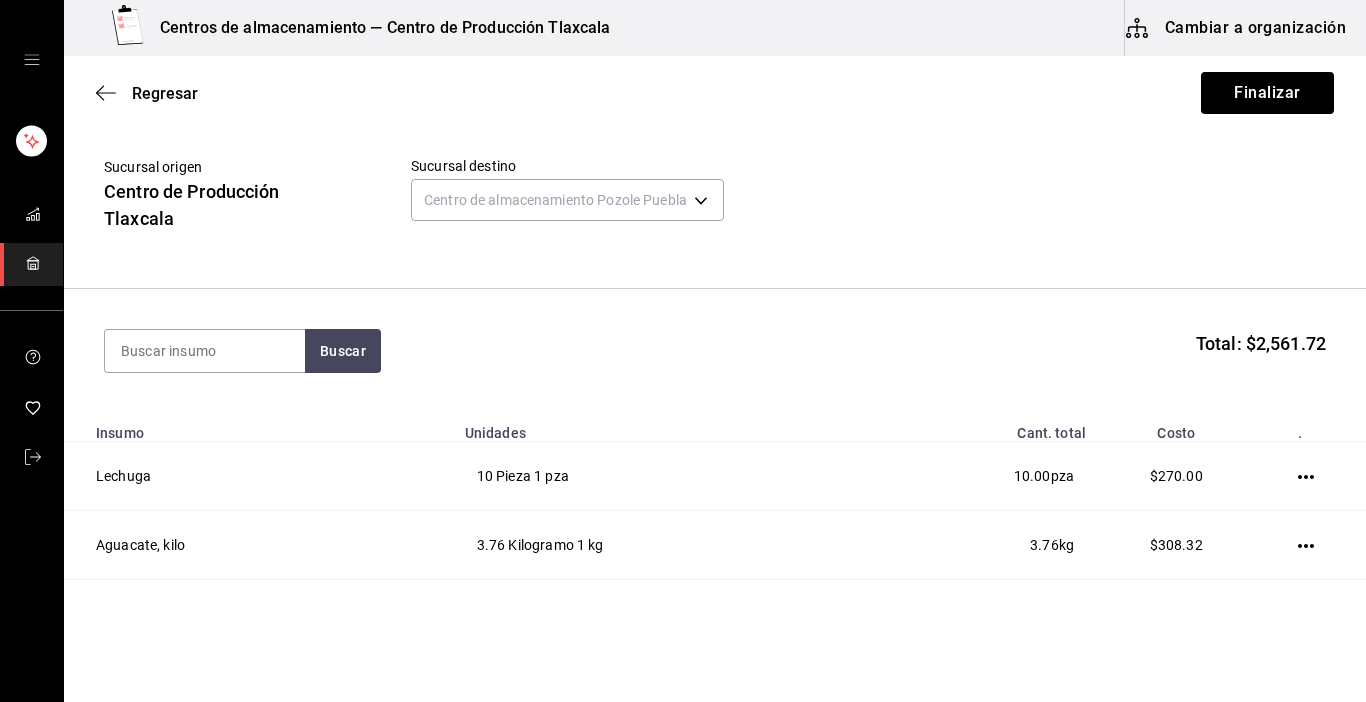 scroll, scrollTop: 0, scrollLeft: 0, axis: both 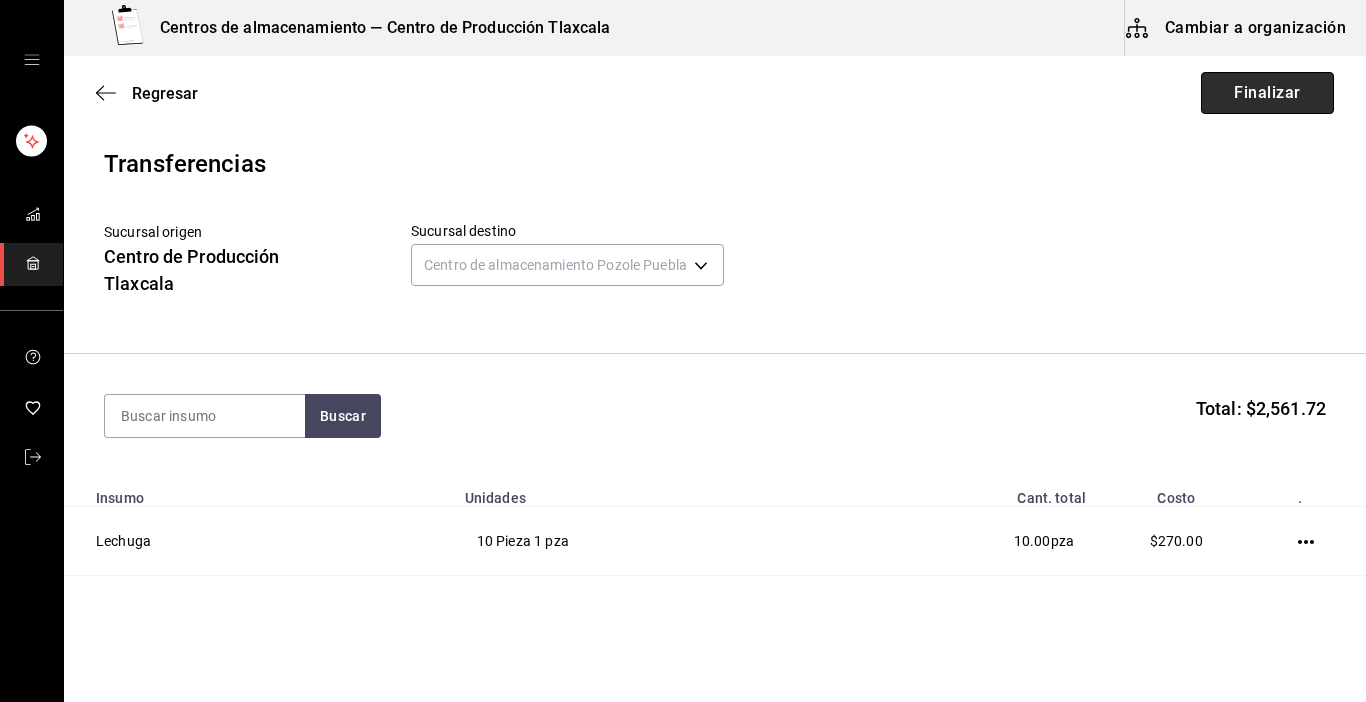 click on "Finalizar" at bounding box center [1267, 93] 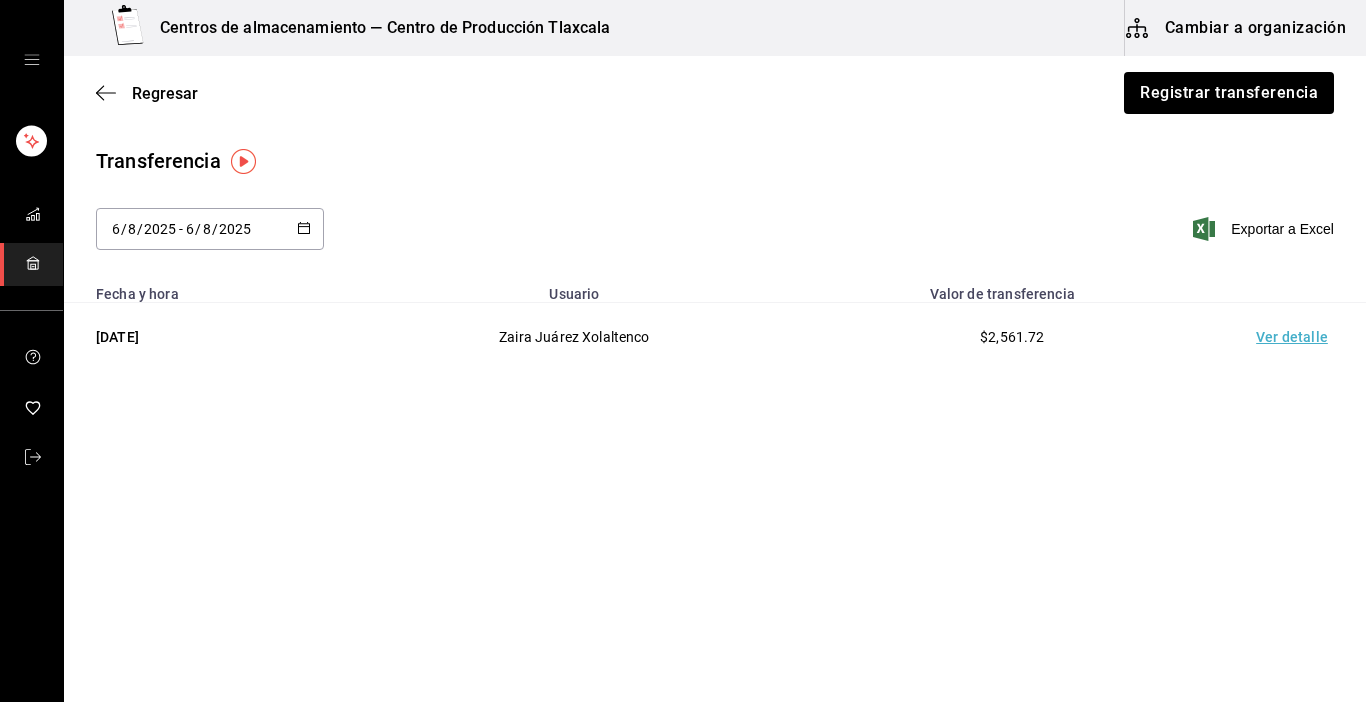 click on "Ver detalle" at bounding box center [1296, 337] 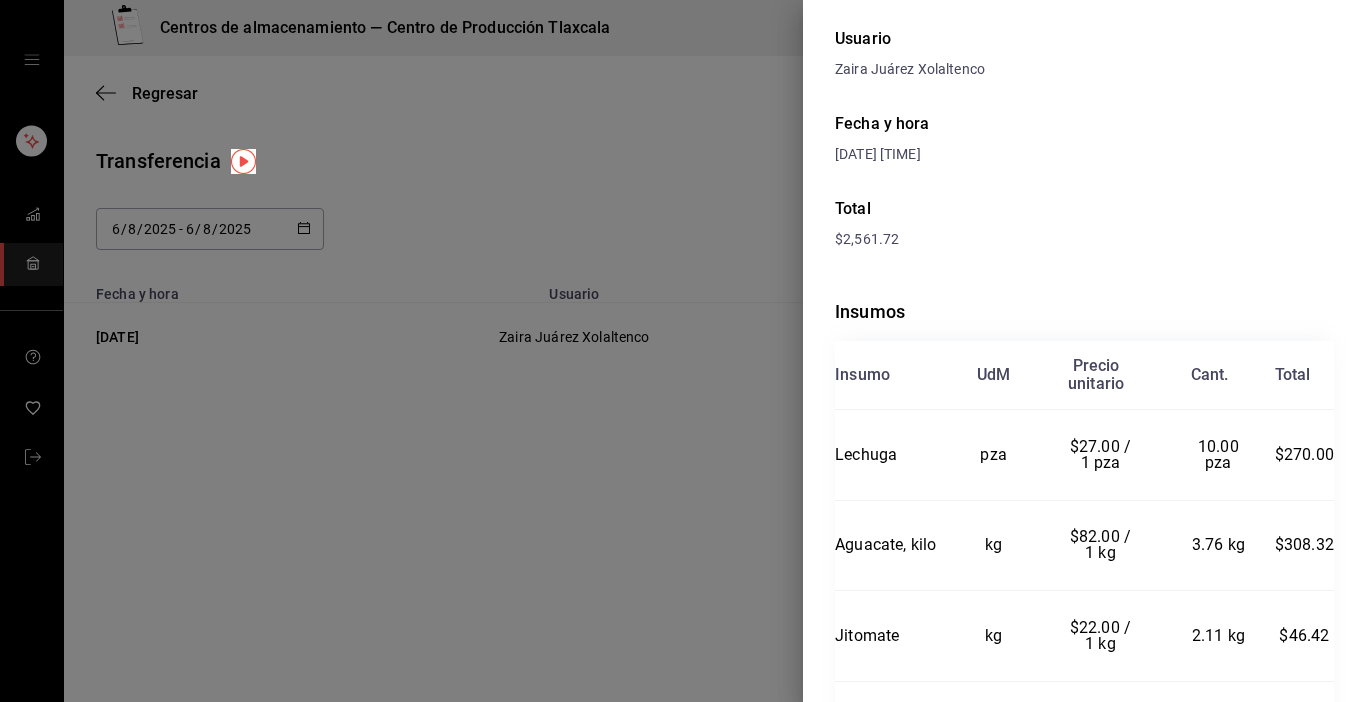 scroll, scrollTop: 144, scrollLeft: 0, axis: vertical 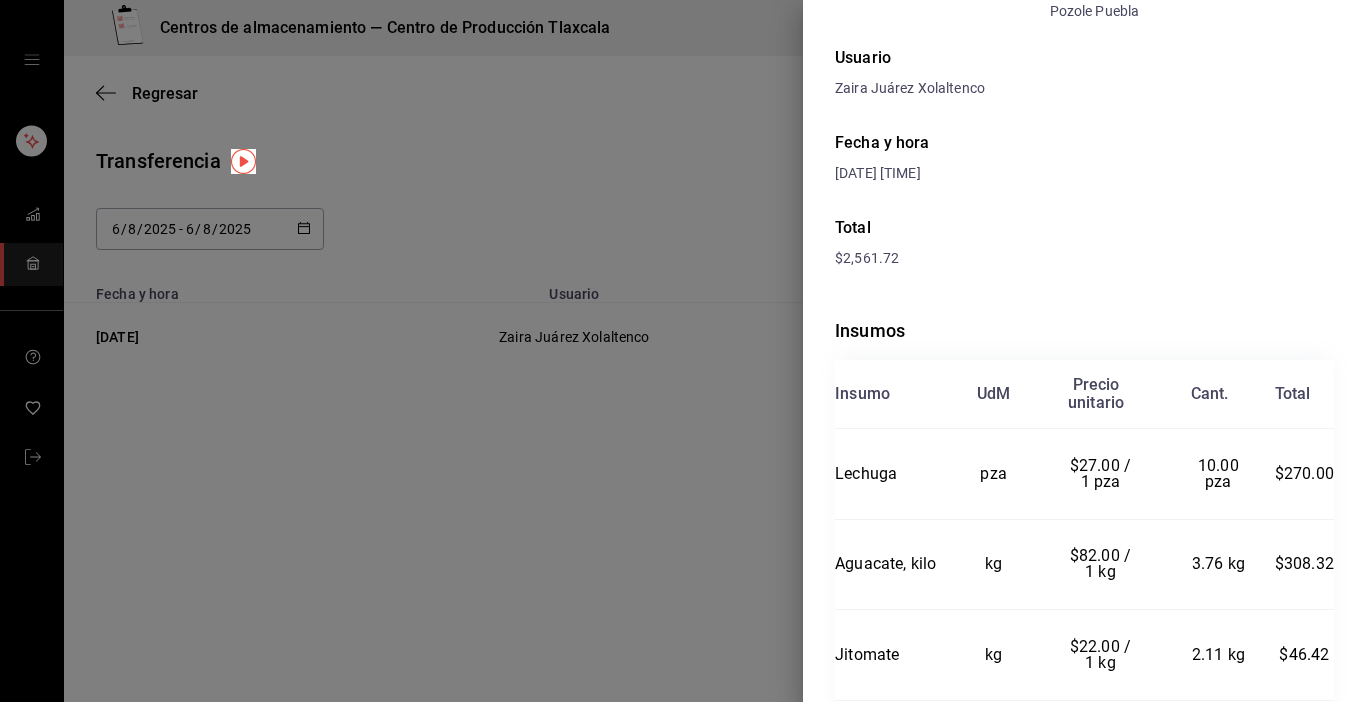 click at bounding box center [683, 351] 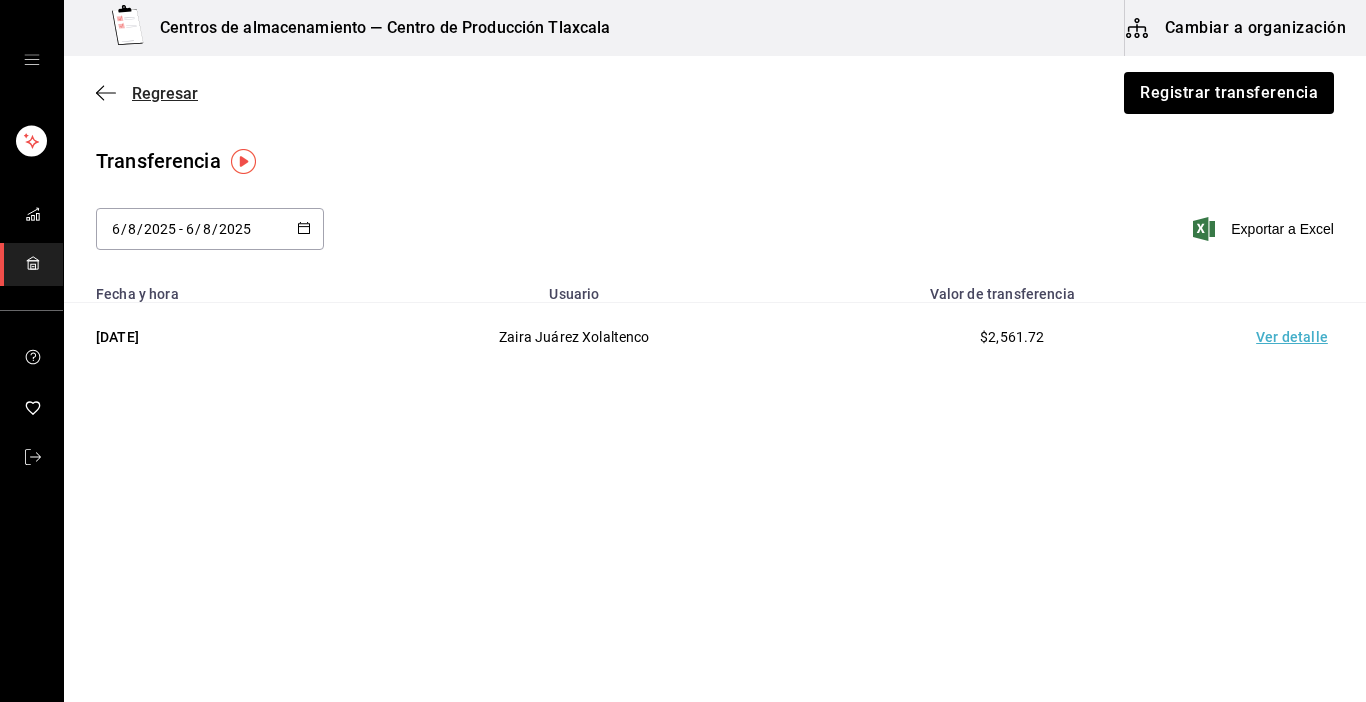 click 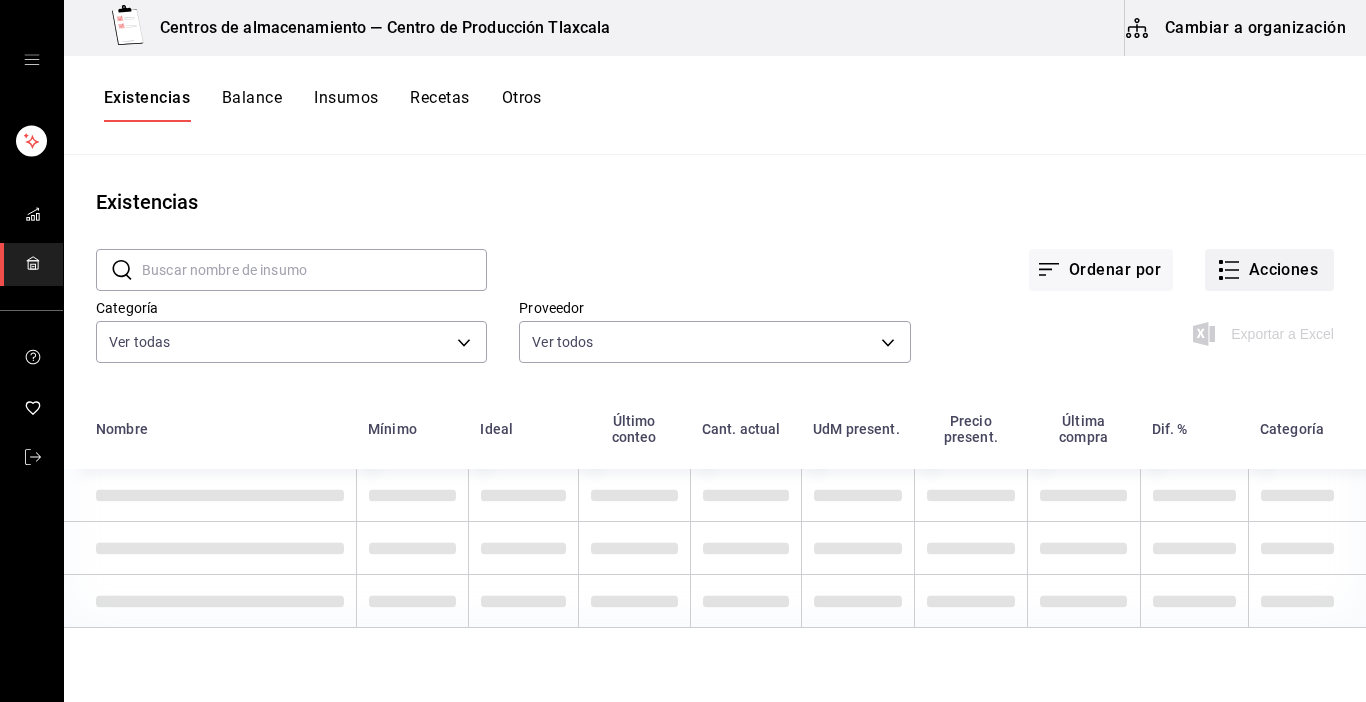 click 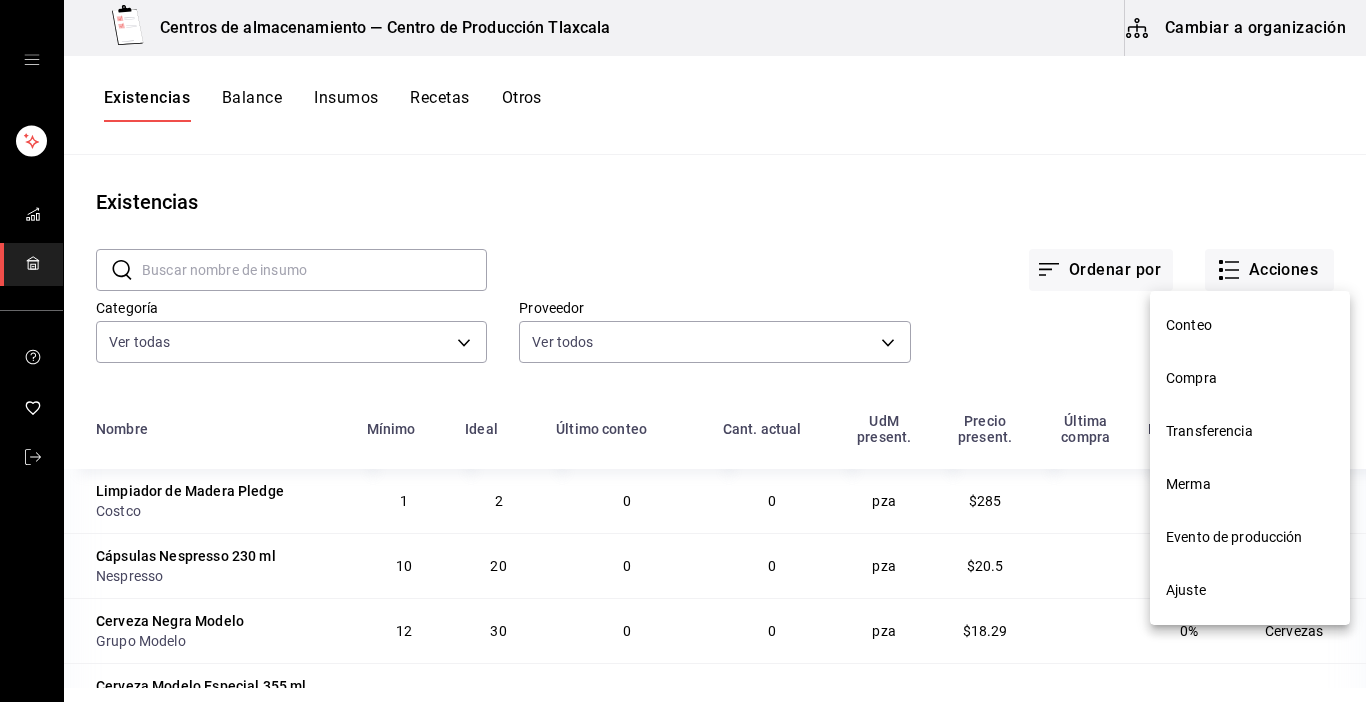 click on "Compra" at bounding box center (1250, 378) 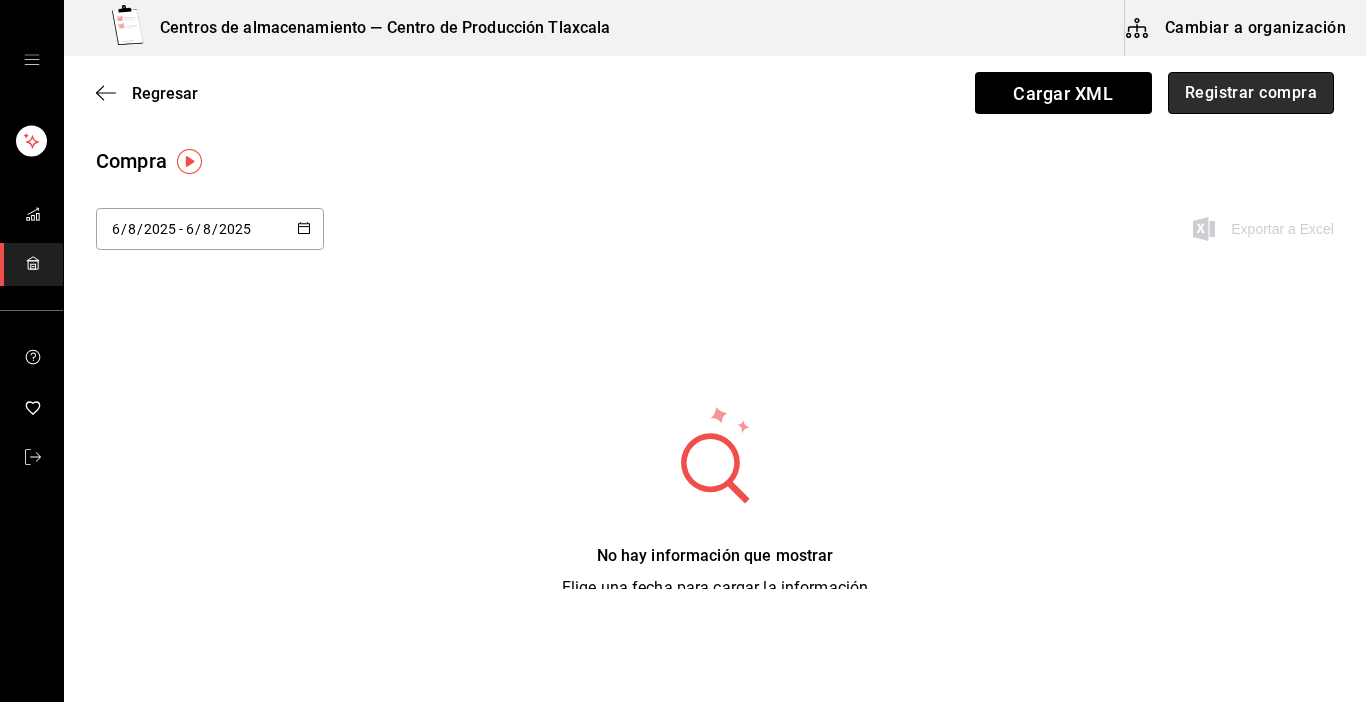 click on "Registrar compra" at bounding box center [1251, 93] 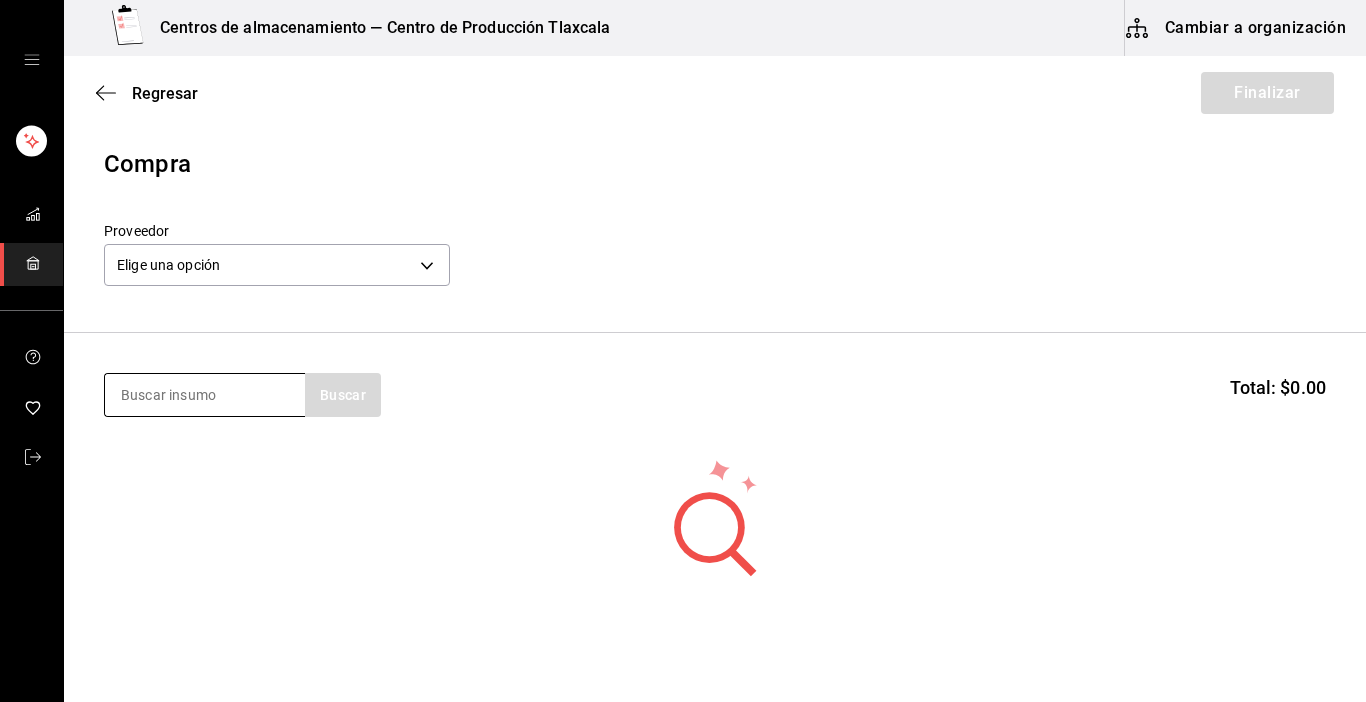 click at bounding box center (205, 395) 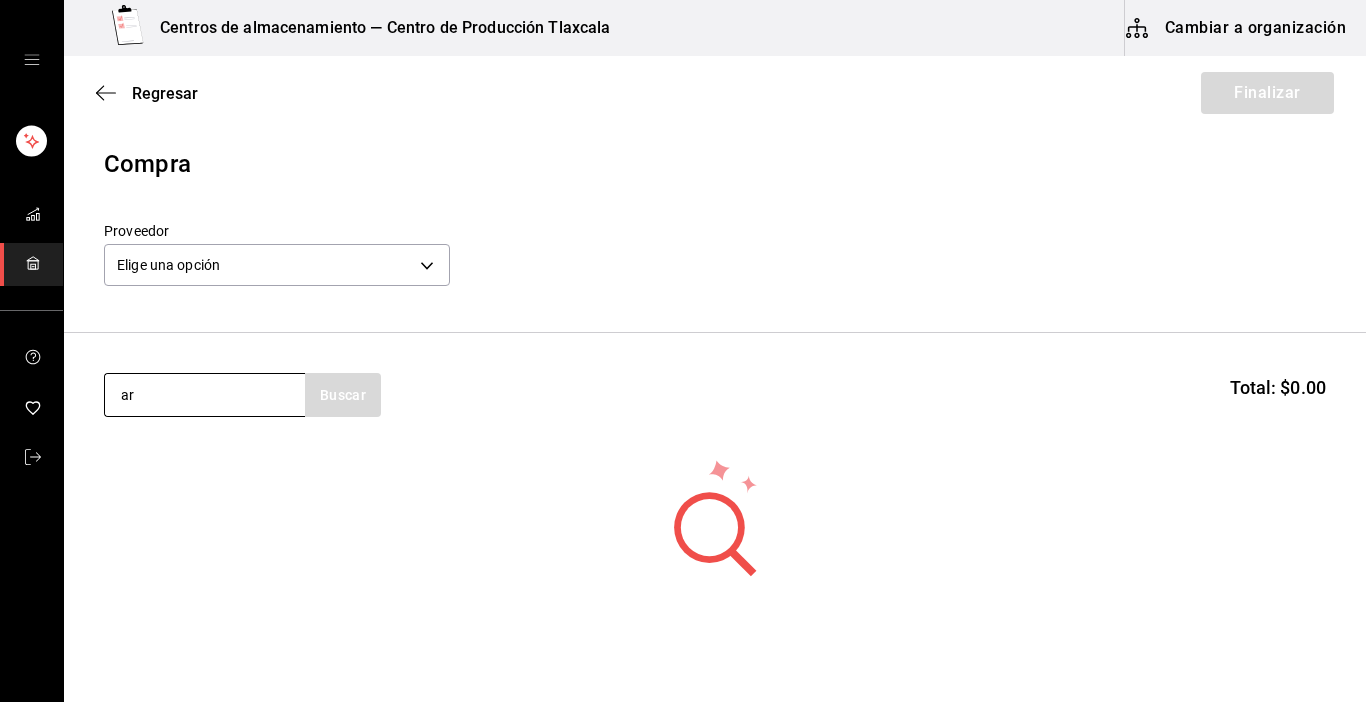 type on "a" 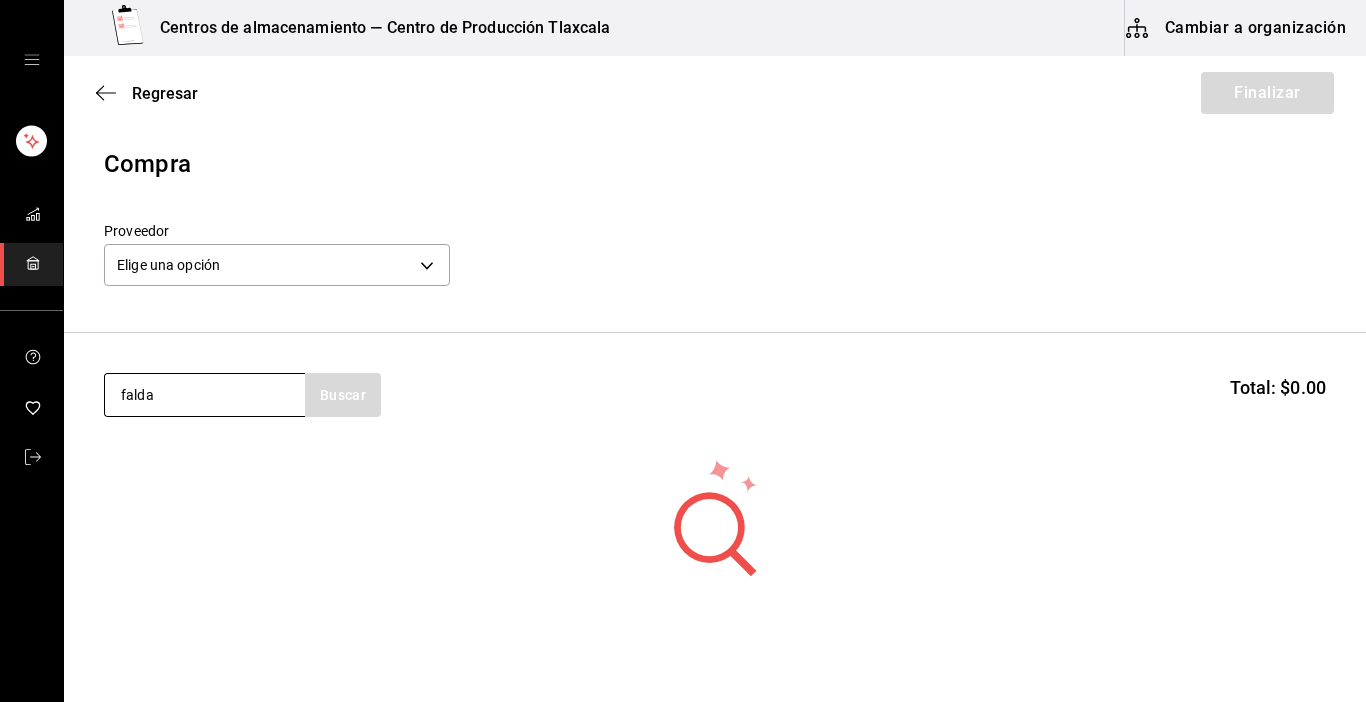 type on "falda" 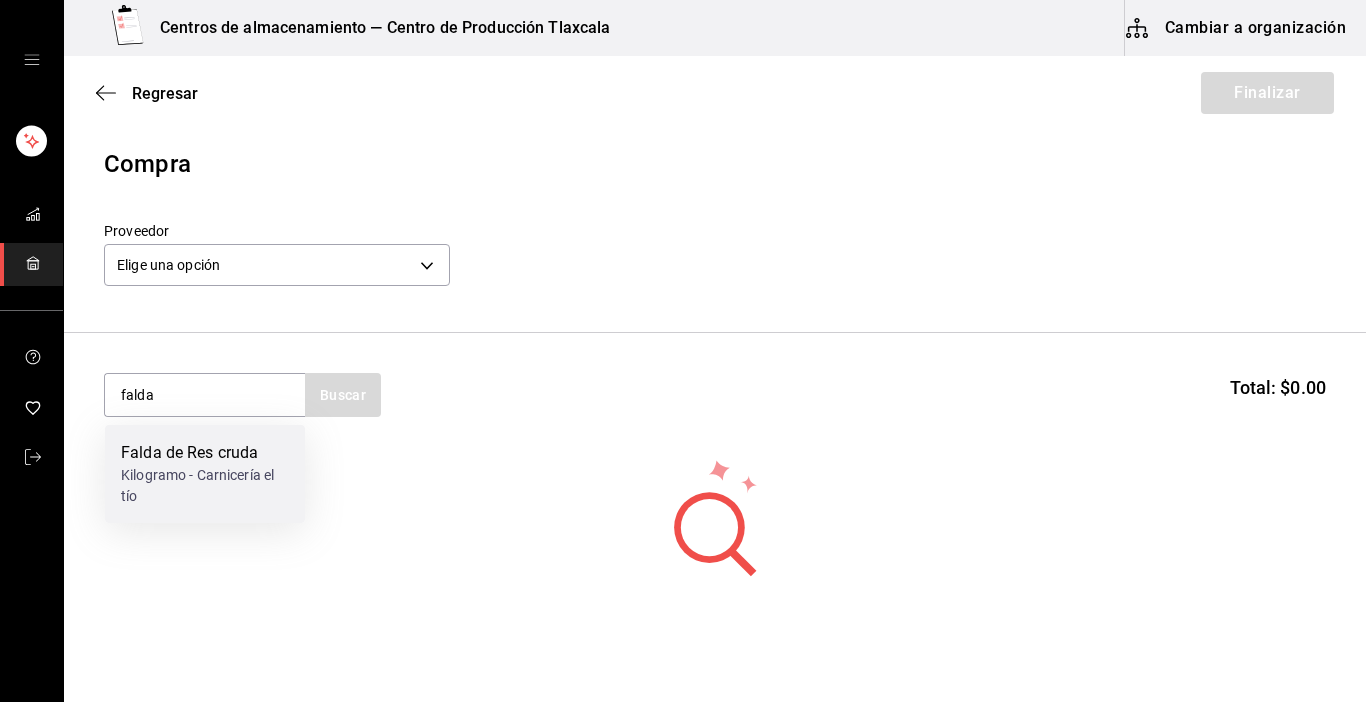 click on "Falda de Res cruda" at bounding box center (205, 453) 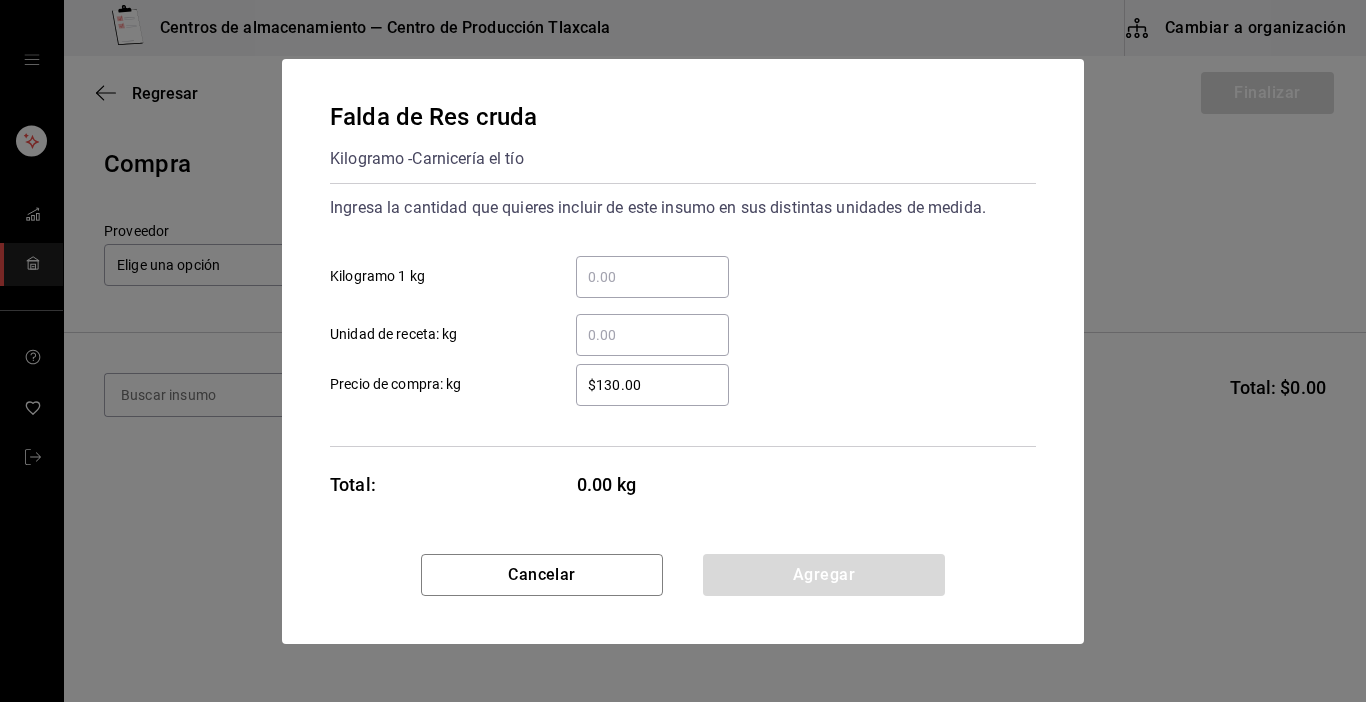 click on "​ Kilogramo 1 kg" at bounding box center (652, 277) 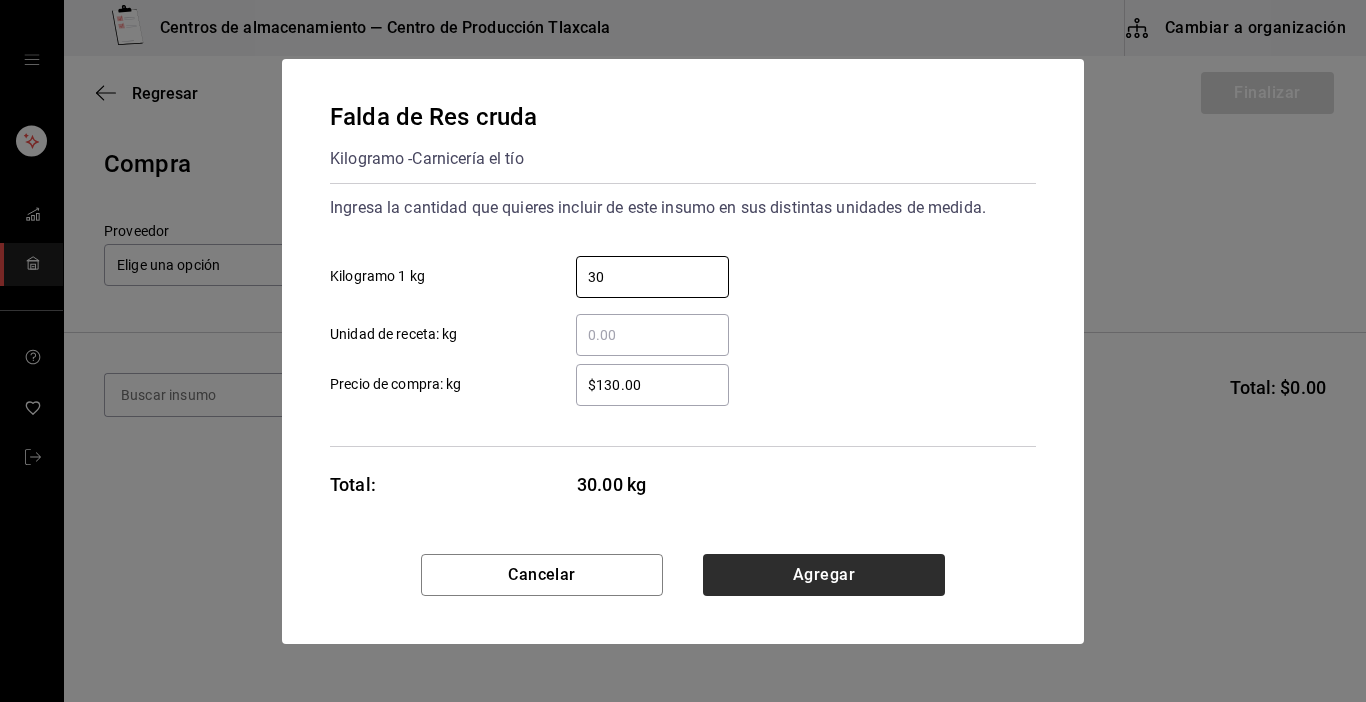 type on "30" 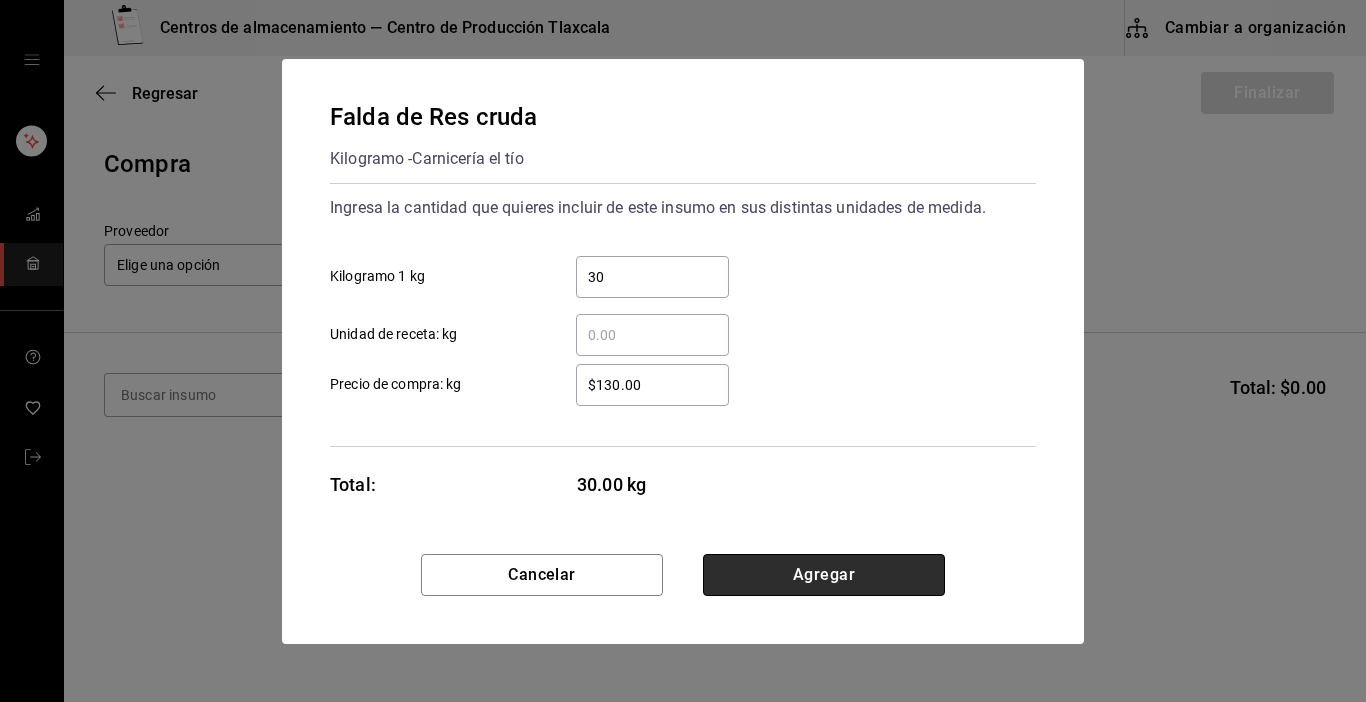 click on "Agregar" at bounding box center [824, 575] 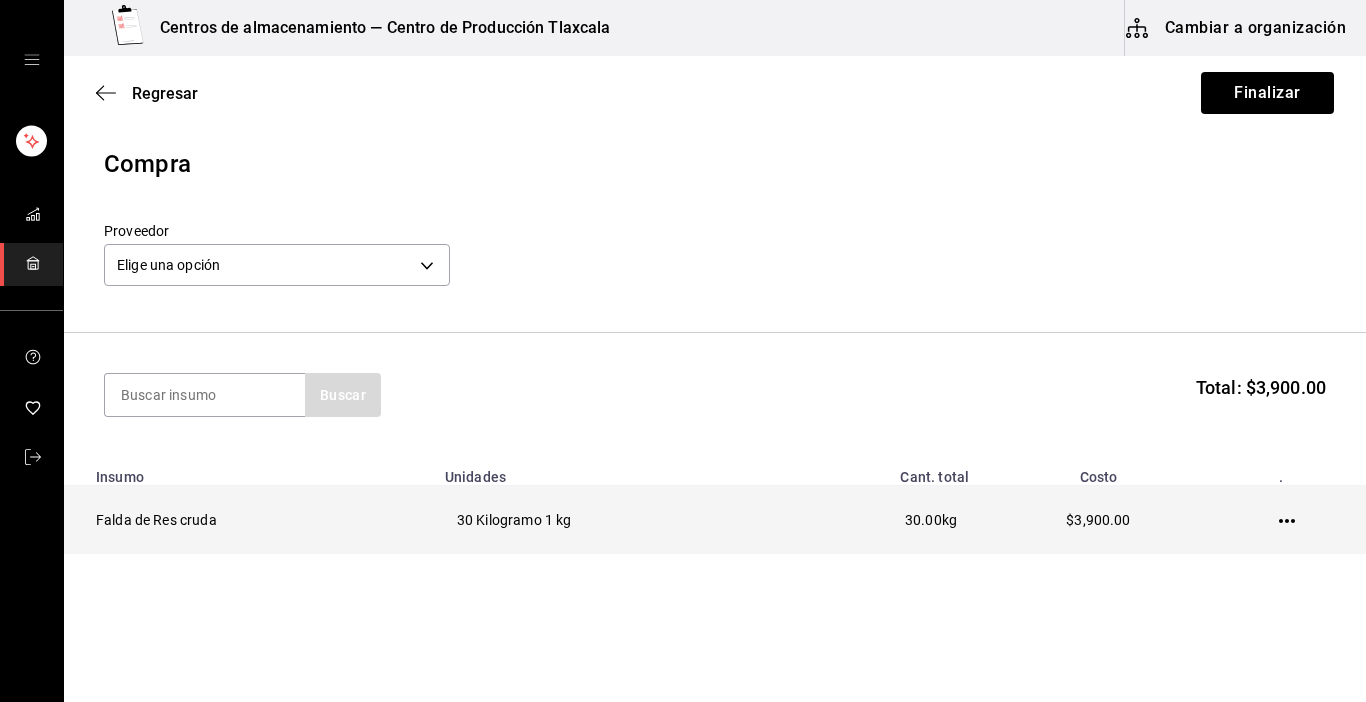click at bounding box center [1291, 520] 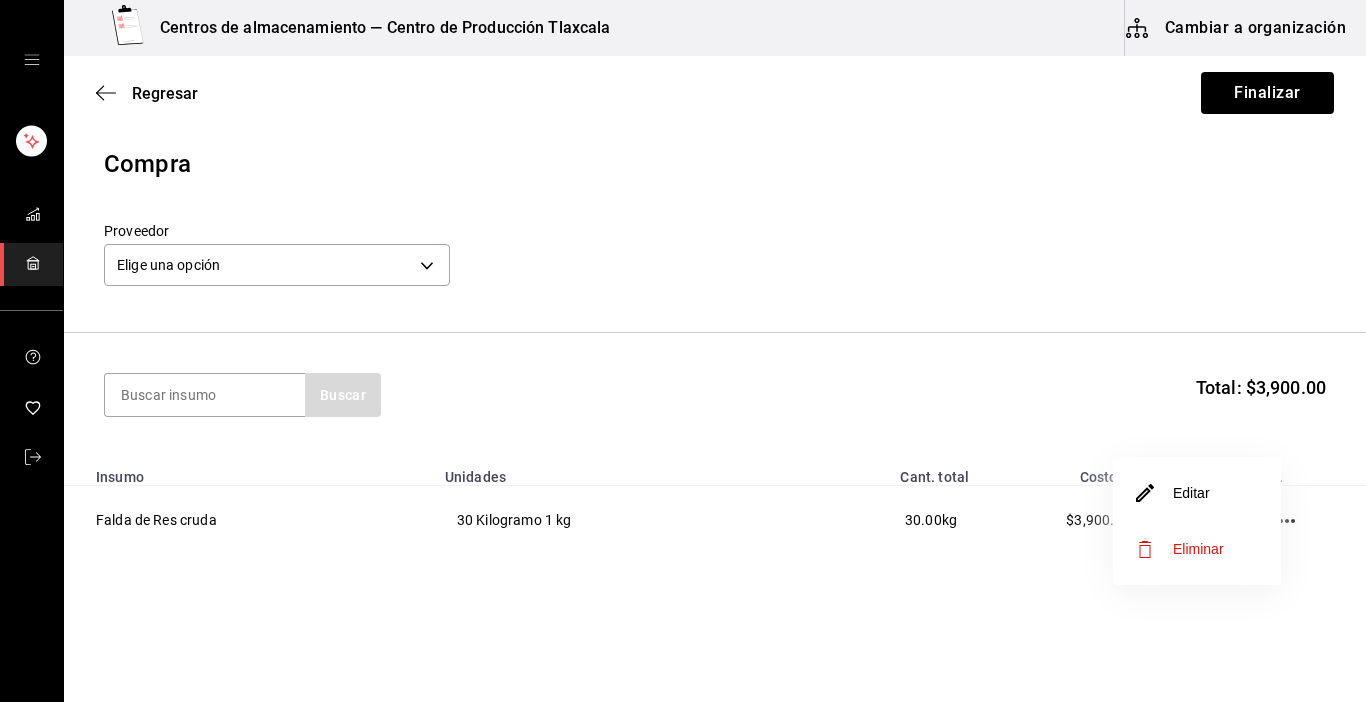 click on "Editar" at bounding box center [1197, 493] 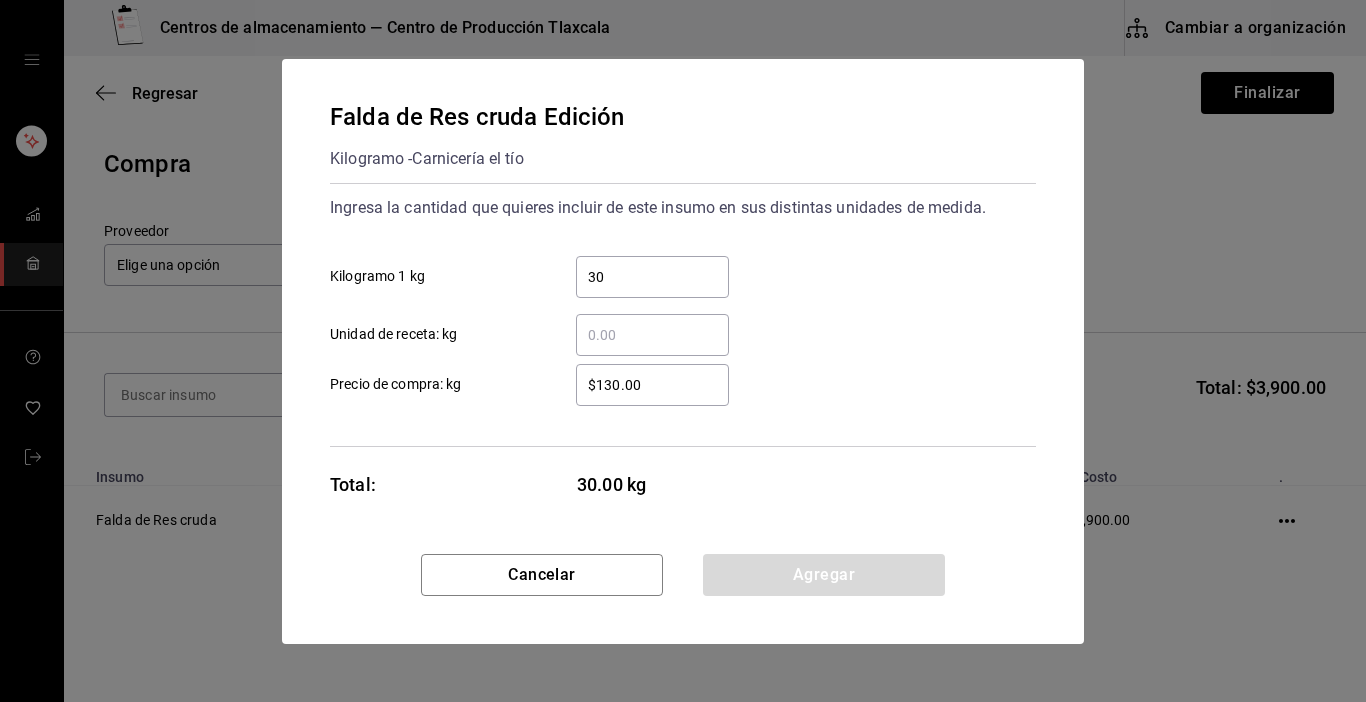 click on "30" at bounding box center [652, 277] 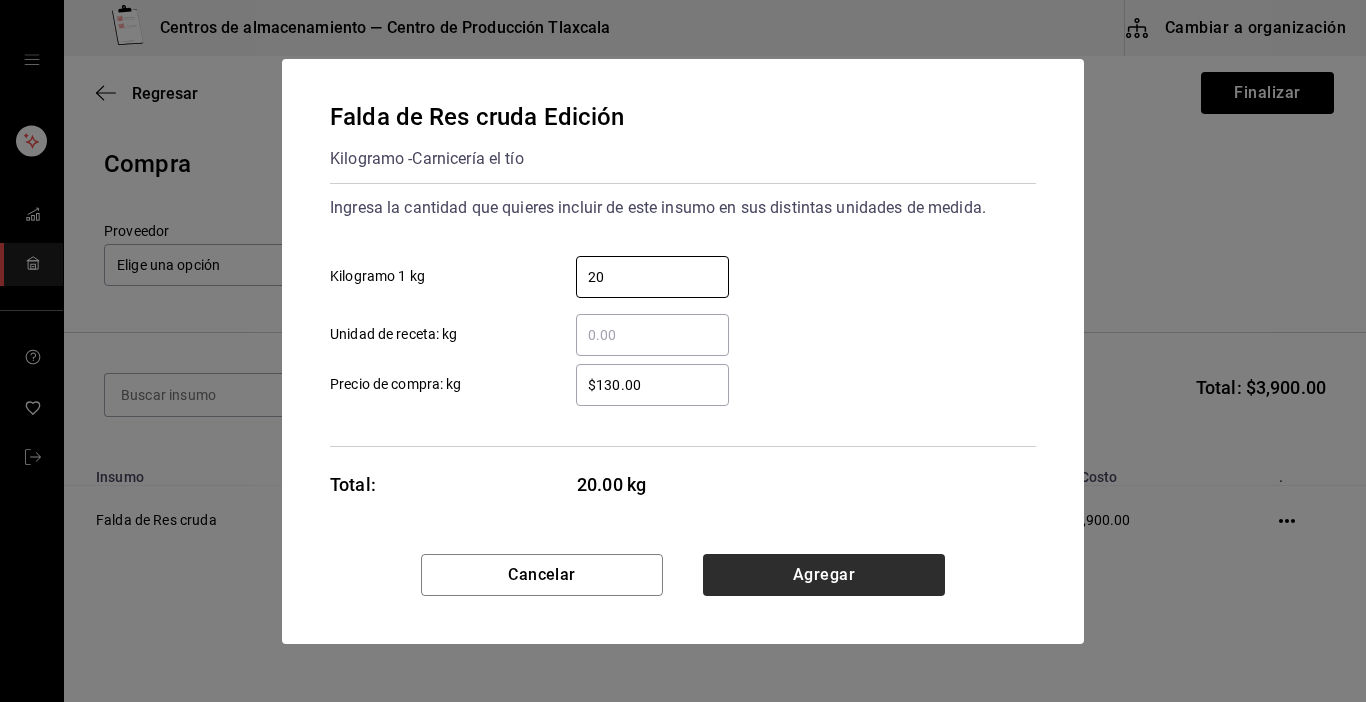 type on "20" 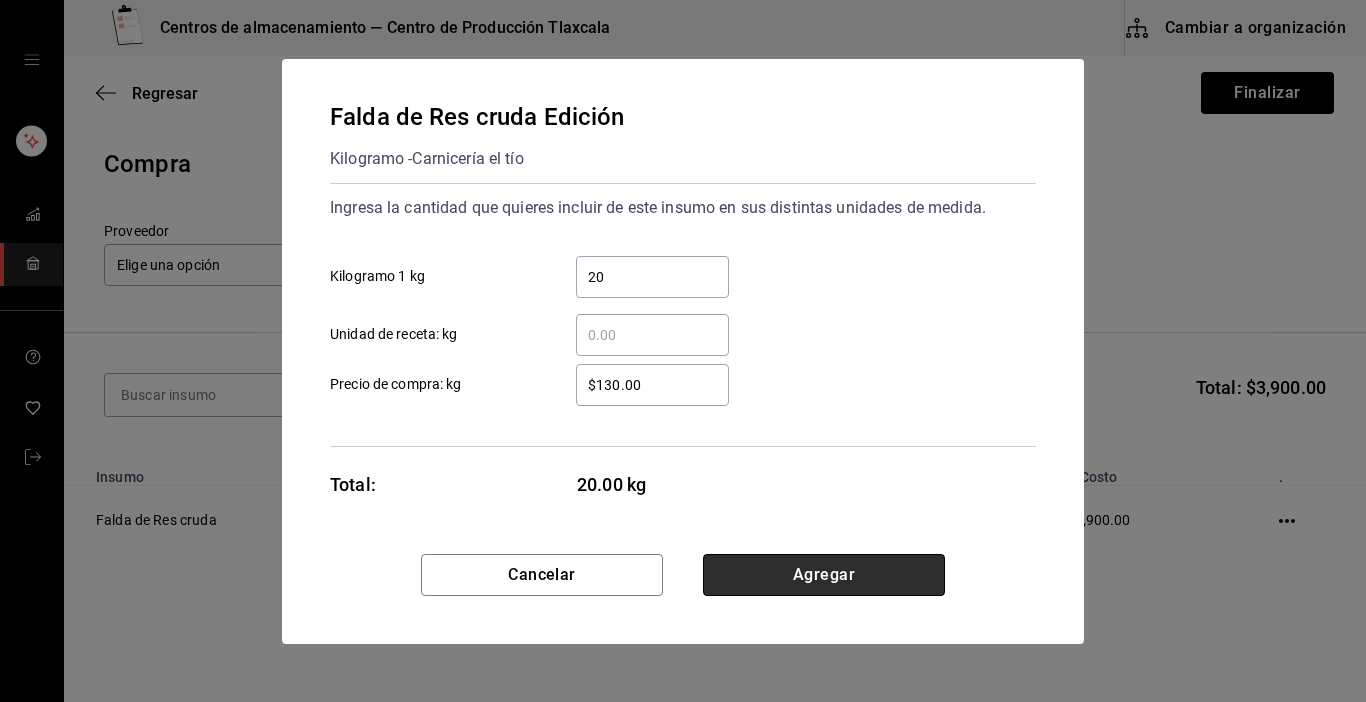 click on "Agregar" at bounding box center (824, 575) 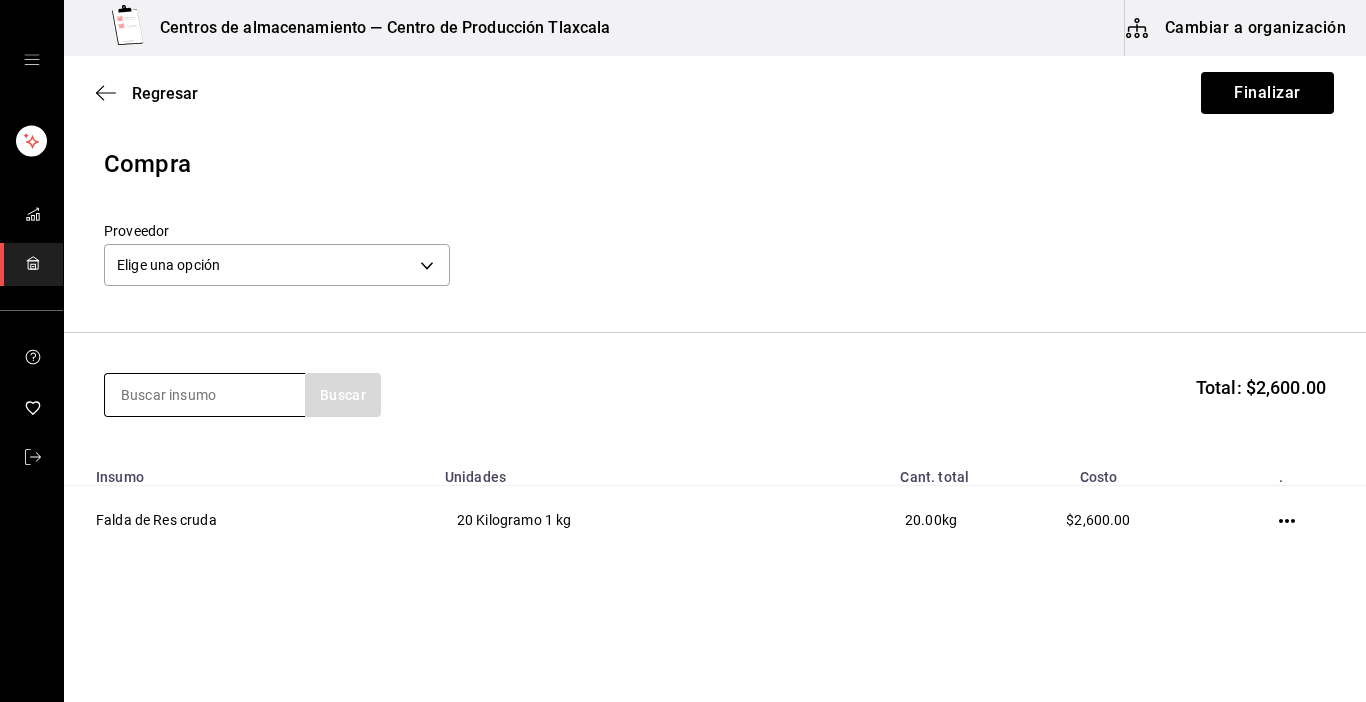 click at bounding box center [205, 395] 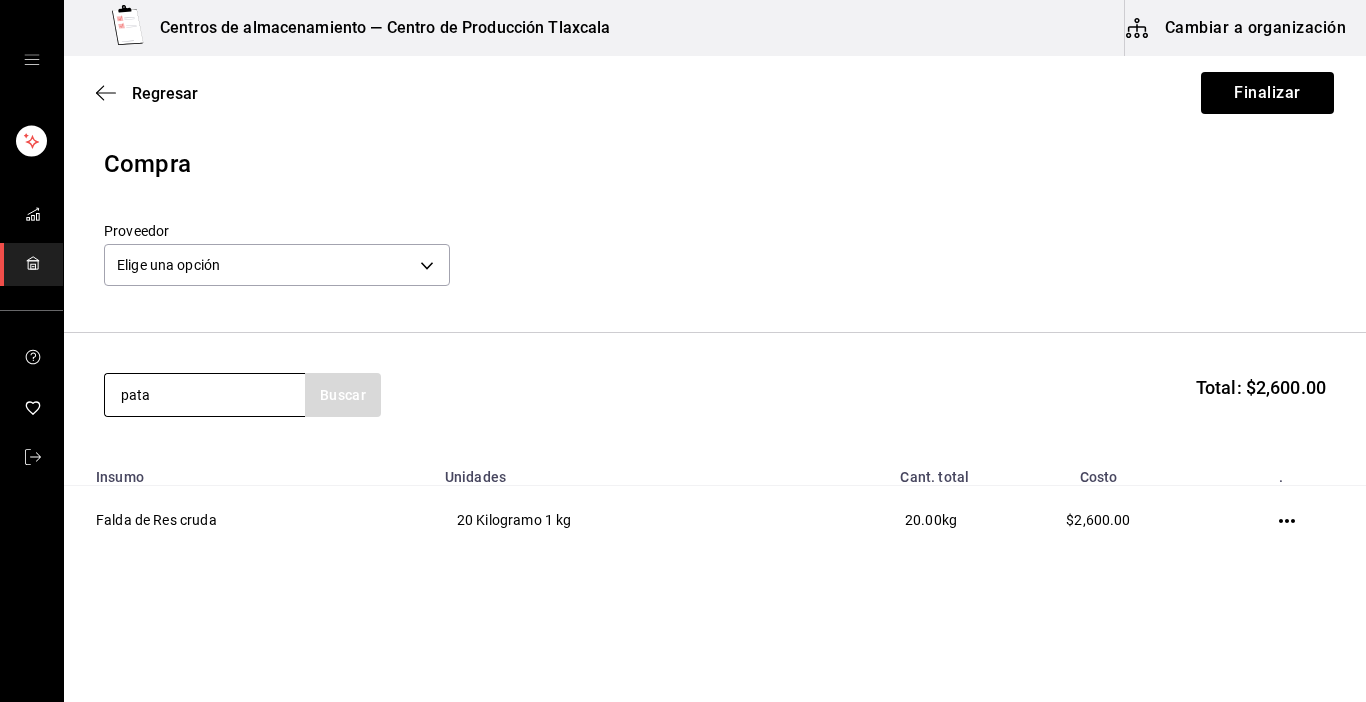 type on "pata" 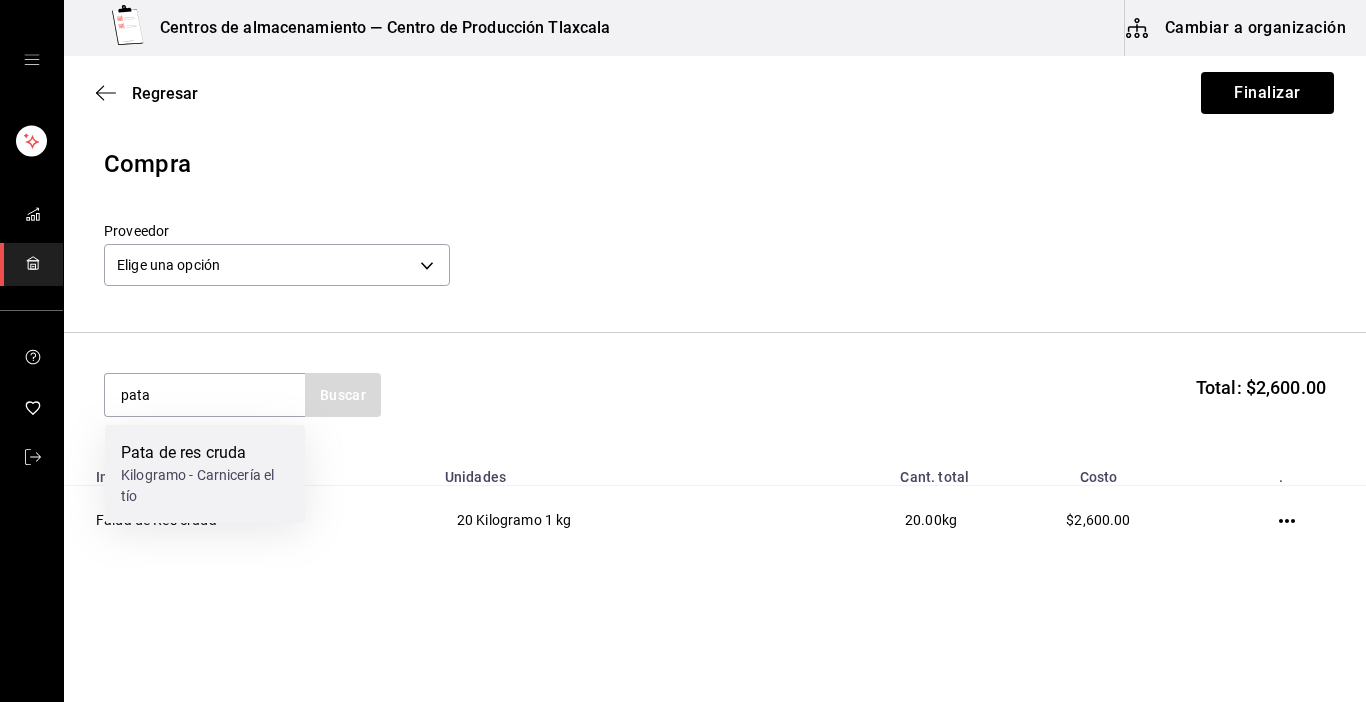 click on "Pata de res cruda" at bounding box center [205, 453] 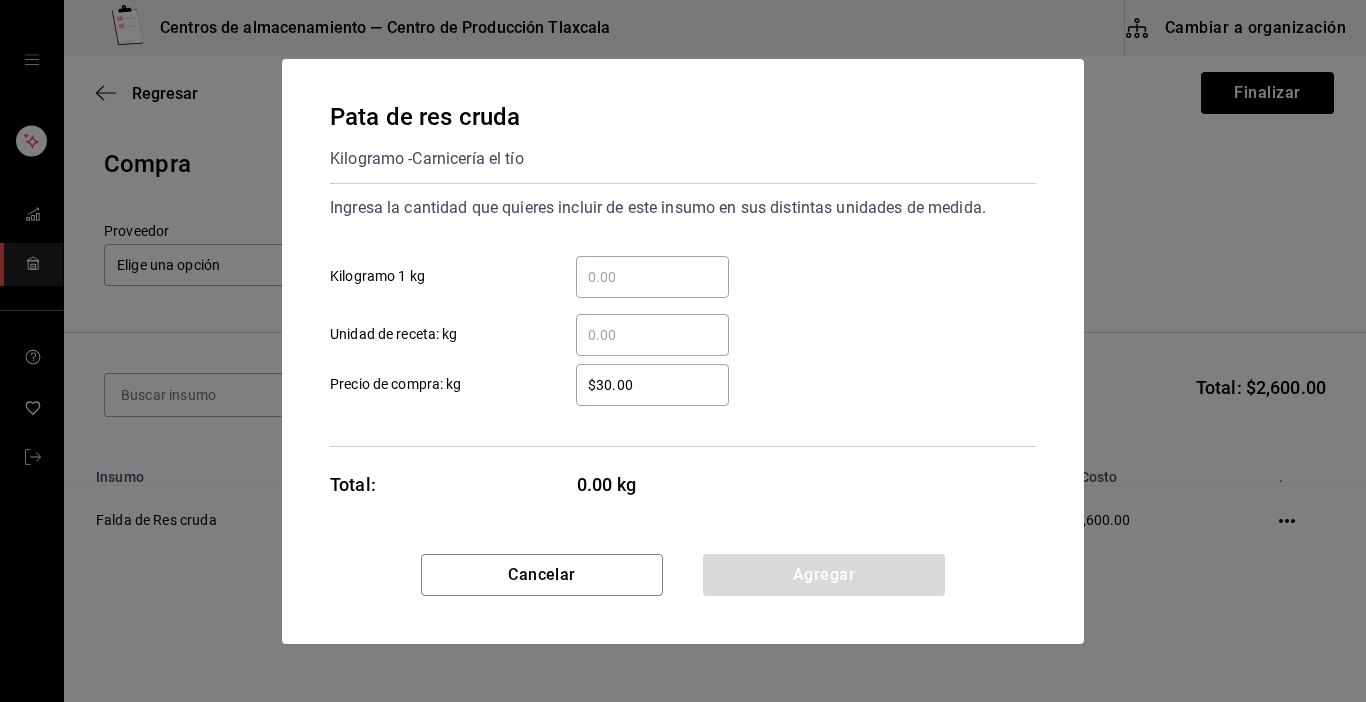 click on "​ Kilogramo 1 kg" at bounding box center [652, 277] 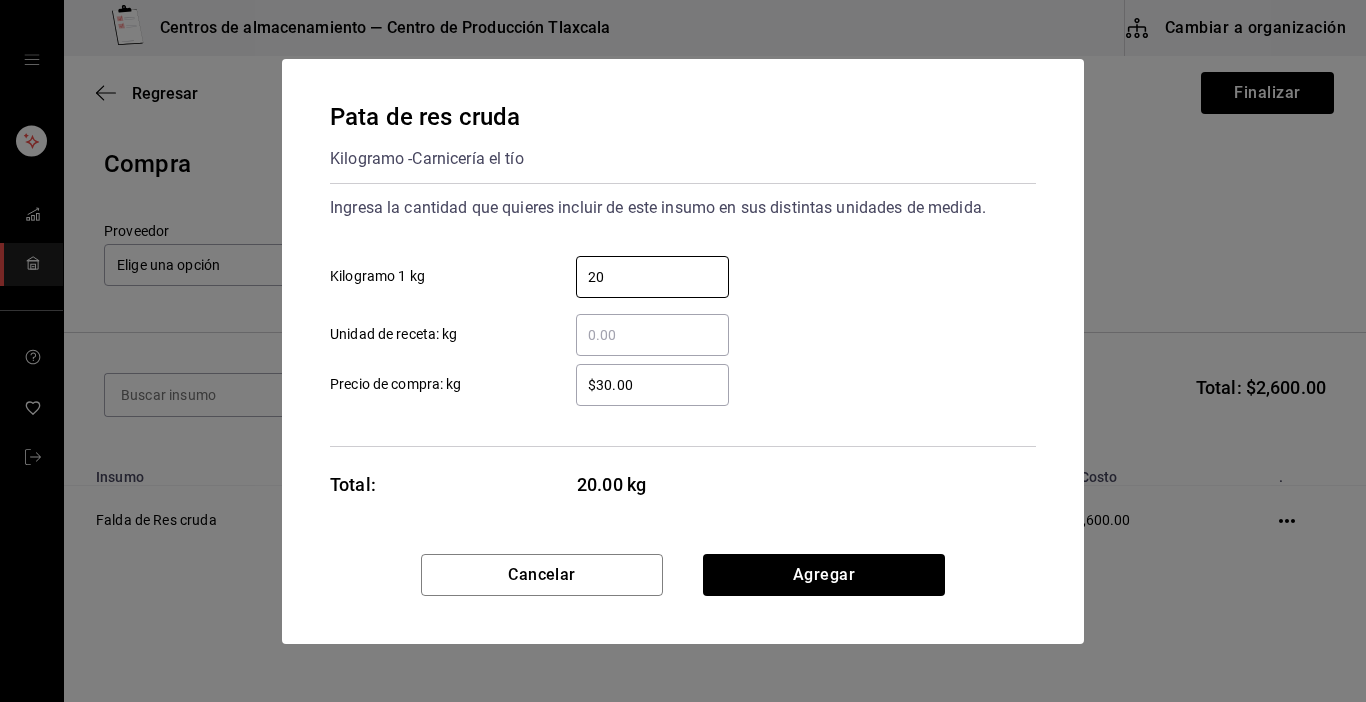 type on "20" 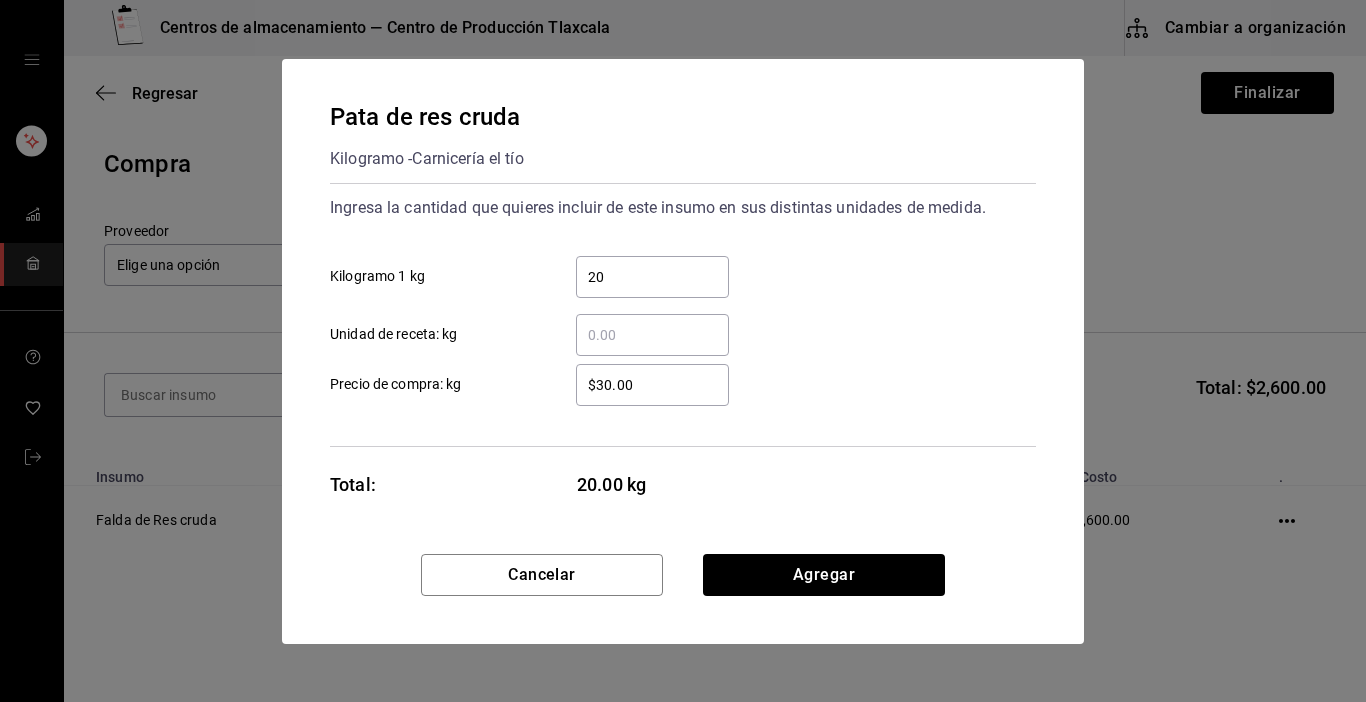 click on "Ingresa la cantidad que quieres incluir de este insumo en sus distintas unidades de medida. 20 ​ Kilogramo 1 kg ​ Unidad de receta: kg $30.00 ​ Precio de compra: kg" at bounding box center (683, 315) 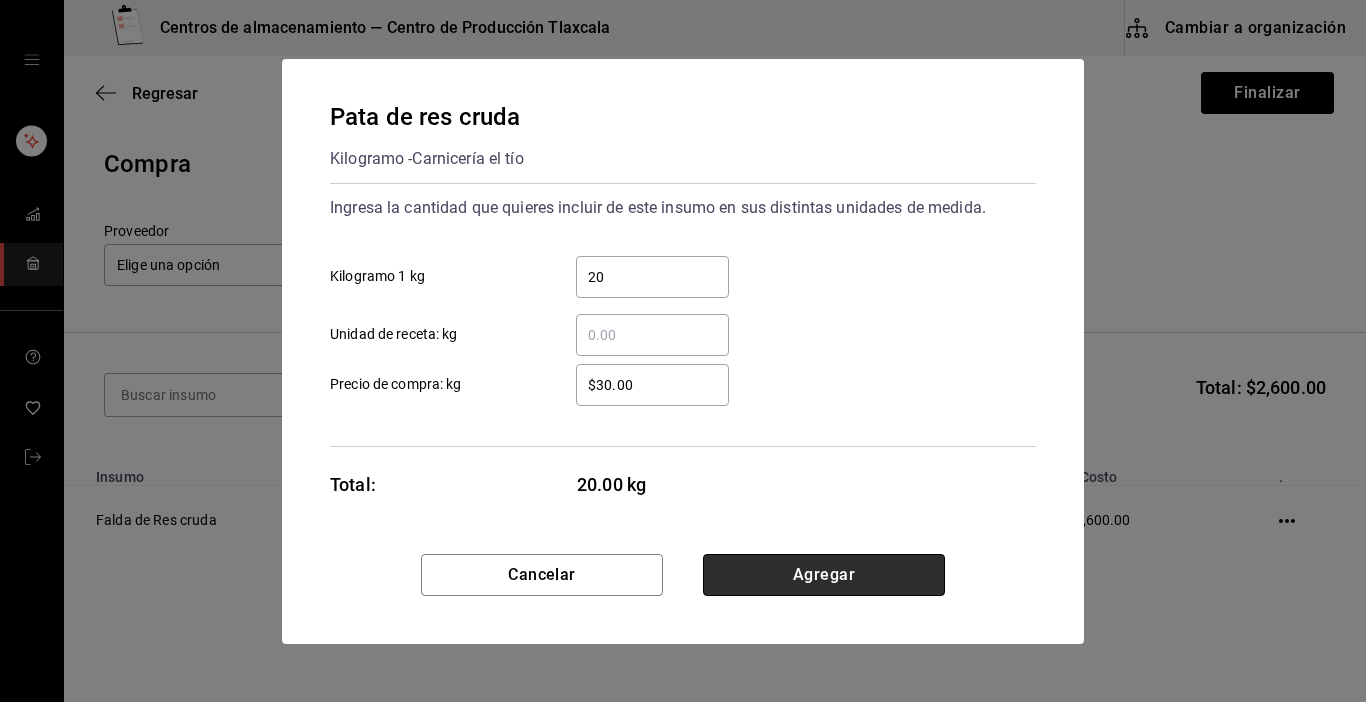 click on "Agregar" at bounding box center [824, 575] 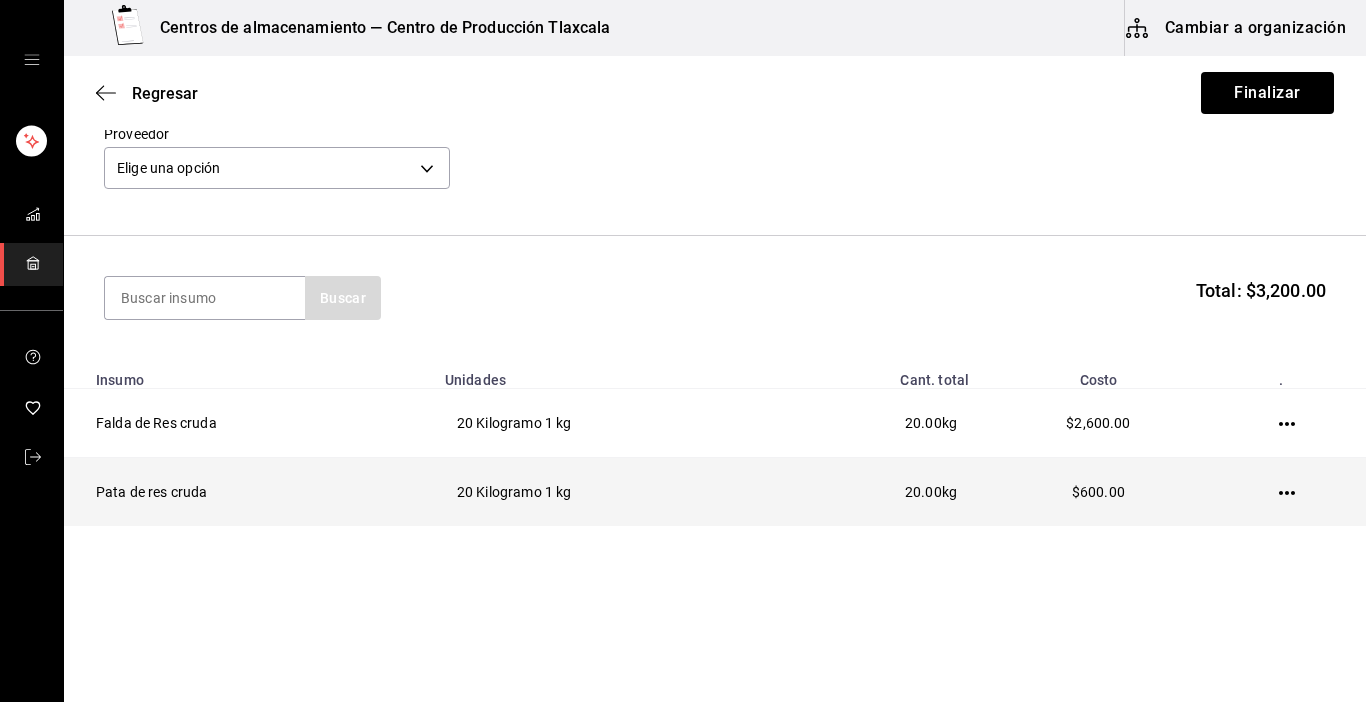 scroll, scrollTop: 99, scrollLeft: 0, axis: vertical 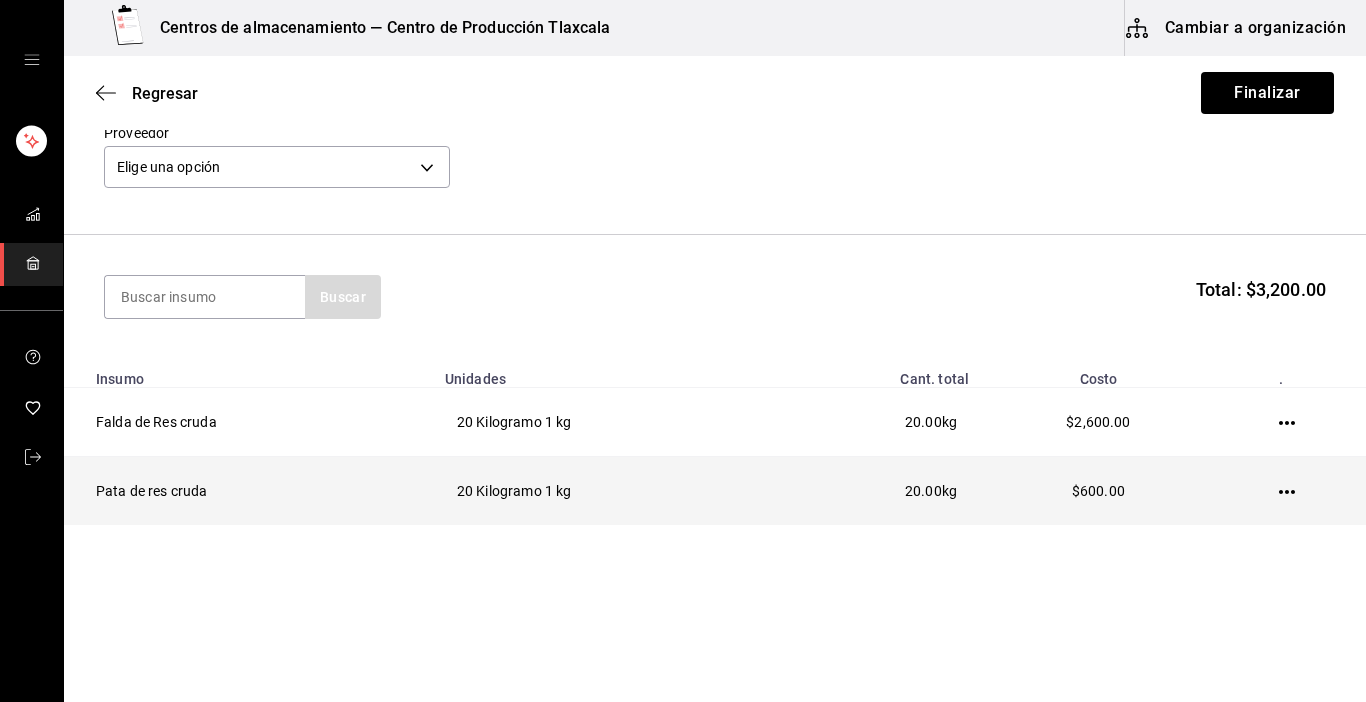 click 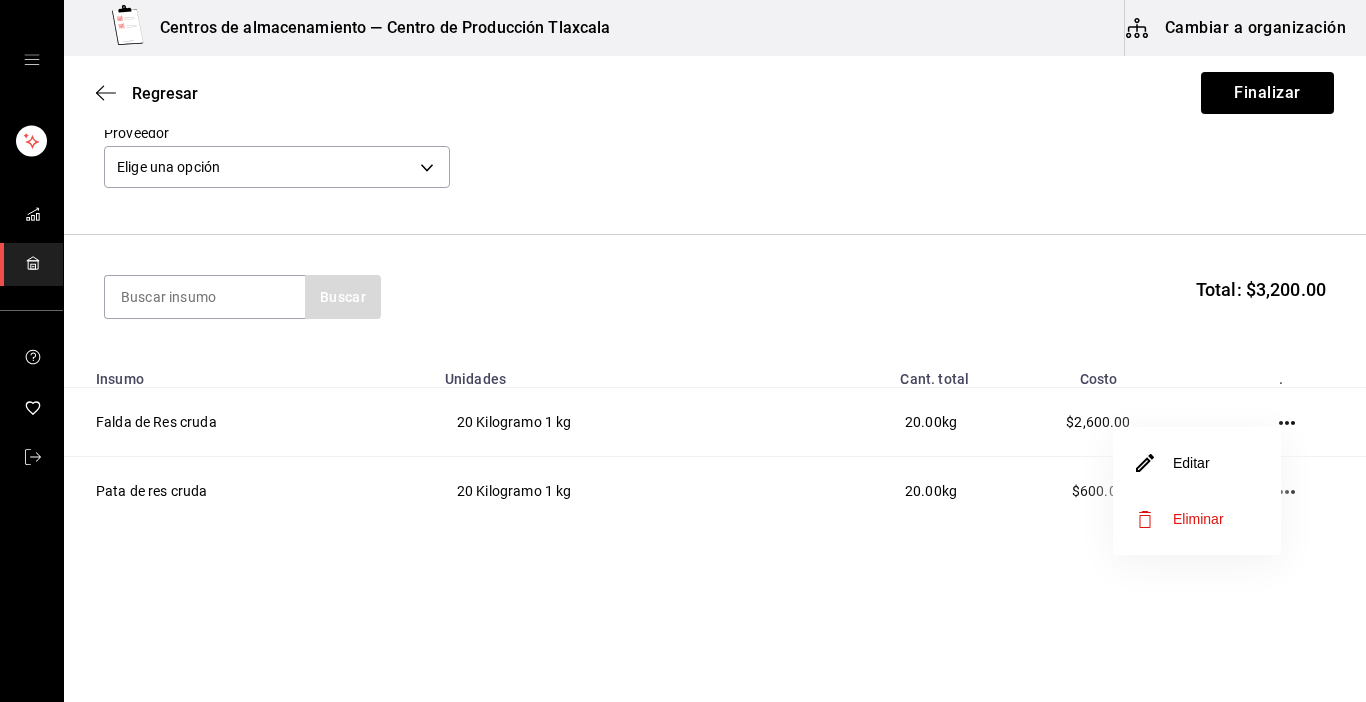 click on "Editar" at bounding box center (1197, 463) 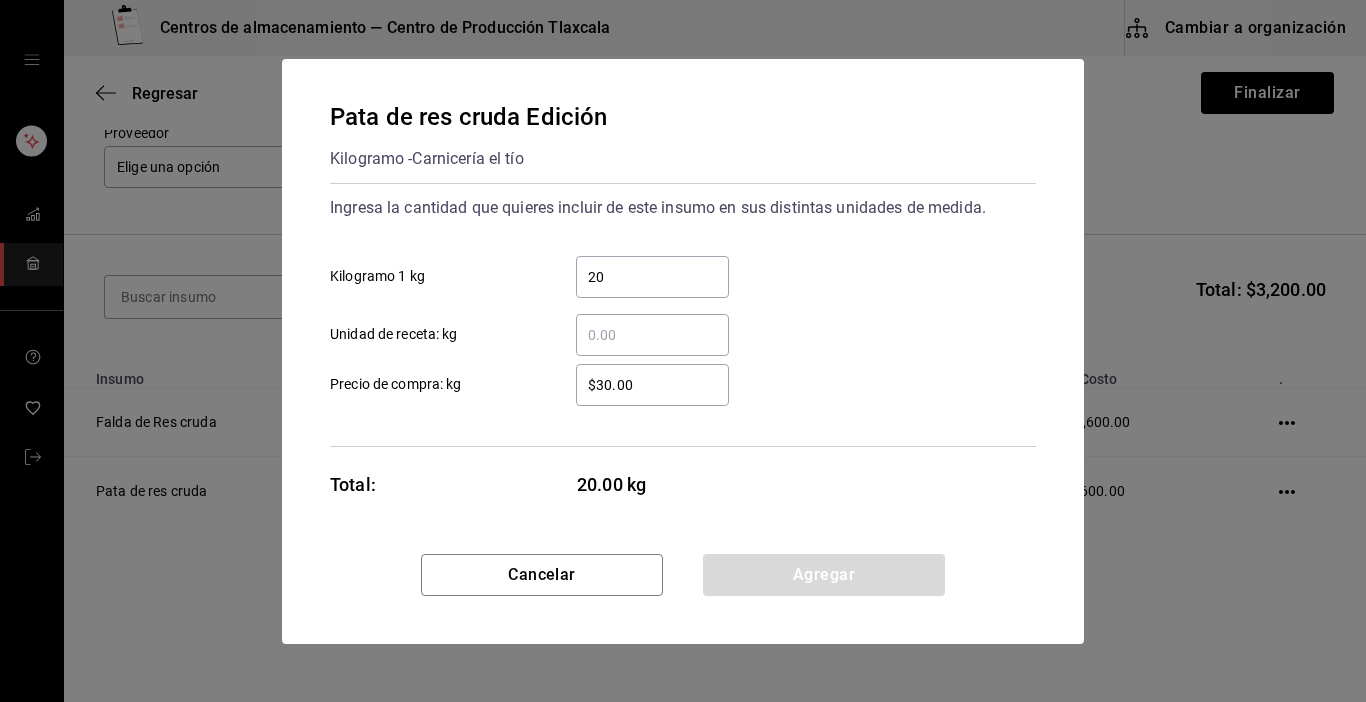click on "20" at bounding box center (652, 277) 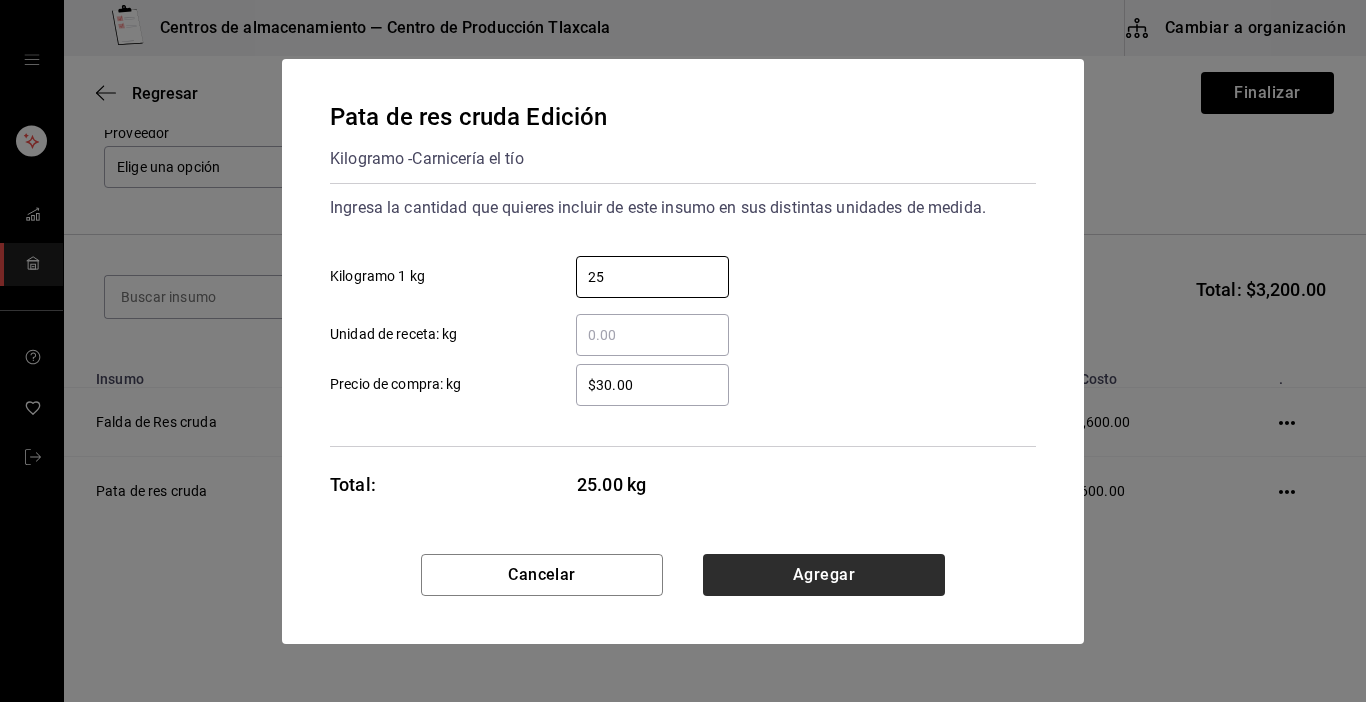 type on "25" 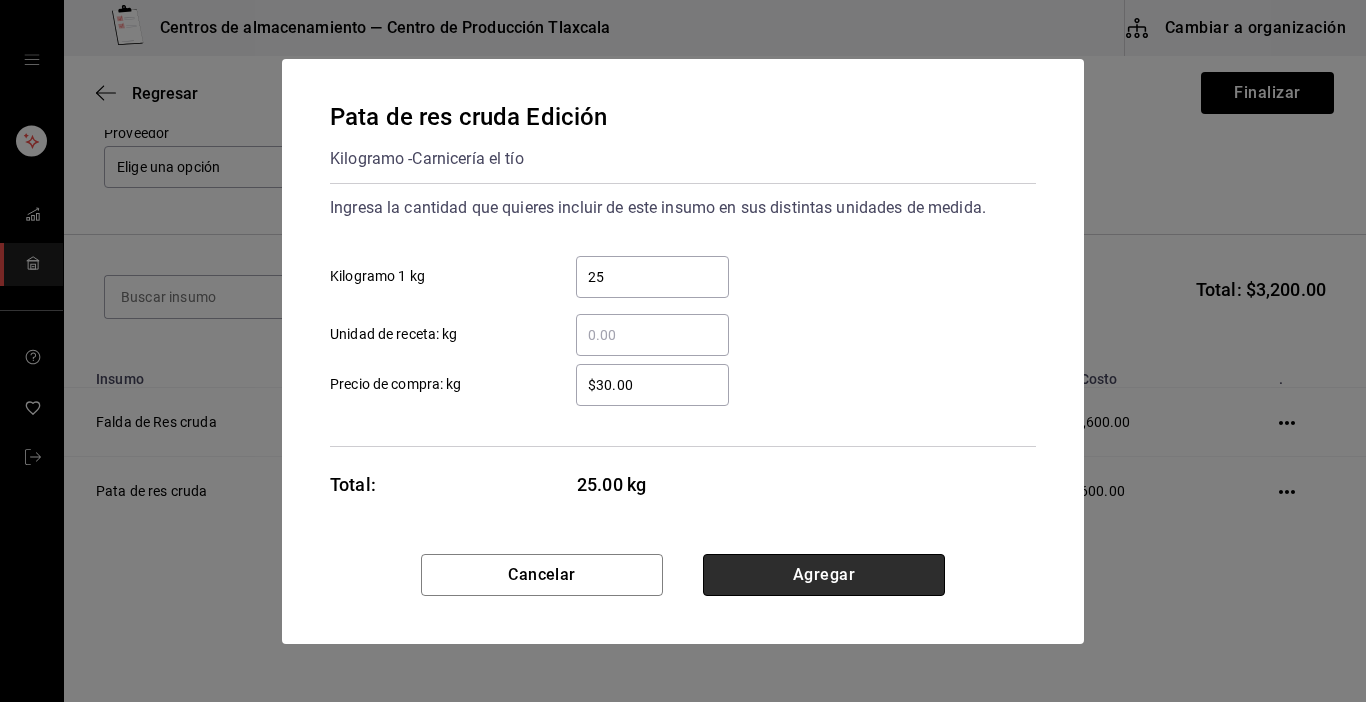 click on "Agregar" at bounding box center (824, 575) 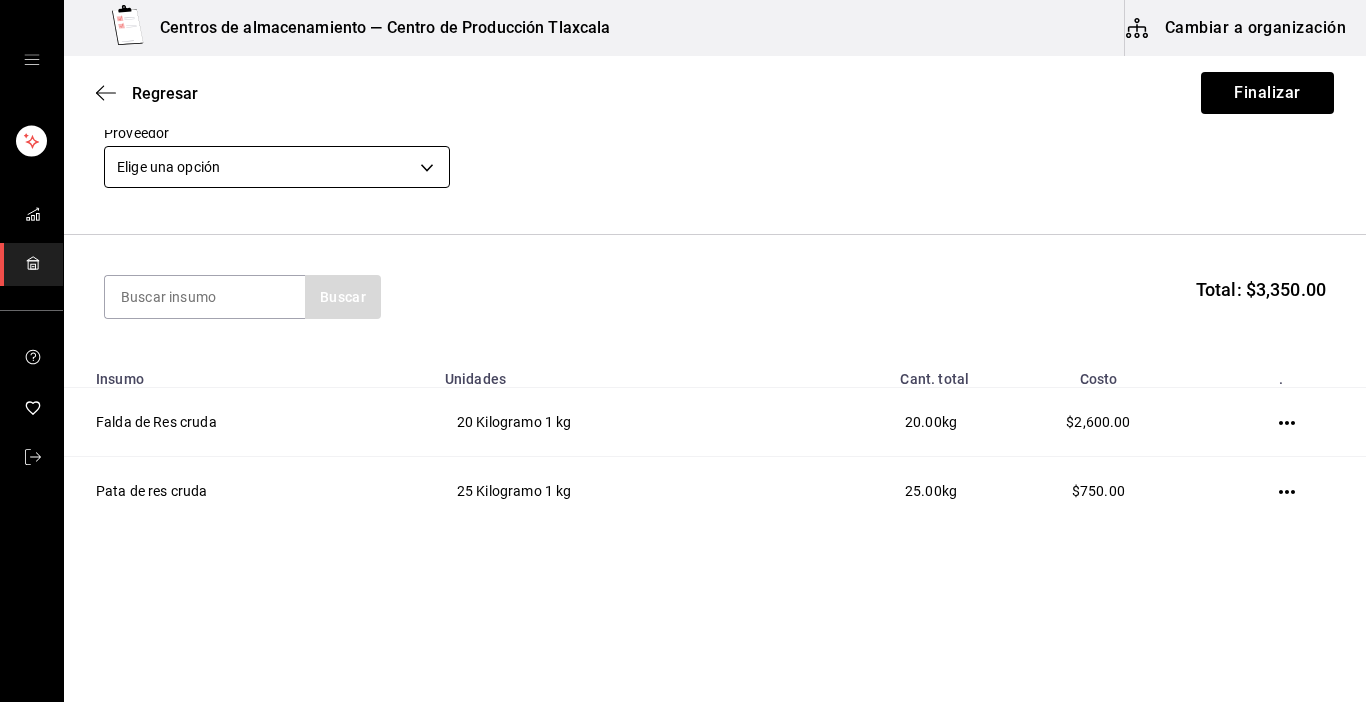click on "Centros de almacenamiento — Centro de Producción Tlaxcala Cambiar a organización Regresar Finalizar Compra Proveedor Elige una opción default Buscar Total: $3,350.00 Insumo Unidades Cant. total Costo  .  Falda de Res cruda 20 Kilogramo 1 kg 20.00  kg $2,600.00 Pata de res cruda 25 Kilogramo 1 kg 25.00  kg $750.00 GANA 1 MES GRATIS EN TU SUSCRIPCIÓN AQUÍ ¿Recuerdas cómo empezó tu restaurante?
Hoy puedes ayudar a un colega a tener el mismo cambio que tú viviste.
Recomienda Parrot directamente desde tu Portal Administrador.
Es fácil y rápido.
🎁 Por cada restaurante que se una, ganas 1 mes gratis. Ver video tutorial Ir a video Editar Eliminar Visitar centro de ayuda (81) 2046 6363 soporte@parrotsoftware.io Visitar centro de ayuda (81) 2046 6363 soporte@parrotsoftware.io" at bounding box center (683, 294) 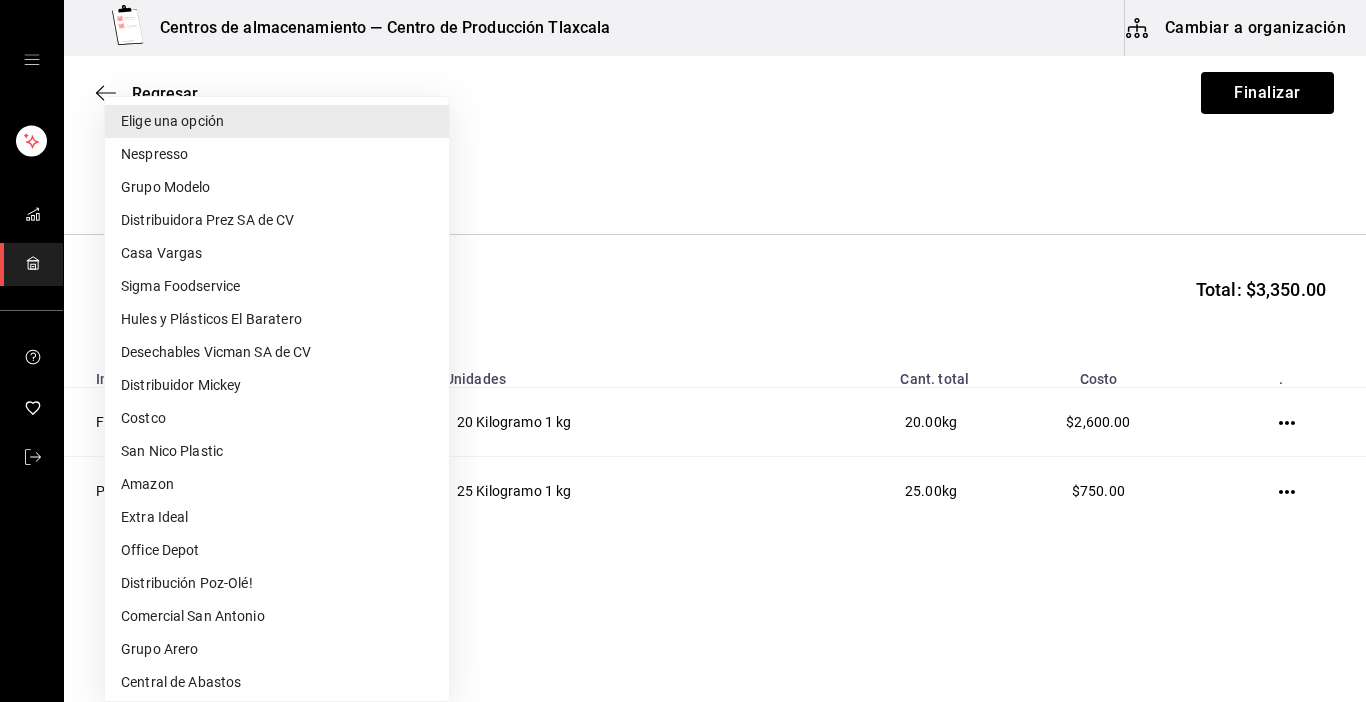 type 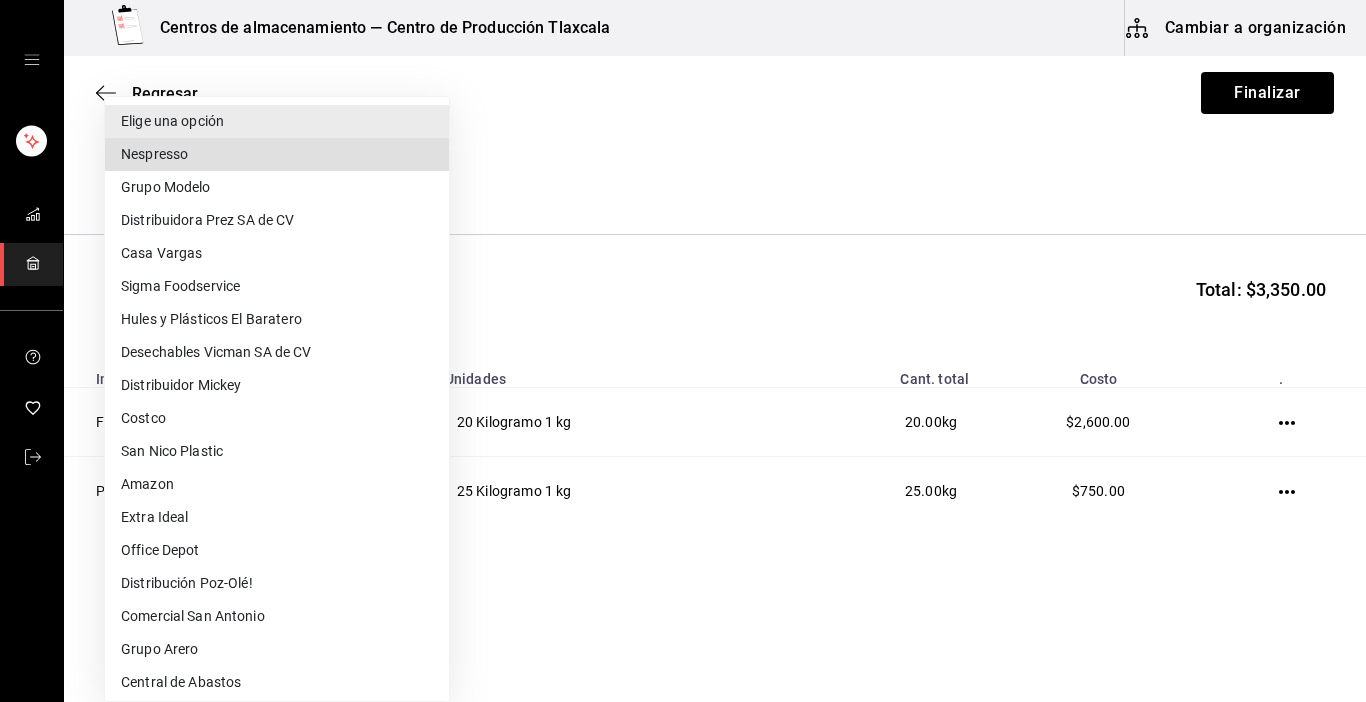type 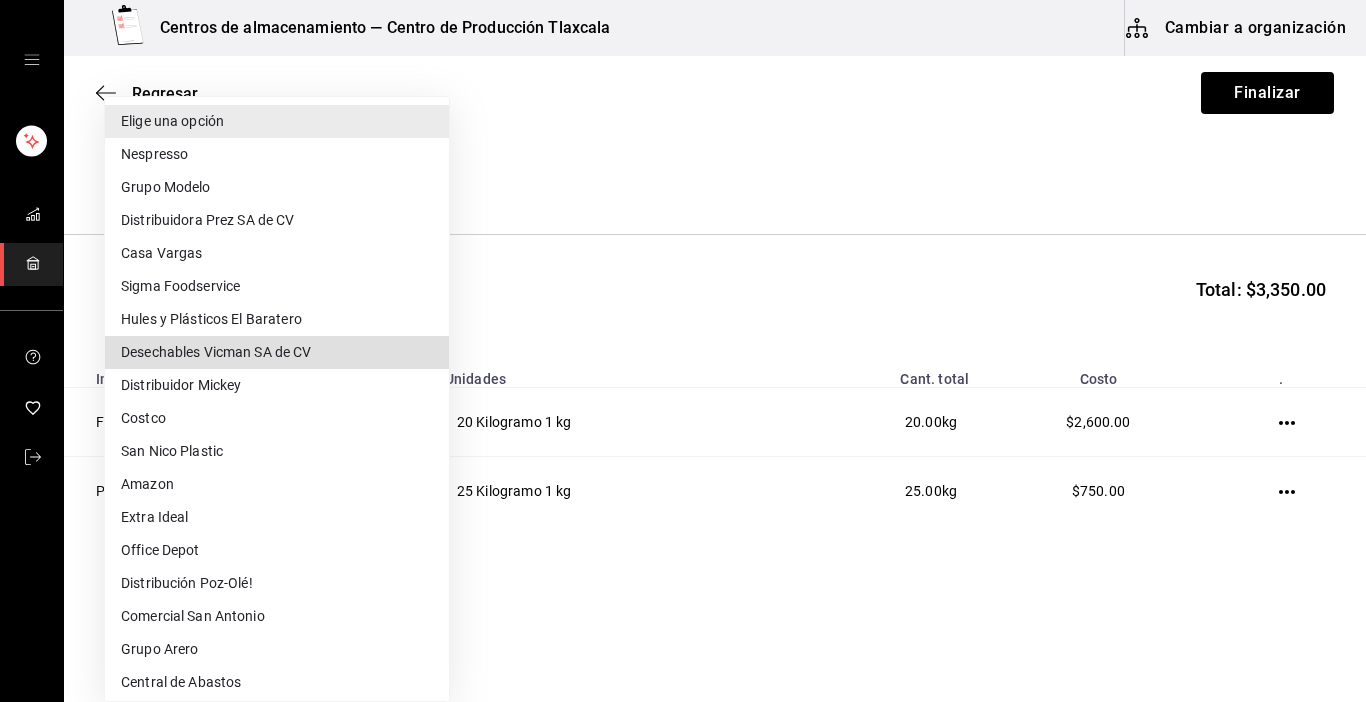 type 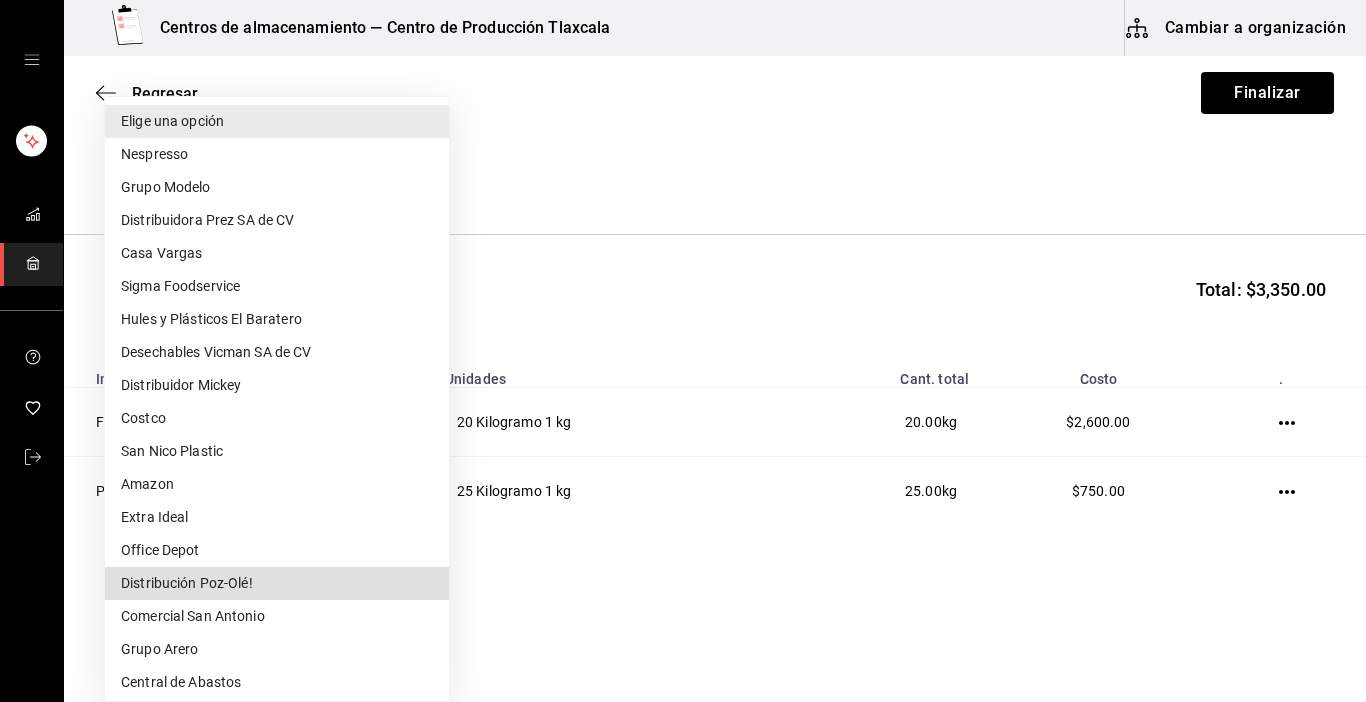type 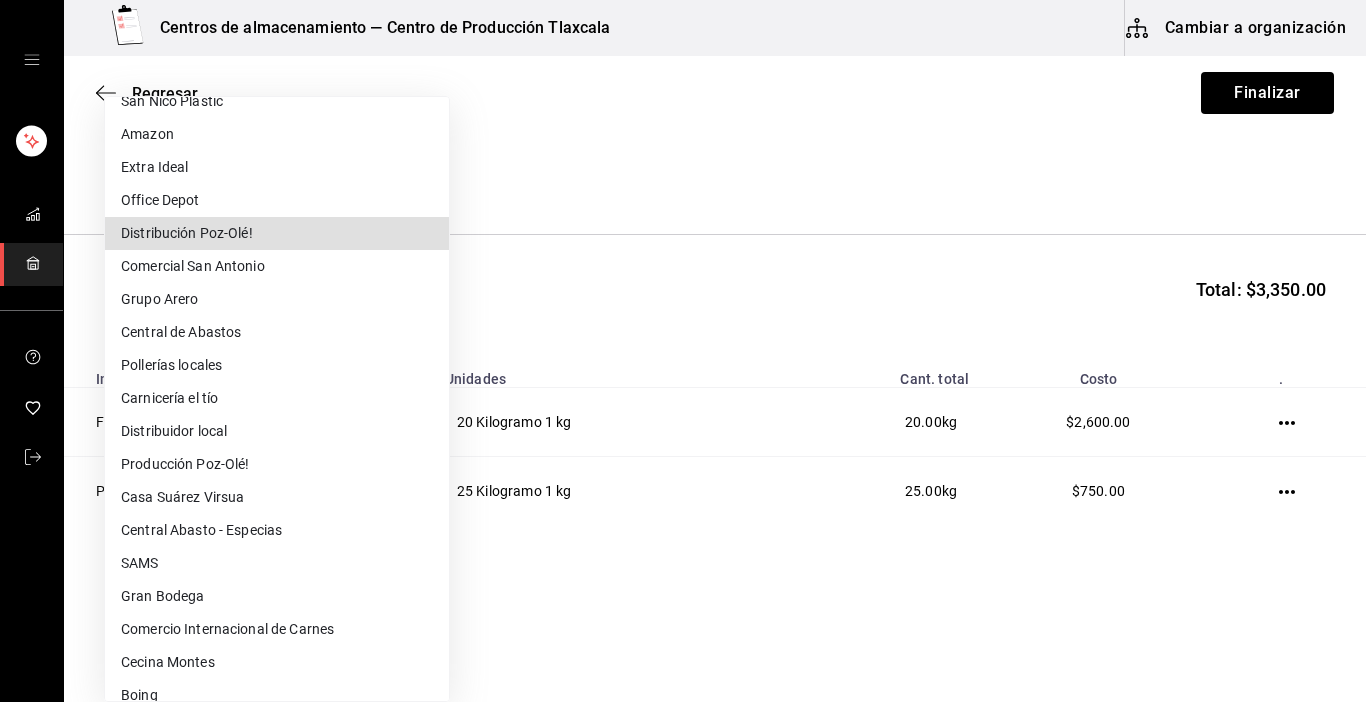 type 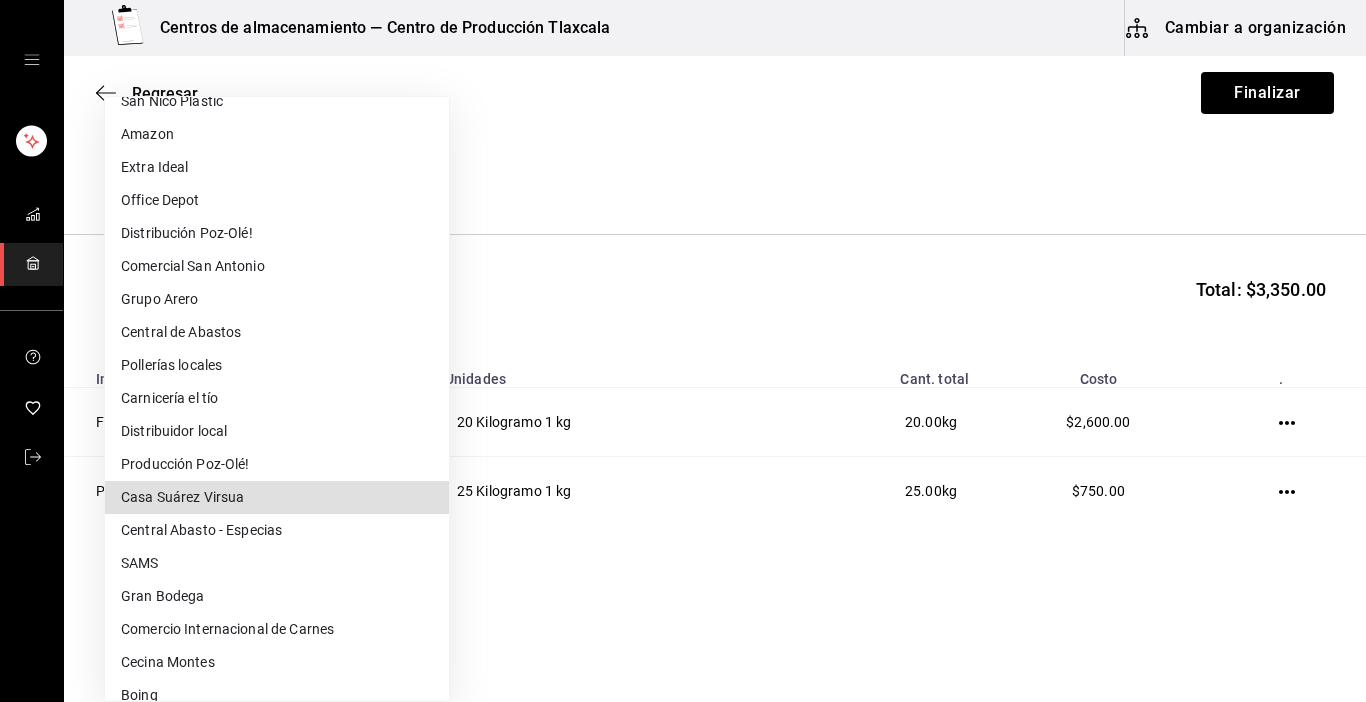 type 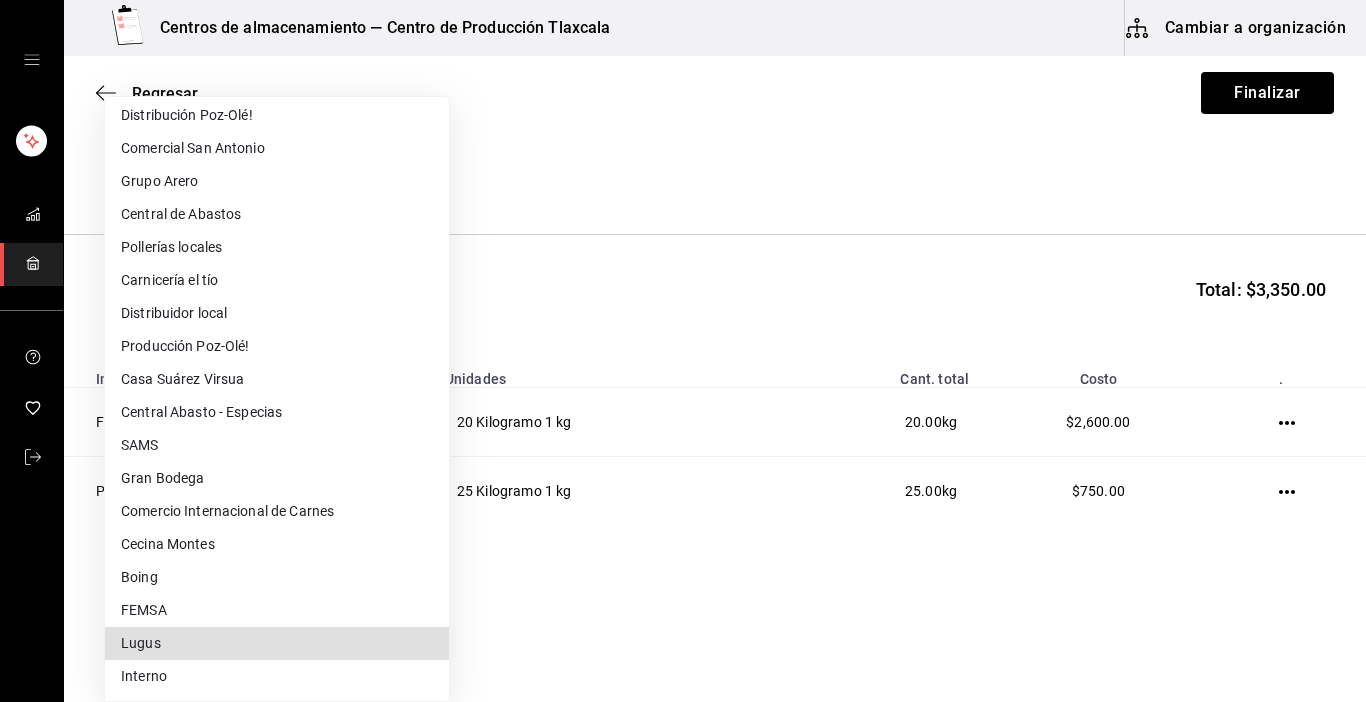 type 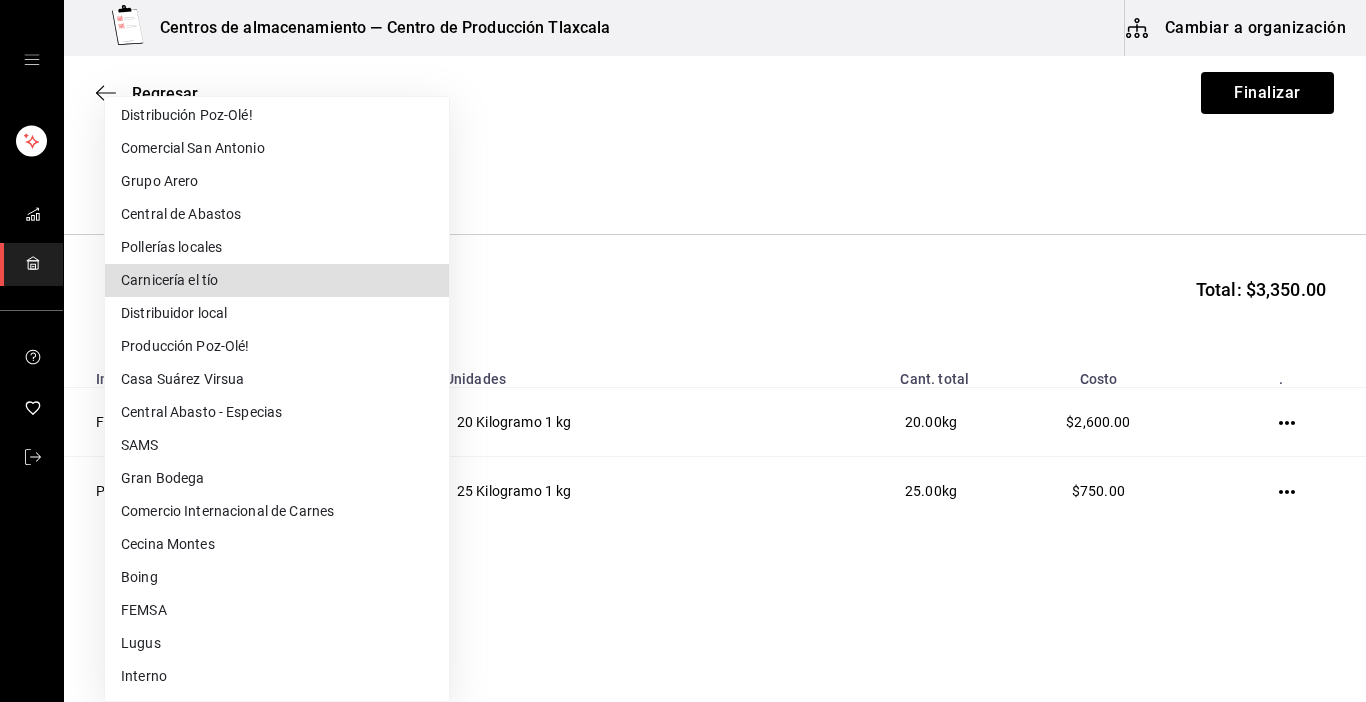 type on "[UUID]" 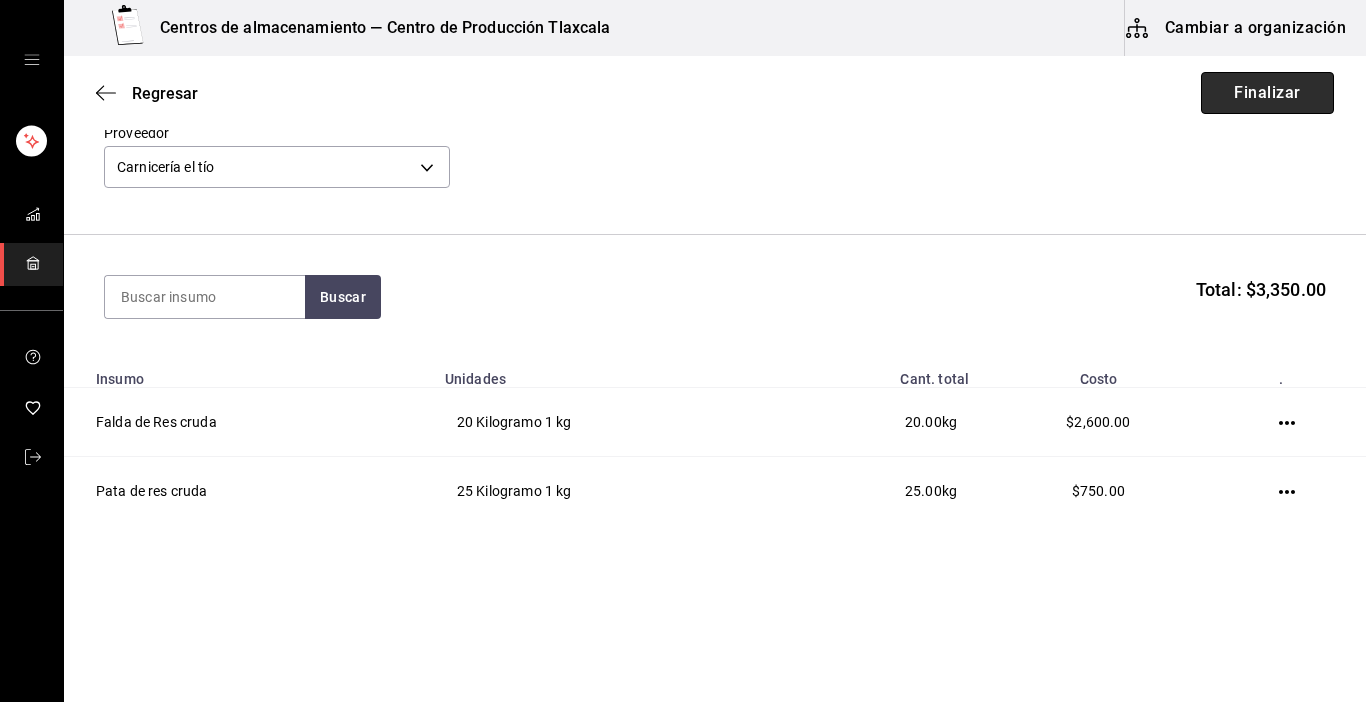 click on "Finalizar" at bounding box center [1267, 93] 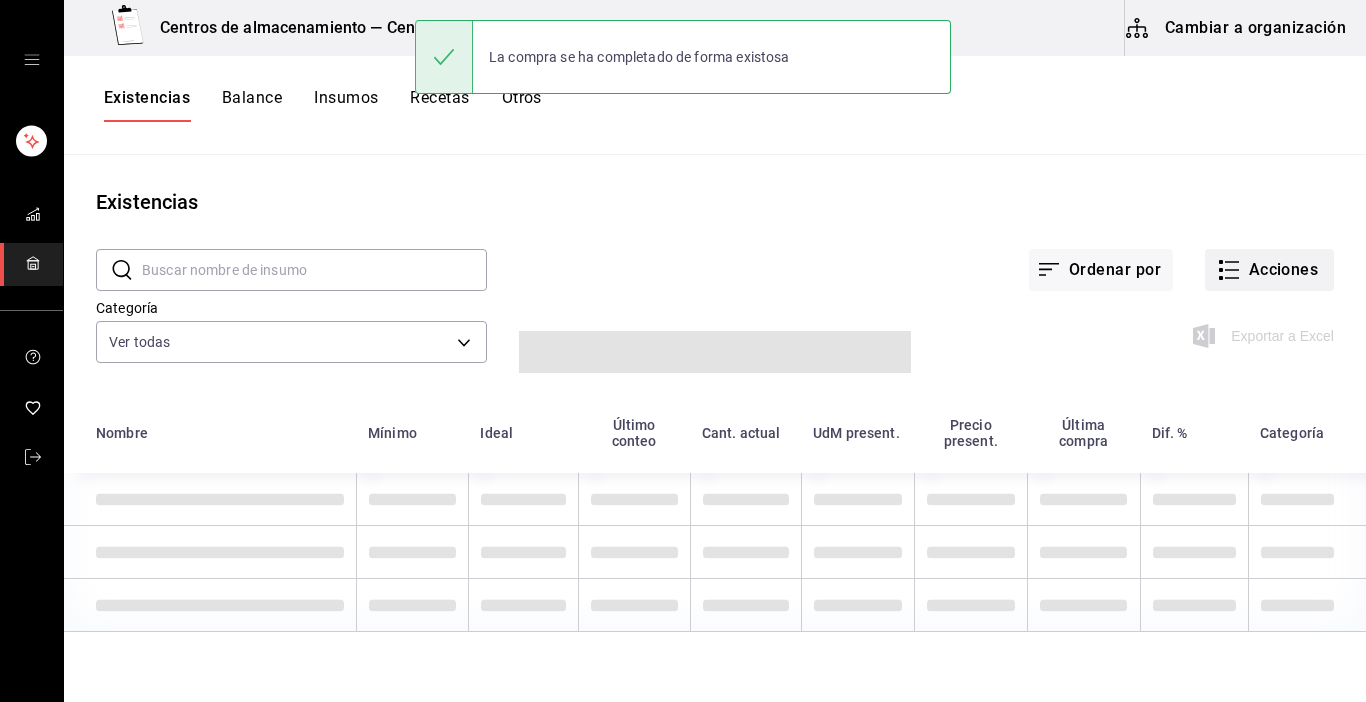 click 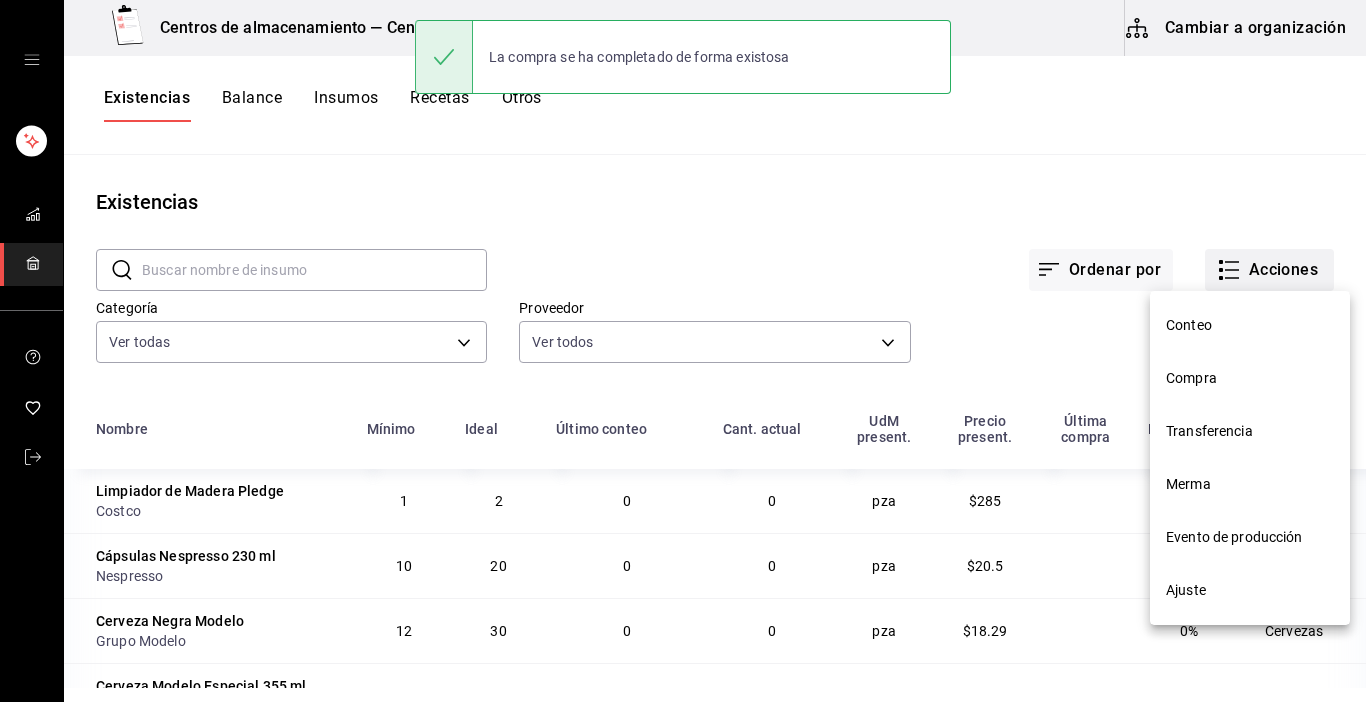 click on "Conteo Compra Transferencia Merma Evento de producción Ajuste" at bounding box center [683, 351] 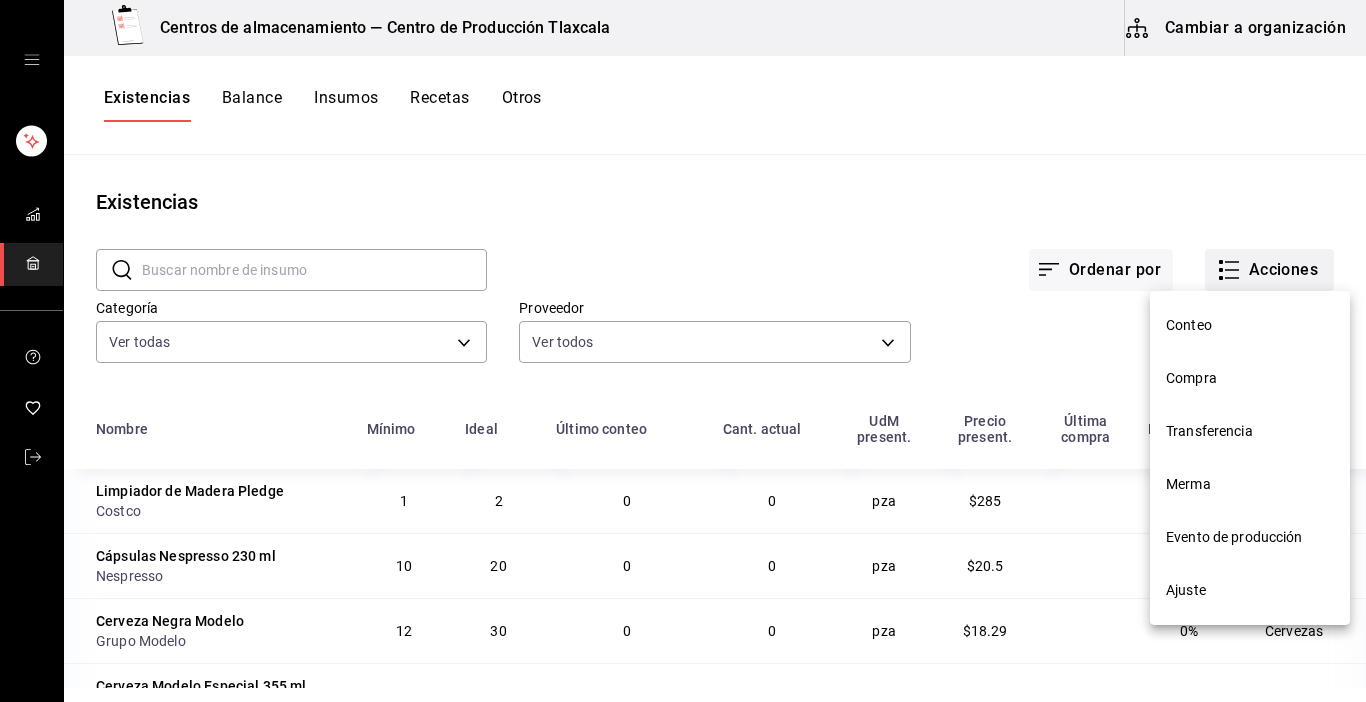 click on "Evento de producción" at bounding box center (1250, 537) 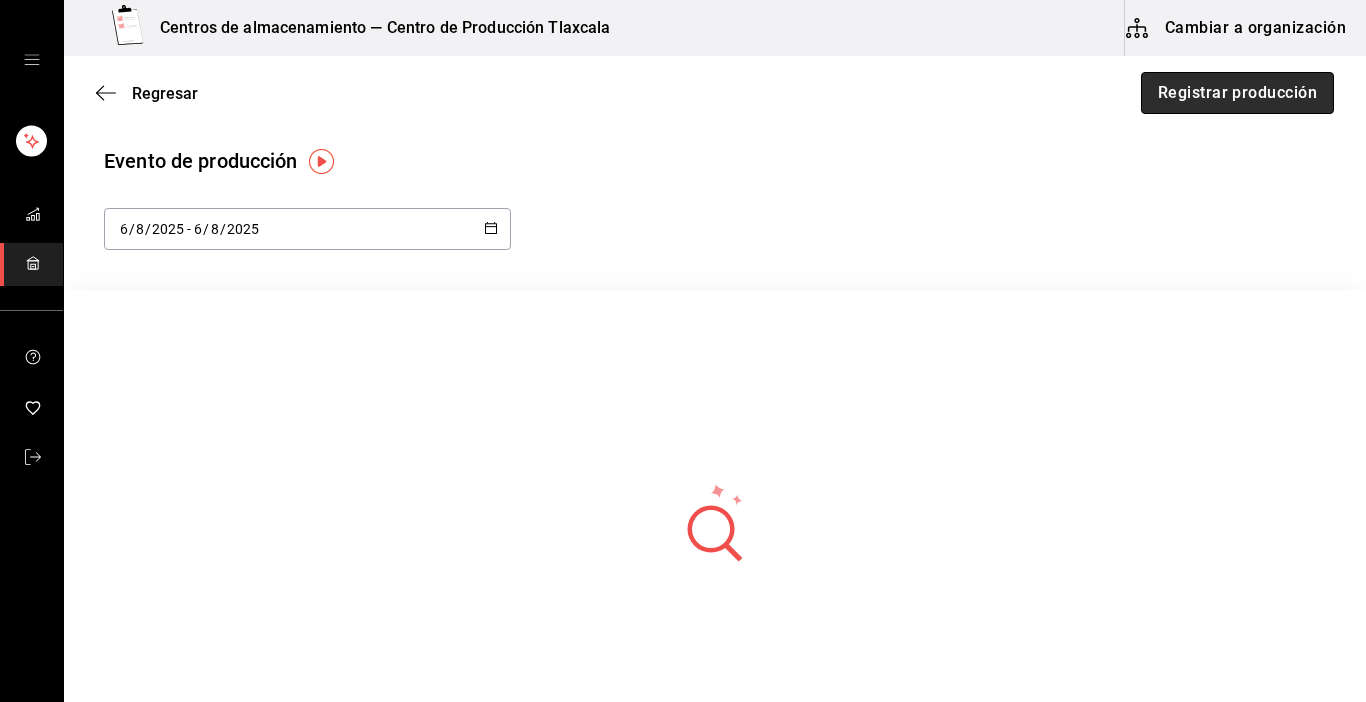 click on "Registrar producción" at bounding box center [1237, 93] 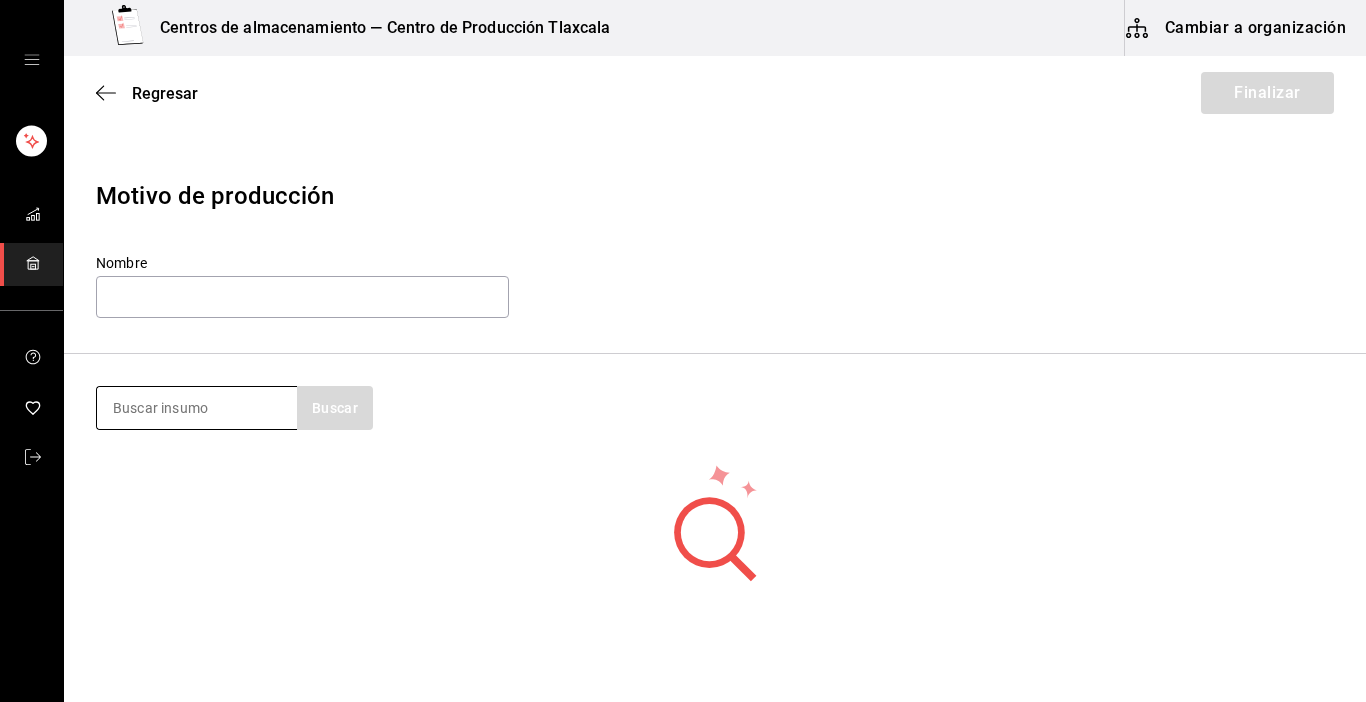 click at bounding box center [197, 408] 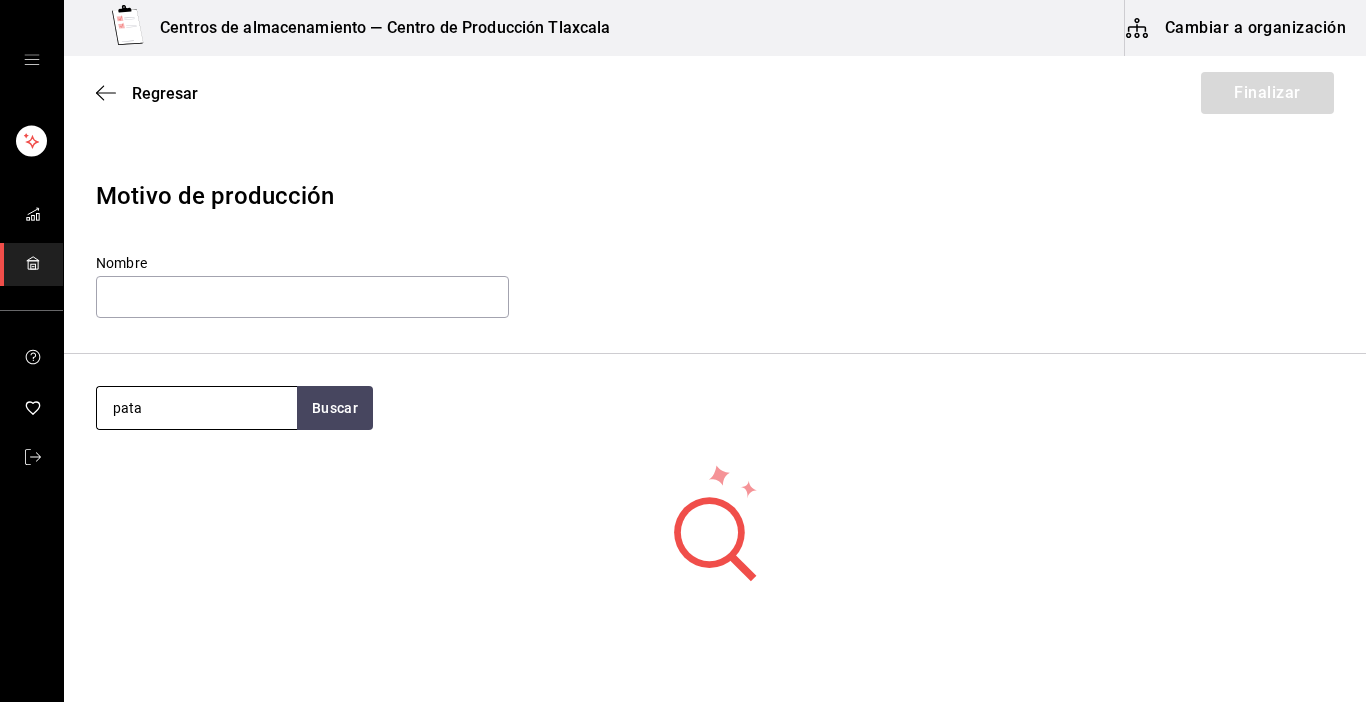 type on "pata" 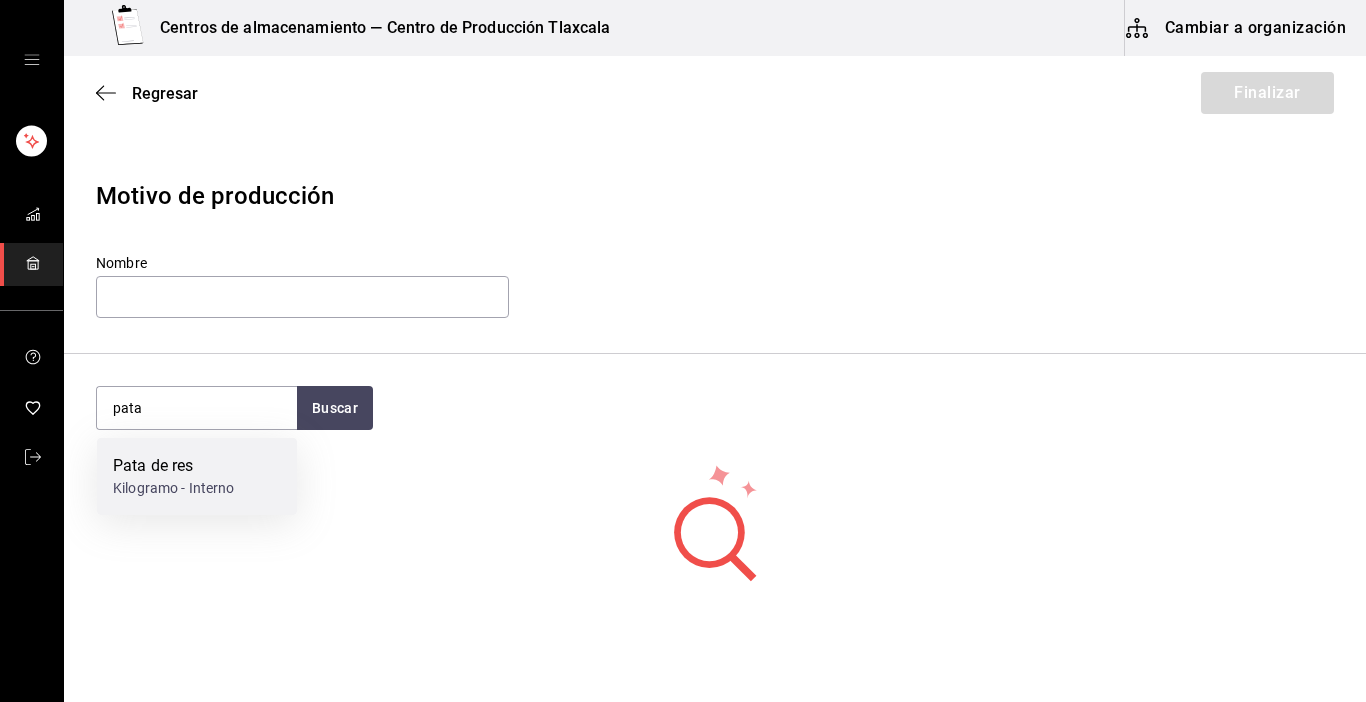 click on "Kilogramo - Interno" at bounding box center (174, 488) 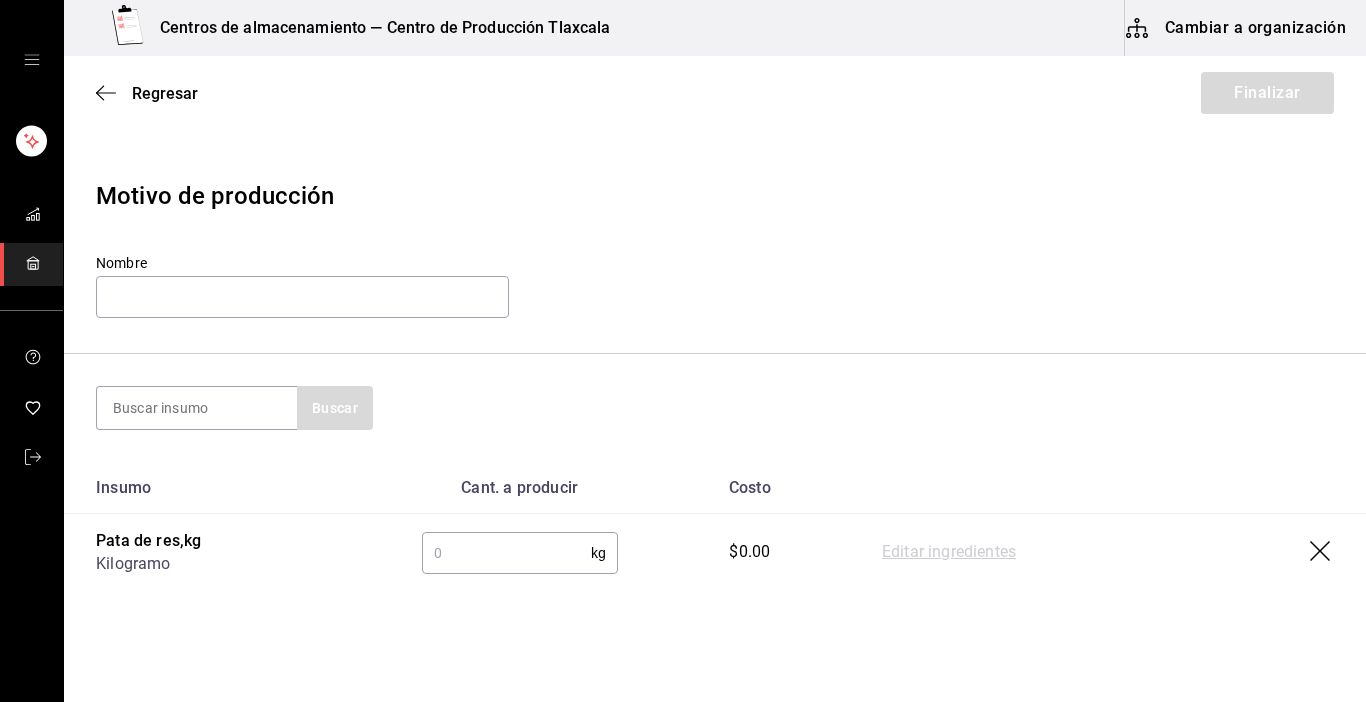 click at bounding box center (506, 553) 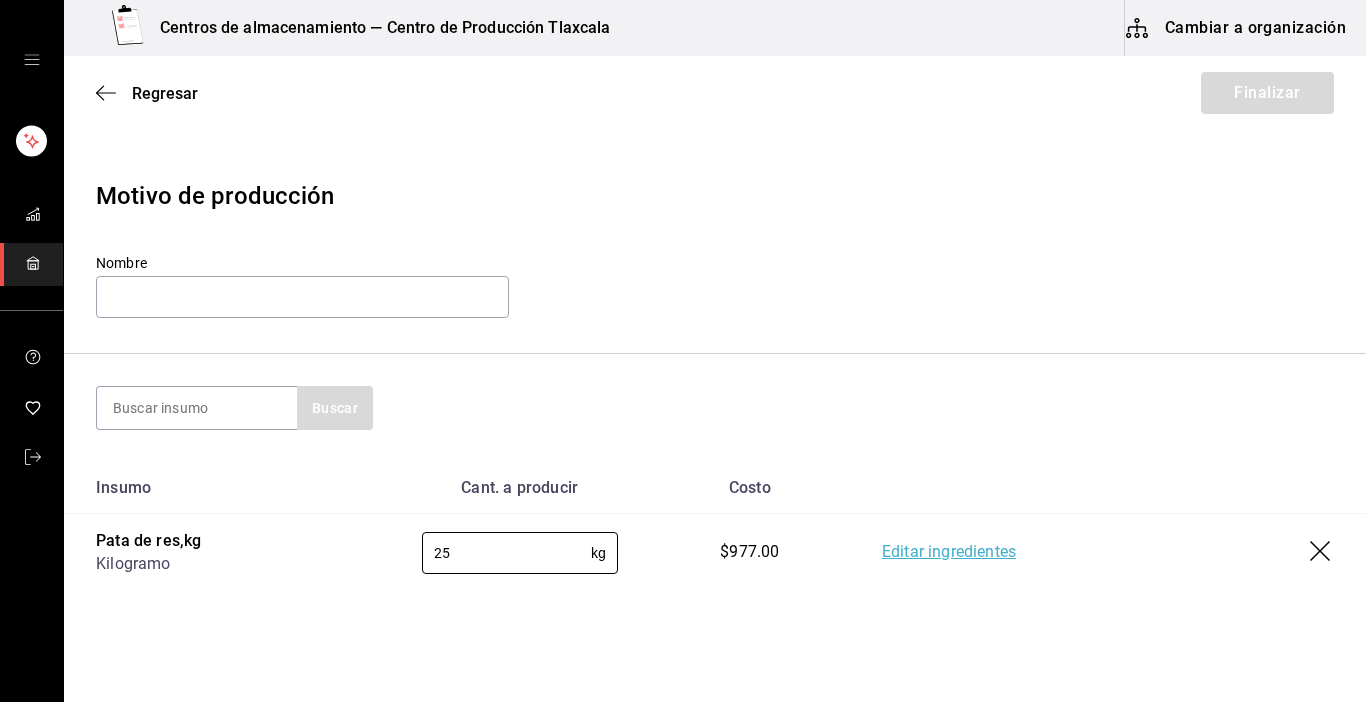 type on "25" 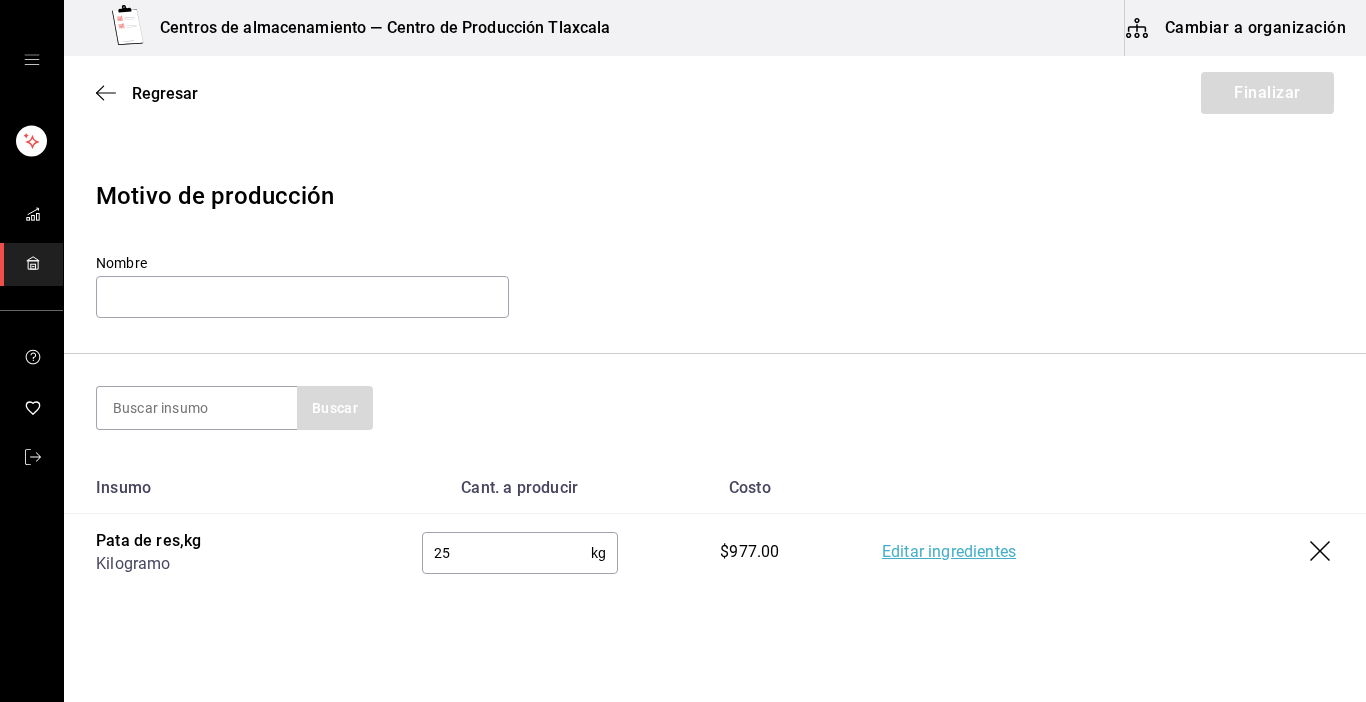 click on "Editar ingredientes" at bounding box center [949, 553] 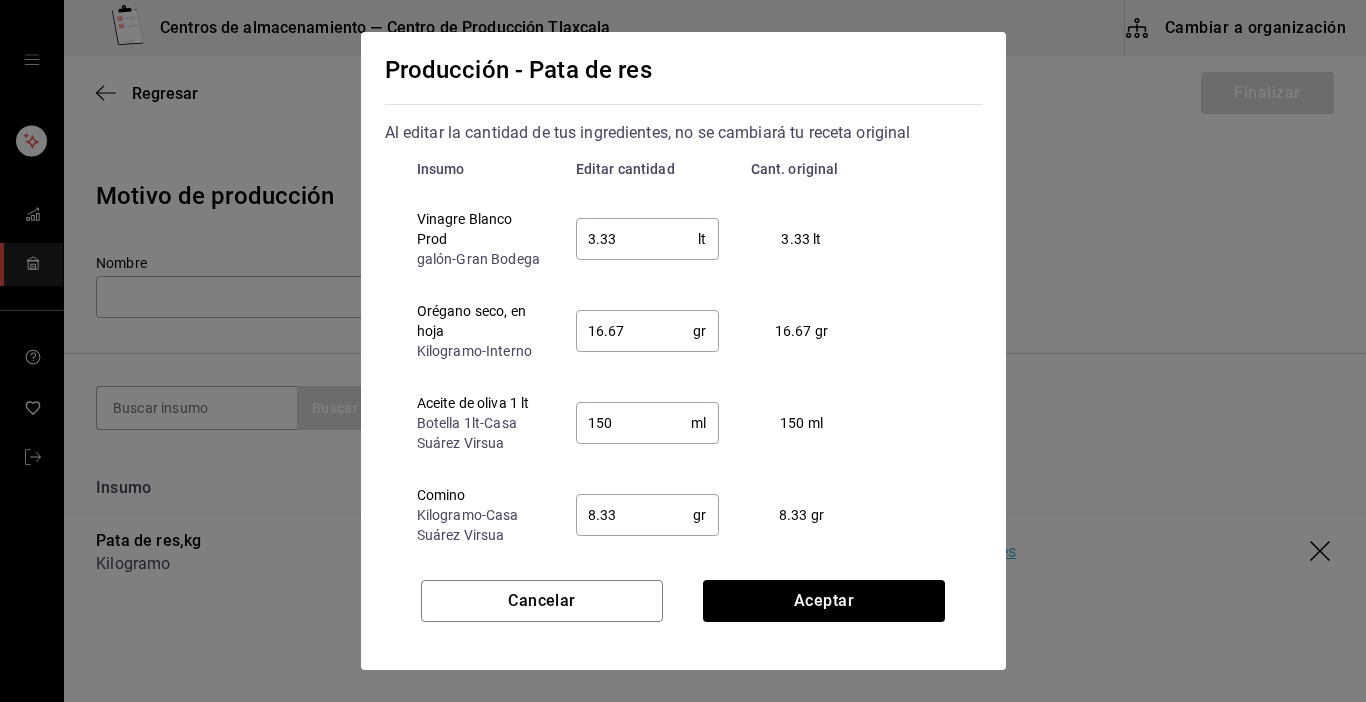 click on "3.33" at bounding box center (637, 239) 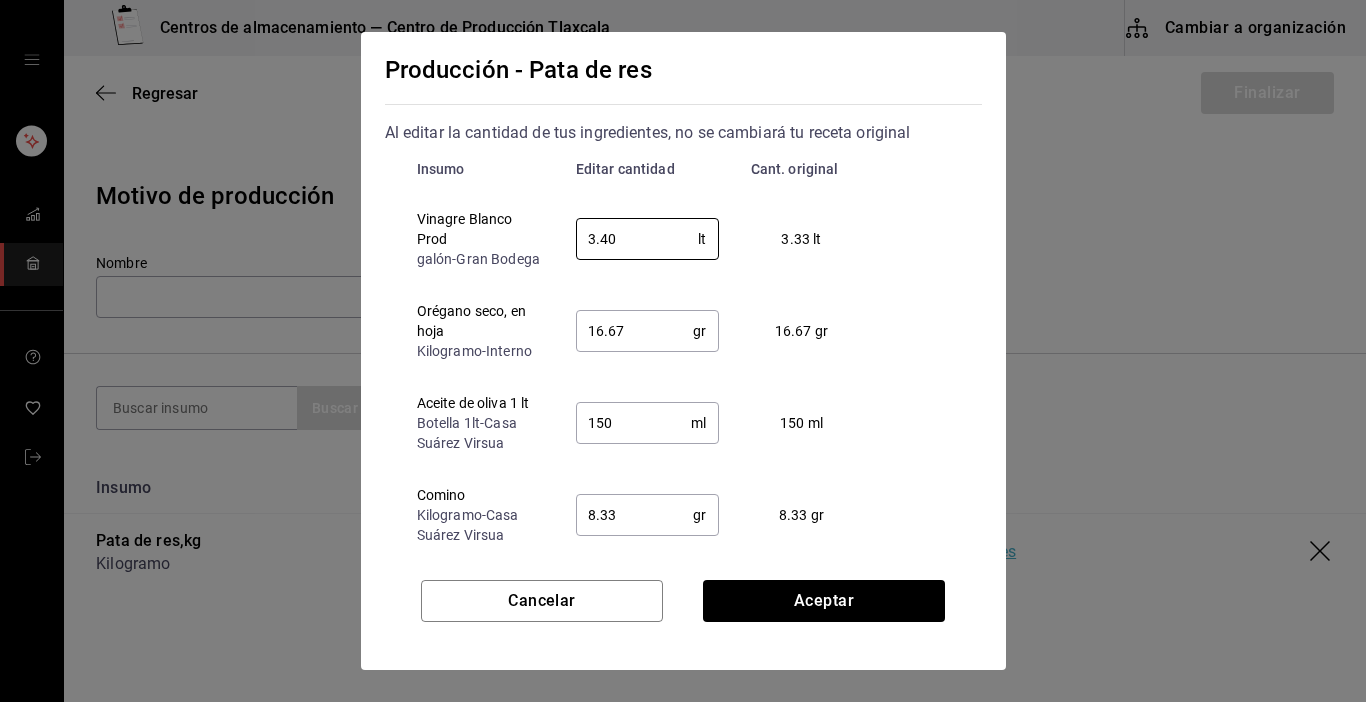 type on "3.40" 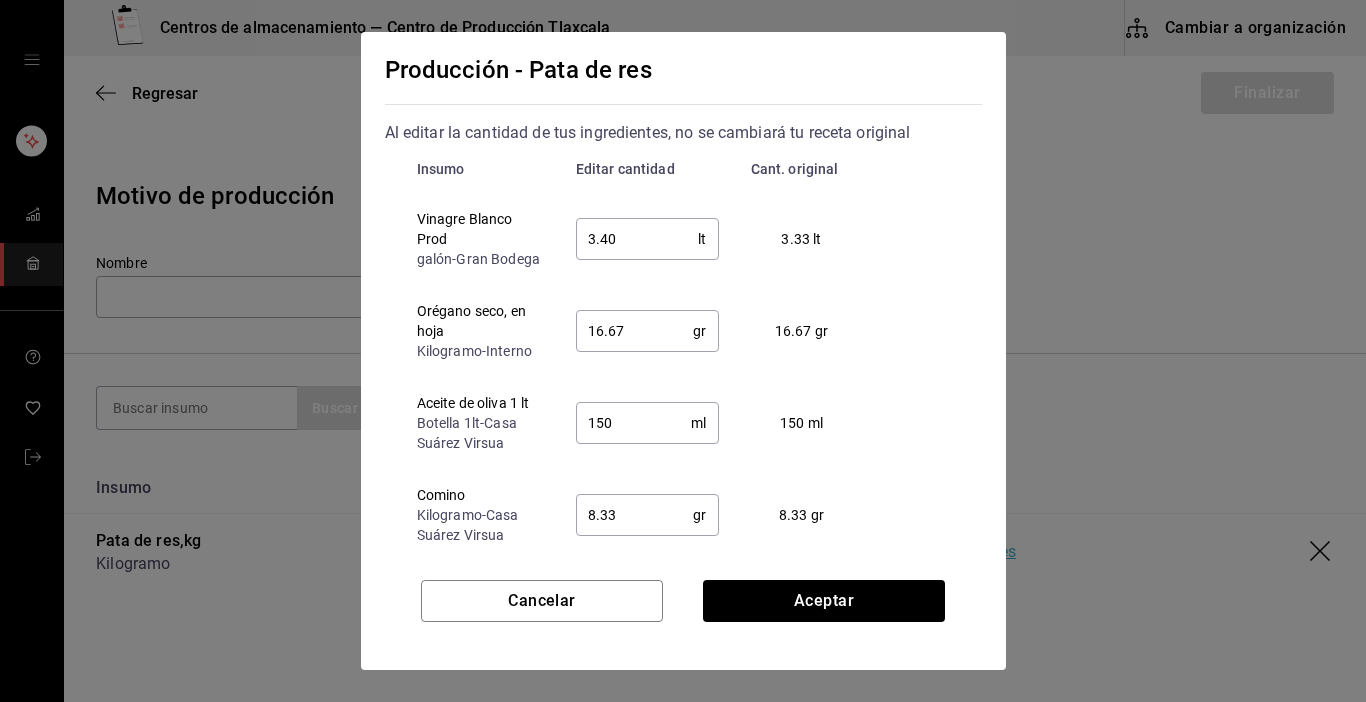 click on "16.67" at bounding box center (635, 331) 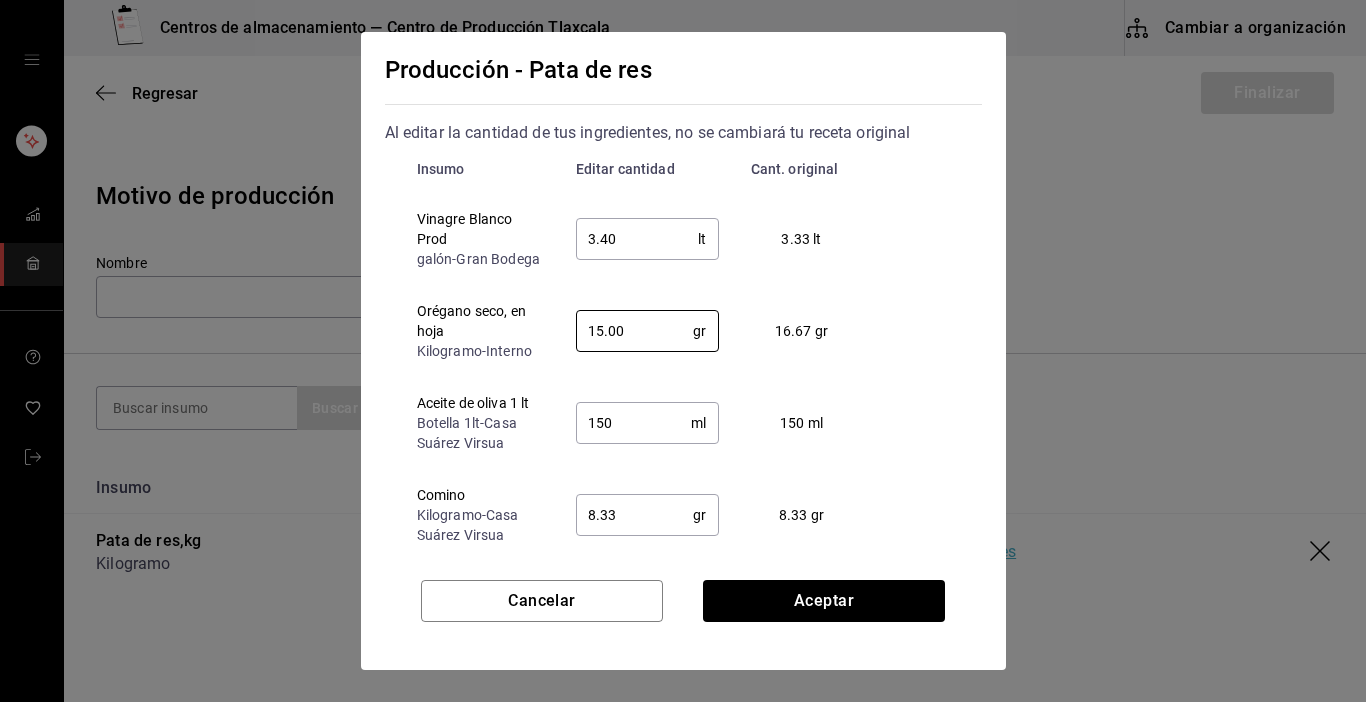 type on "15.00" 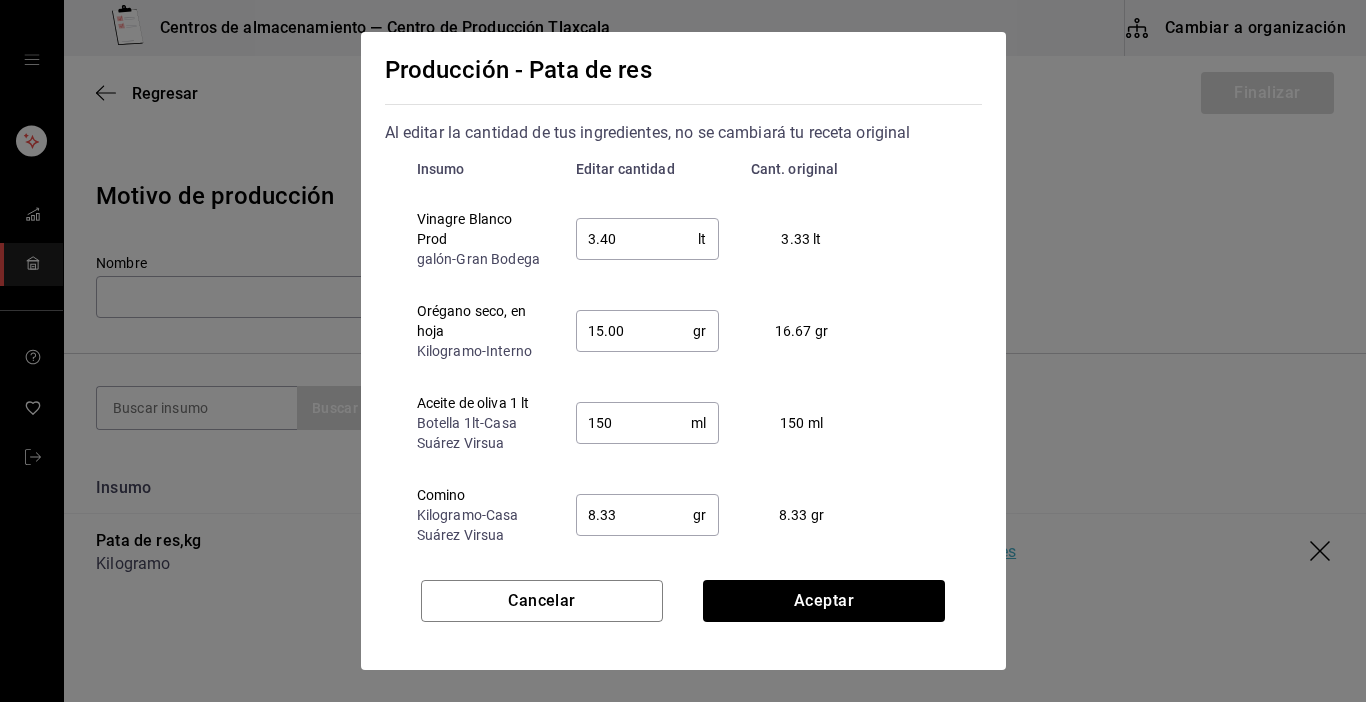 click on "150" at bounding box center [634, 423] 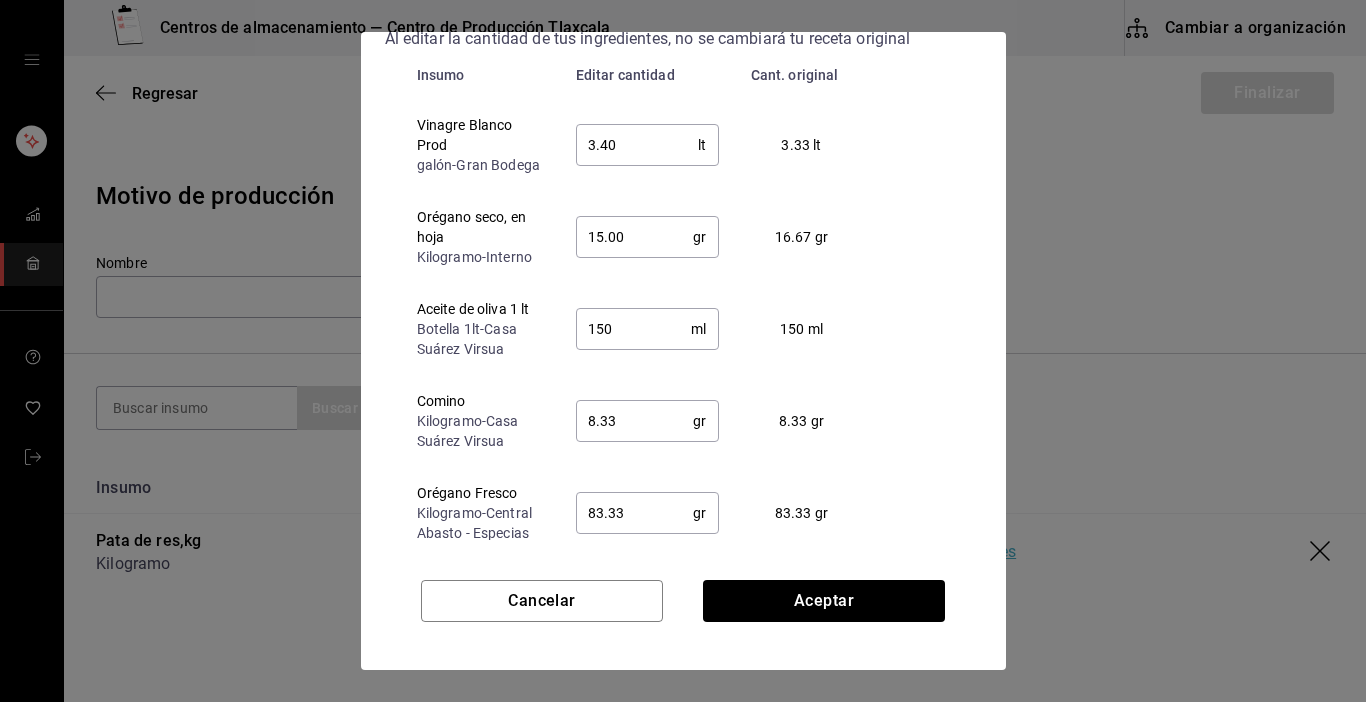 scroll, scrollTop: 152, scrollLeft: 0, axis: vertical 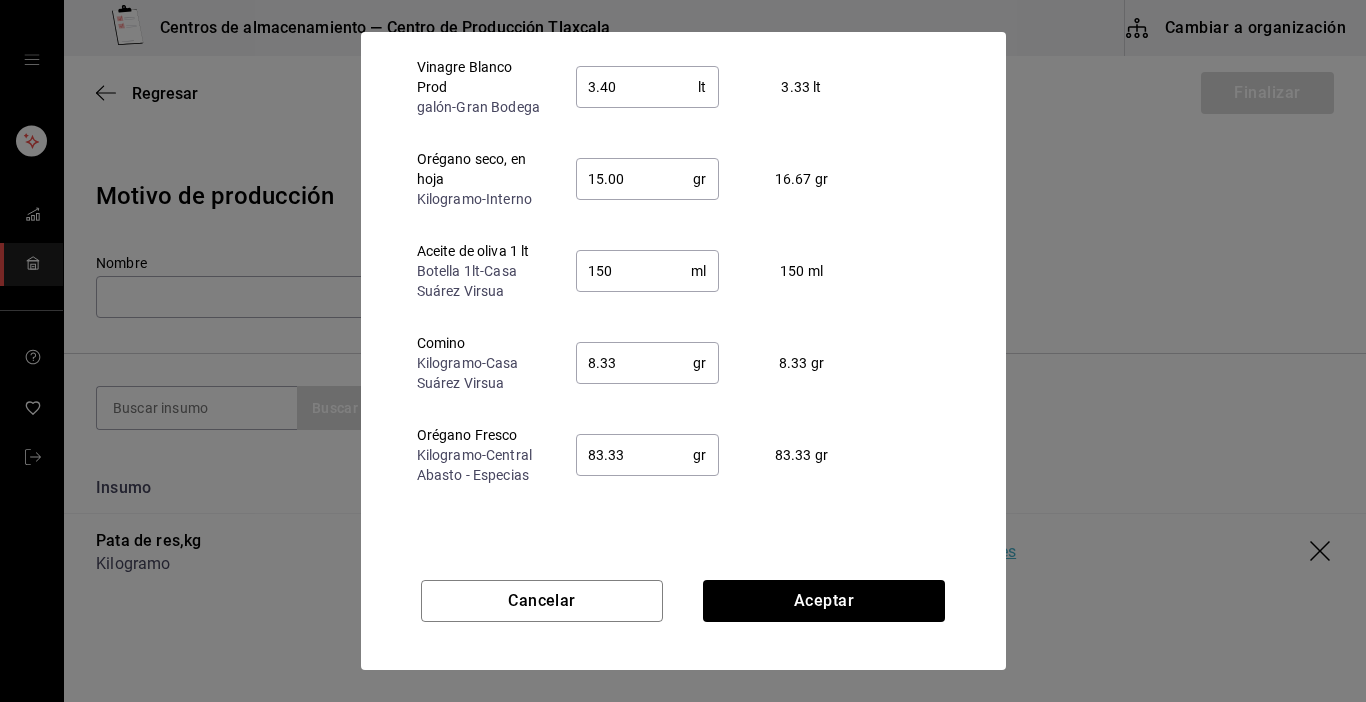 click on "8.33" at bounding box center (635, 363) 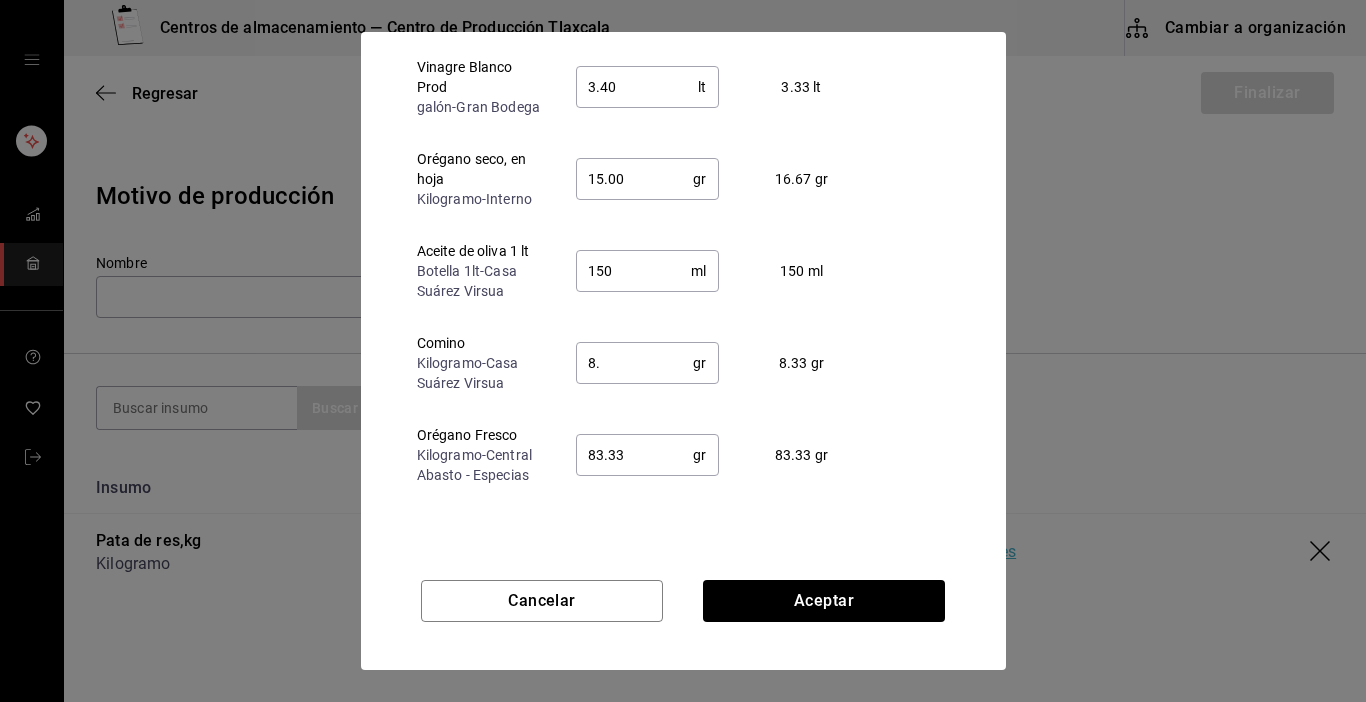 type on "8" 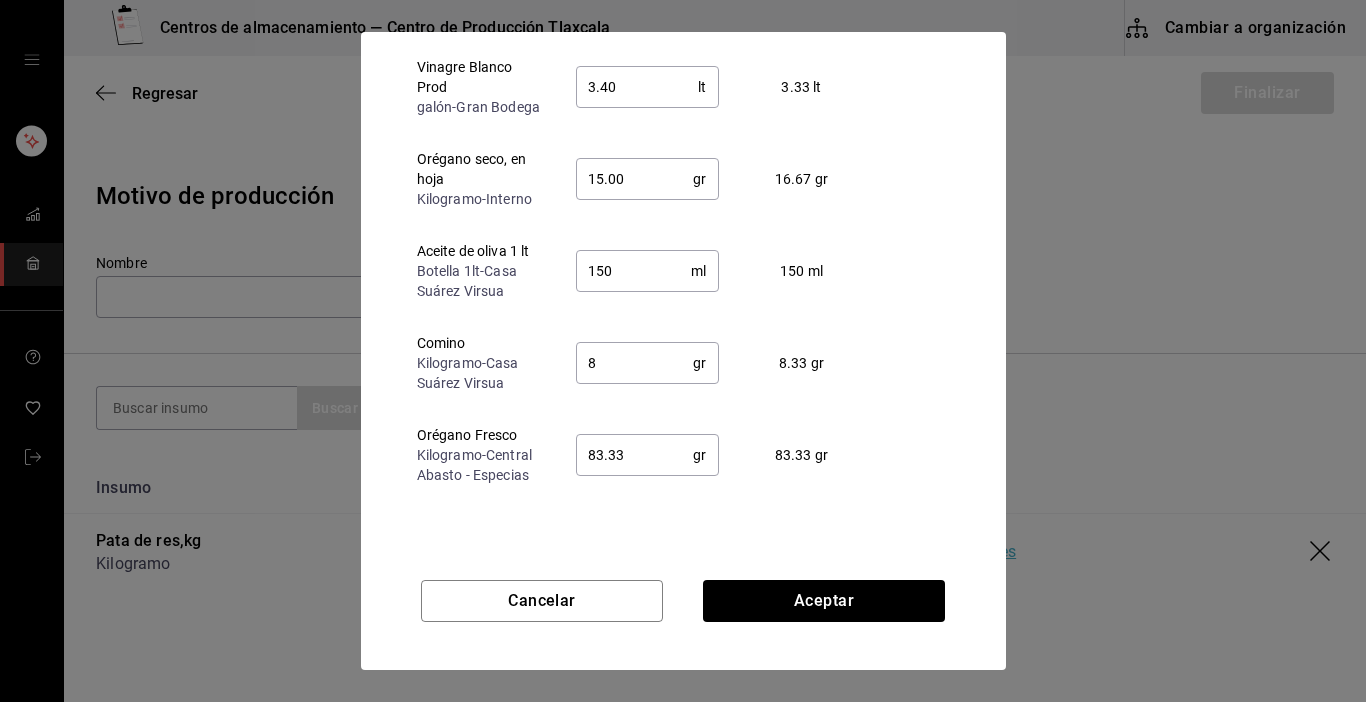 type 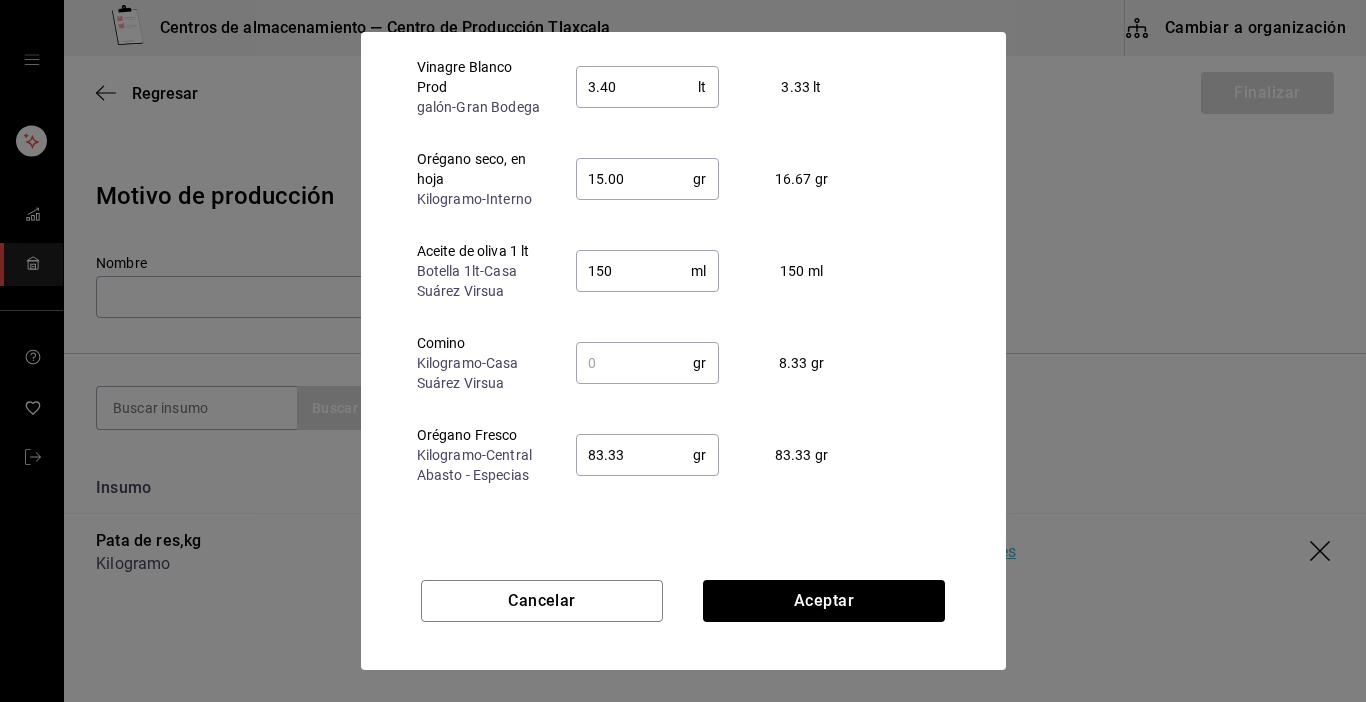 type on "3.4" 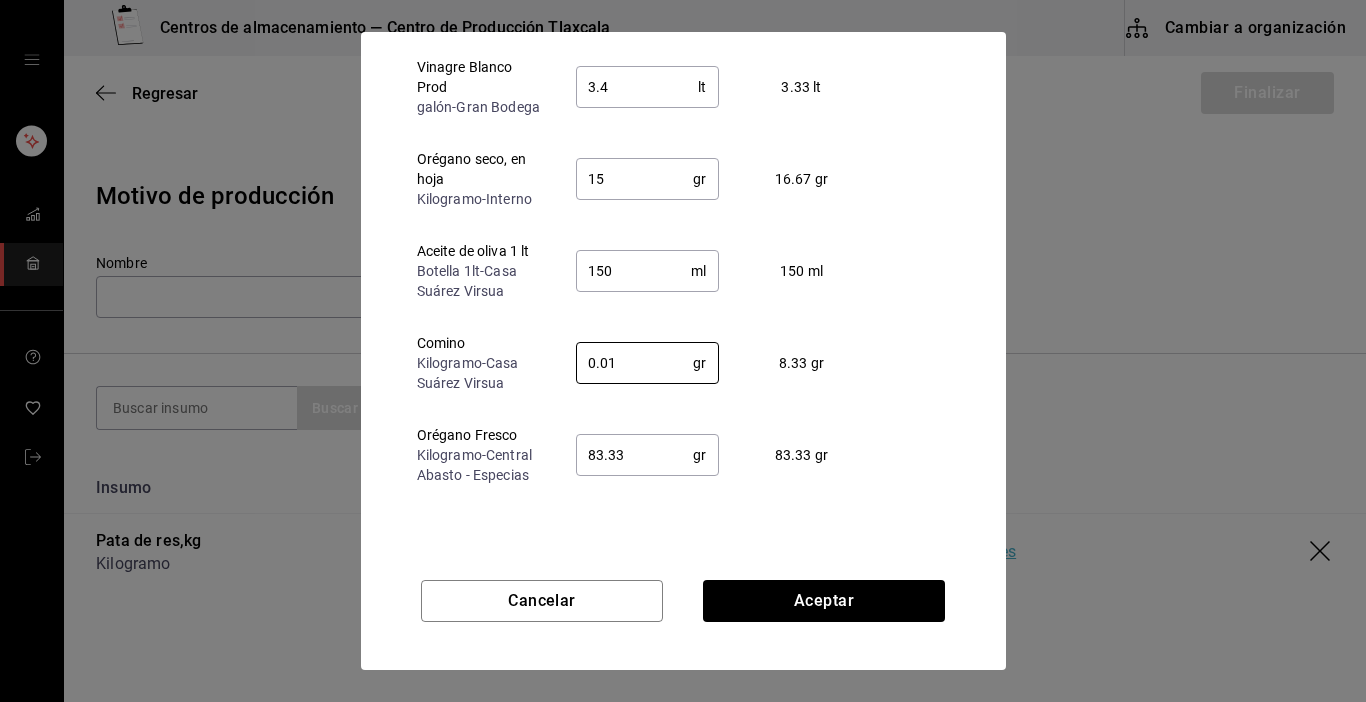 type on "0.01" 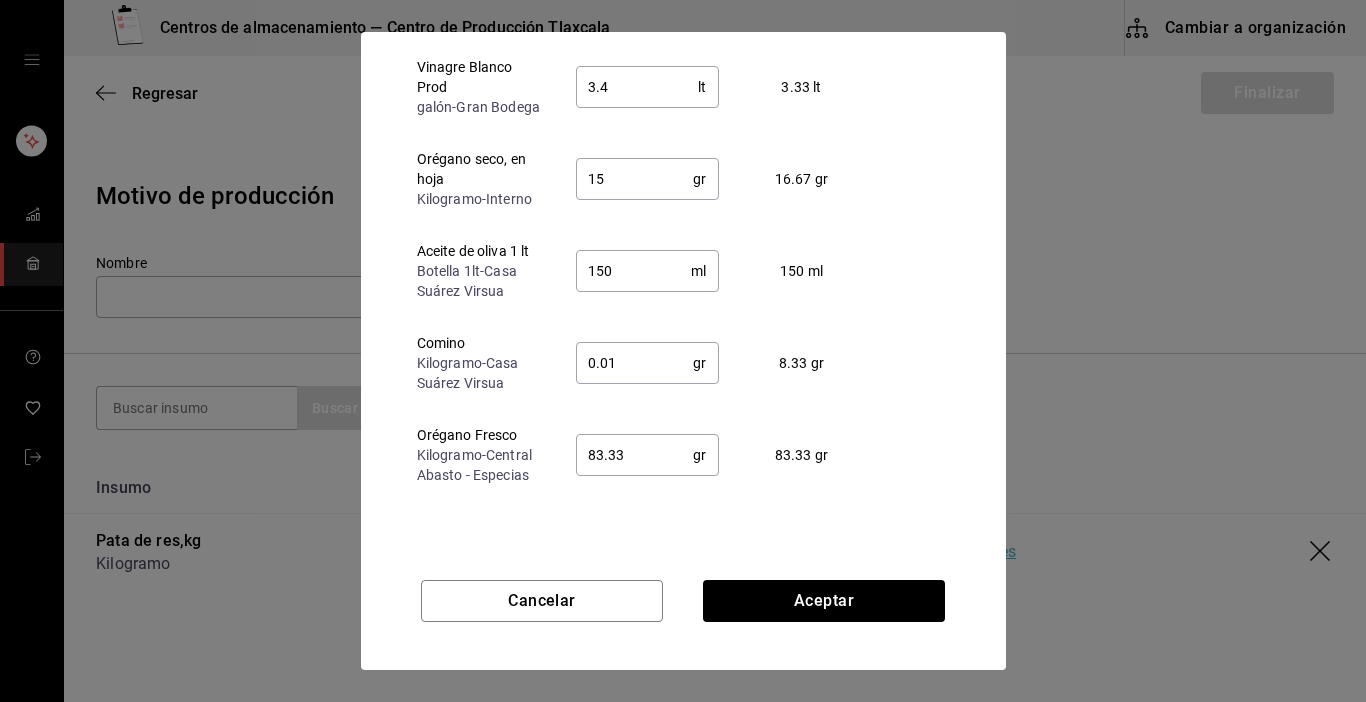 click on "83.33" at bounding box center (635, 455) 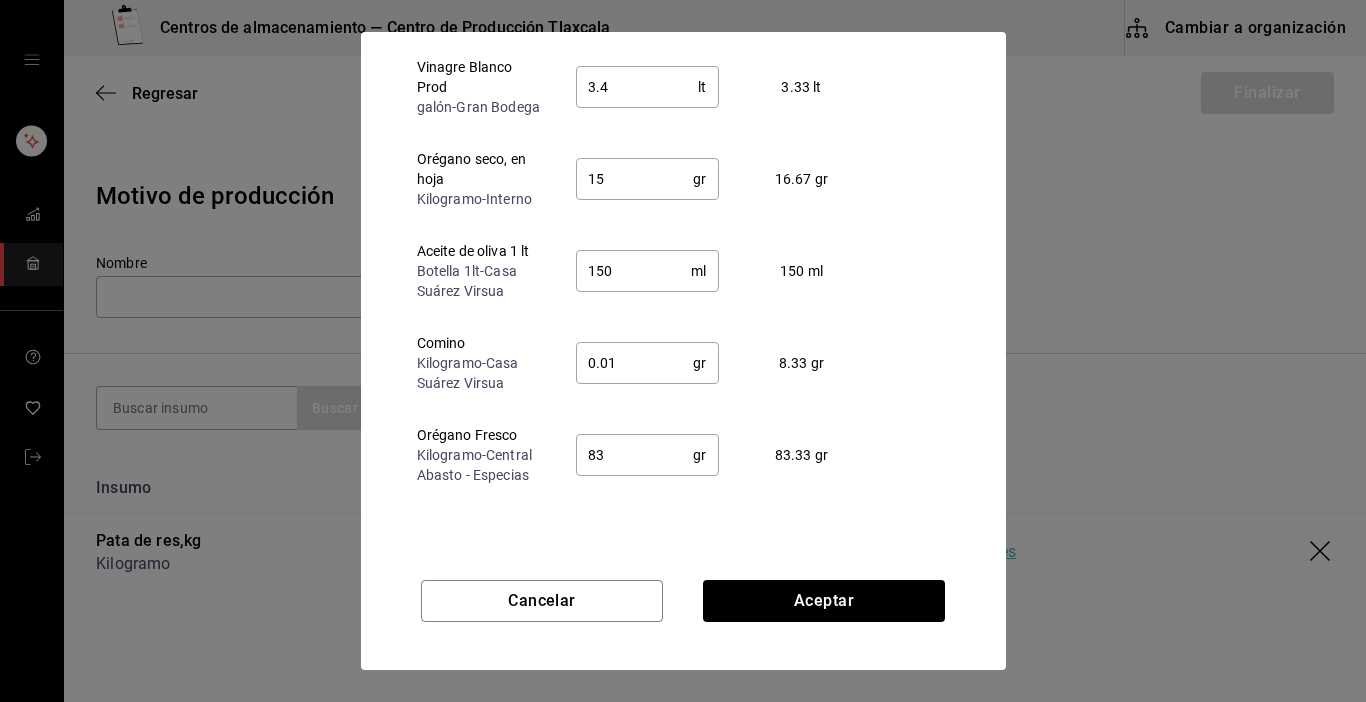 type on "8" 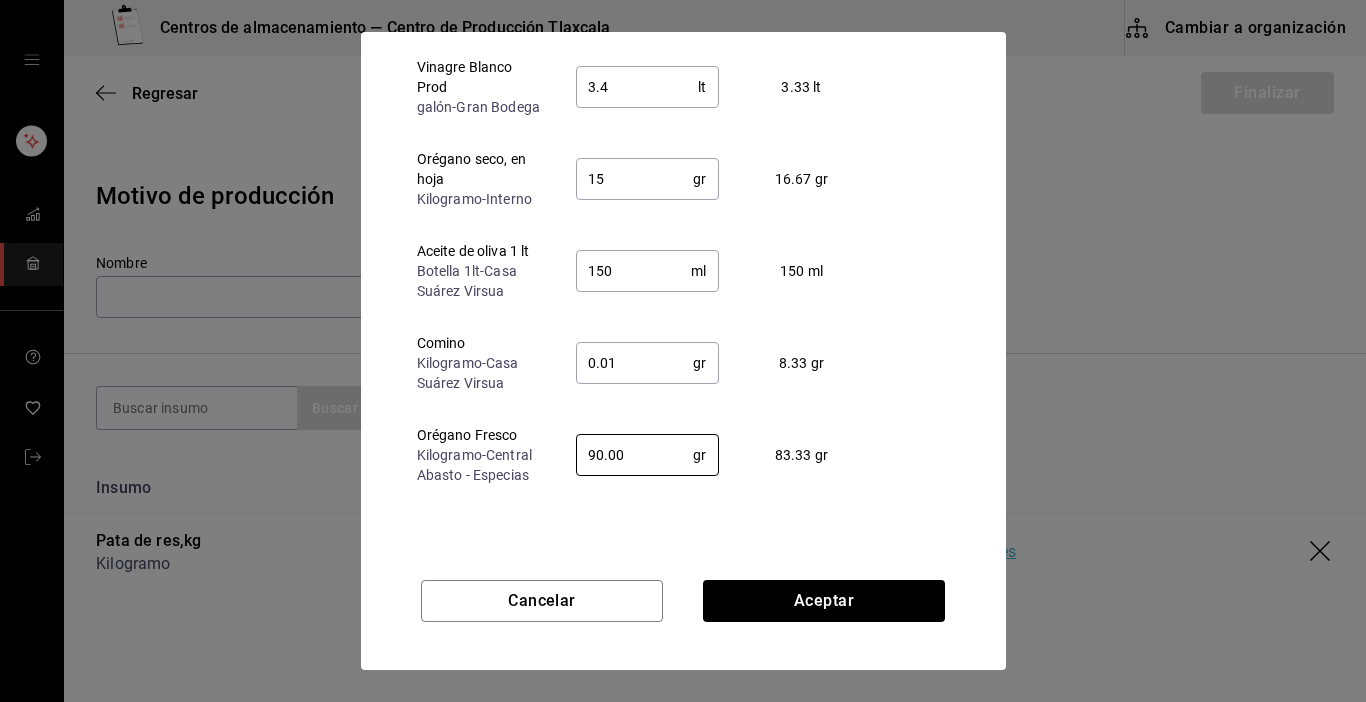 type on "90.00" 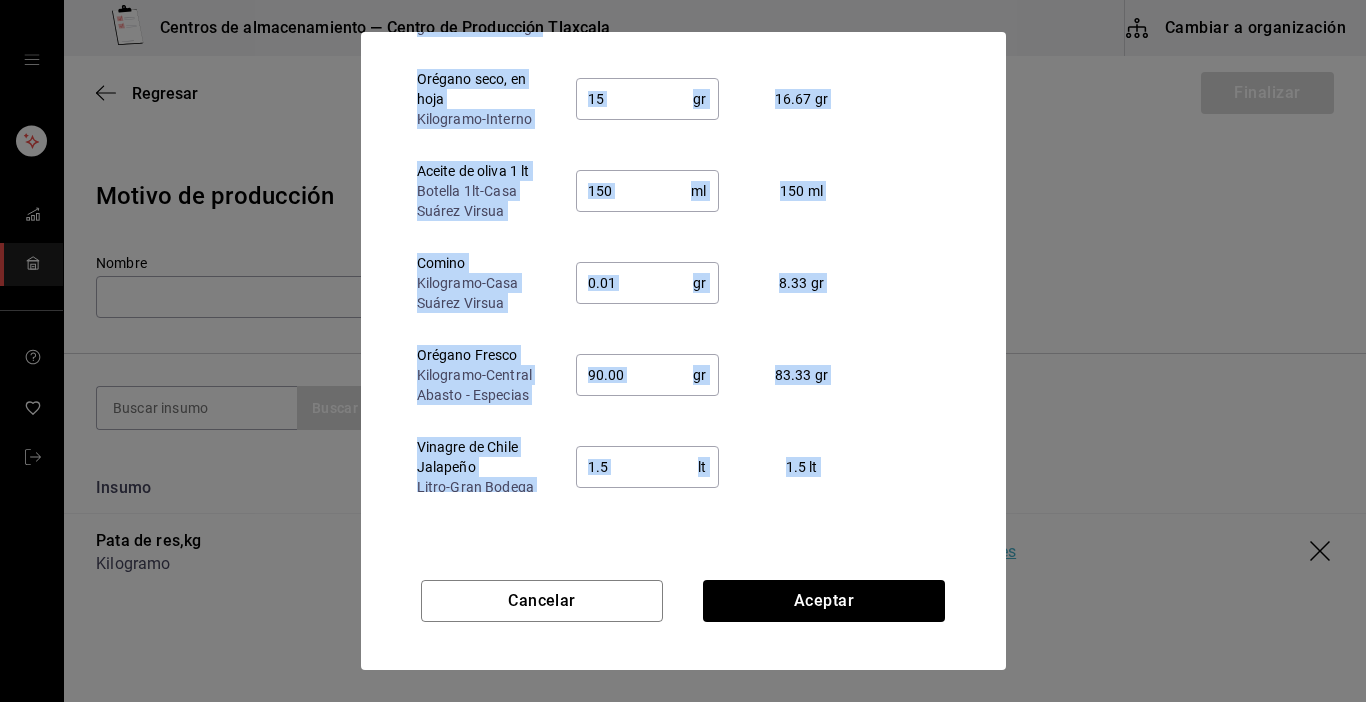 click on "Insumo Editar cantidad Cant. original Vinagre Blanco Prod galón  -  Gran Bodega 3.4 lt ​ 3.33 lt Orégano seco, en hoja Kilogramo  -  Interno 15 gr ​ 16.67 gr Aceite de oliva 1 lt Botella 1lt  -  Casa Suárez Virsua 150 ml ​ 150 ml Comino Kilogramo  -  Casa Suárez Virsua 0.01 gr ​ 8.33 gr Orégano Fresco Kilogramo  -  Central Abasto - Especias 90.00 gr ​ 83.33 gr Vinagre de Chile Jalapeño Litro  -  Gran Bodega 1.5 lt ​ 1.5 lt Pata de res cruda Kilogramo  -  Carnicería el tío 25 kg ​ 25 kg Cebolla Kilogramo  -  Comercial San Antonio 83.33 gr ​ 83.33 gr Ajo Kilogramo  -  Central de Abastos 91.67 gr ​ 91.67 gr Laurel fresco Pieza  -  Central Abasto - Especias 20.83 gr ​ 20.83 gr Tomillo fresco Kilogramo  -  Central Abasto - Especias 20.83 gr ​ 20.83 gr Sal de grano bulto 50 kg  -  Gran Bodega 375 gr ​ 375 gr" at bounding box center [635, 242] 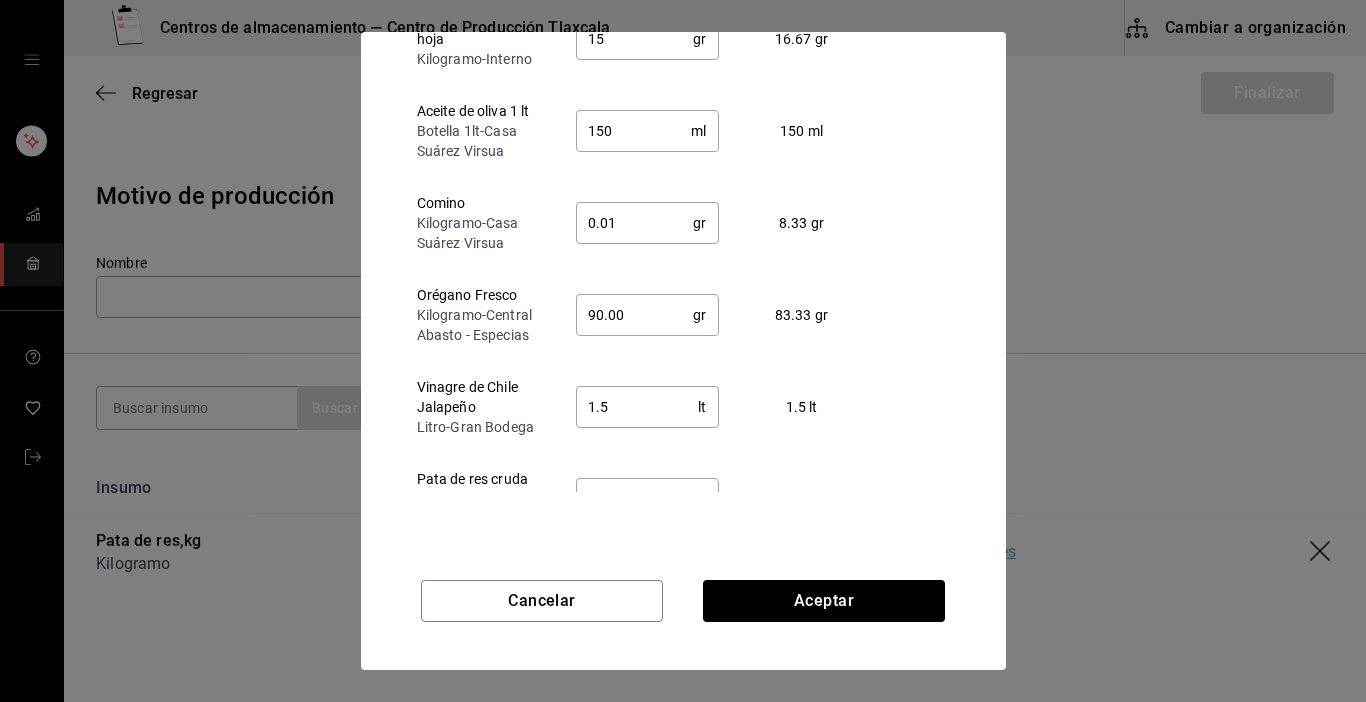 click on "Insumo Editar cantidad Cant. original Vinagre Blanco Prod galón  -  Gran Bodega 3.4 lt ​ 3.33 lt Orégano seco, en hoja Kilogramo  -  Interno 15 gr ​ 16.67 gr Aceite de oliva 1 lt Botella 1lt  -  Casa Suárez Virsua 150 ml ​ 150 ml Comino Kilogramo  -  Casa Suárez Virsua 0.01 gr ​ 8.33 gr Orégano Fresco Kilogramo  -  Central Abasto - Especias 90.00 gr ​ 83.33 gr Vinagre de Chile Jalapeño Litro  -  Gran Bodega 1.5 lt ​ 1.5 lt Pata de res cruda Kilogramo  -  Carnicería el tío 25 kg ​ 25 kg Cebolla Kilogramo  -  Comercial San Antonio 83.33 gr ​ 83.33 gr Ajo Kilogramo  -  Central de Abastos 91.67 gr ​ 91.67 gr Laurel fresco Pieza  -  Central Abasto - Especias 20.83 gr ​ 20.83 gr Tomillo fresco Kilogramo  -  Central Abasto - Especias 20.83 gr ​ 20.83 gr Sal de grano bulto 50 kg  -  Gran Bodega 375 gr ​ 375 gr" at bounding box center (635, 242) 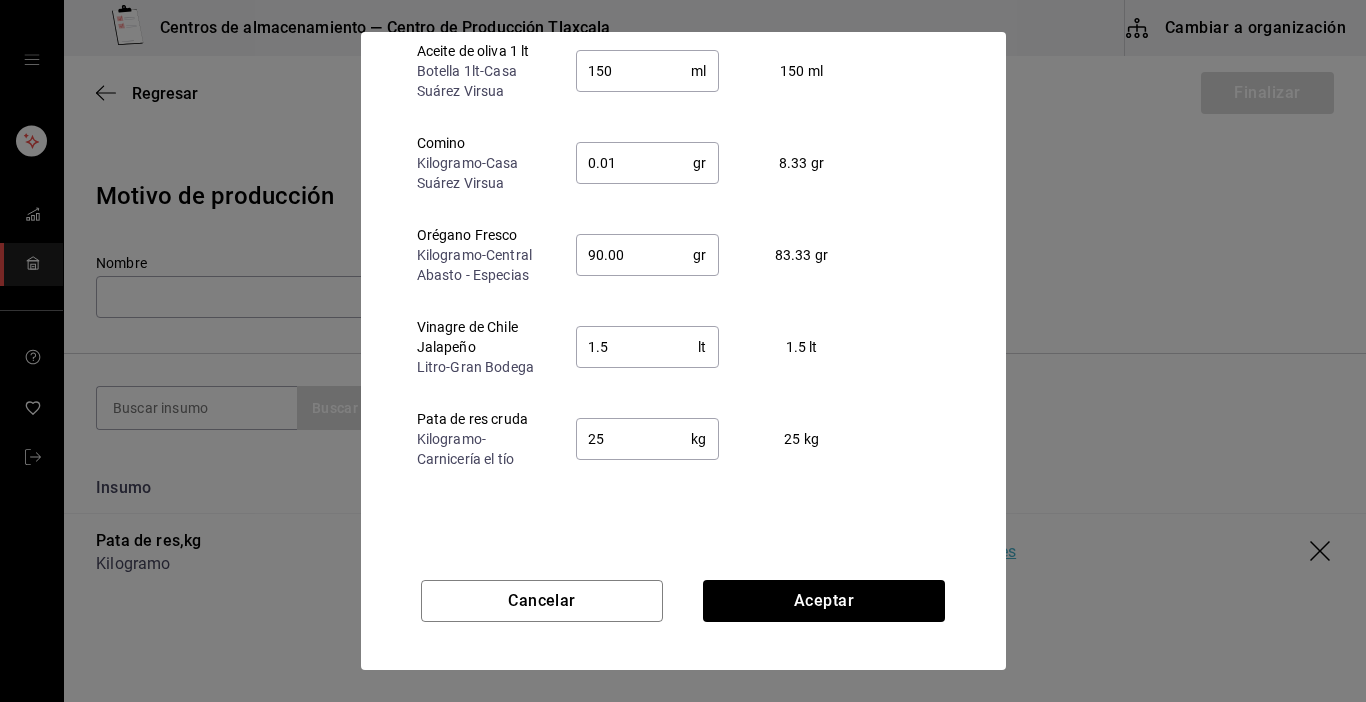 click on "Insumo Editar cantidad Cant. original Vinagre Blanco Prod galón  -  Gran Bodega 3.4 lt ​ 3.33 lt Orégano seco, en hoja Kilogramo  -  Interno 15 gr ​ 16.67 gr Aceite de oliva 1 lt Botella 1lt  -  Casa Suárez Virsua 150 ml ​ 150 ml Comino Kilogramo  -  Casa Suárez Virsua 0.01 gr ​ 8.33 gr Orégano Fresco Kilogramo  -  Central Abasto - Especias 90.00 gr ​ 83.33 gr Vinagre de Chile Jalapeño Litro  -  Gran Bodega 1.5 lt ​ 1.5 lt Pata de res cruda Kilogramo  -  Carnicería el tío 25 kg ​ 25 kg Cebolla Kilogramo  -  Comercial San Antonio 83.33 gr ​ 83.33 gr Ajo Kilogramo  -  Central de Abastos 91.67 gr ​ 91.67 gr Laurel fresco Pieza  -  Central Abasto - Especias 20.83 gr ​ 20.83 gr Tomillo fresco Kilogramo  -  Central Abasto - Especias 20.83 gr ​ 20.83 gr Sal de grano bulto 50 kg  -  Gran Bodega 375 gr ​ 375 gr" at bounding box center (635, 242) 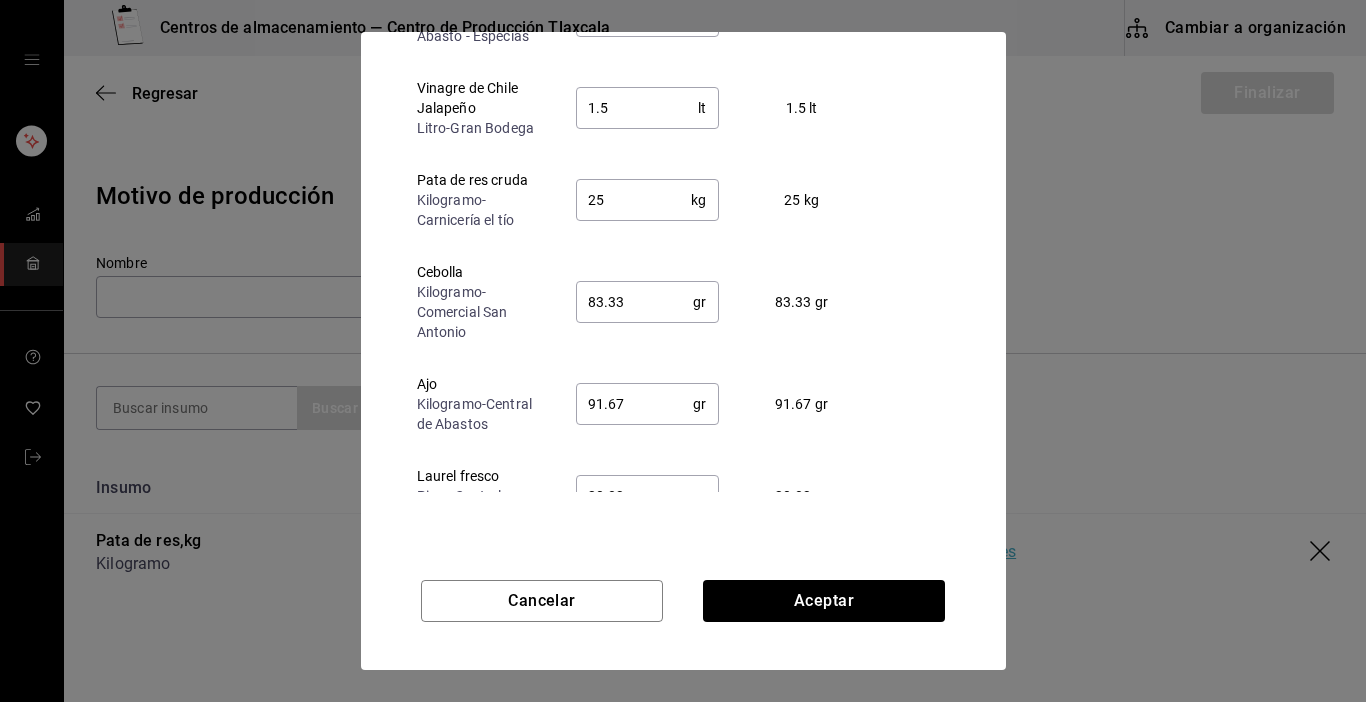scroll, scrollTop: 480, scrollLeft: 0, axis: vertical 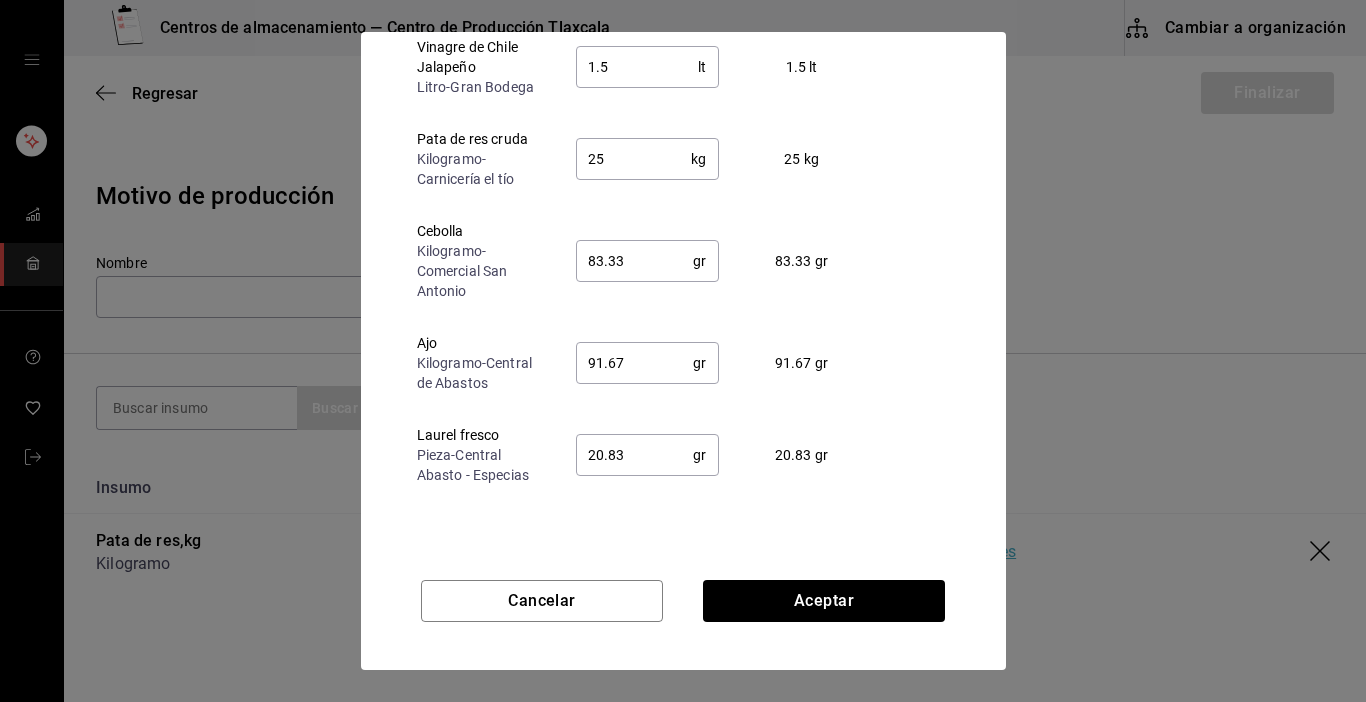 click on "83.33" at bounding box center (635, 261) 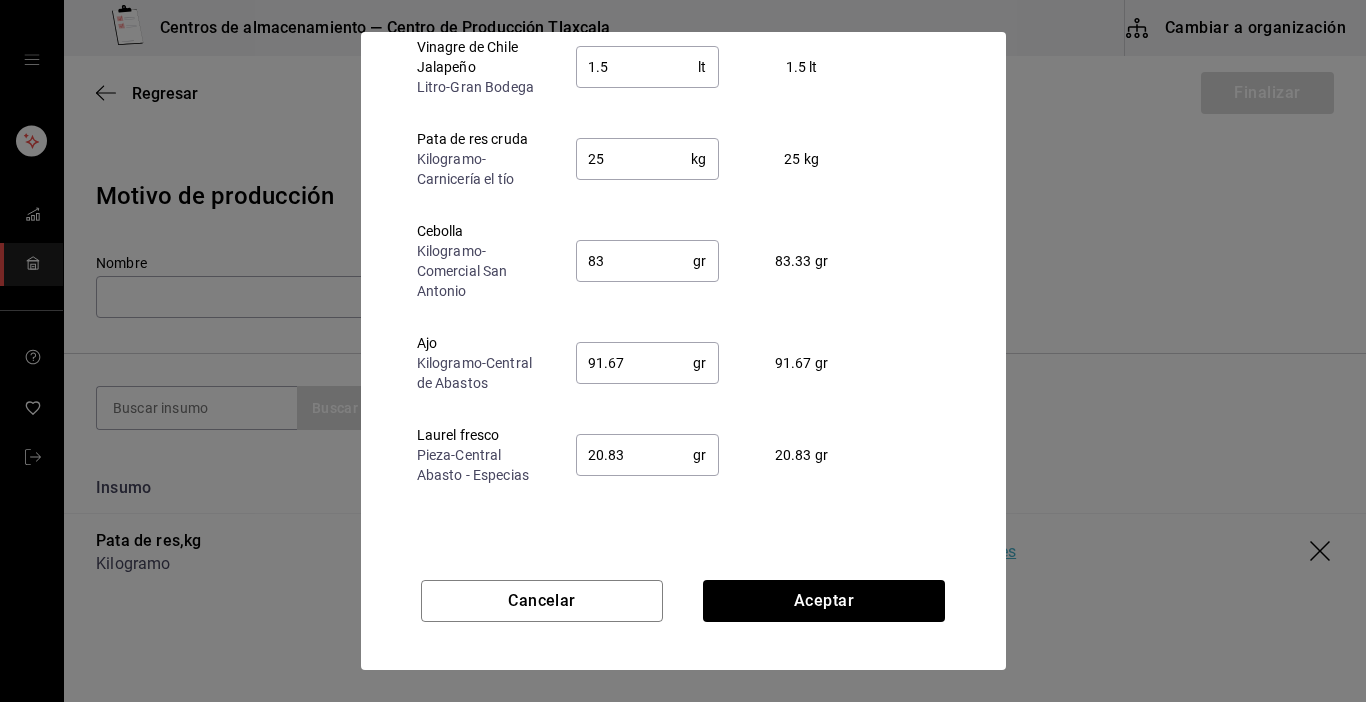 type on "8" 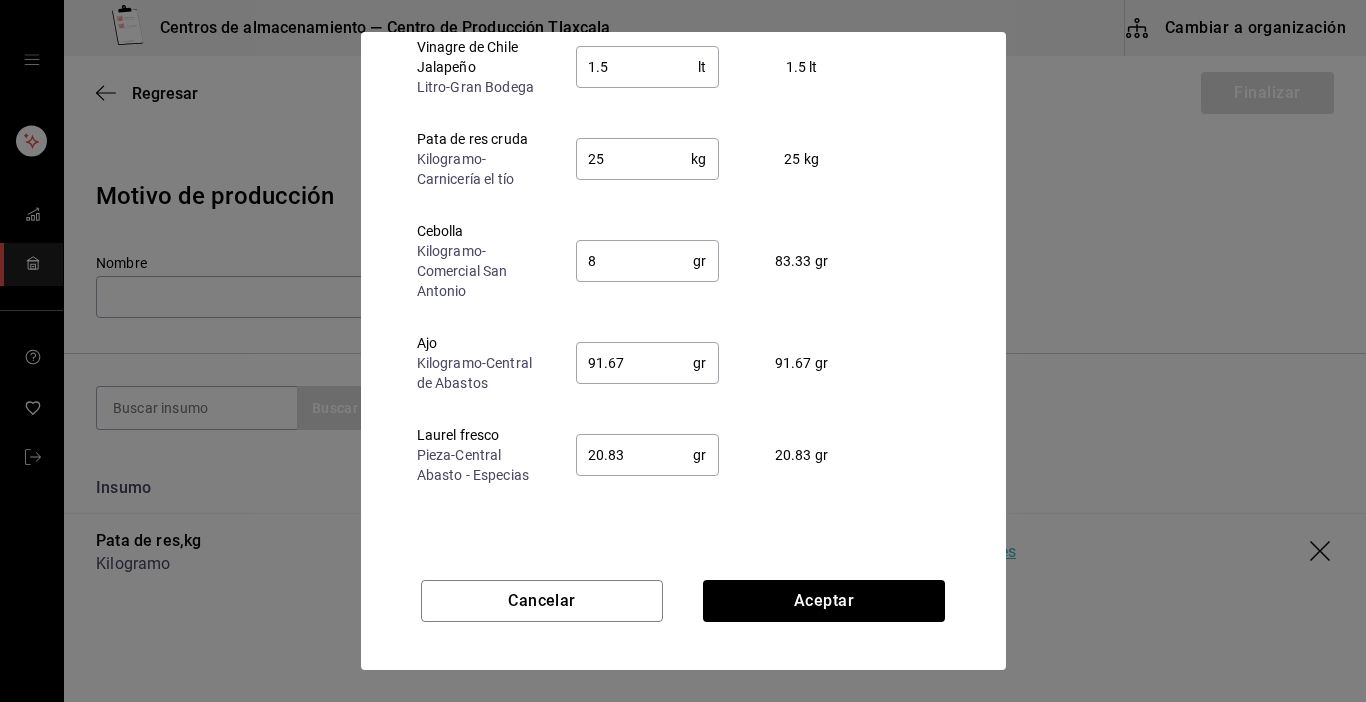 type 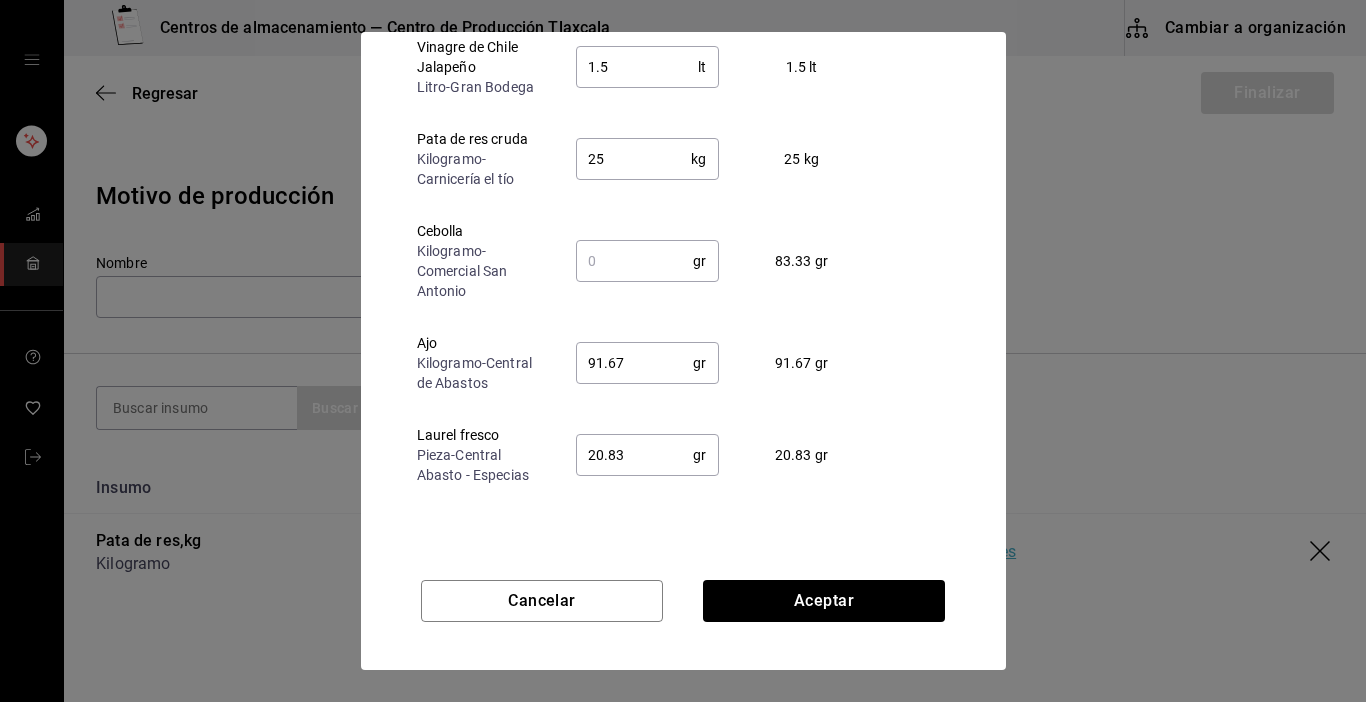 type on "90" 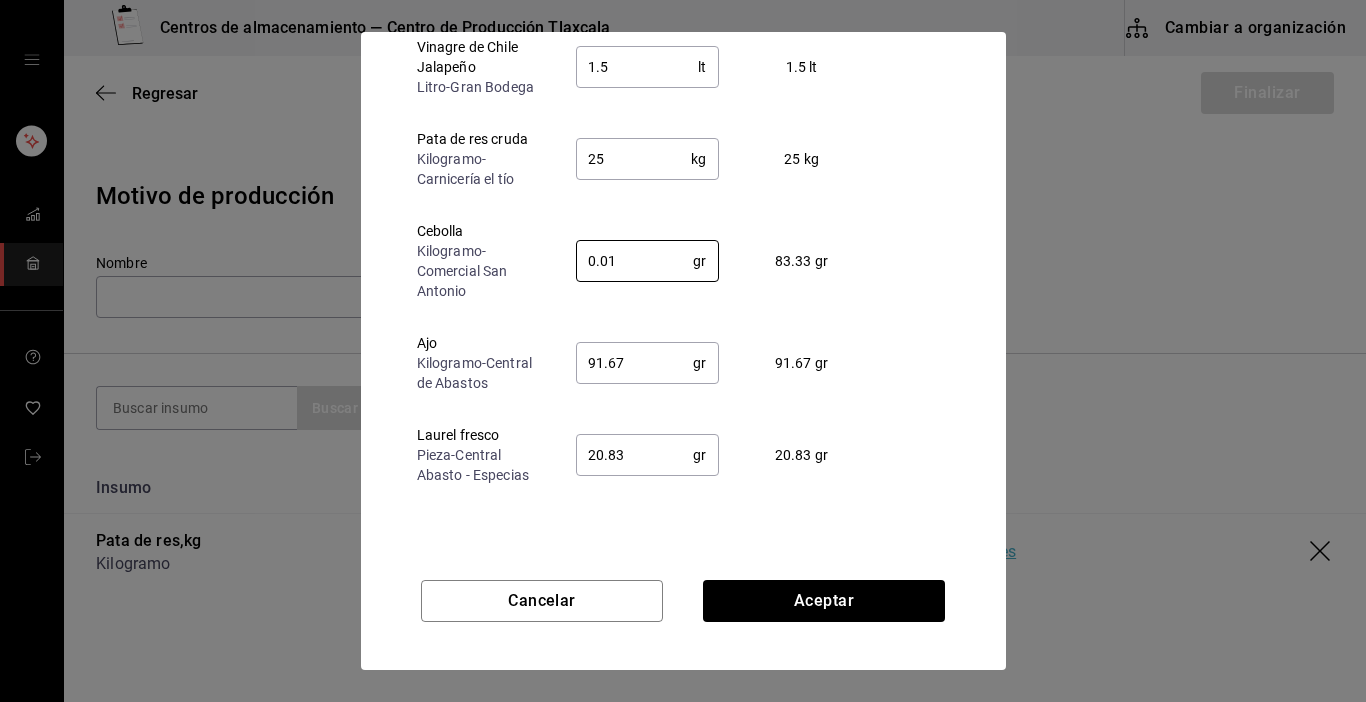 type on "0.01" 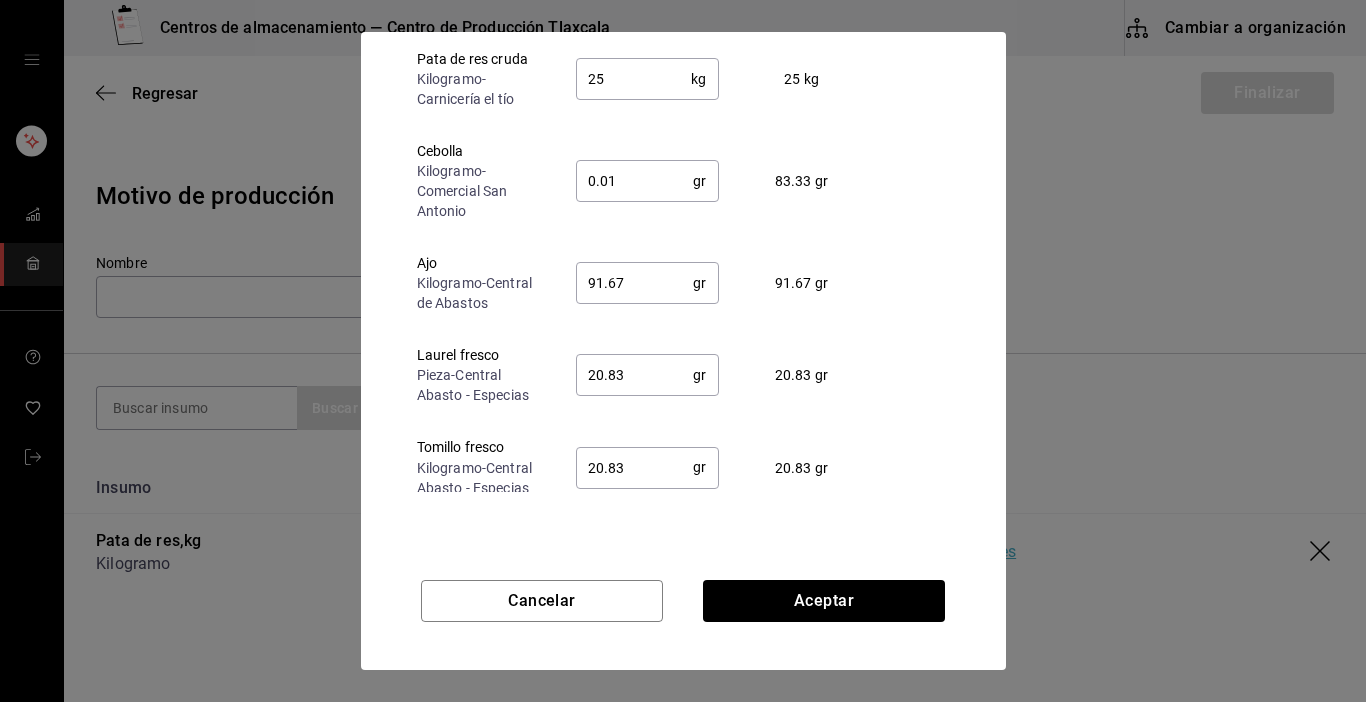 scroll, scrollTop: 600, scrollLeft: 0, axis: vertical 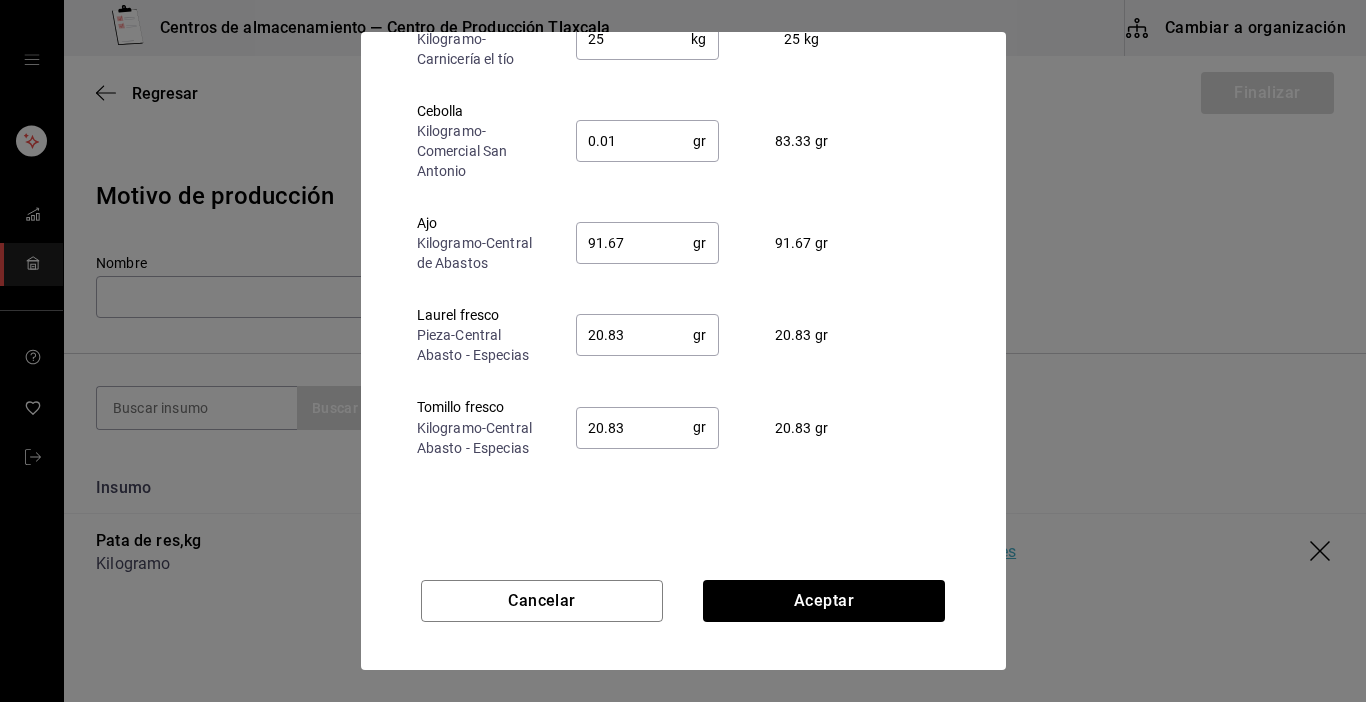 click on "91.67" at bounding box center [635, 243] 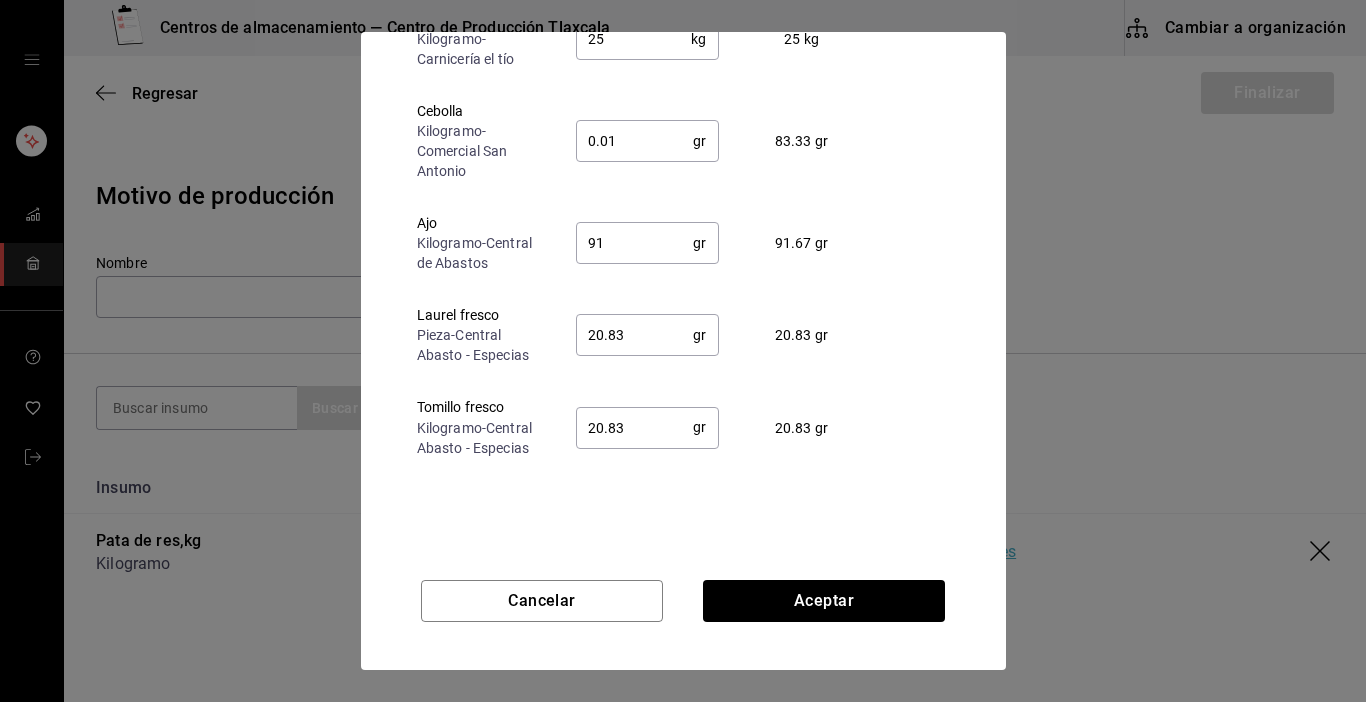 type on "9" 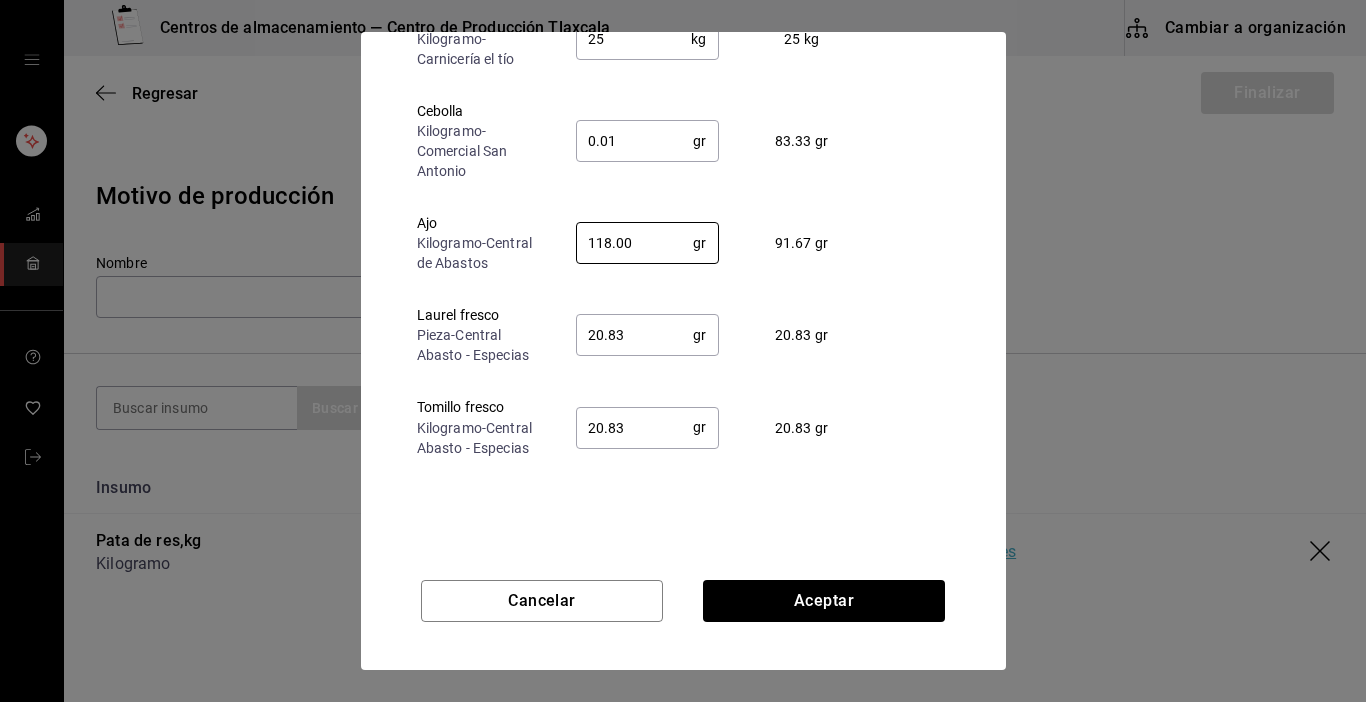 type on "118.00" 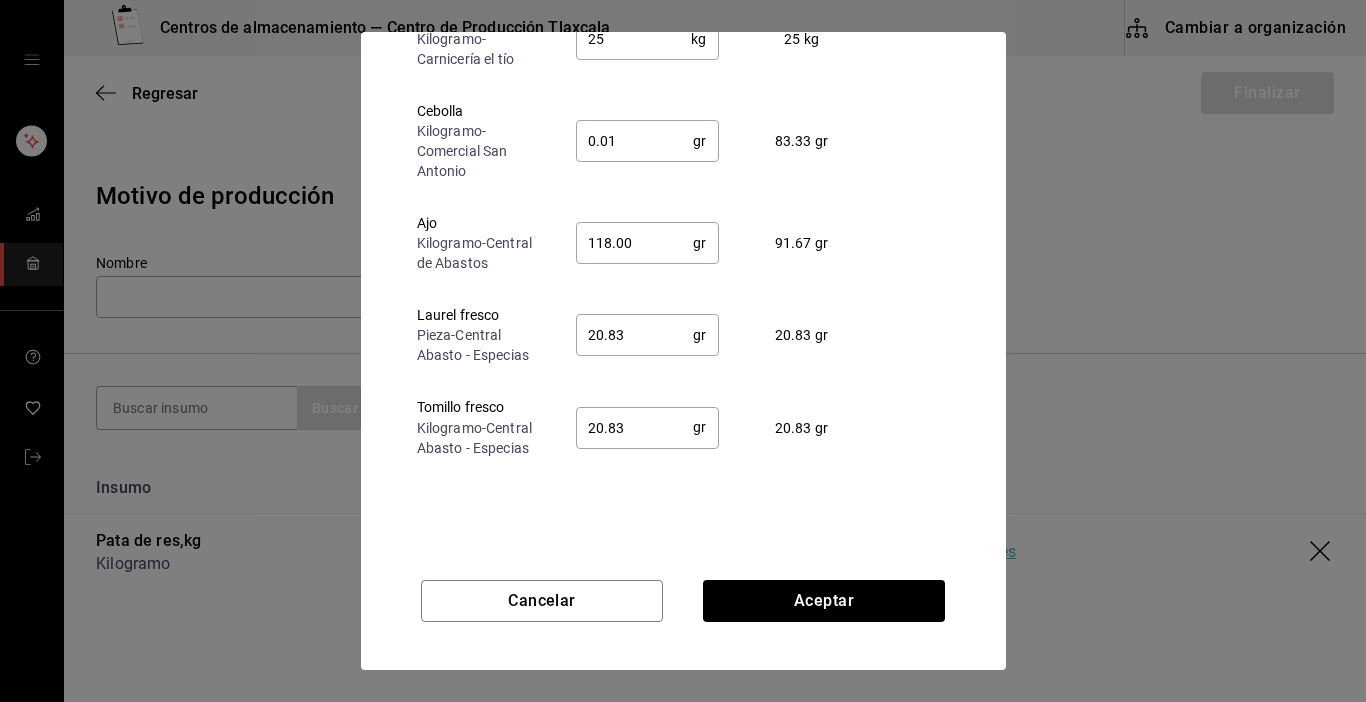 click on "20.83" at bounding box center [635, 335] 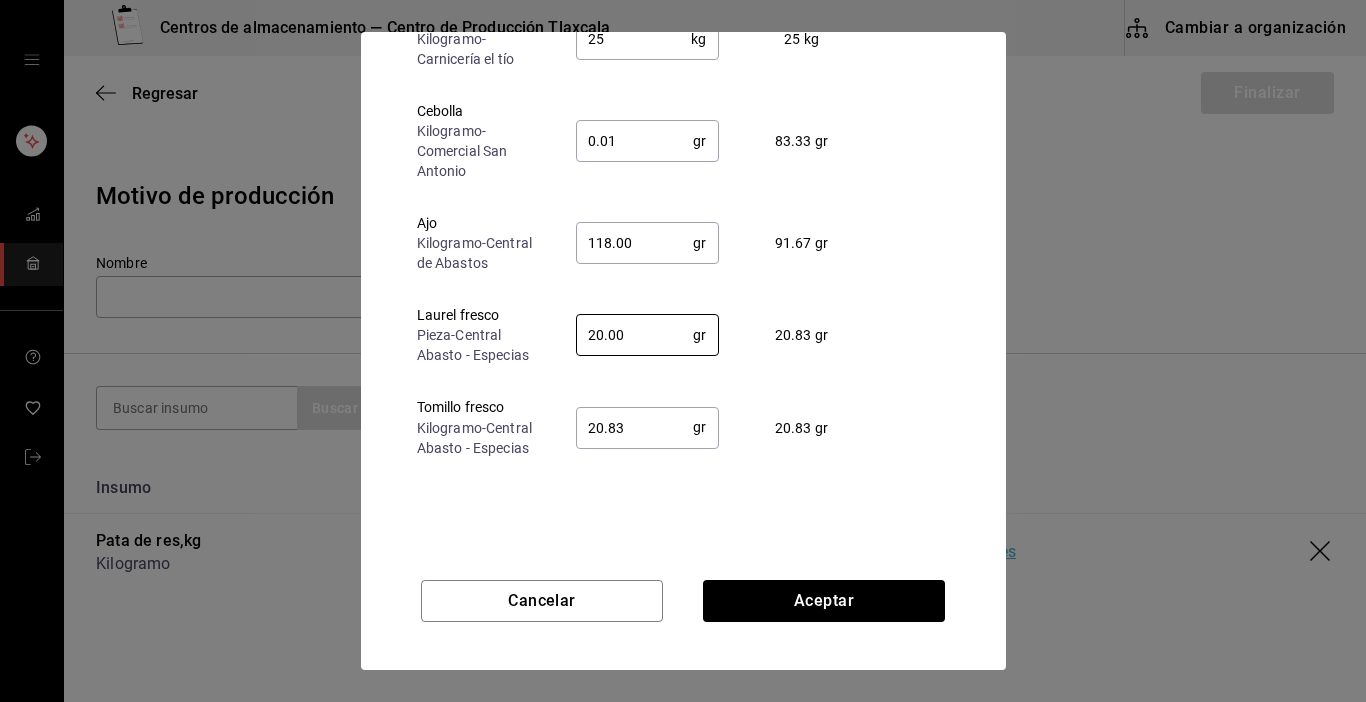 type on "20.00" 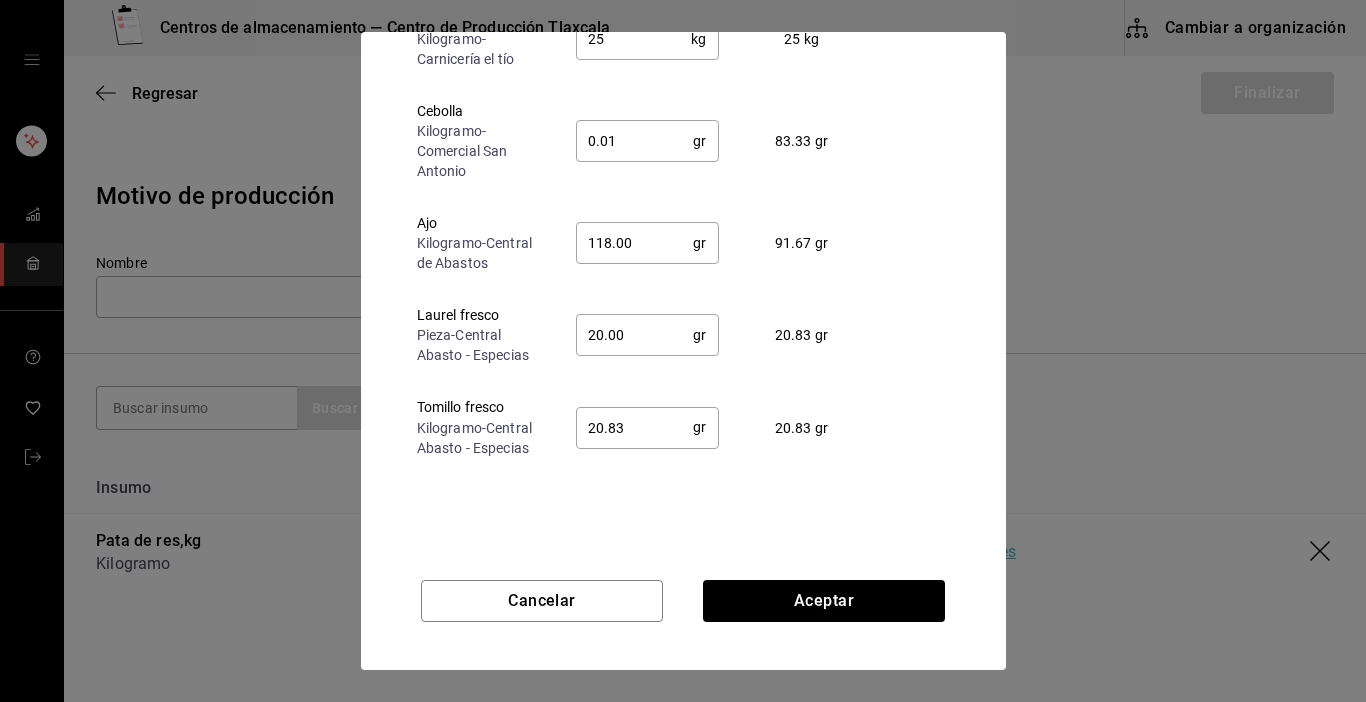 click on "20.83" at bounding box center (635, 427) 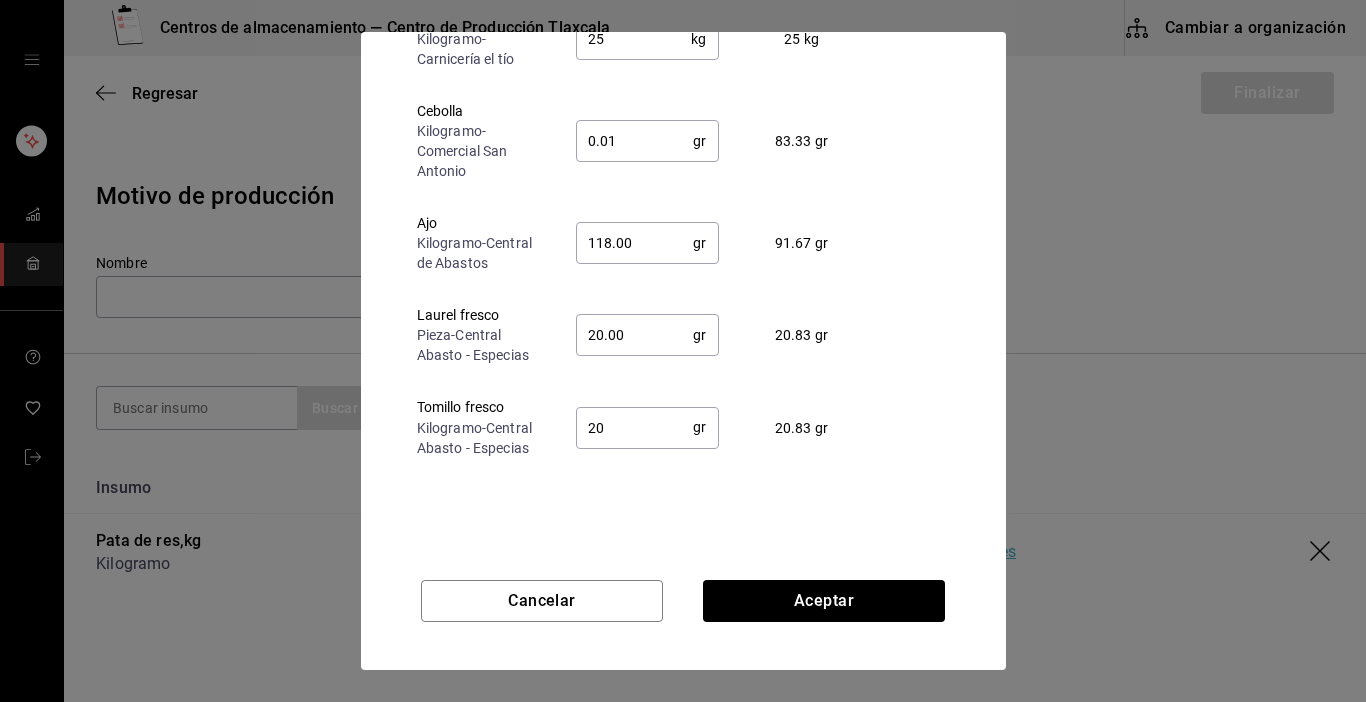 type on "2" 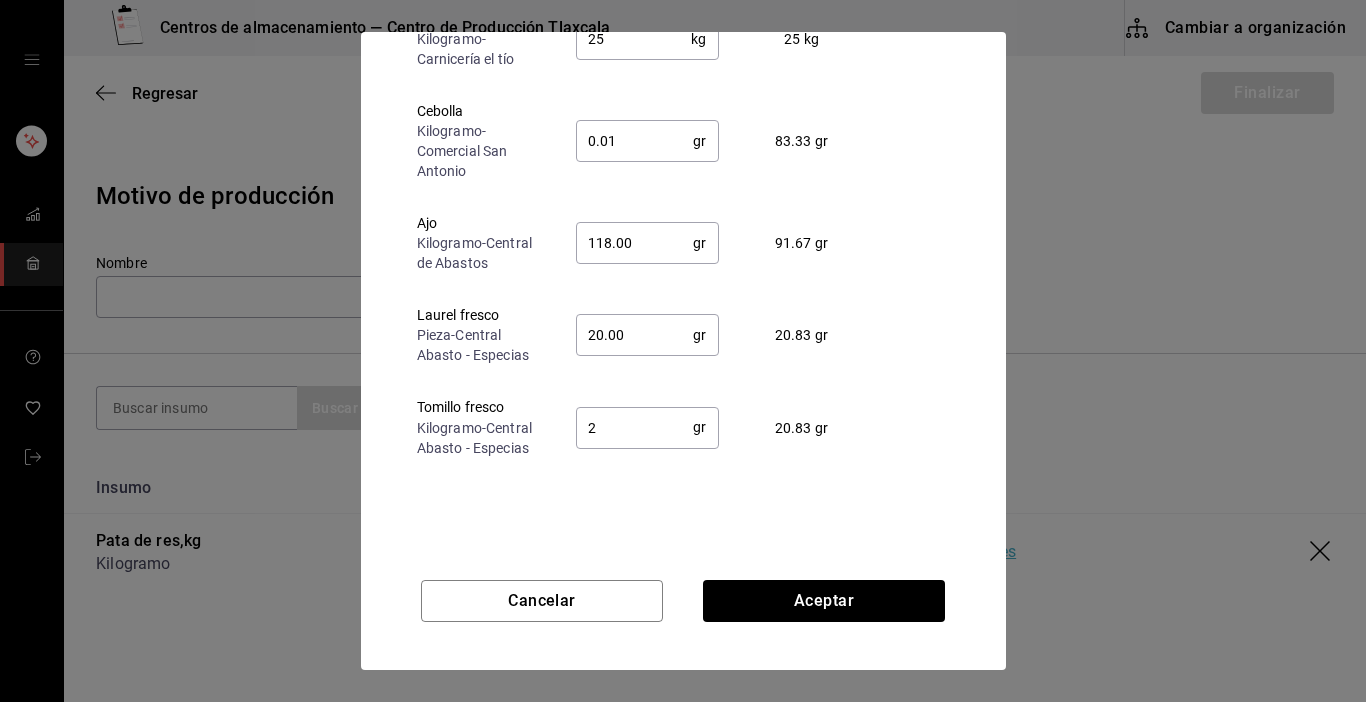type 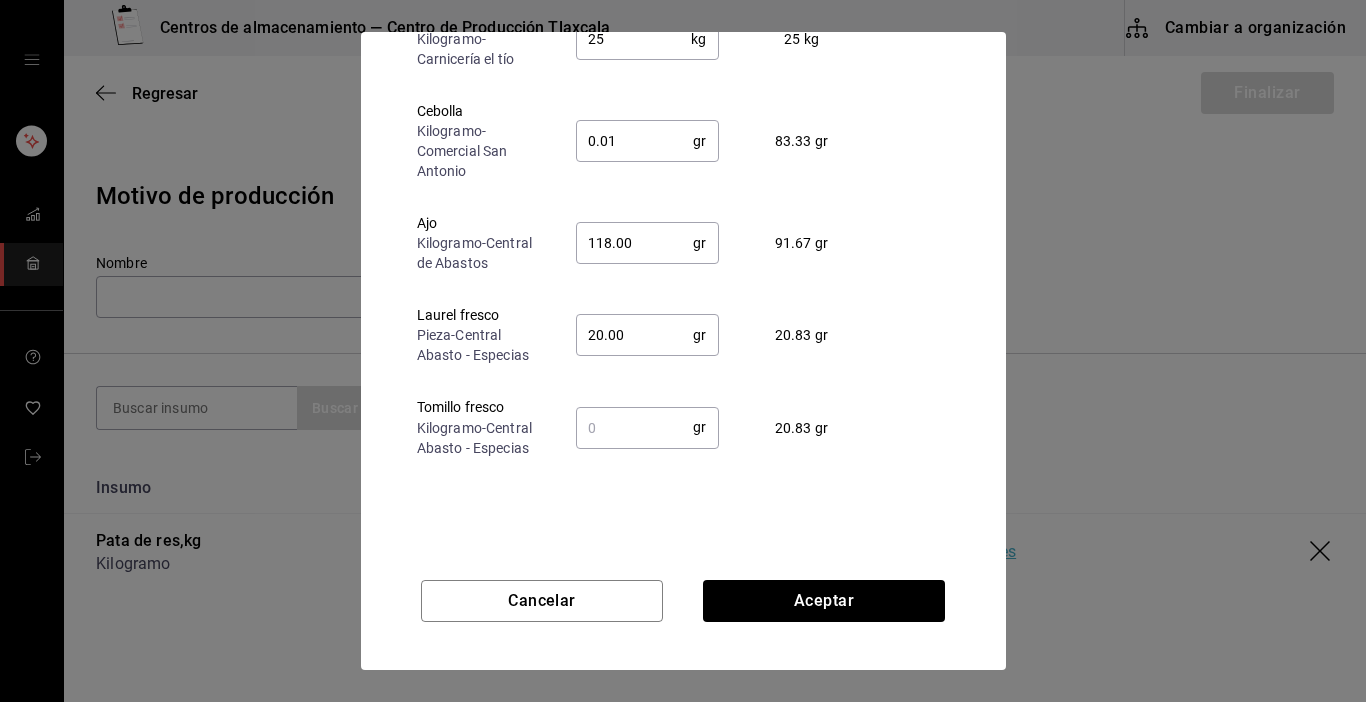 type on "118" 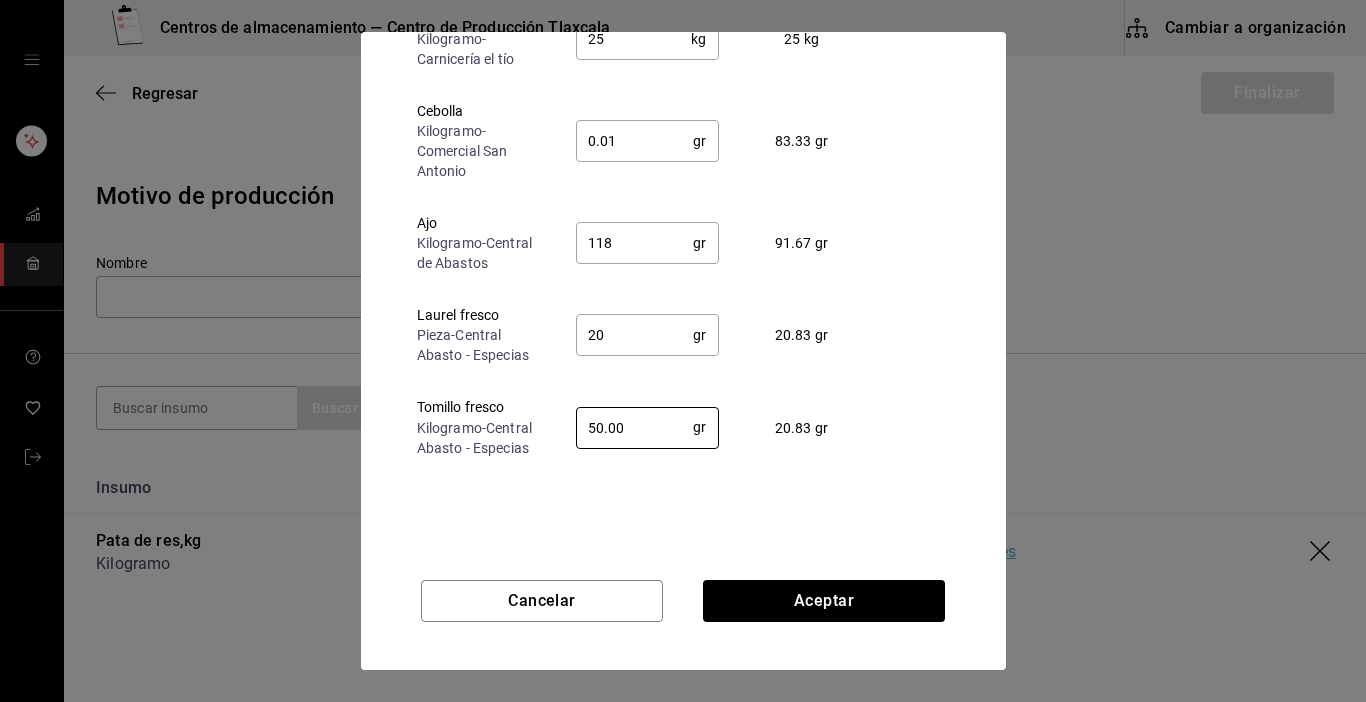 type on "50.00" 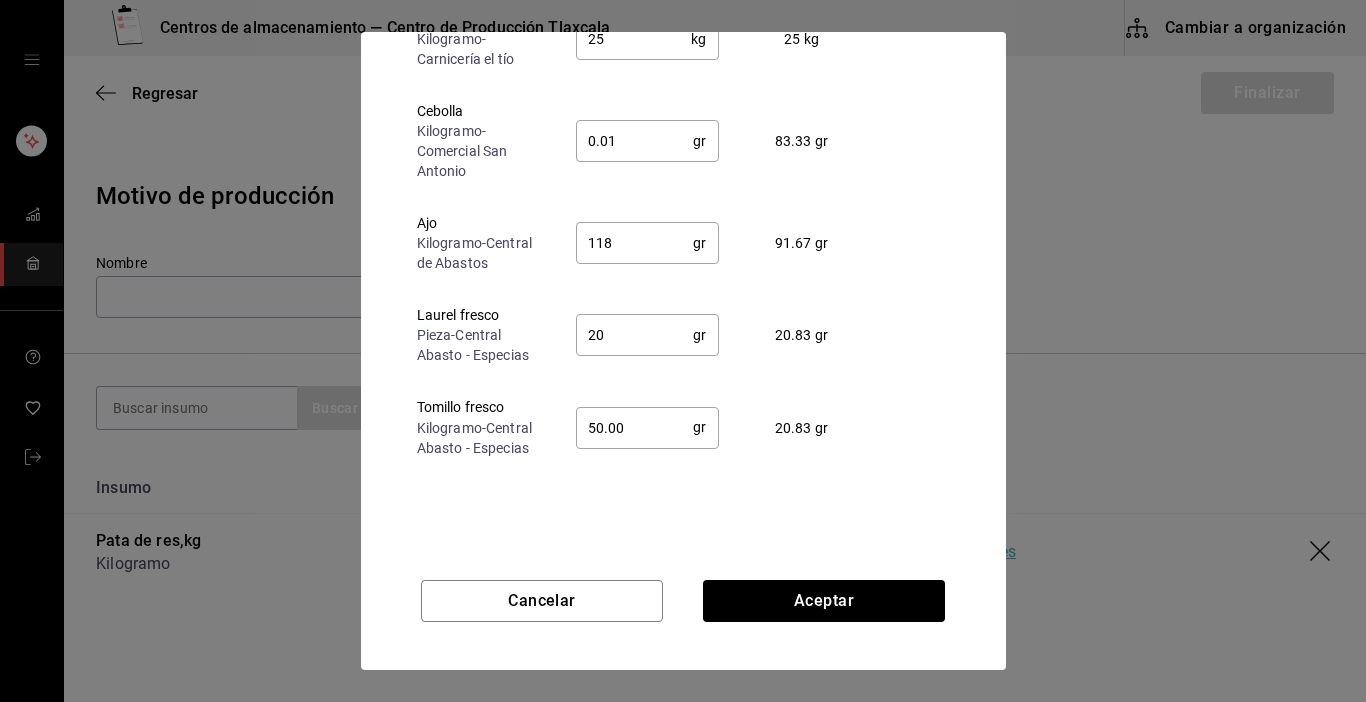 scroll, scrollTop: 715, scrollLeft: 0, axis: vertical 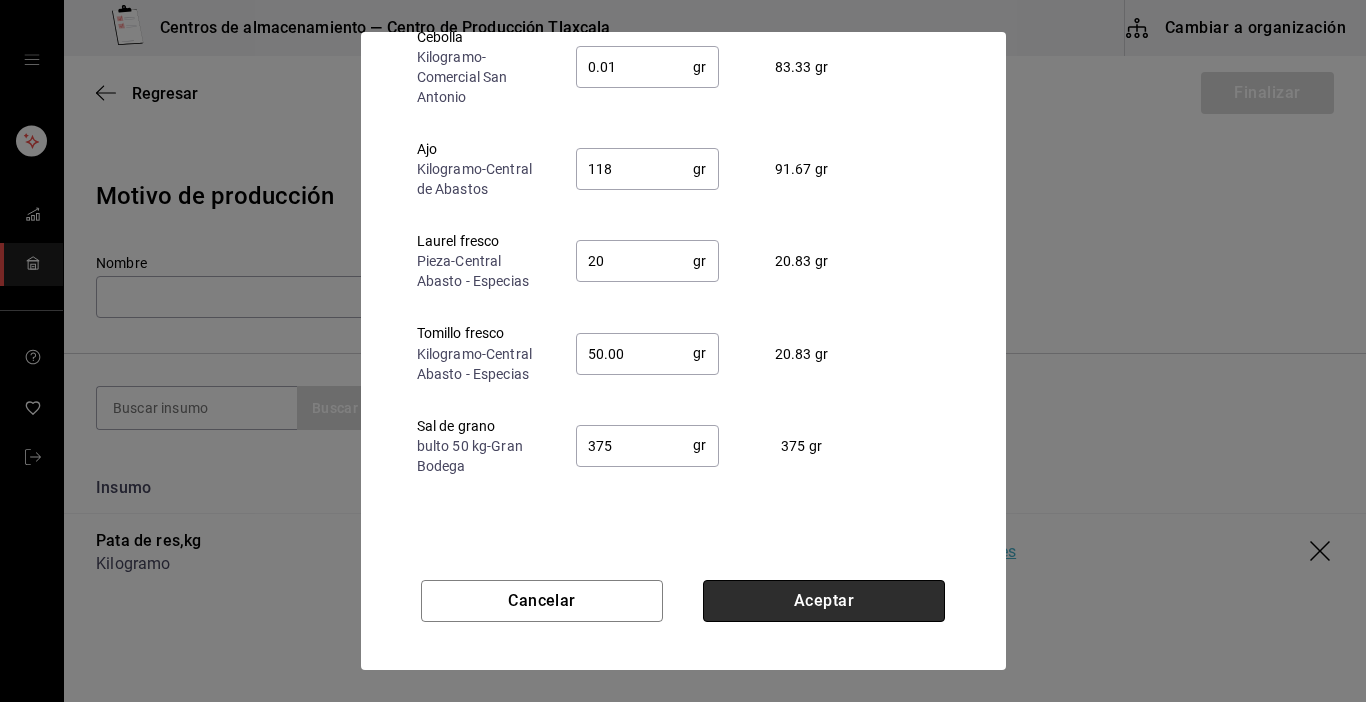 click on "Aceptar" at bounding box center [824, 601] 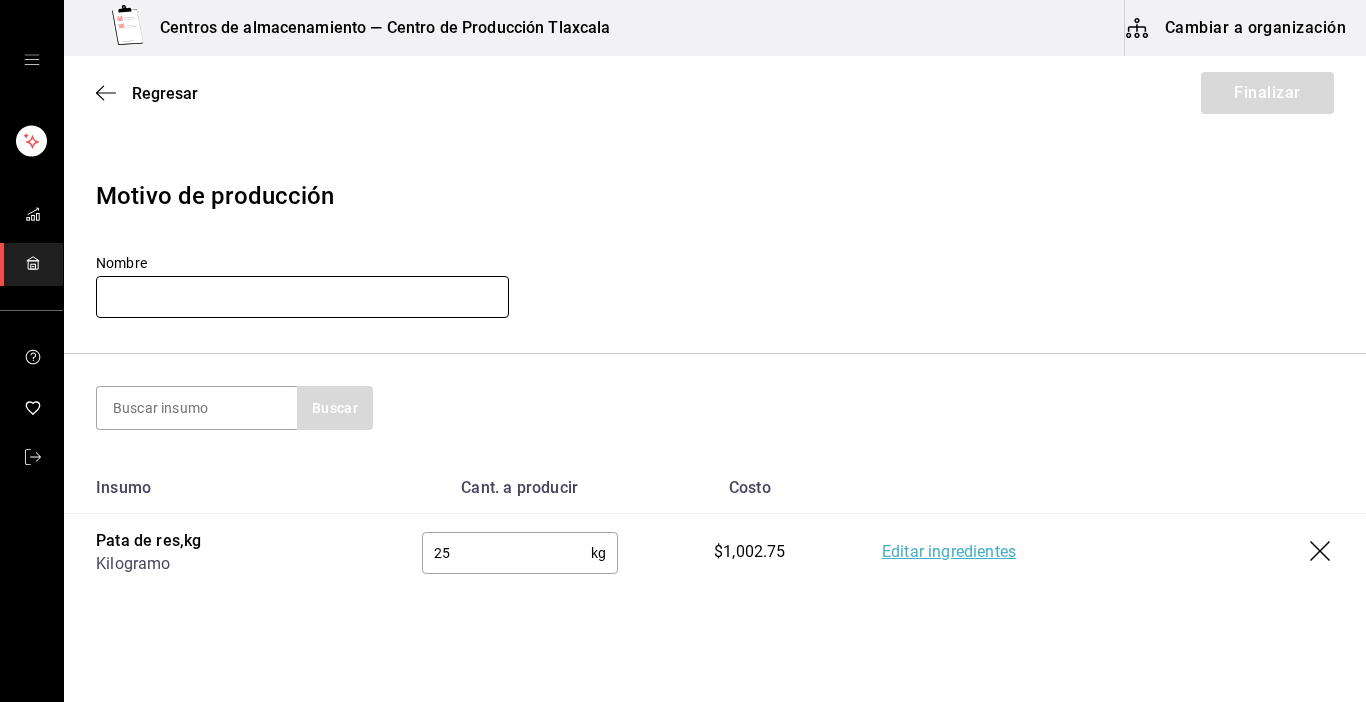 click at bounding box center [302, 297] 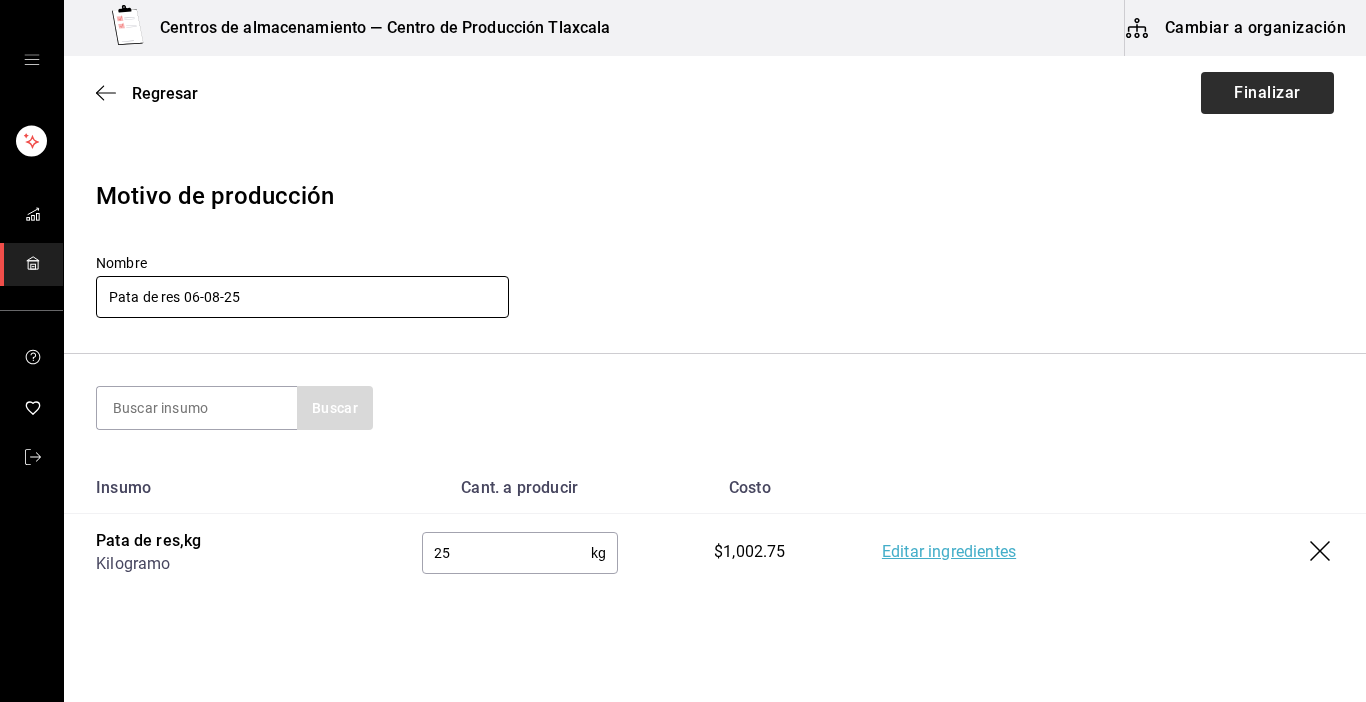 type on "Pata de res 06-08-25" 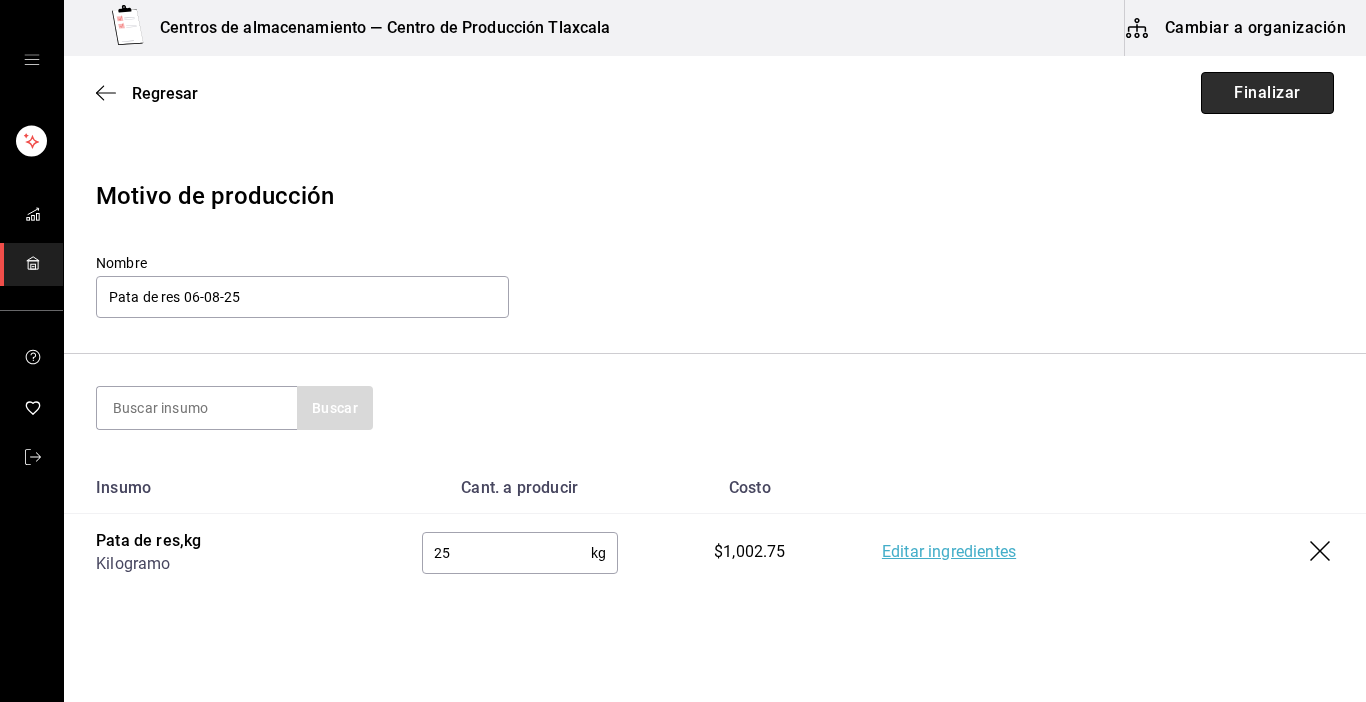 click on "Finalizar" at bounding box center (1267, 93) 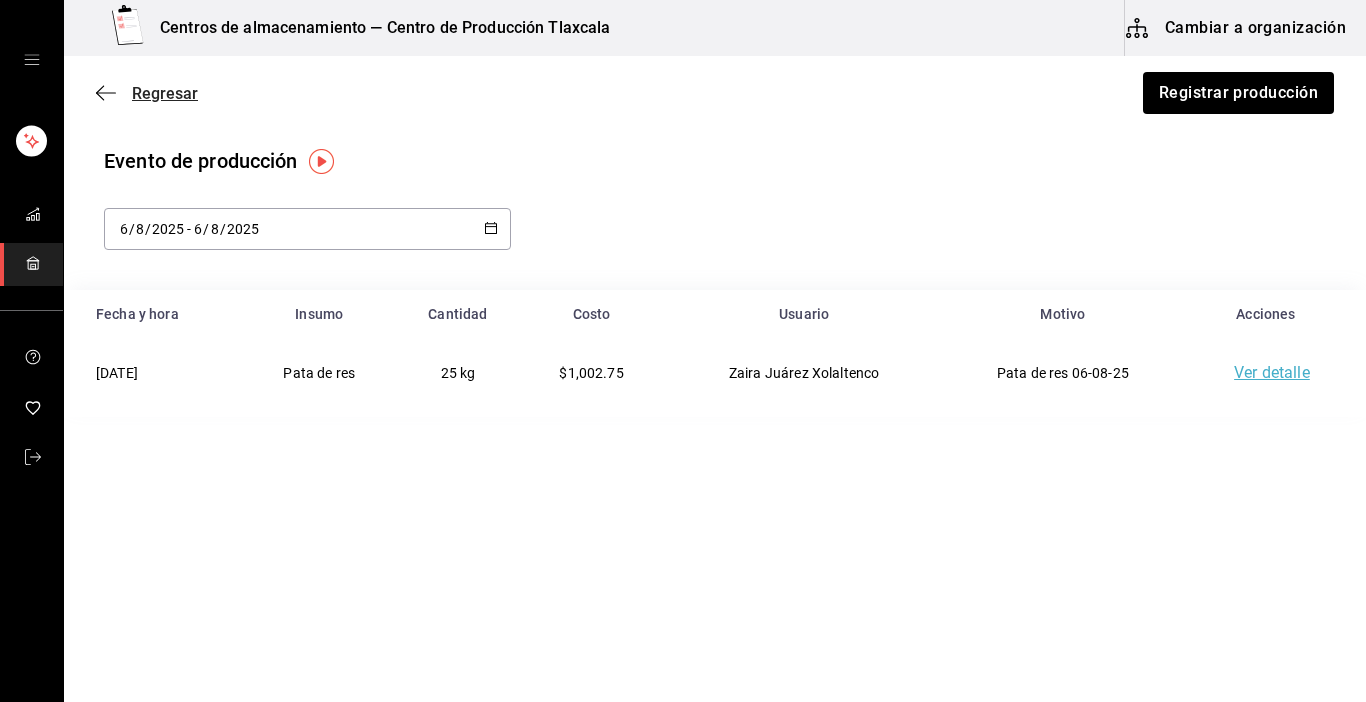 click 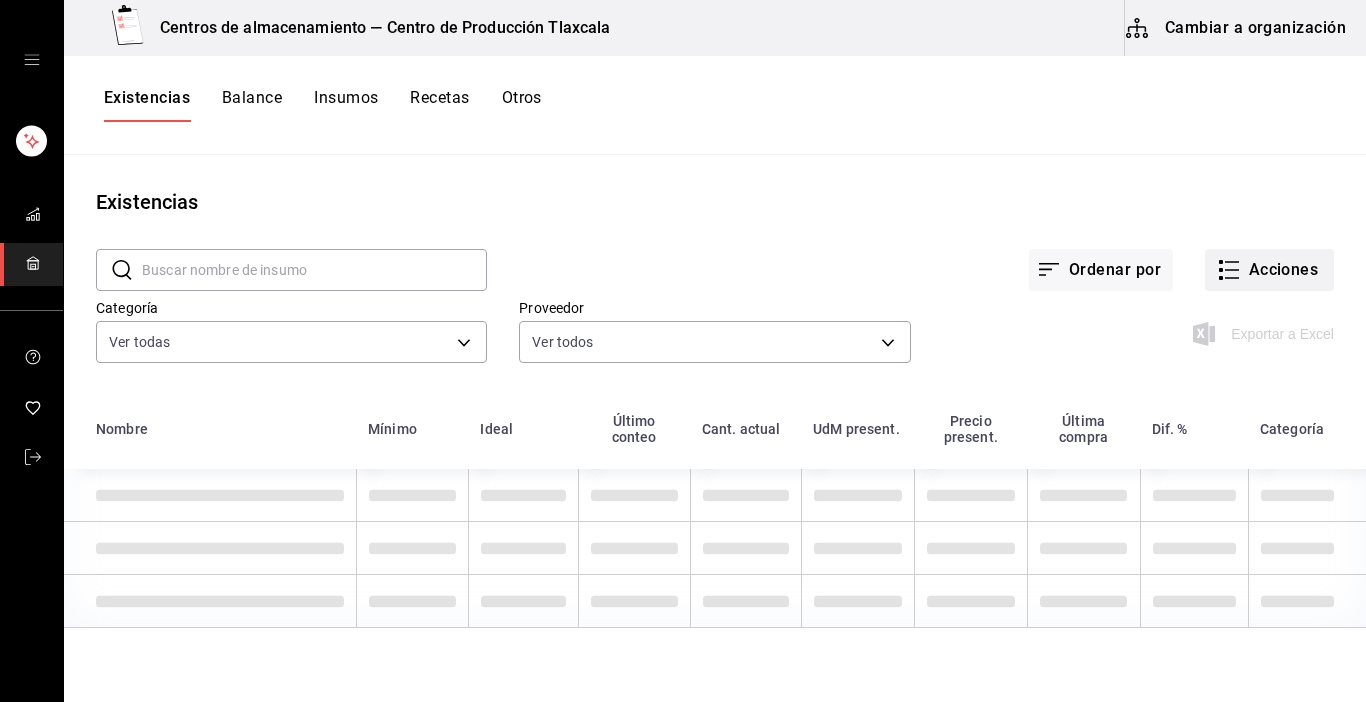 click 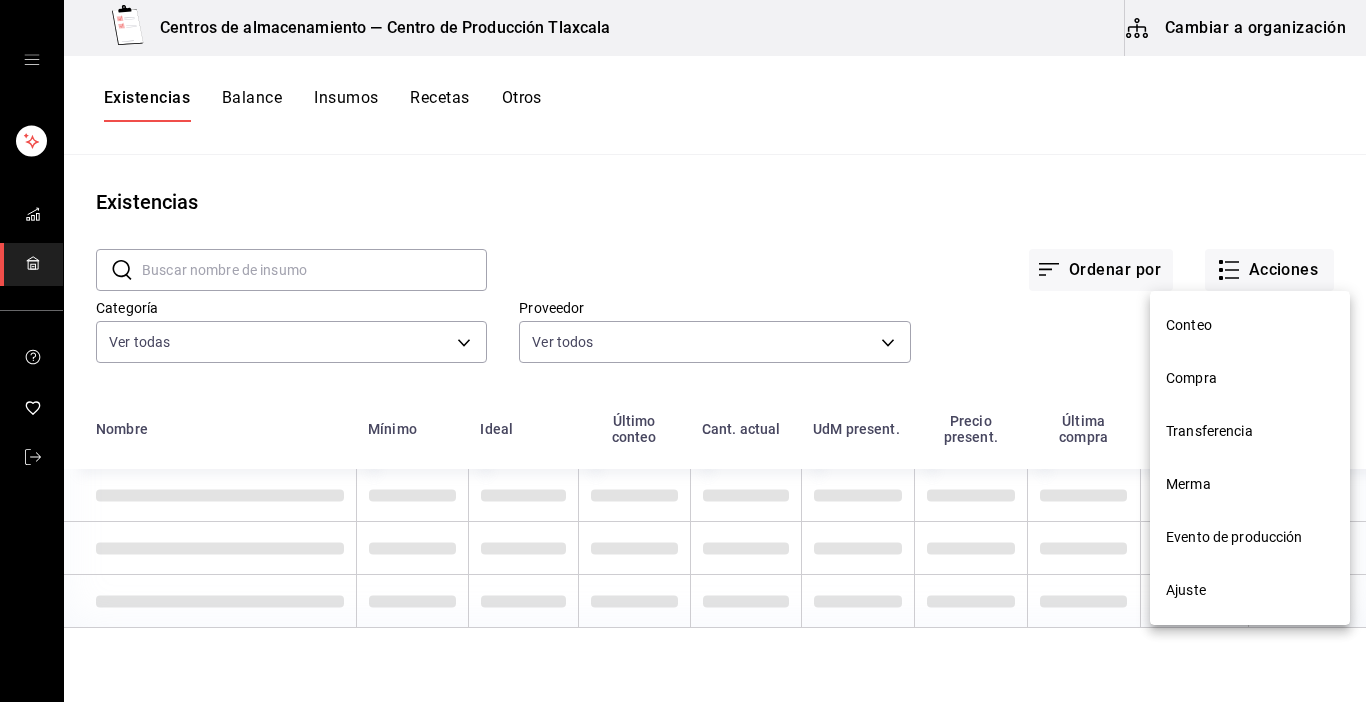 click on "Transferencia" at bounding box center (1250, 431) 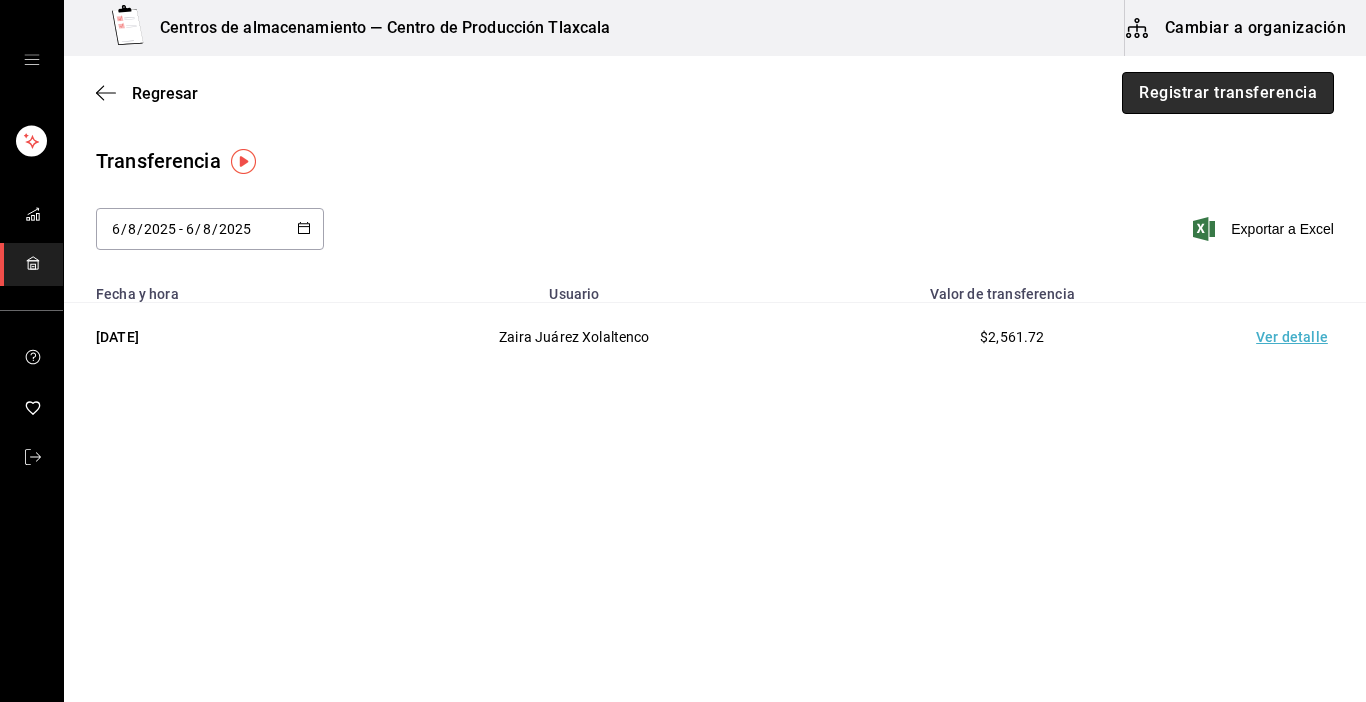 click on "Registrar transferencia" at bounding box center (1228, 93) 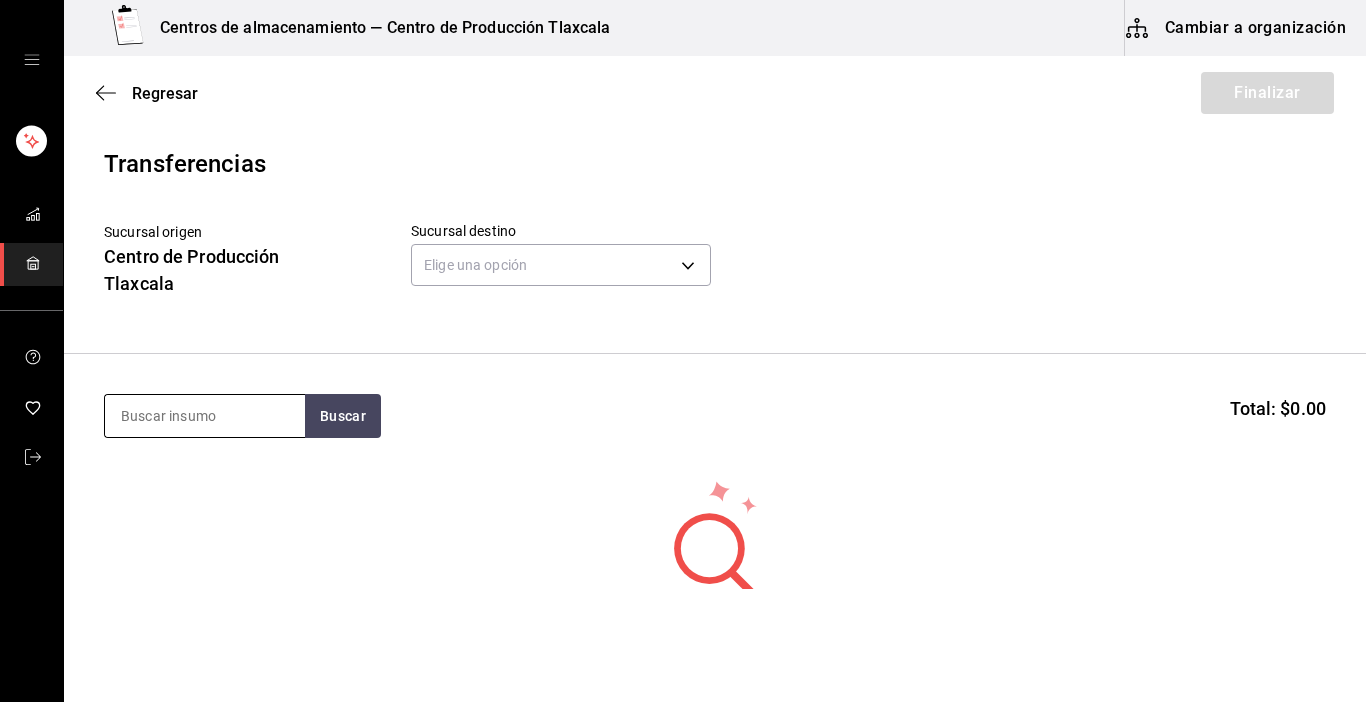 click at bounding box center [205, 416] 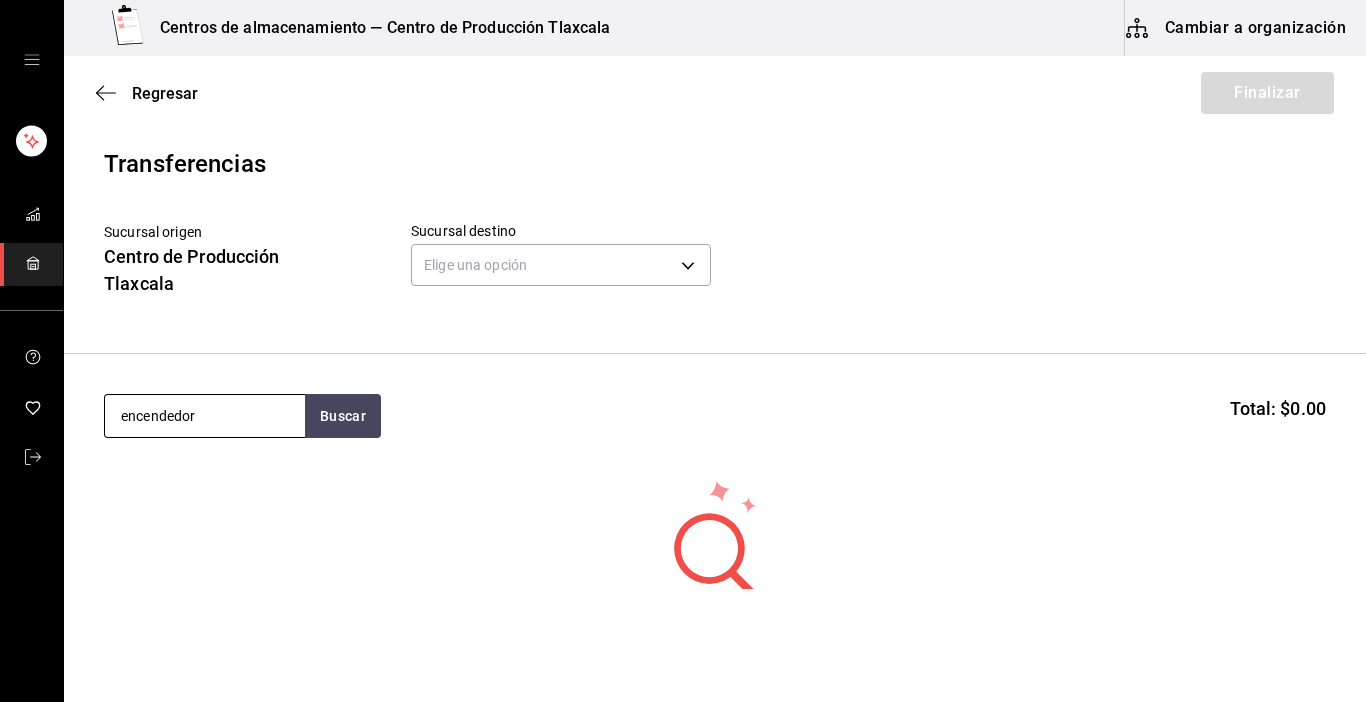 type on "encendedor" 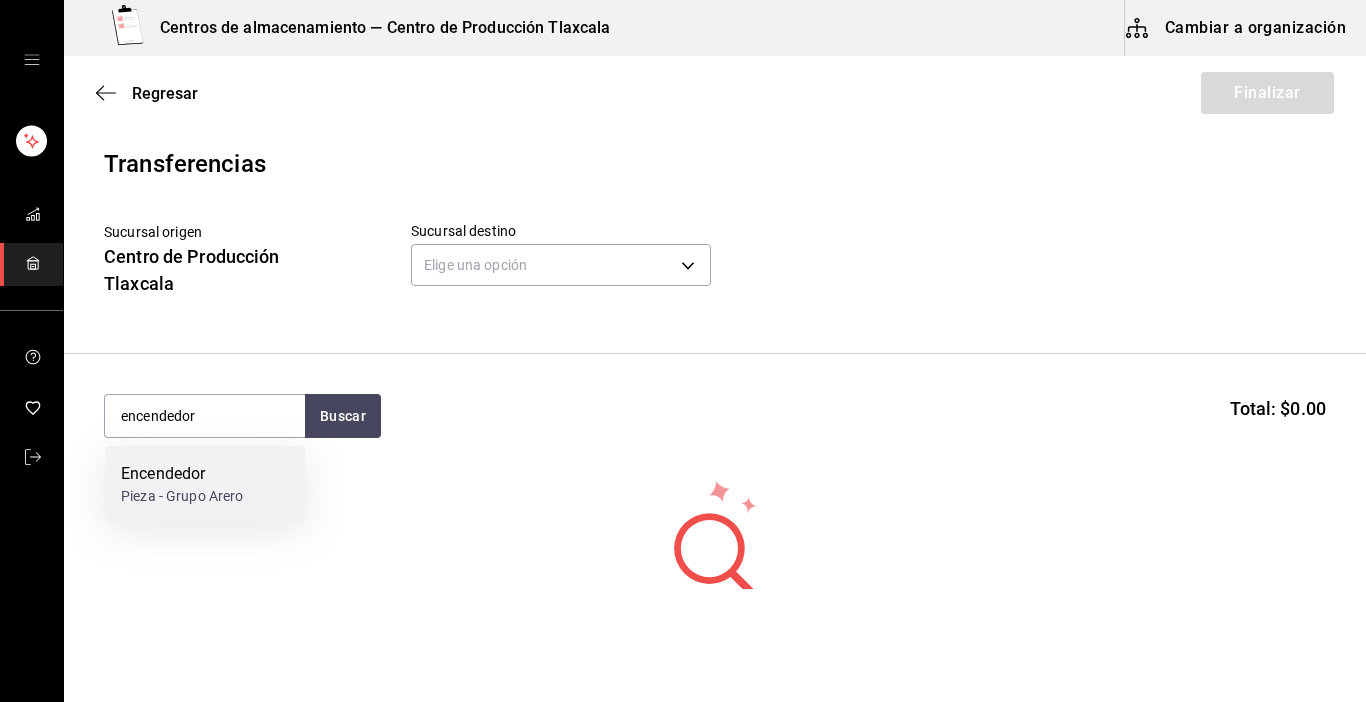 click on "Encendedor" at bounding box center (182, 474) 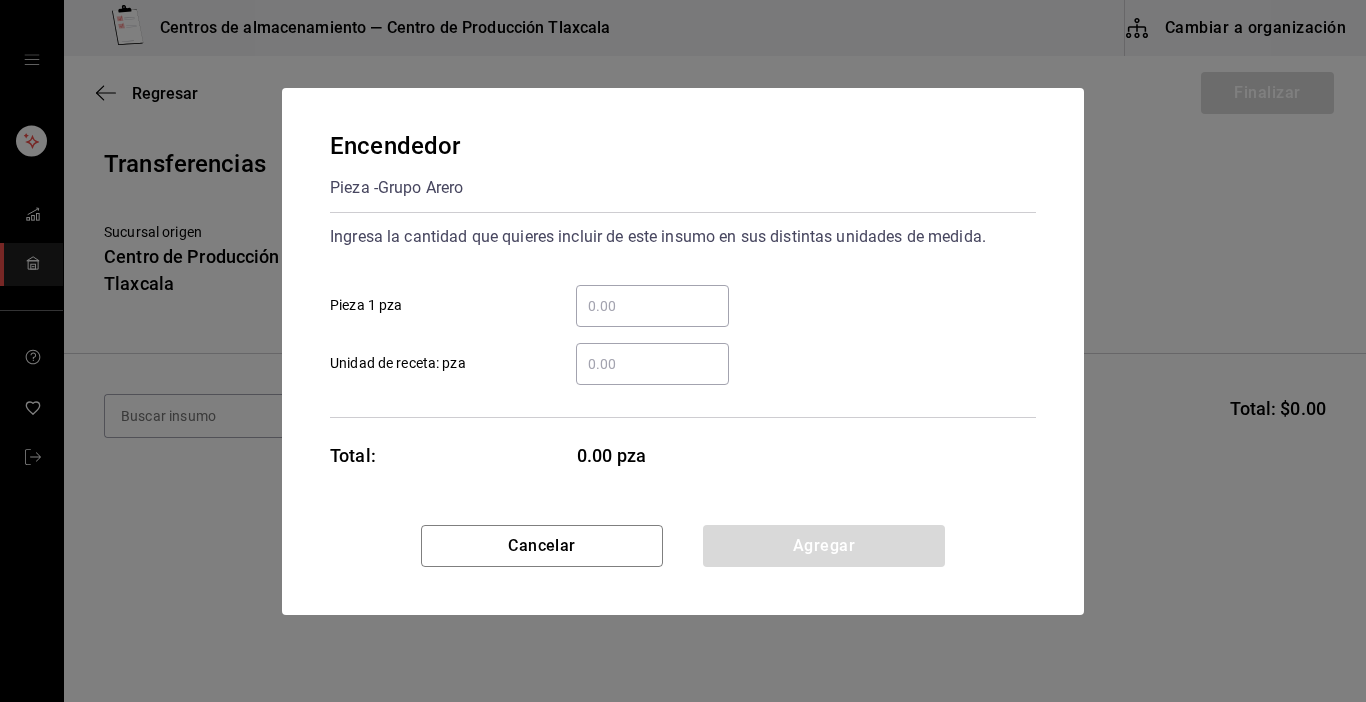 click on "​ Pieza 1 pza" at bounding box center (652, 306) 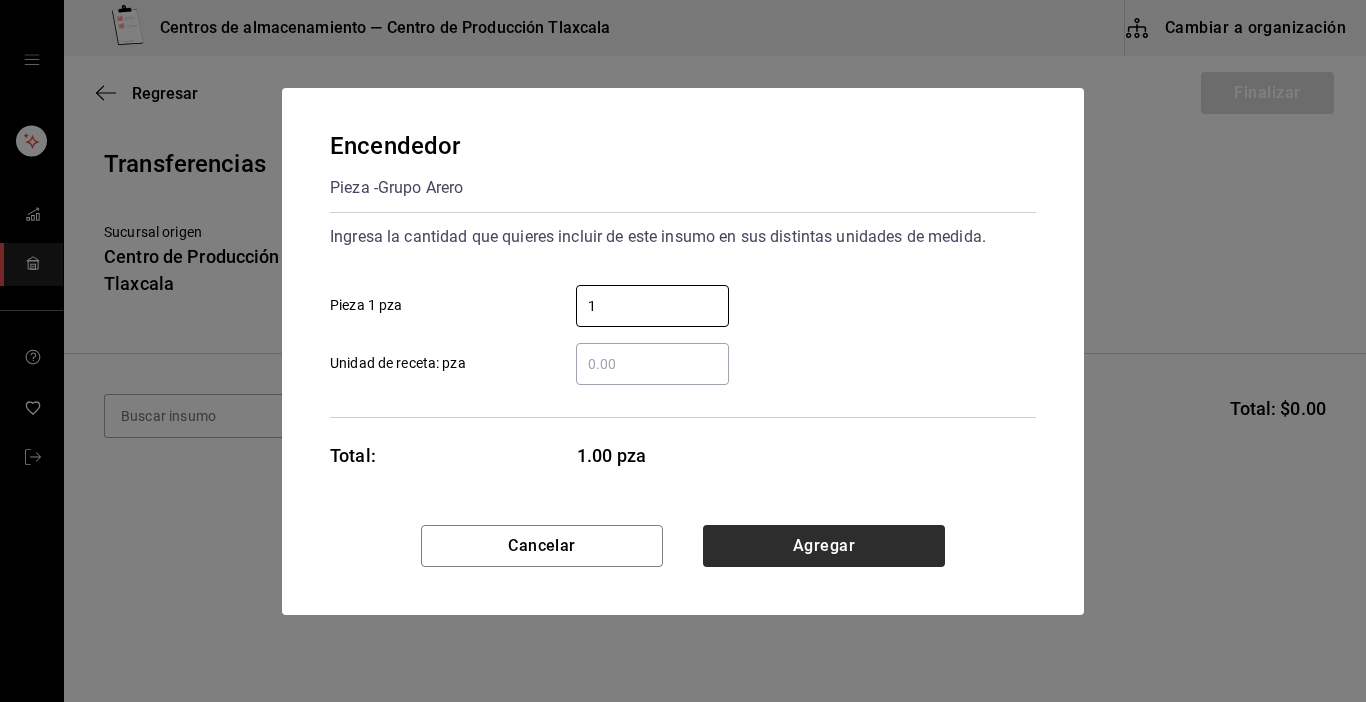 type on "1" 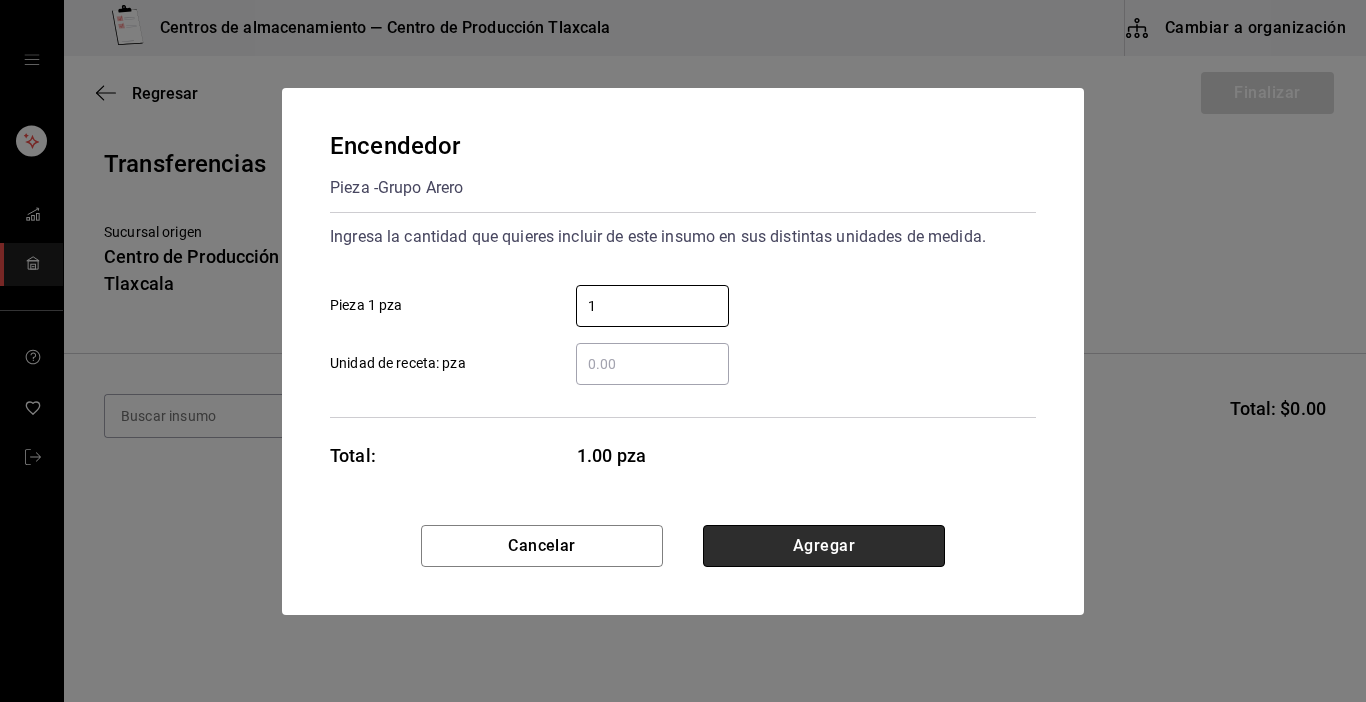 click on "Agregar" at bounding box center (824, 546) 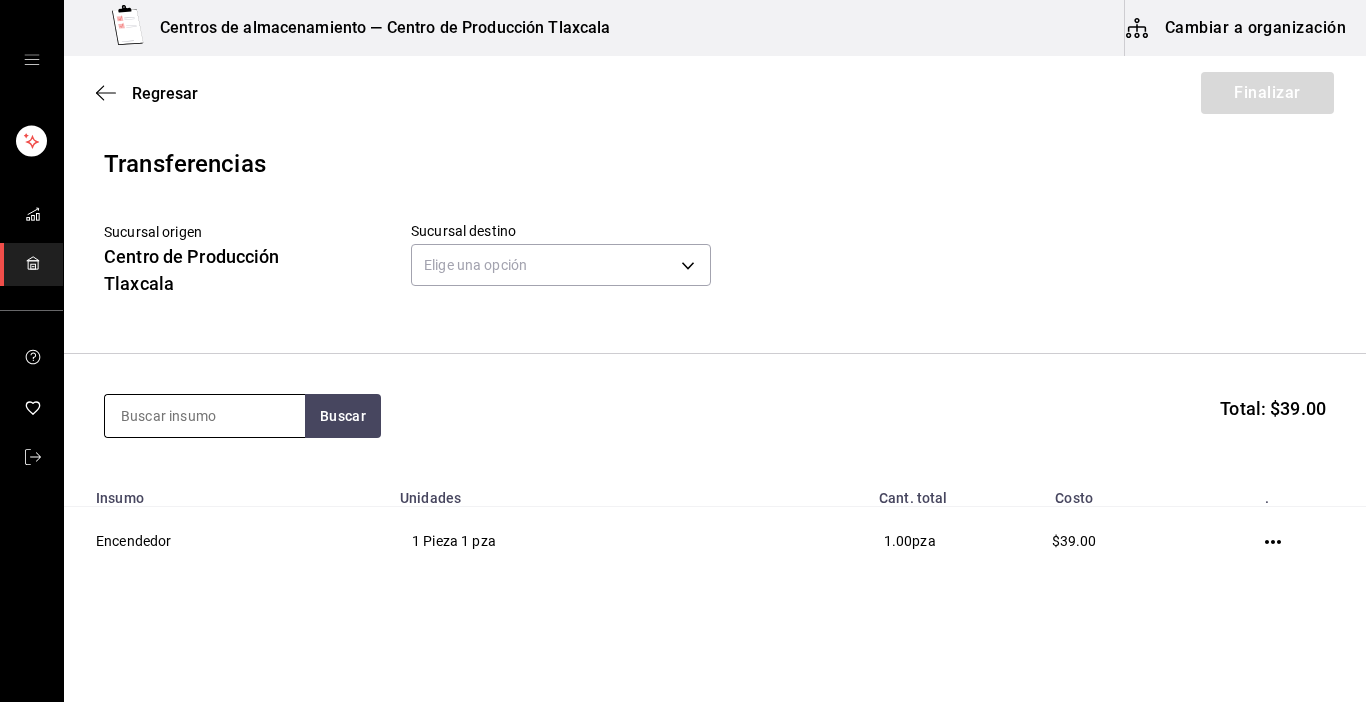 click at bounding box center [205, 416] 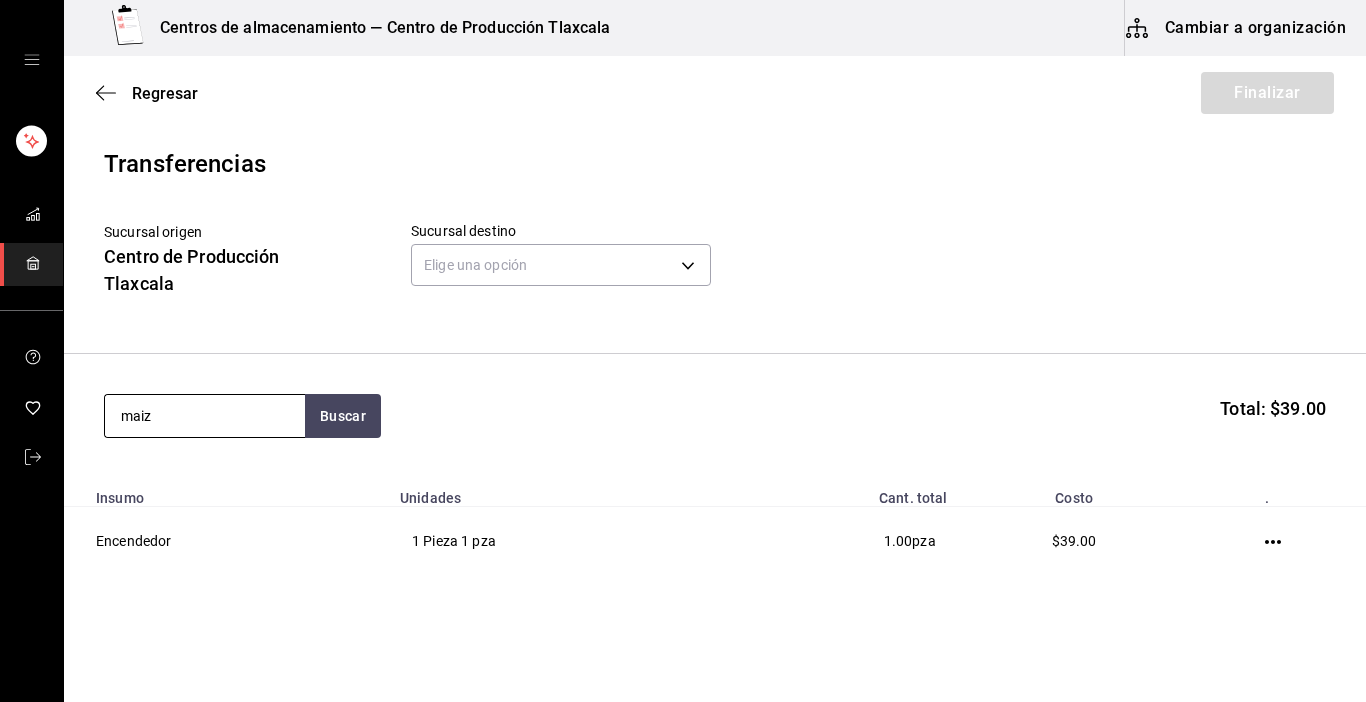 type on "maiz" 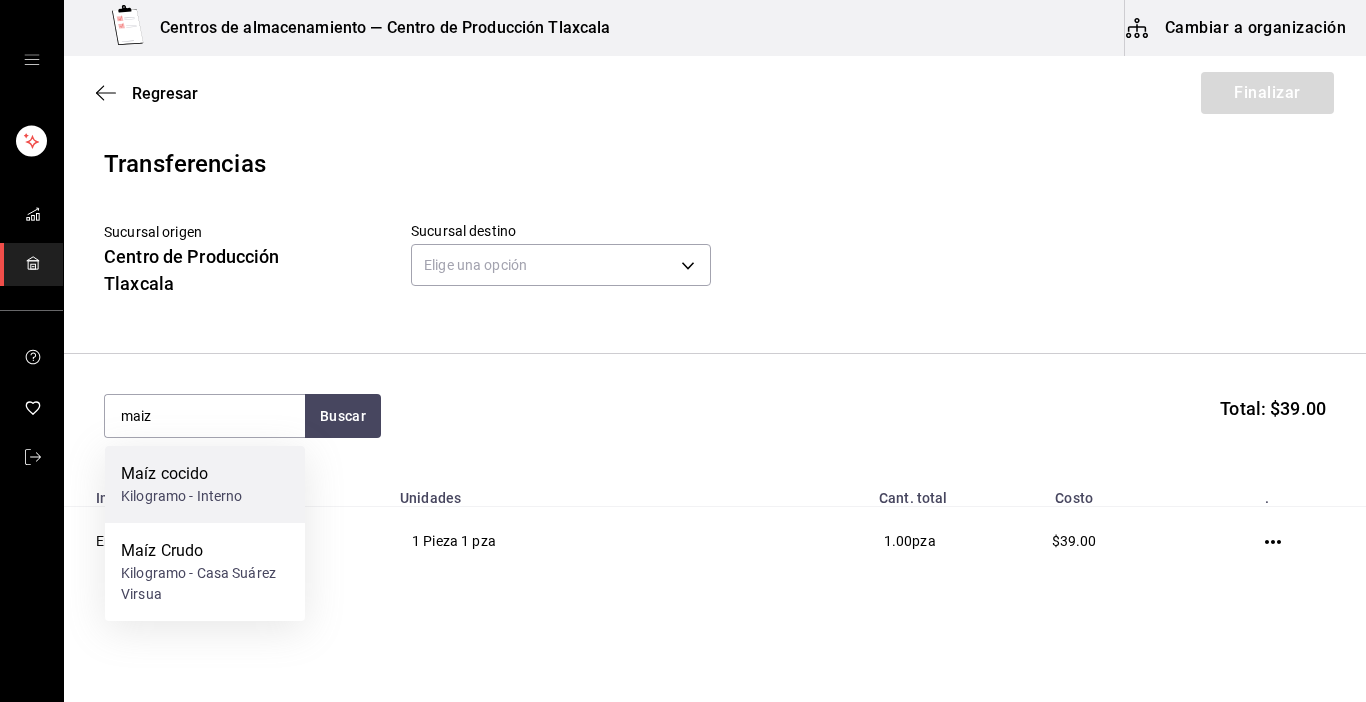 click on "Maíz cocido" at bounding box center (182, 474) 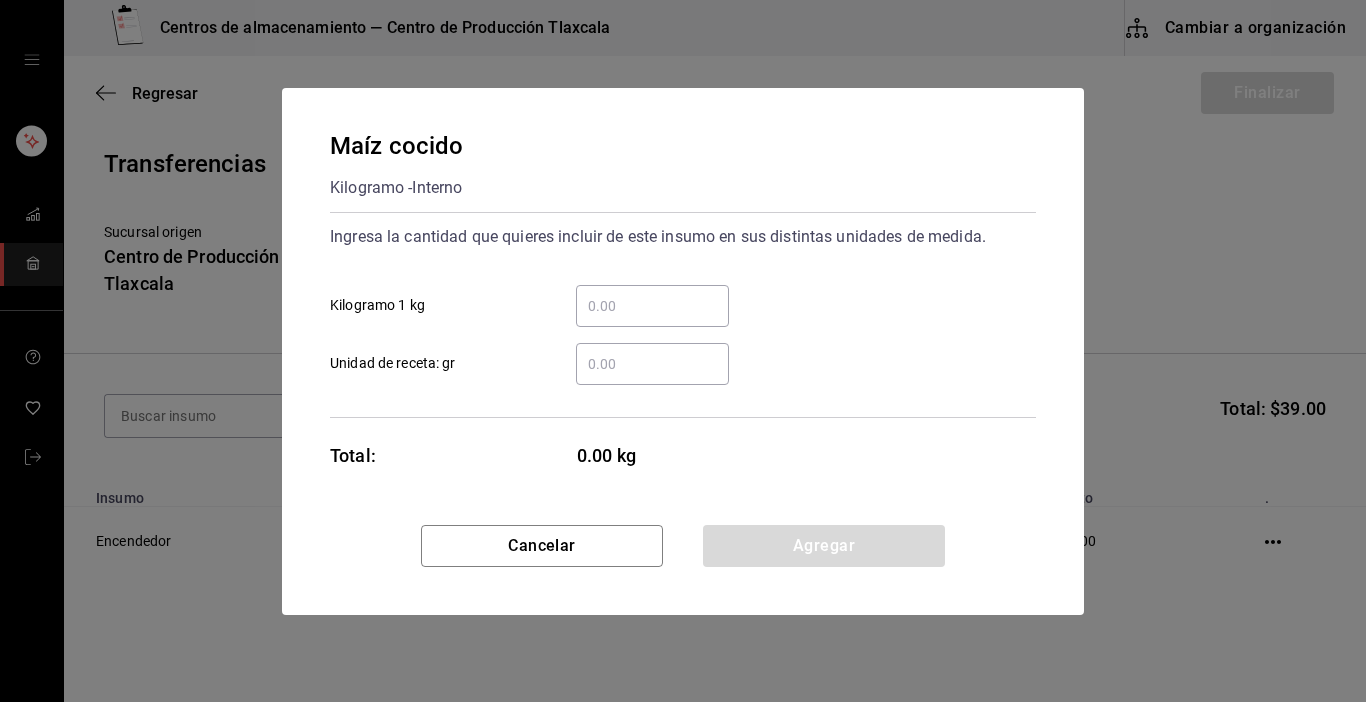 click on "​ Kilogramo 1 kg" at bounding box center (652, 306) 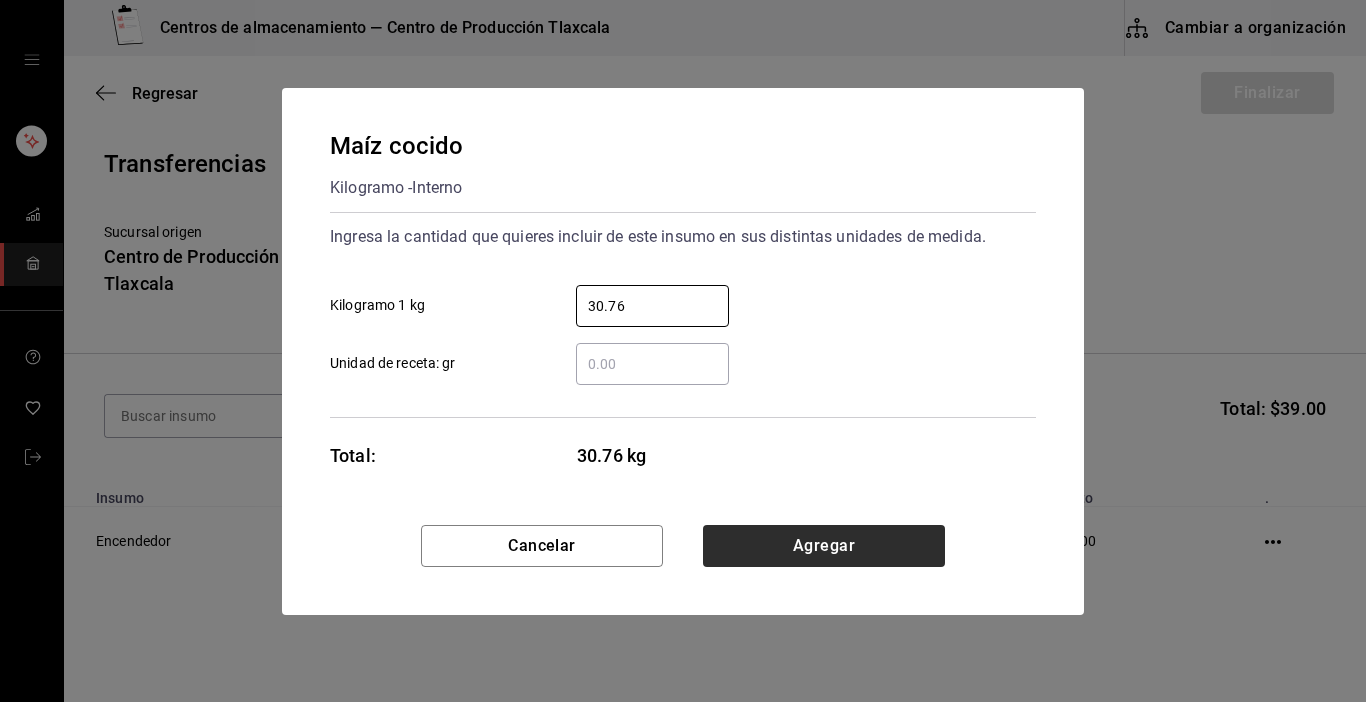 type on "30.76" 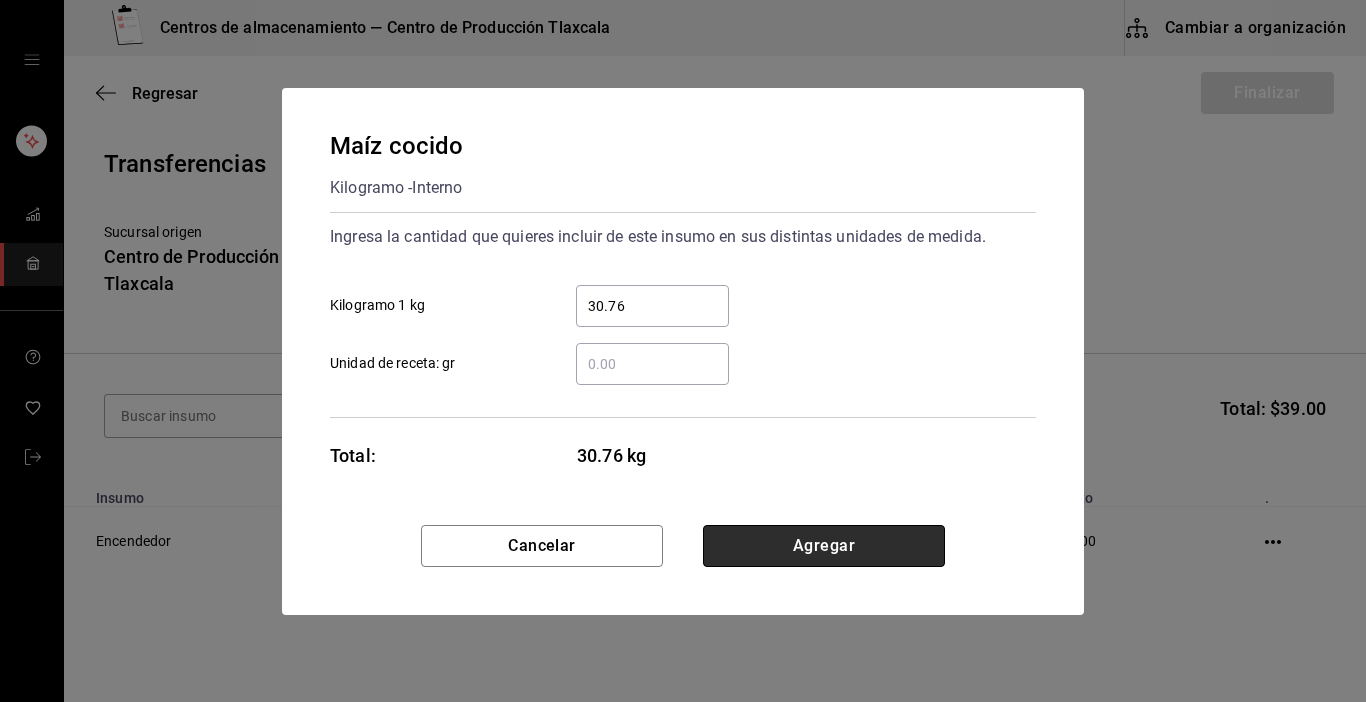 click on "Agregar" at bounding box center (824, 546) 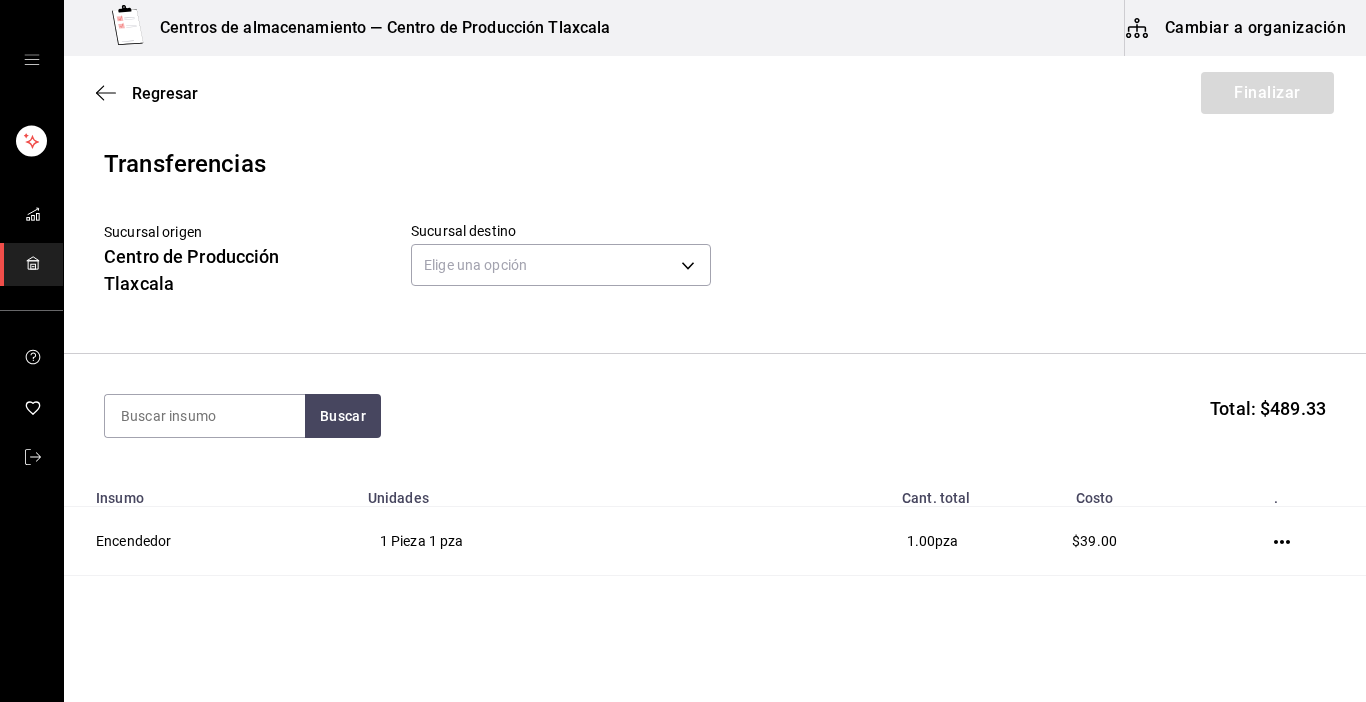scroll, scrollTop: 120, scrollLeft: 0, axis: vertical 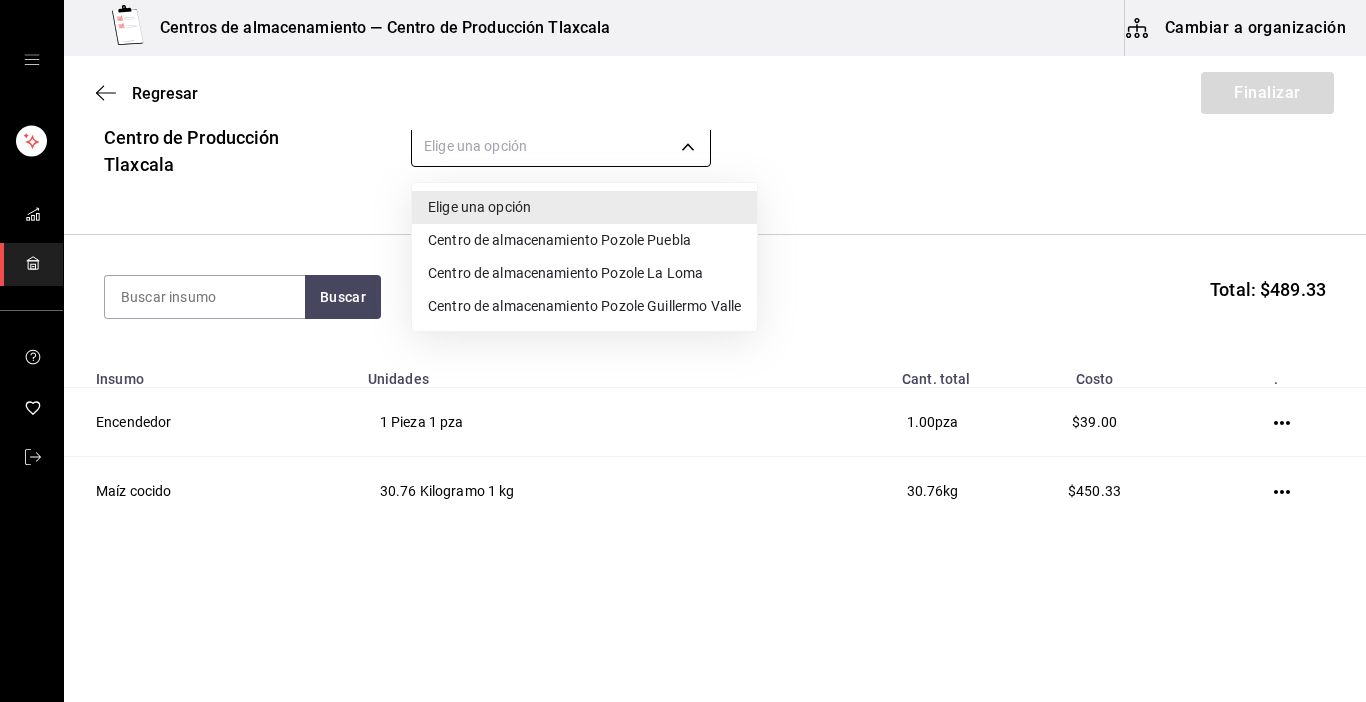 click on "Centros de almacenamiento — Centro de Producción Tlaxcala Cambiar a organización Regresar Finalizar Transferencias Sucursal origen Centro de Producción Tlaxcala Sucursal destino Elige una opción default Buscar Total: $489.33 Insumo Unidades Cant. total Costo  .  Encendedor 1 Pieza 1 pza 1.00  pza $39.00 Maíz cocido 30.76 Kilogramo 1 kg 30.76  kg $450.33 GANA 1 MES GRATIS EN TU SUSCRIPCIÓN AQUÍ ¿Recuerdas cómo empezó tu restaurante?
Hoy puedes ayudar a un colega a tener el mismo cambio que tú viviste.
Recomienda Parrot directamente desde tu Portal Administrador.
Es fácil y rápido.
🎁 Por cada restaurante que se una, ganas 1 mes gratis. Editar Eliminar Visitar centro de ayuda (81) 2046 6363 soporte@parrotsoftware.io Visitar centro de ayuda (81) 2046 6363 soporte@parrotsoftware.io Elige una opción Centro de almacenamiento Pozole Puebla Centro de almacenamiento Pozole La Loma Centro de almacenamiento Pozole Guillermo Valle" at bounding box center (683, 294) 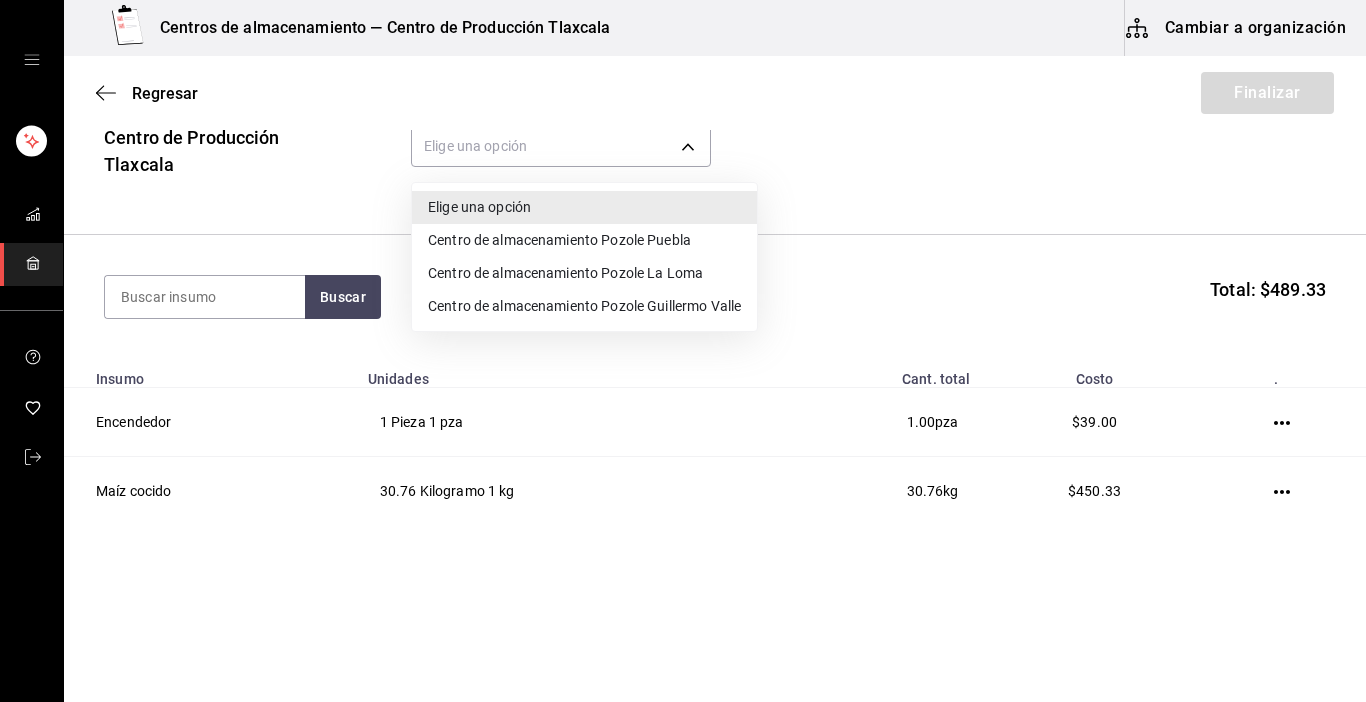 click on "Centro de almacenamiento Pozole Guillermo Valle" at bounding box center [584, 306] 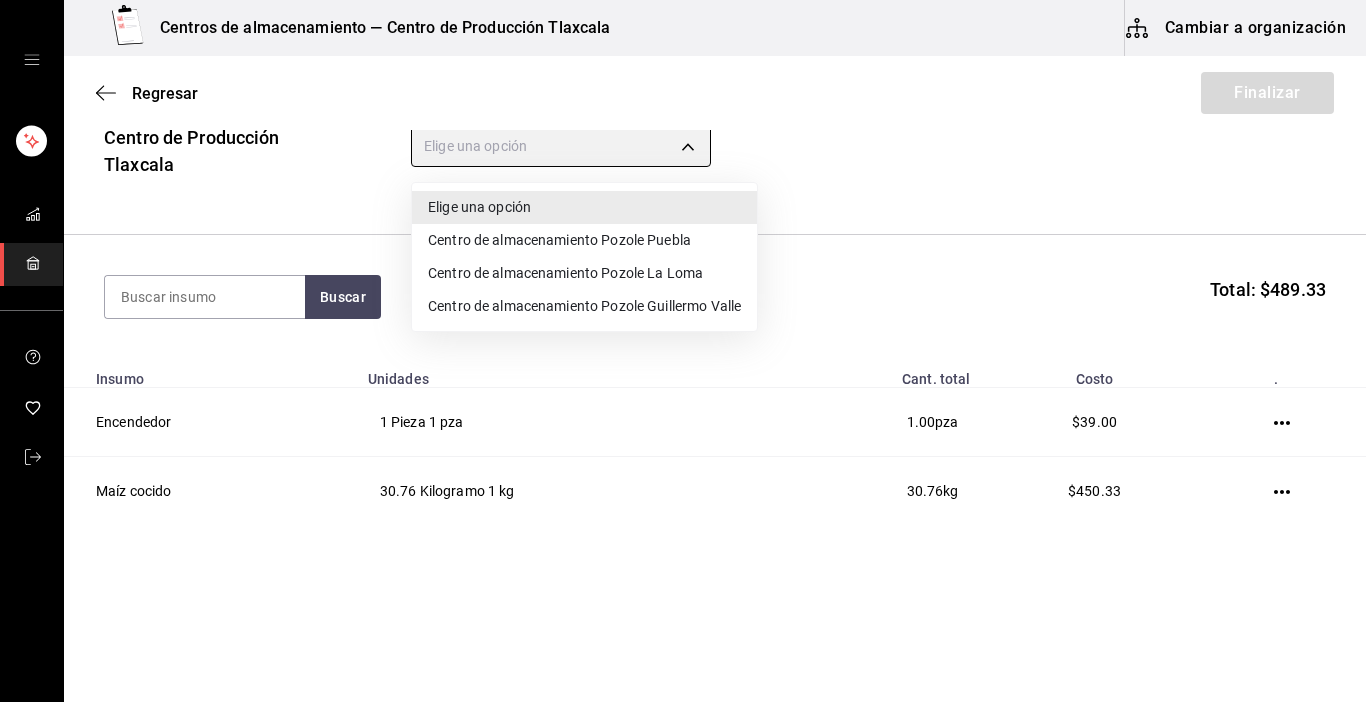 type on "ee3f4e0a-9fd2-4c06-83c3-2938205c01d0" 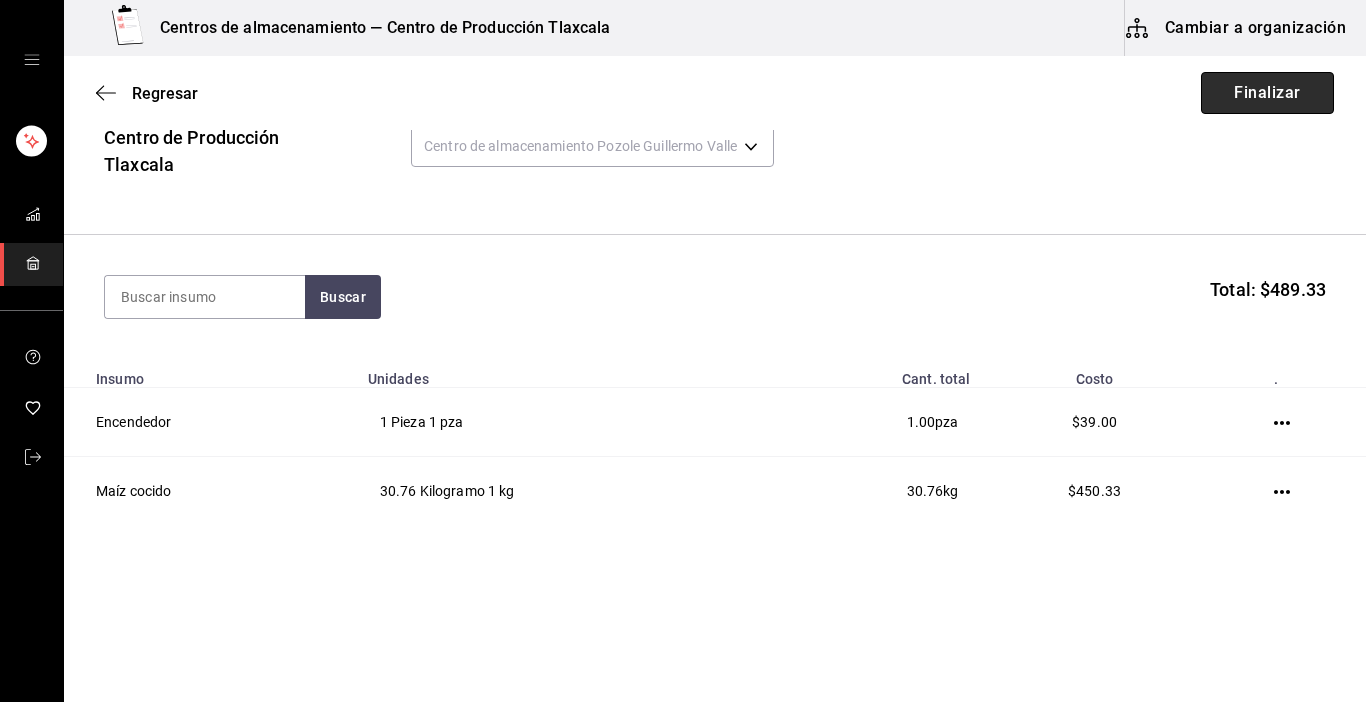 click on "Finalizar" at bounding box center (1267, 93) 